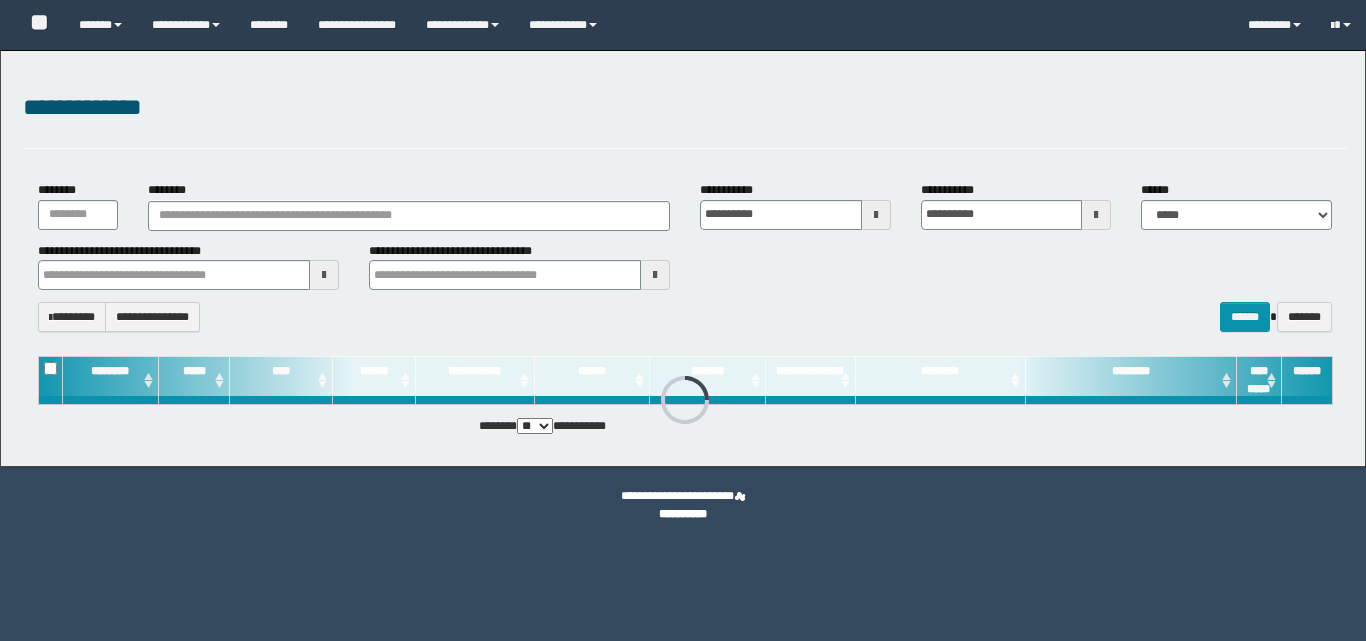 scroll, scrollTop: 0, scrollLeft: 0, axis: both 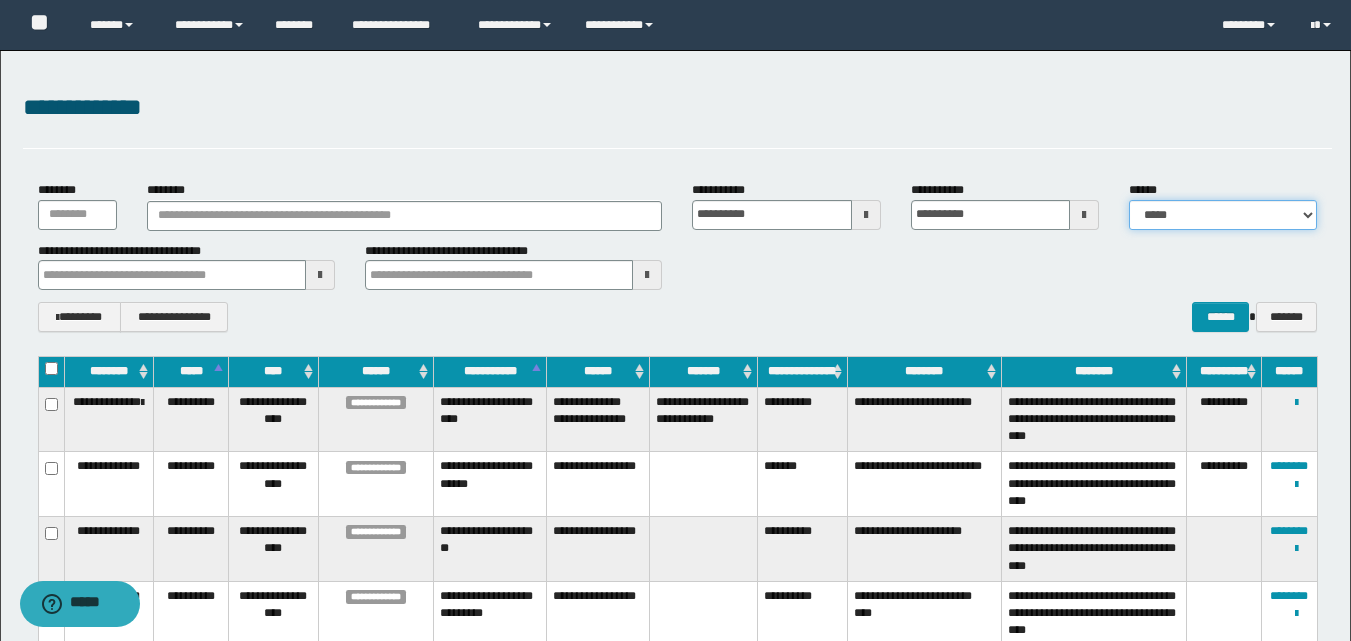 click on "**********" at bounding box center (1223, 215) 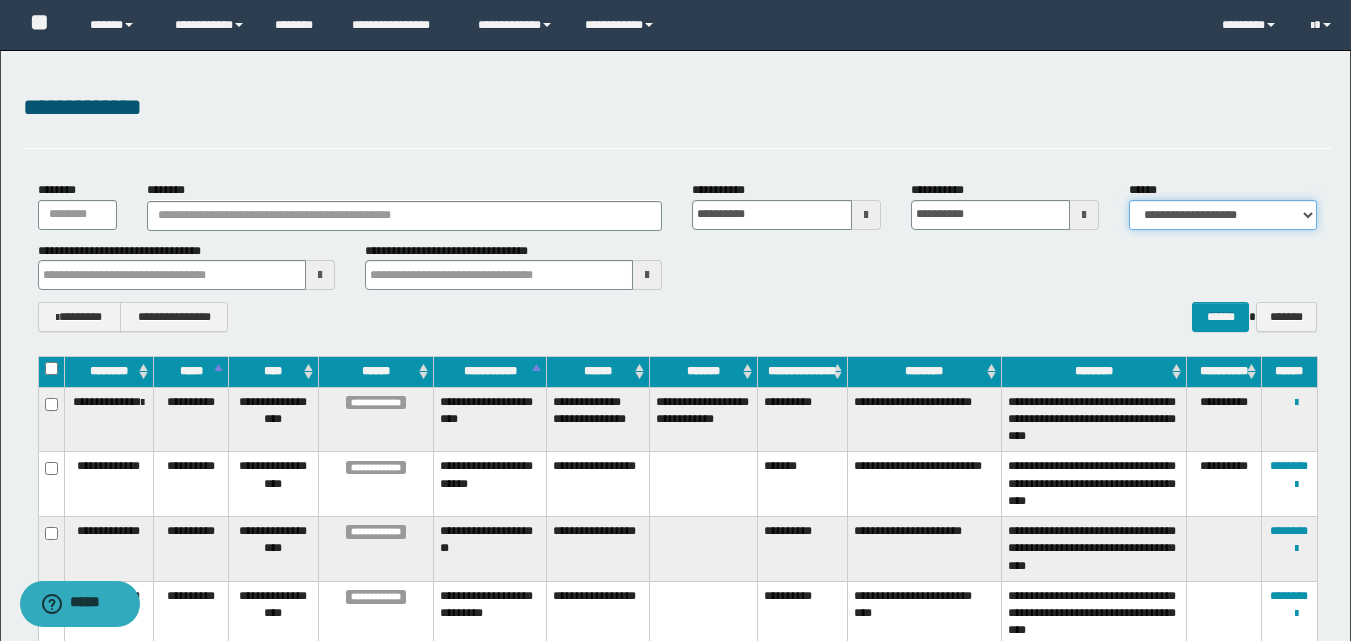 click on "**********" at bounding box center [1223, 215] 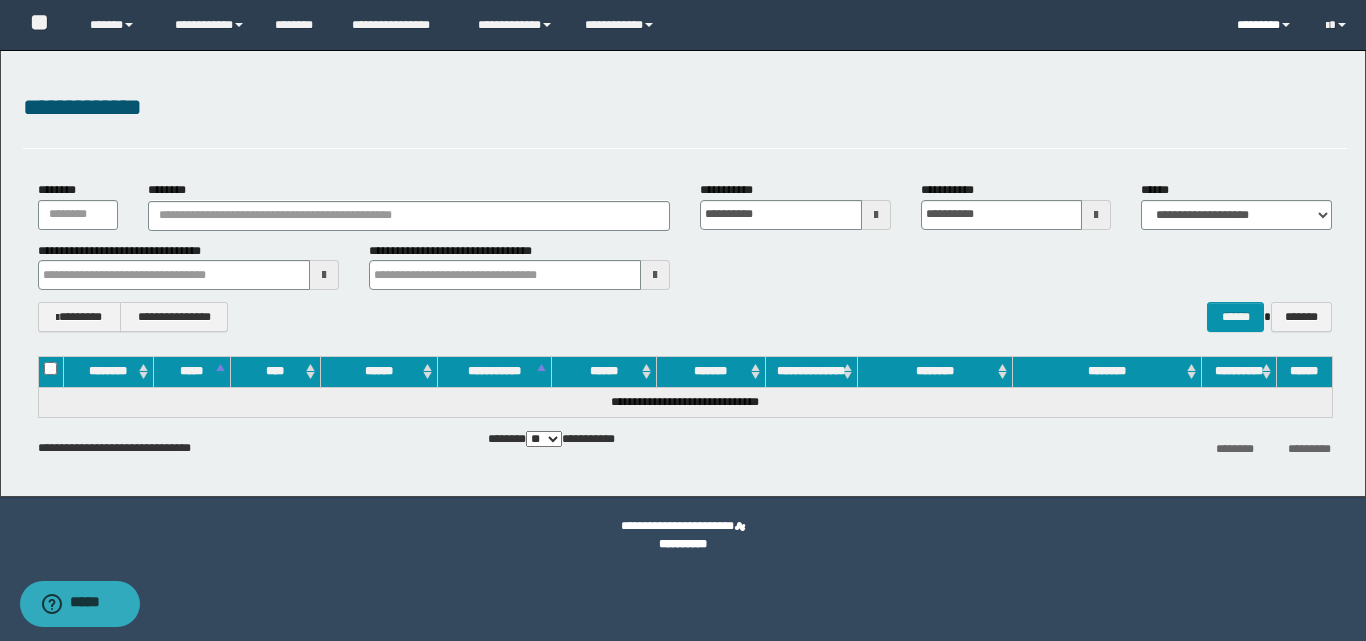click on "********" at bounding box center (1266, 25) 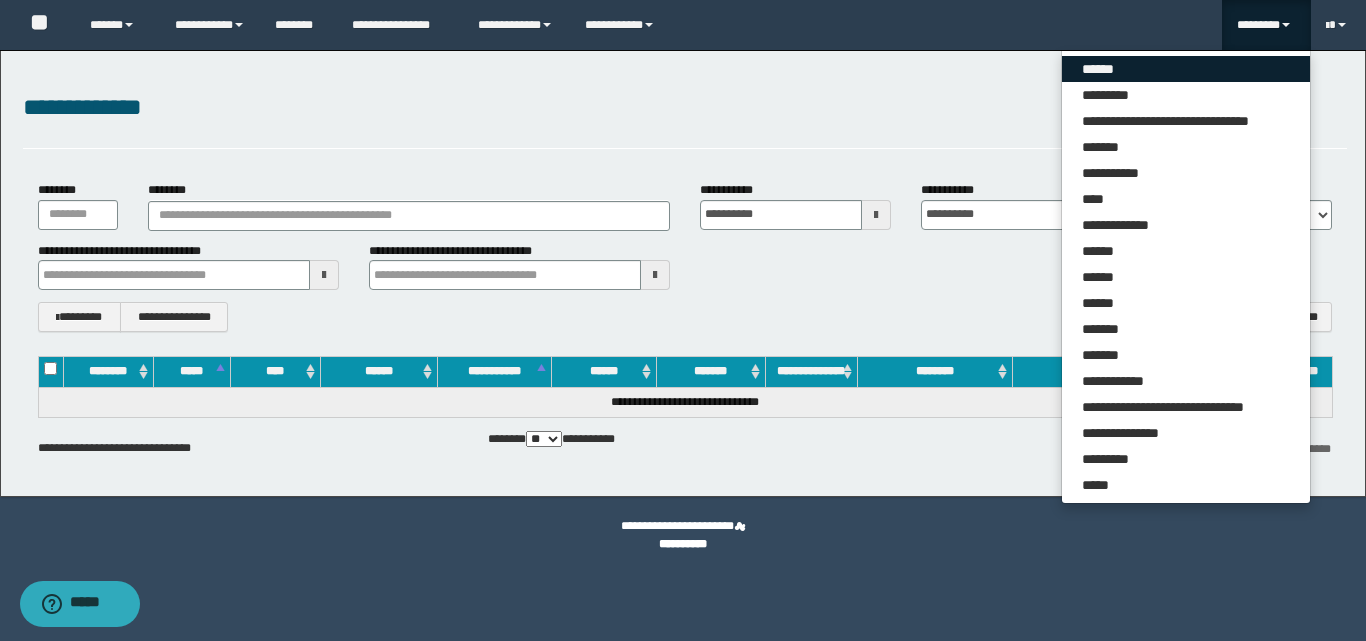click on "******" at bounding box center (1186, 69) 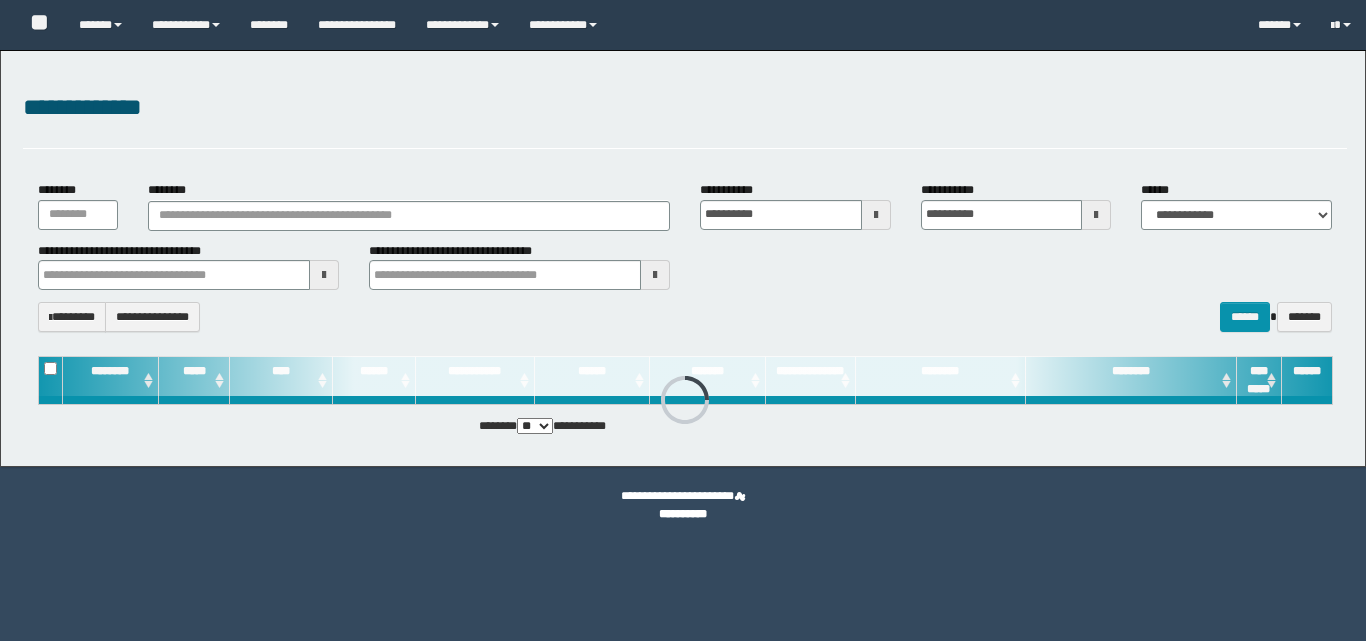 scroll, scrollTop: 0, scrollLeft: 0, axis: both 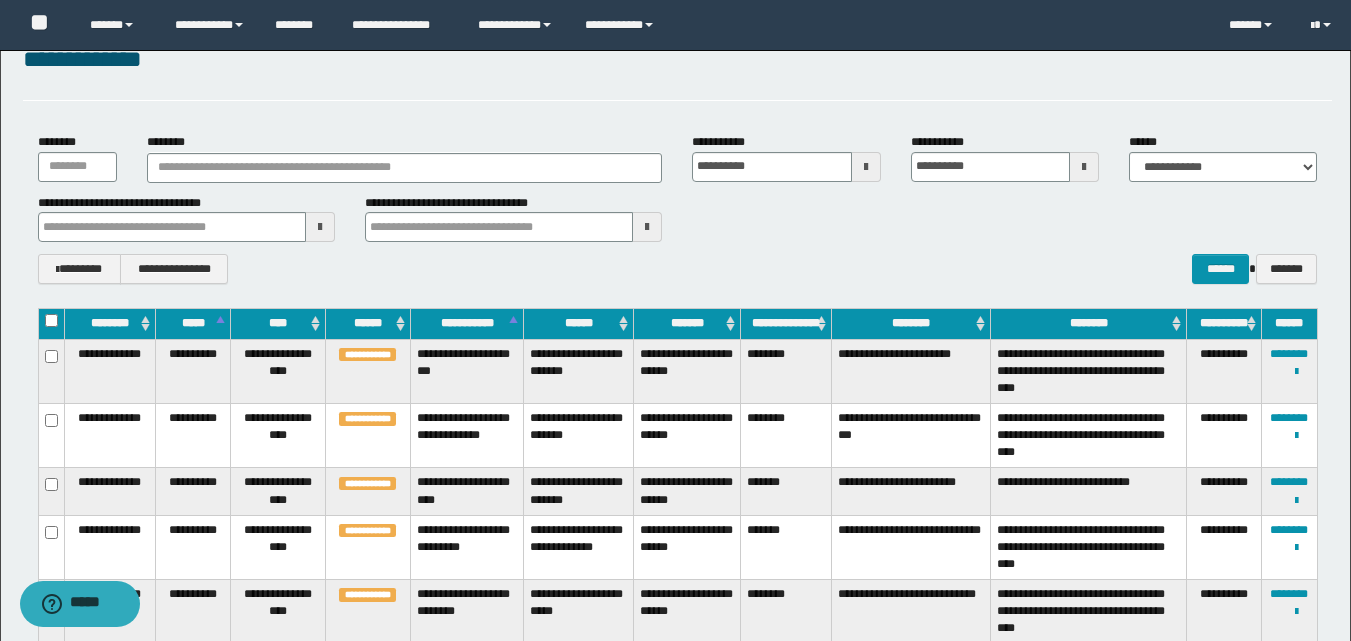 click on "**********" at bounding box center [1224, 324] 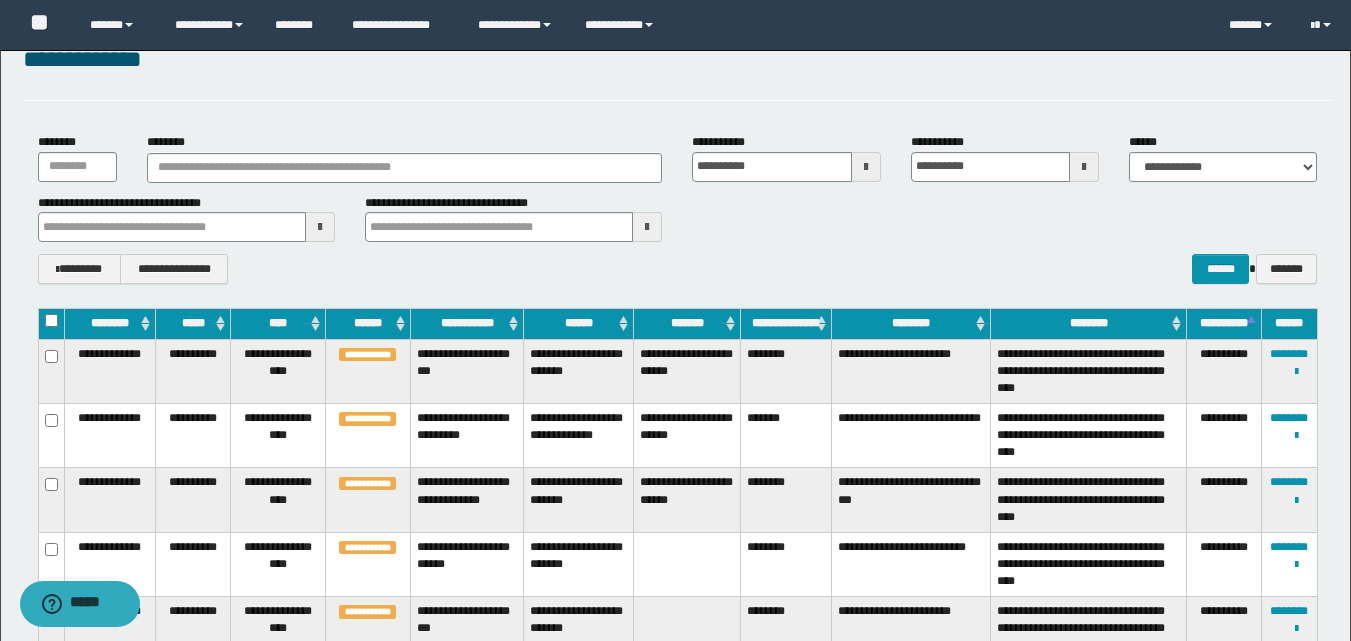 click on "**********" at bounding box center [1224, 324] 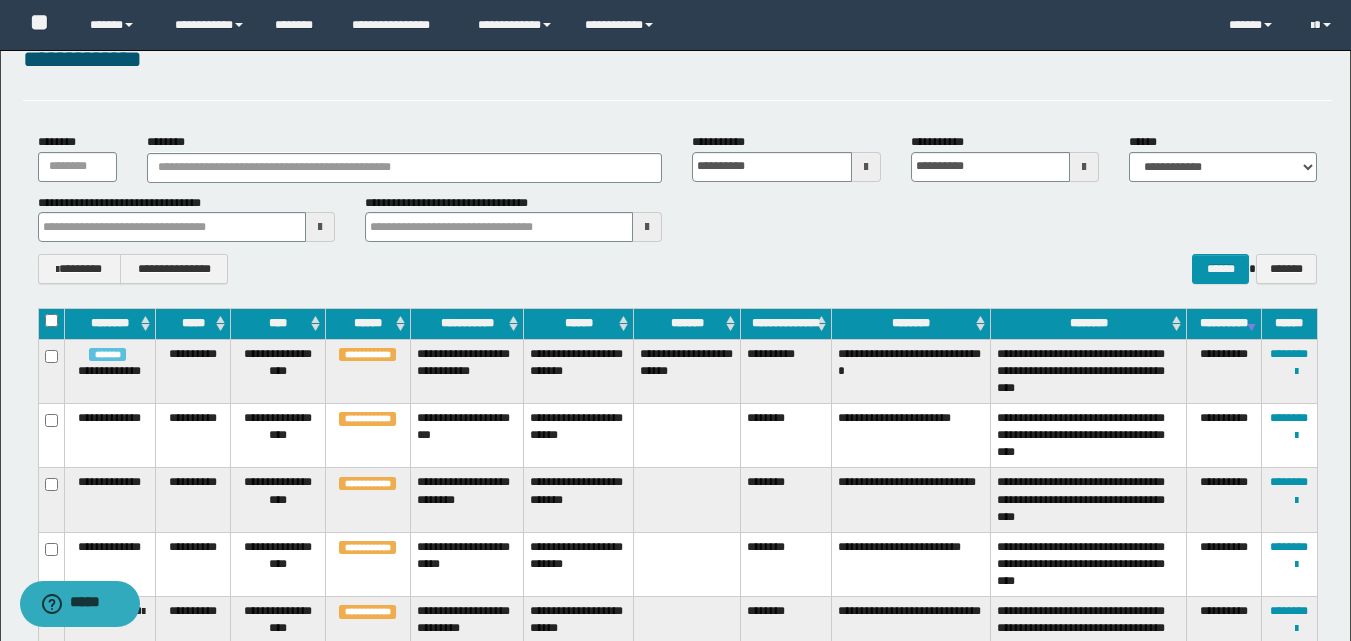 click on "**********" at bounding box center (1224, 324) 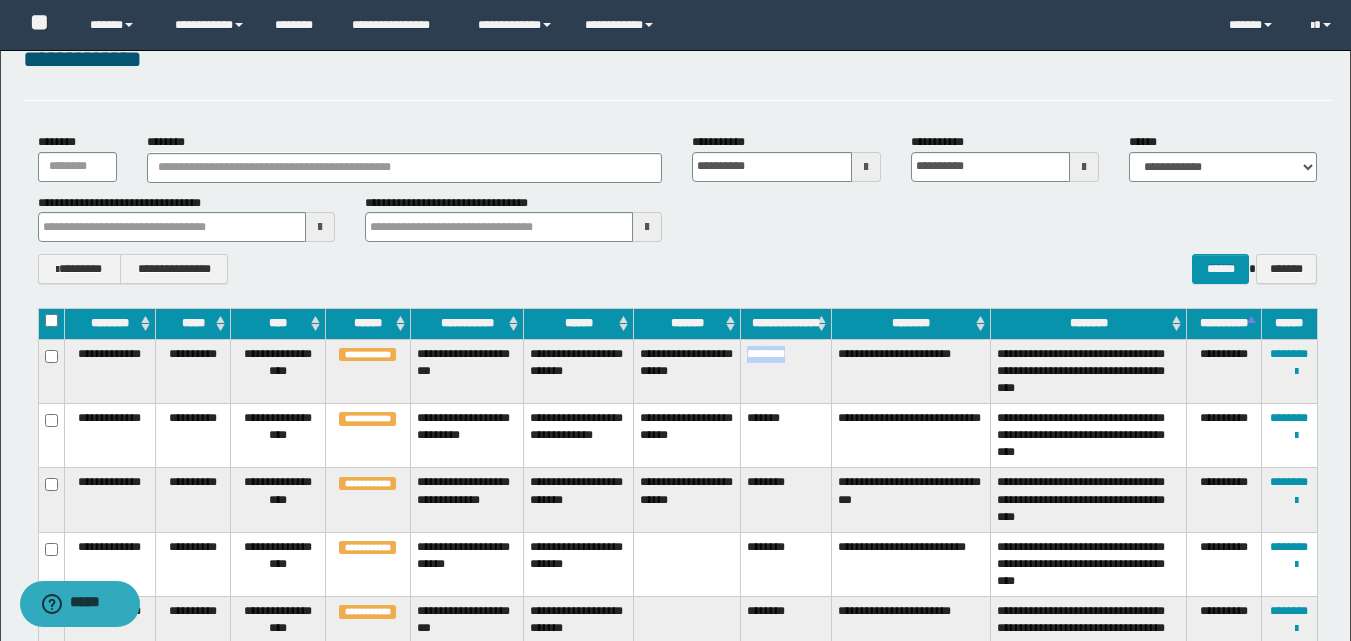 drag, startPoint x: 747, startPoint y: 355, endPoint x: 715, endPoint y: 354, distance: 32.01562 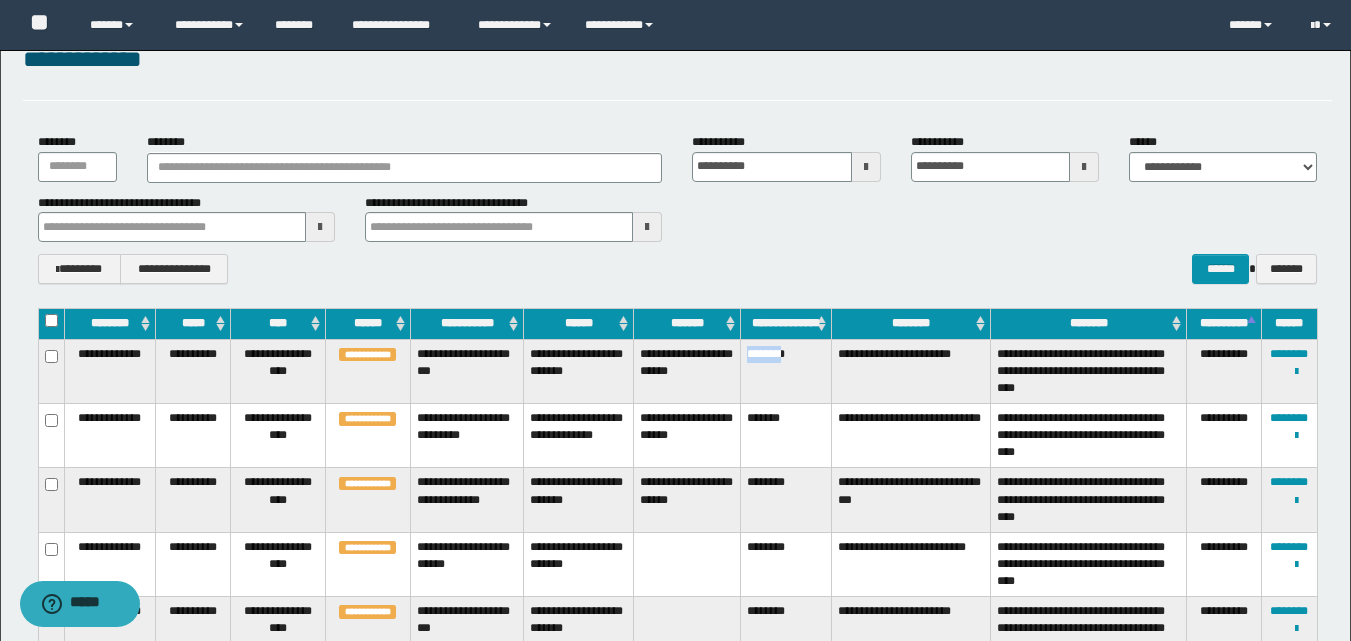 copy on "*******" 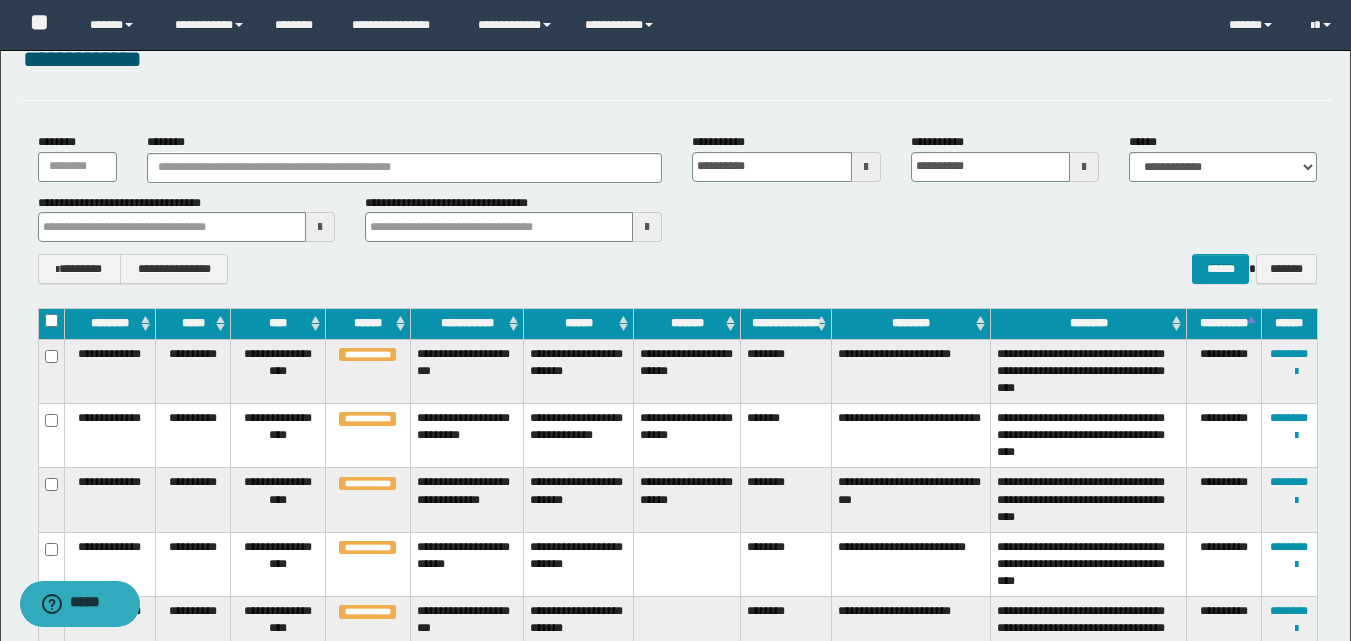 scroll, scrollTop: 148, scrollLeft: 0, axis: vertical 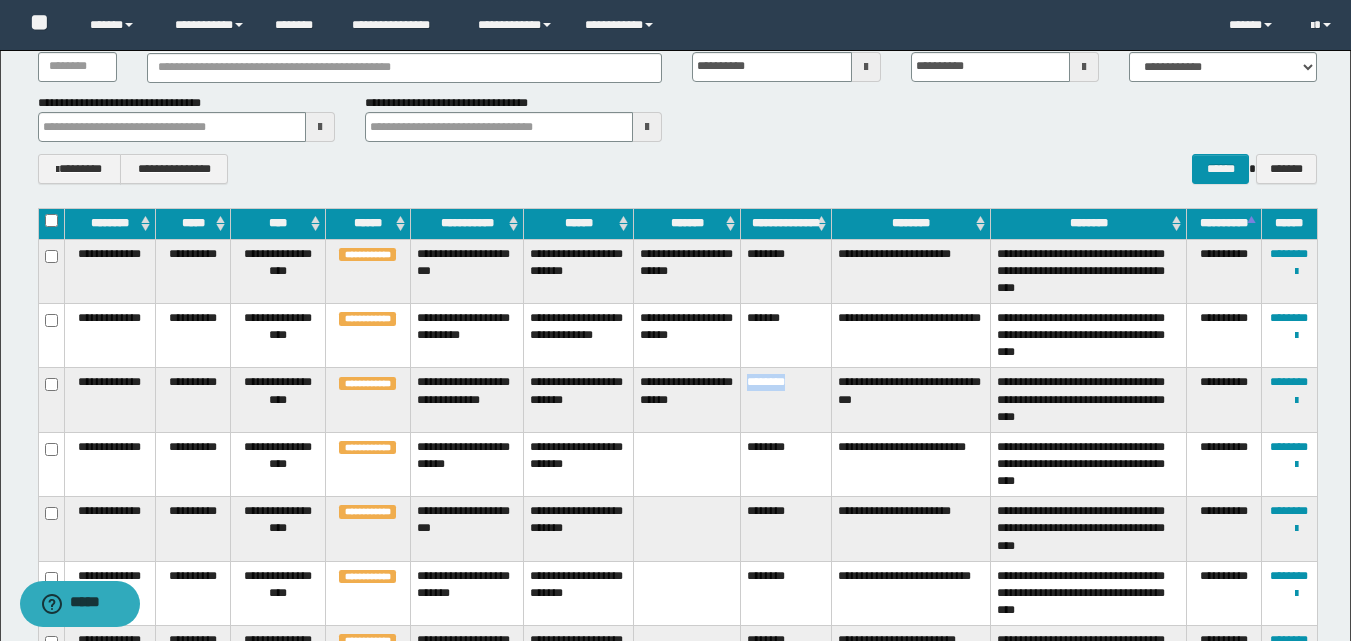 drag, startPoint x: 740, startPoint y: 379, endPoint x: 806, endPoint y: 372, distance: 66.37017 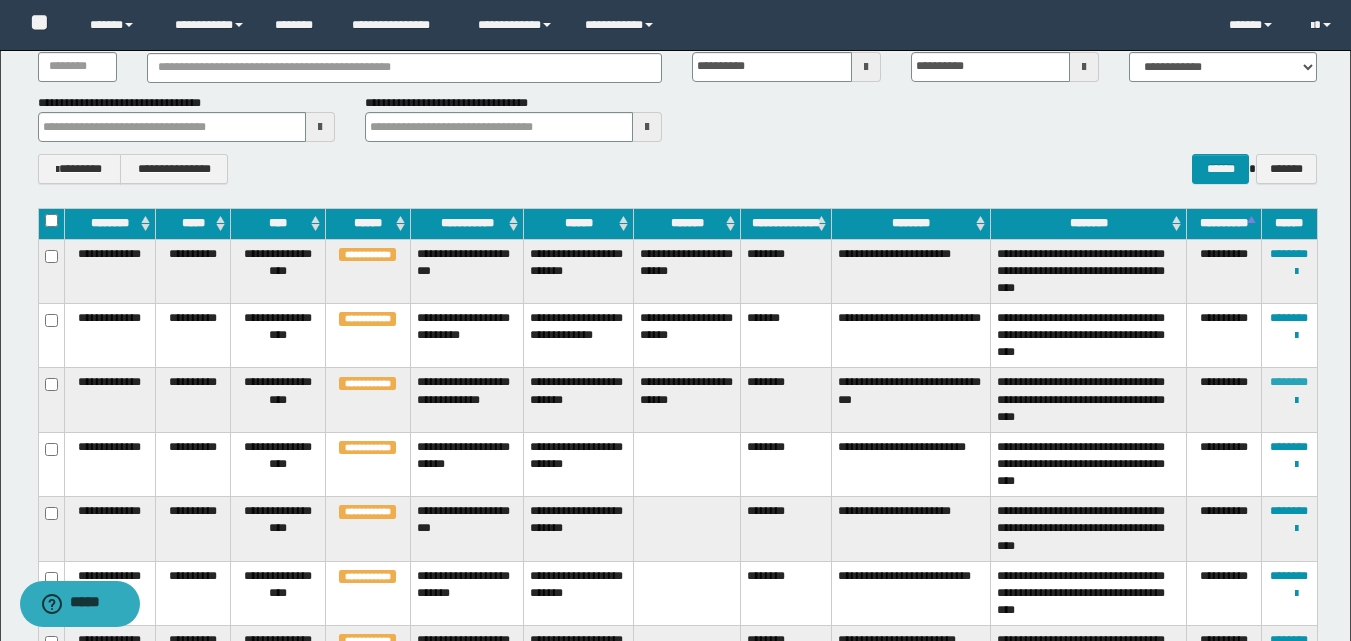 click on "********" at bounding box center (1289, 382) 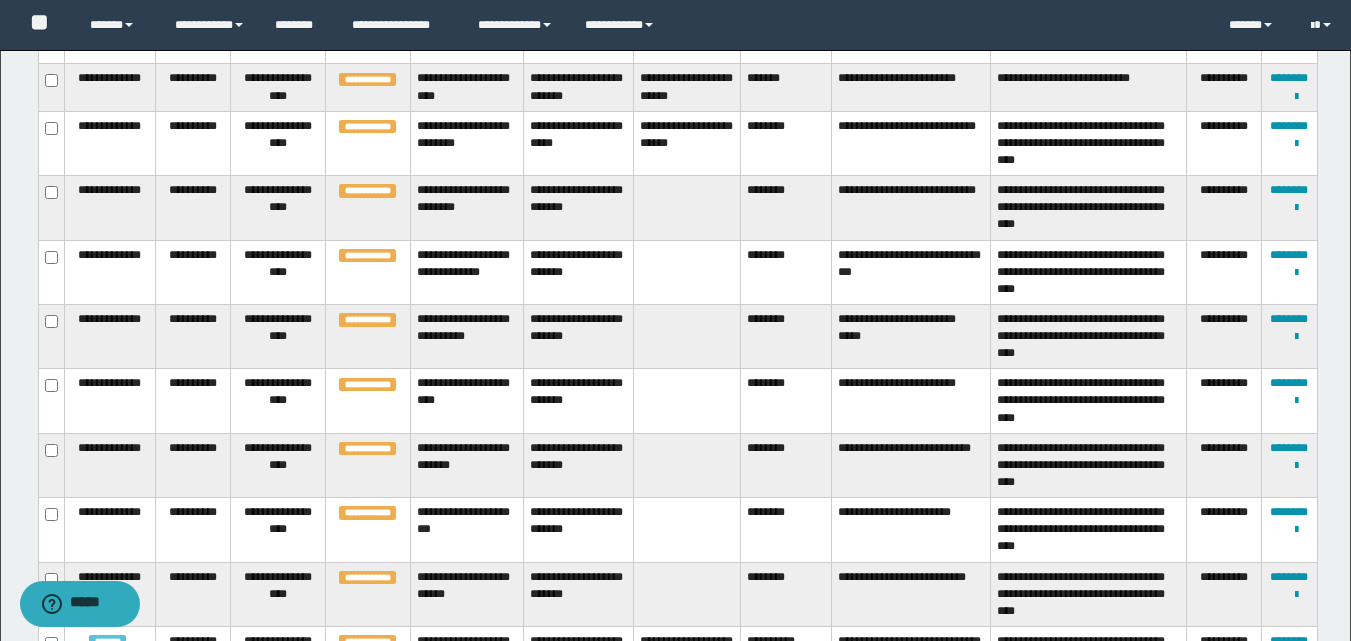 scroll, scrollTop: 448, scrollLeft: 0, axis: vertical 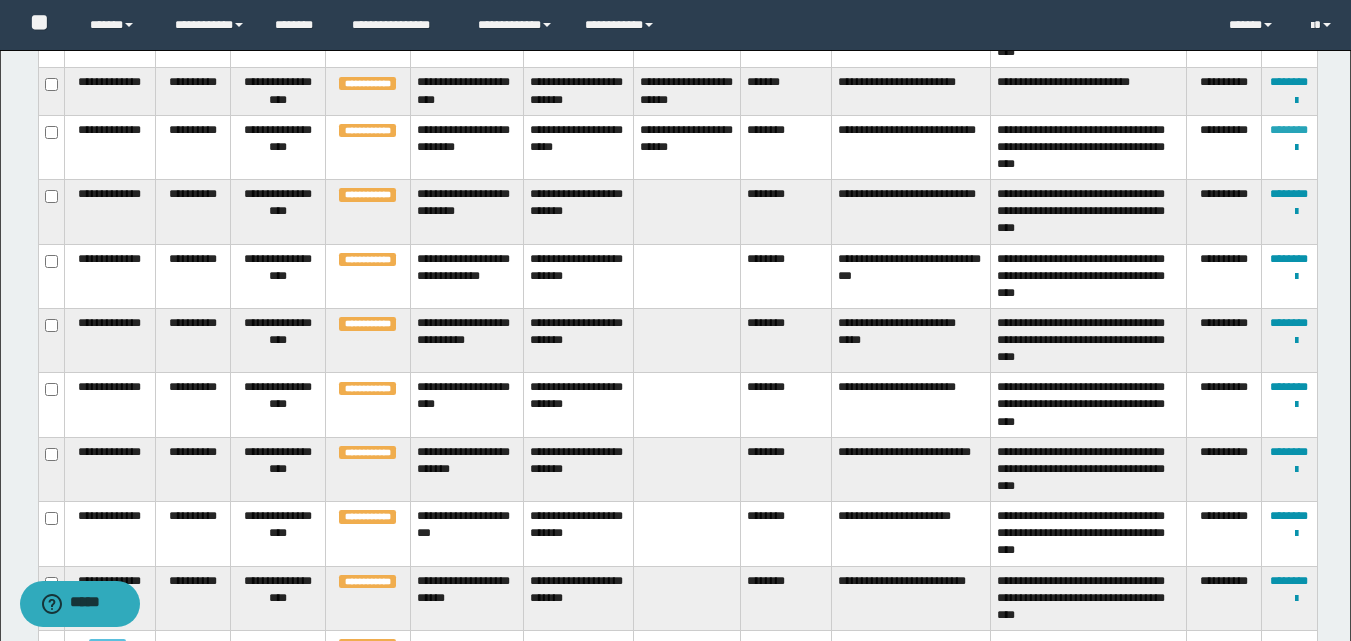 click on "********" at bounding box center [1289, 130] 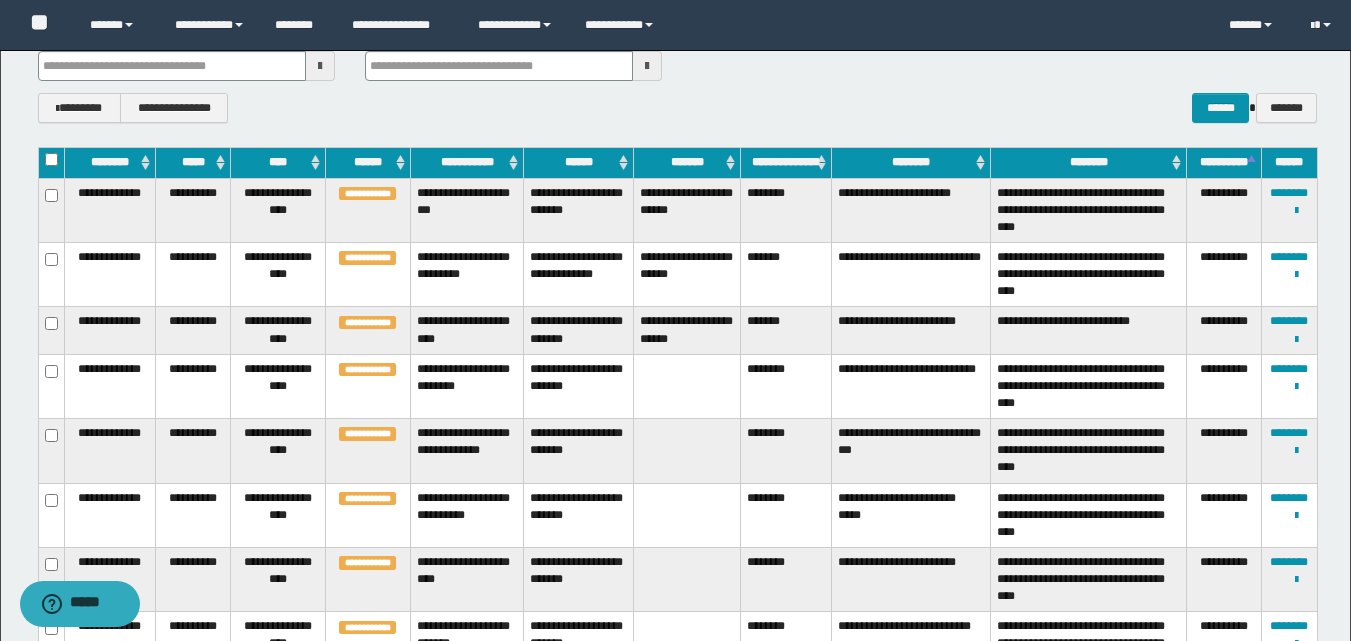 scroll, scrollTop: 160, scrollLeft: 0, axis: vertical 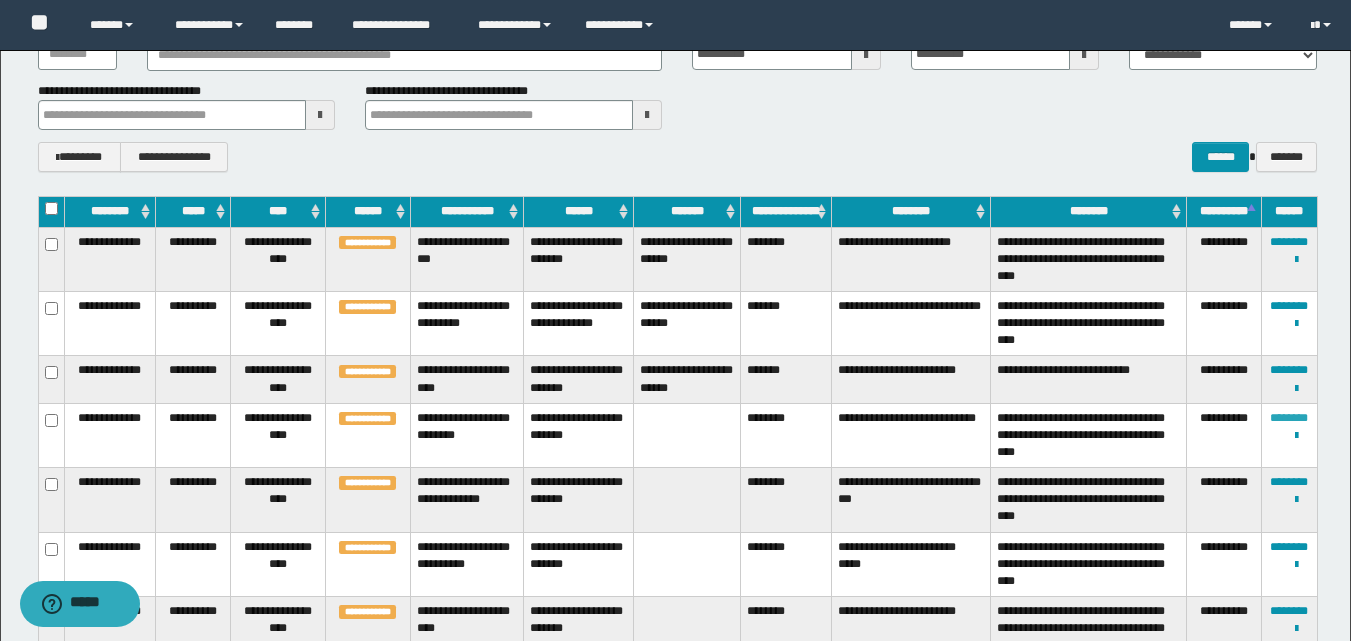 click on "********" at bounding box center [1289, 418] 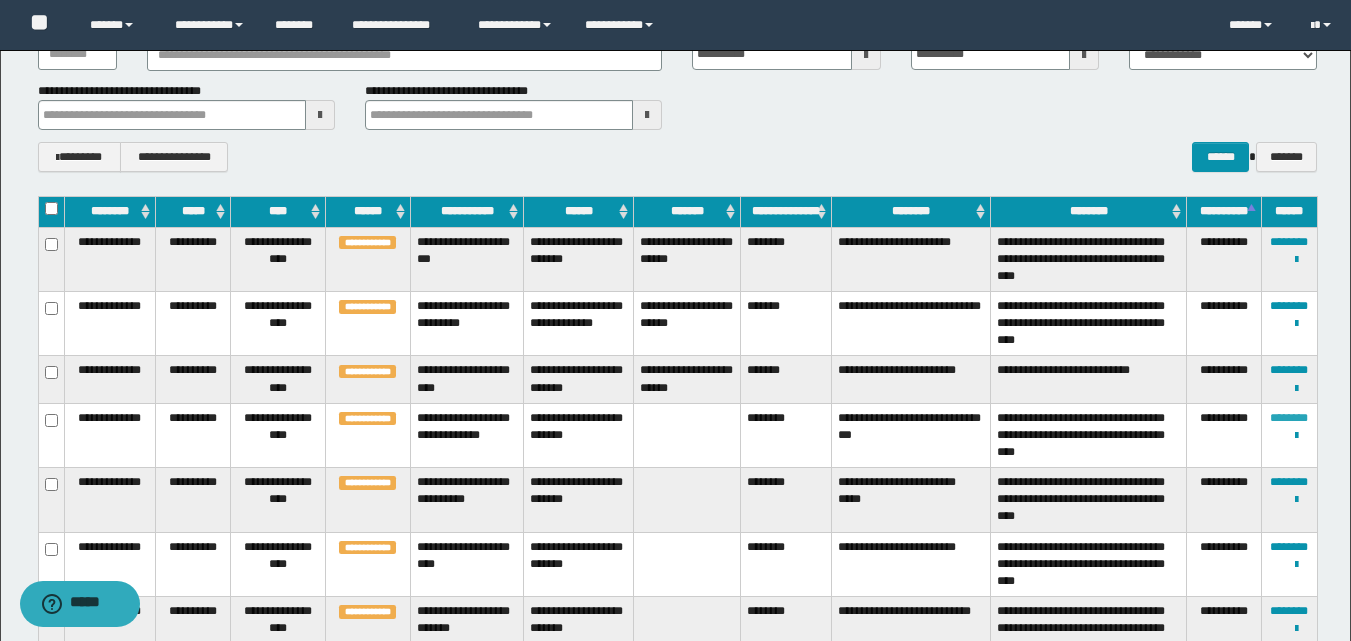 click on "********" at bounding box center (1289, 418) 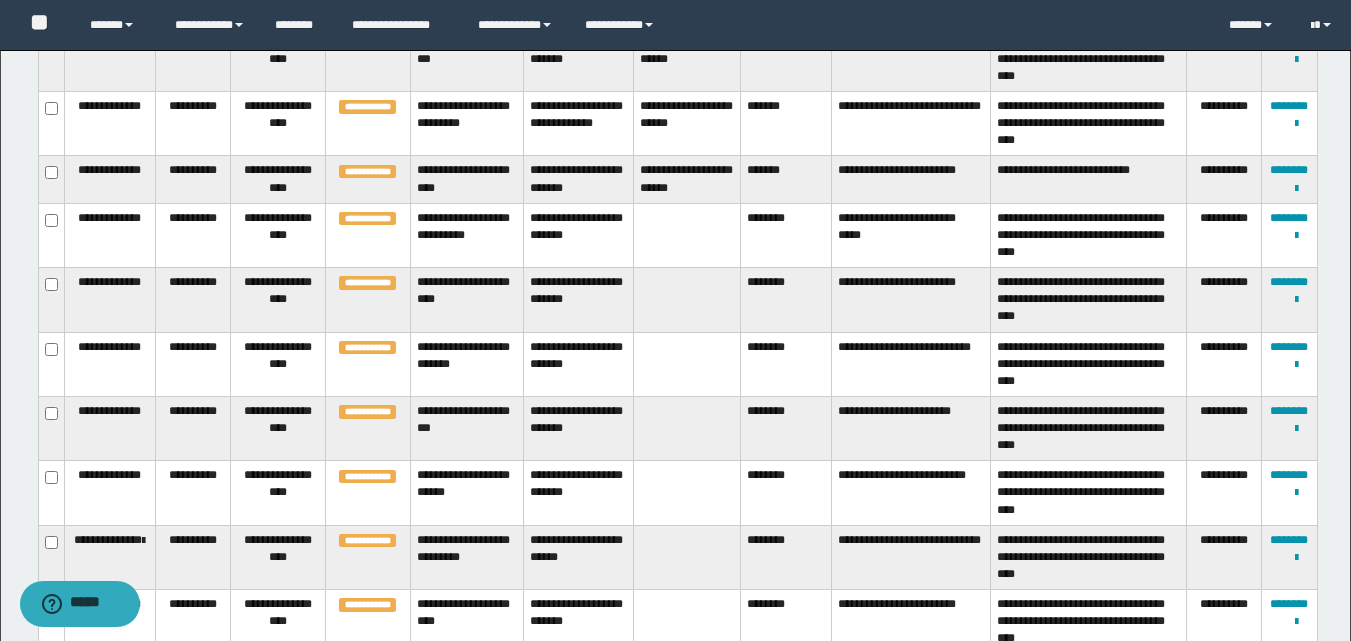 scroll, scrollTop: 272, scrollLeft: 0, axis: vertical 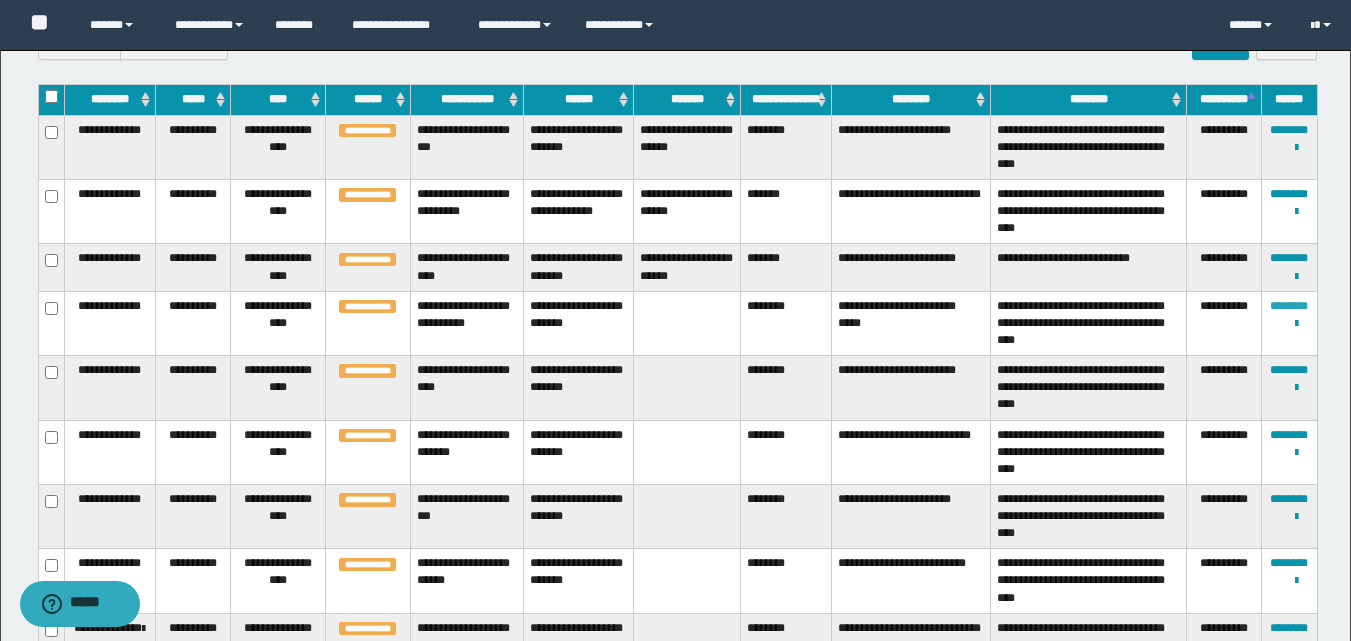 click on "********" at bounding box center (1289, 306) 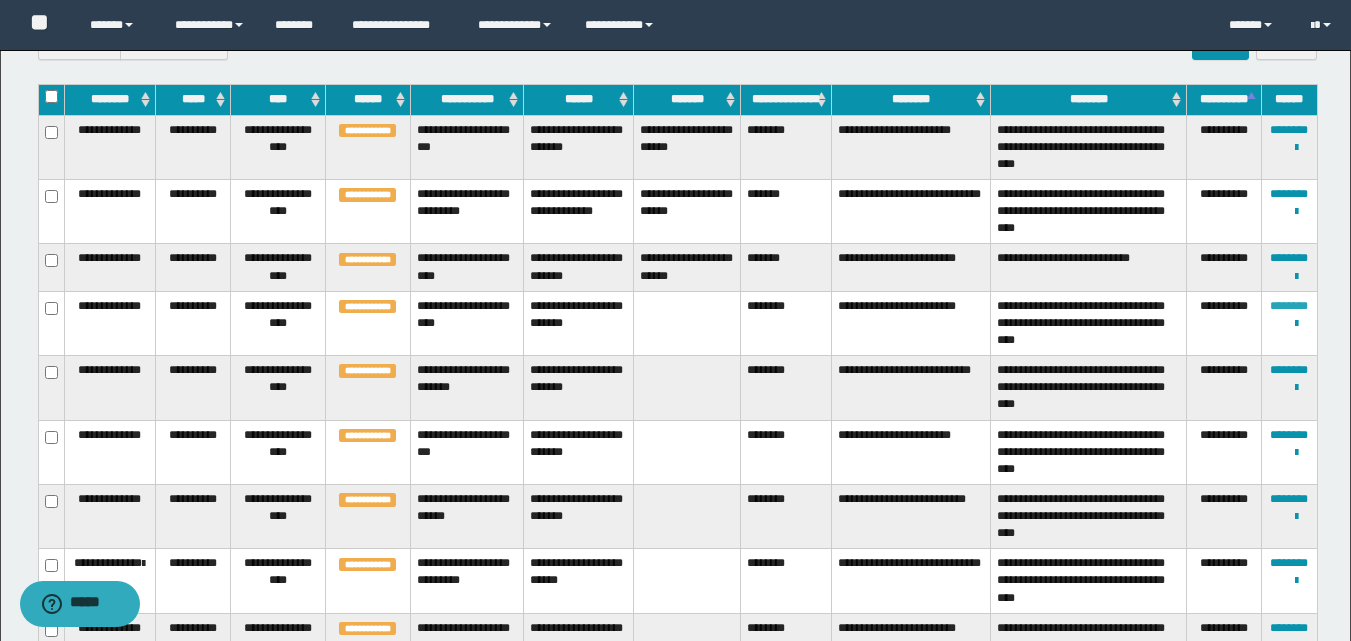 click on "********" at bounding box center (1289, 306) 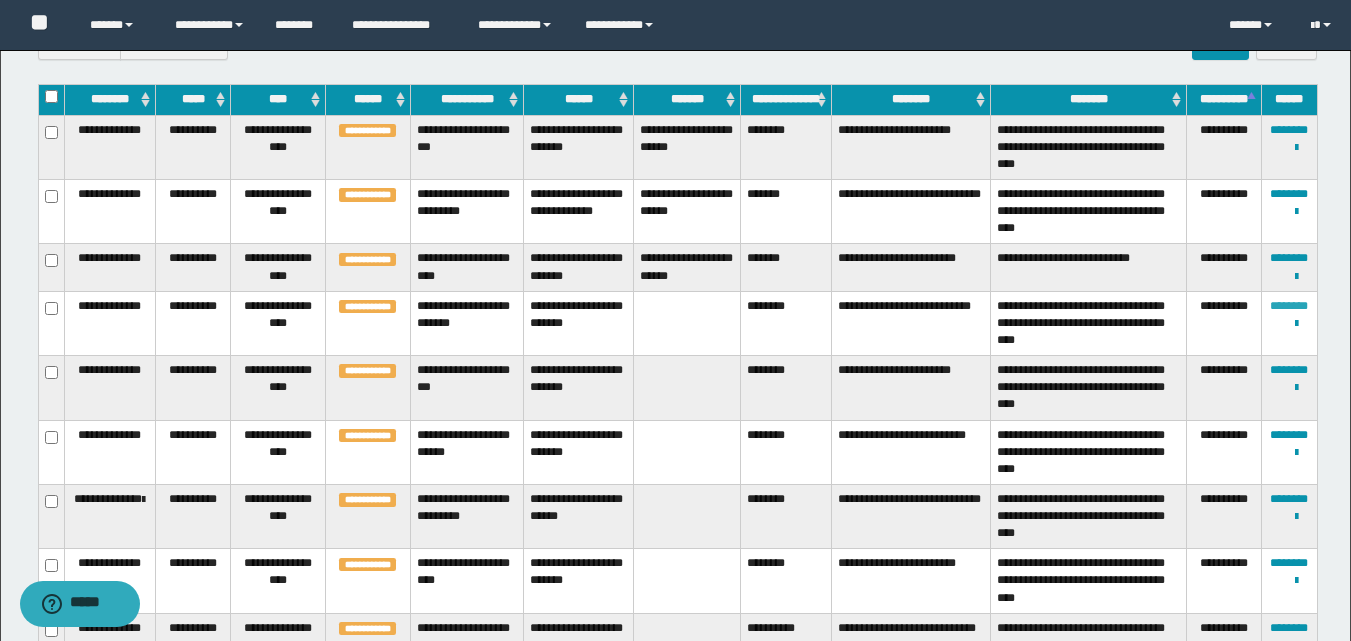 click on "********" at bounding box center (1289, 306) 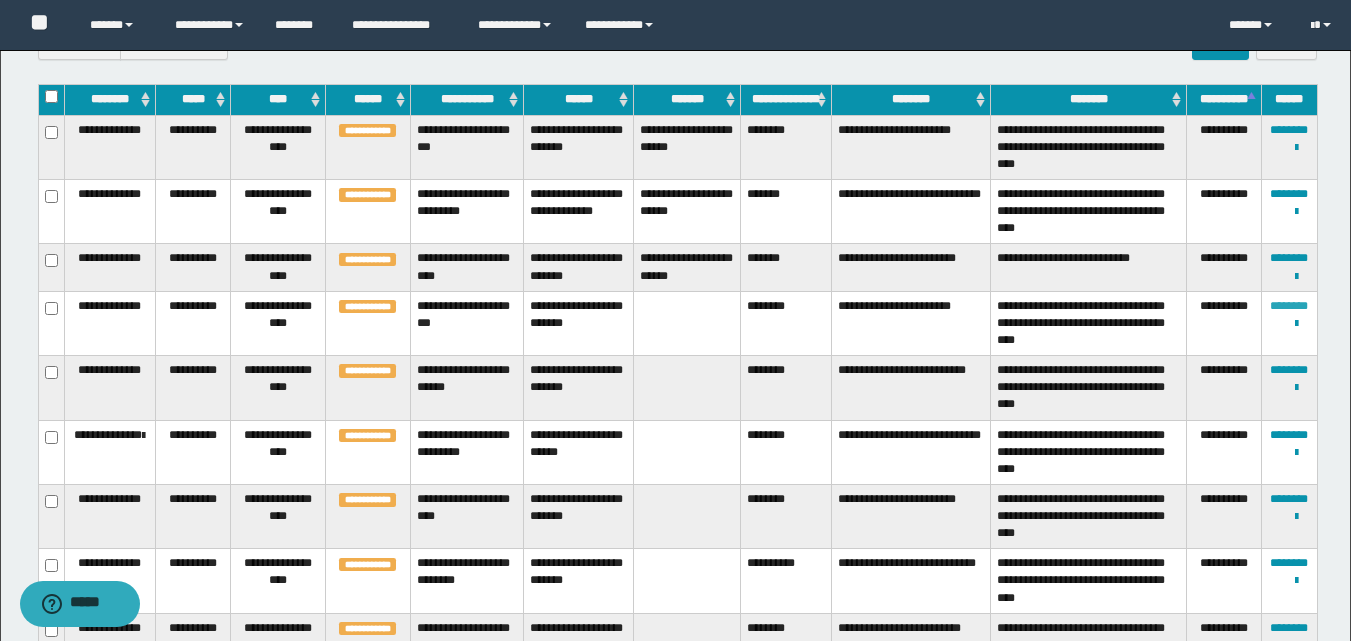 click on "********" at bounding box center (1289, 306) 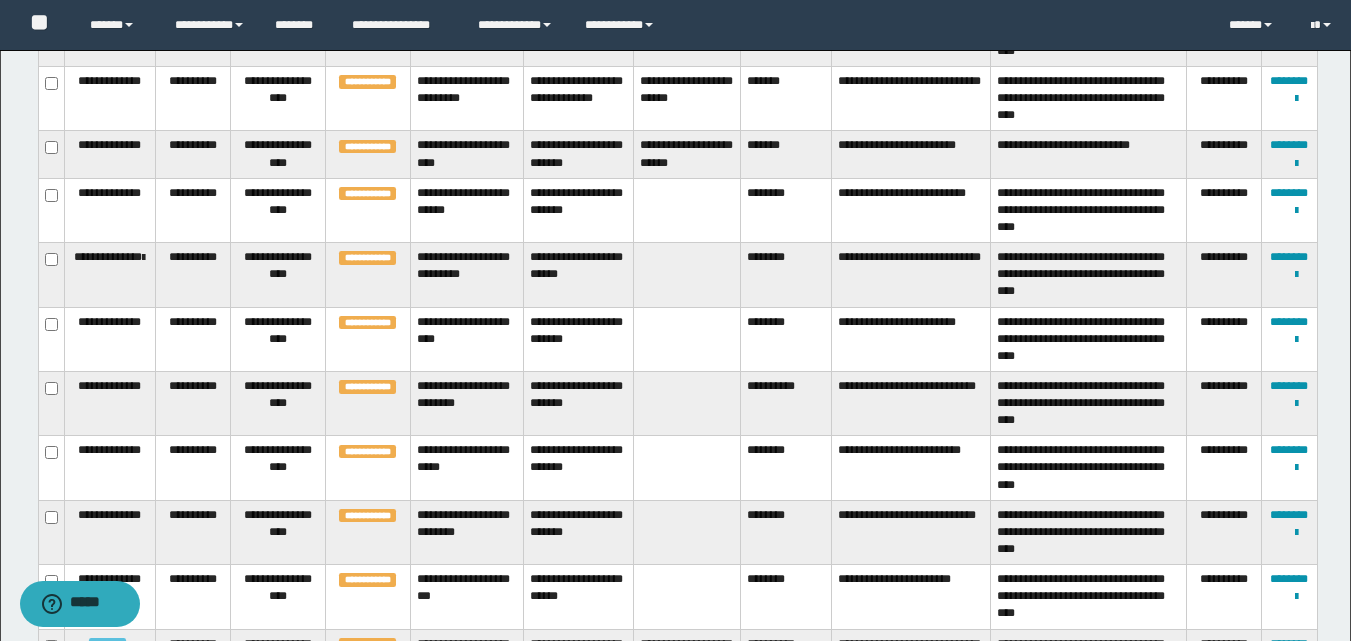 scroll, scrollTop: 384, scrollLeft: 0, axis: vertical 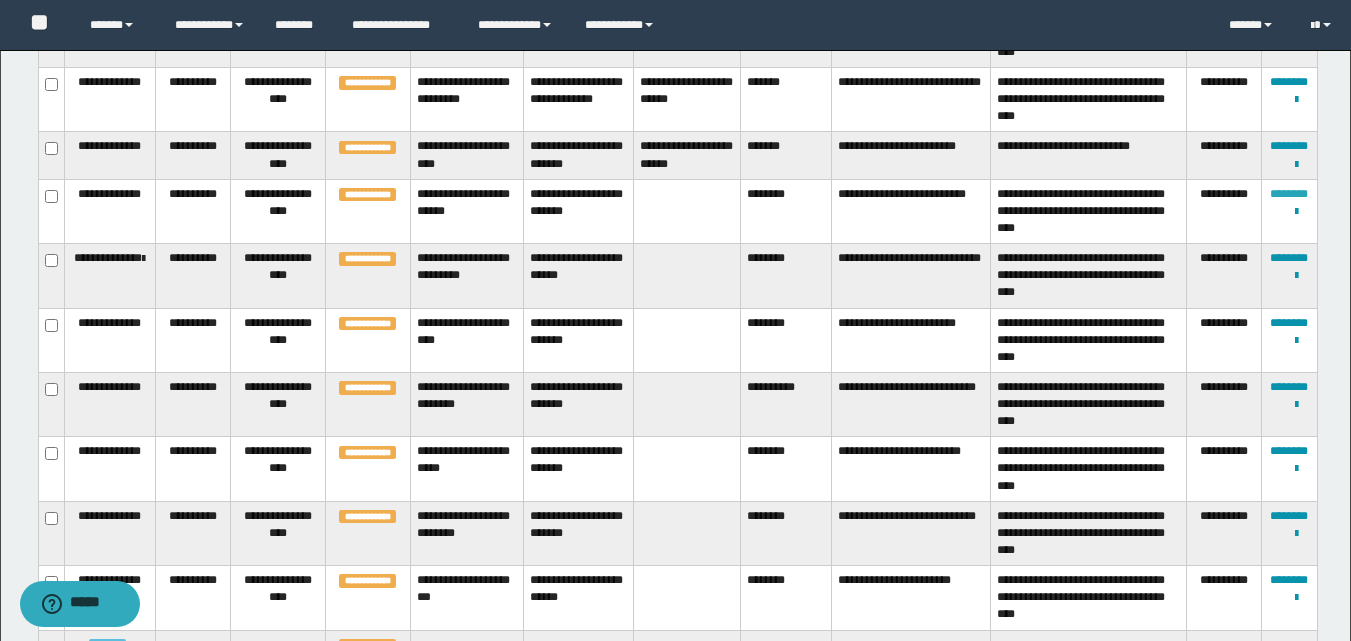 click on "********" at bounding box center [1289, 194] 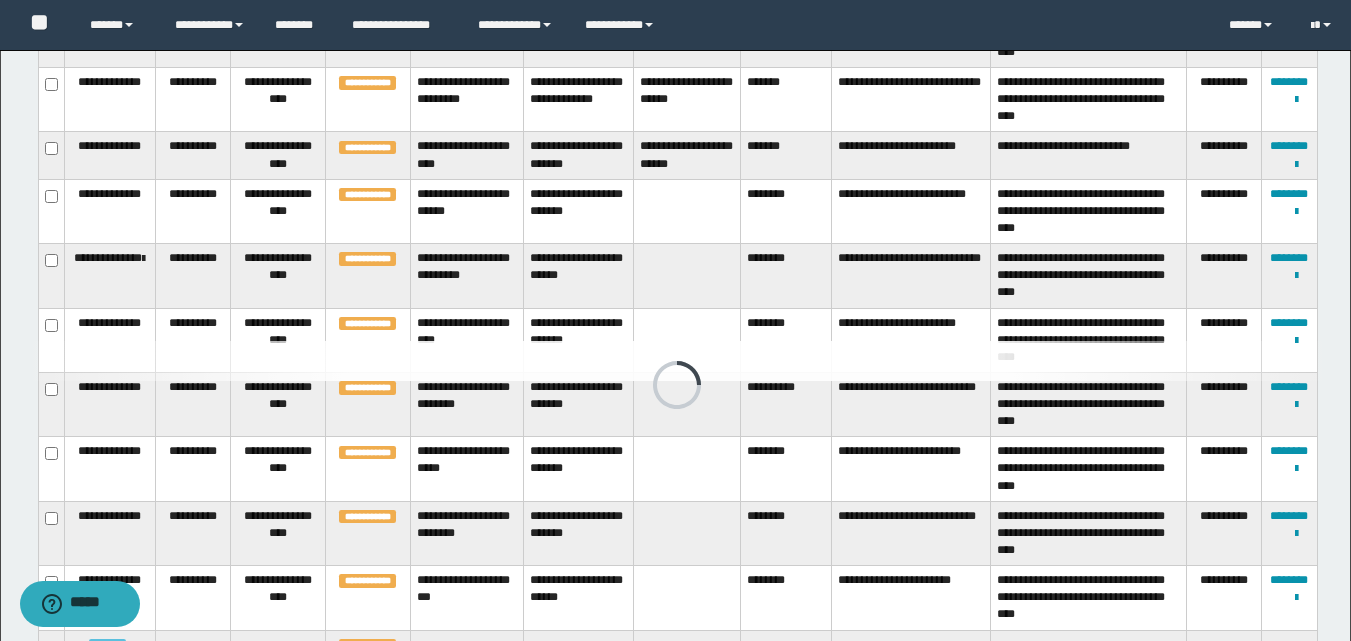 scroll, scrollTop: 296, scrollLeft: 0, axis: vertical 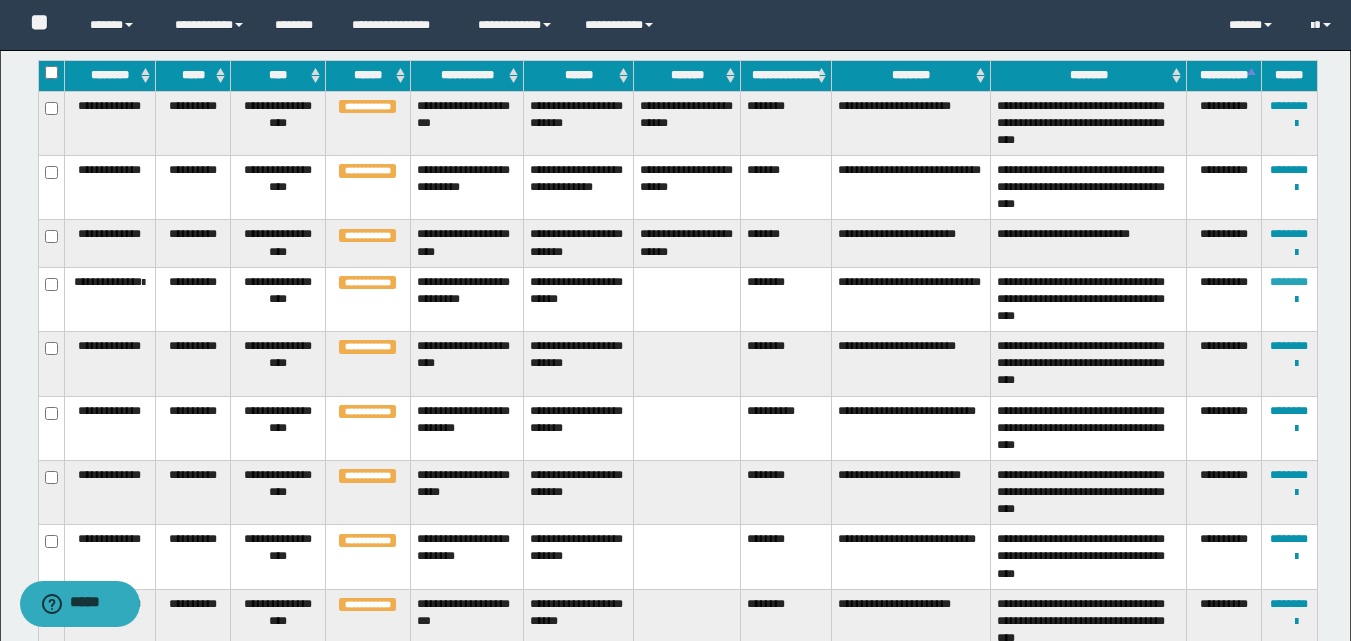 click on "********" at bounding box center (1289, 282) 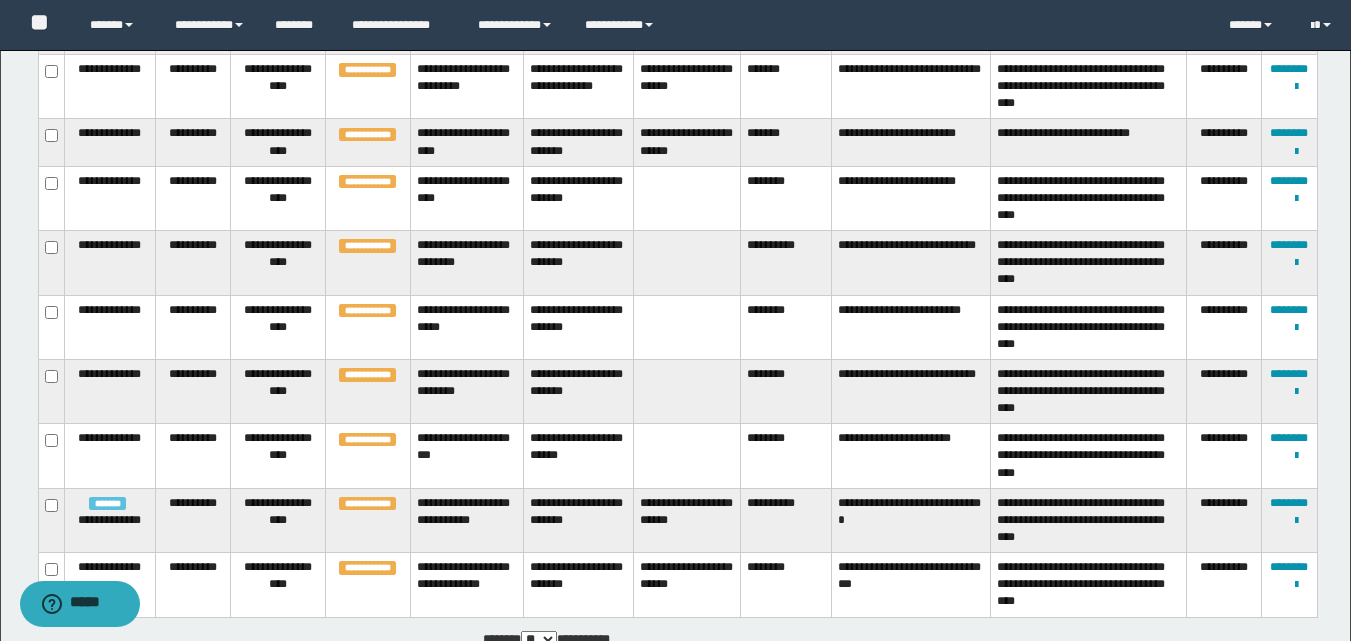scroll, scrollTop: 396, scrollLeft: 0, axis: vertical 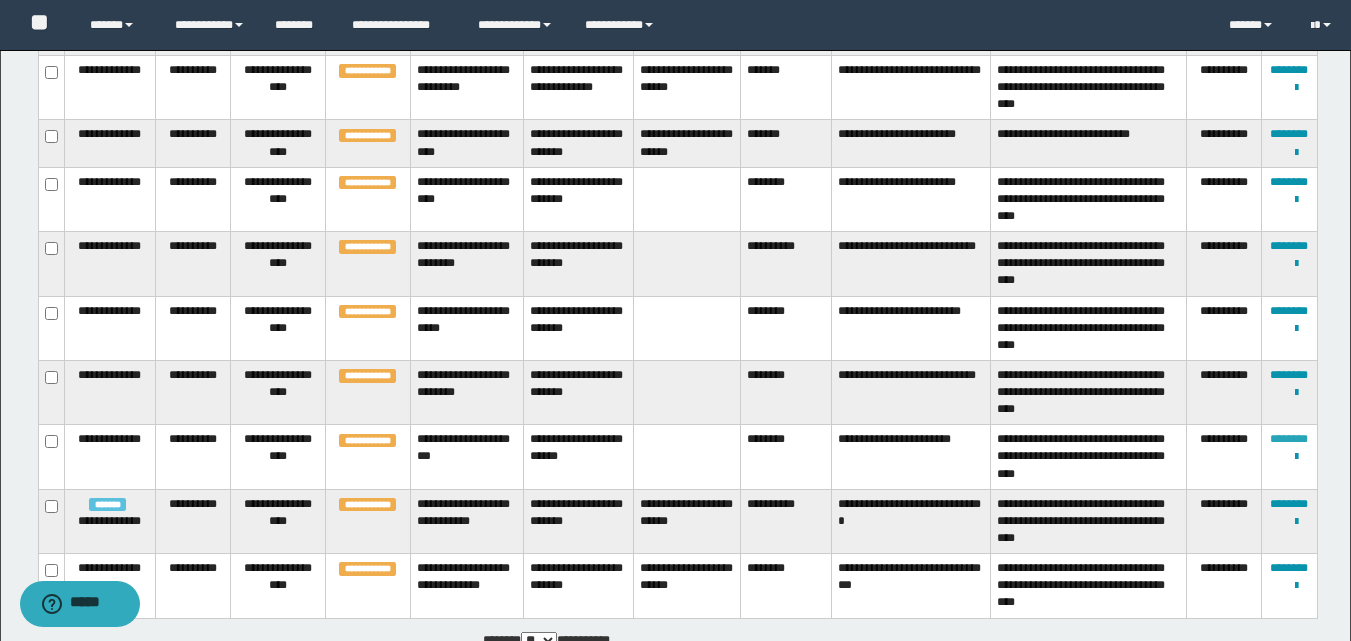 click on "********" at bounding box center (1289, 439) 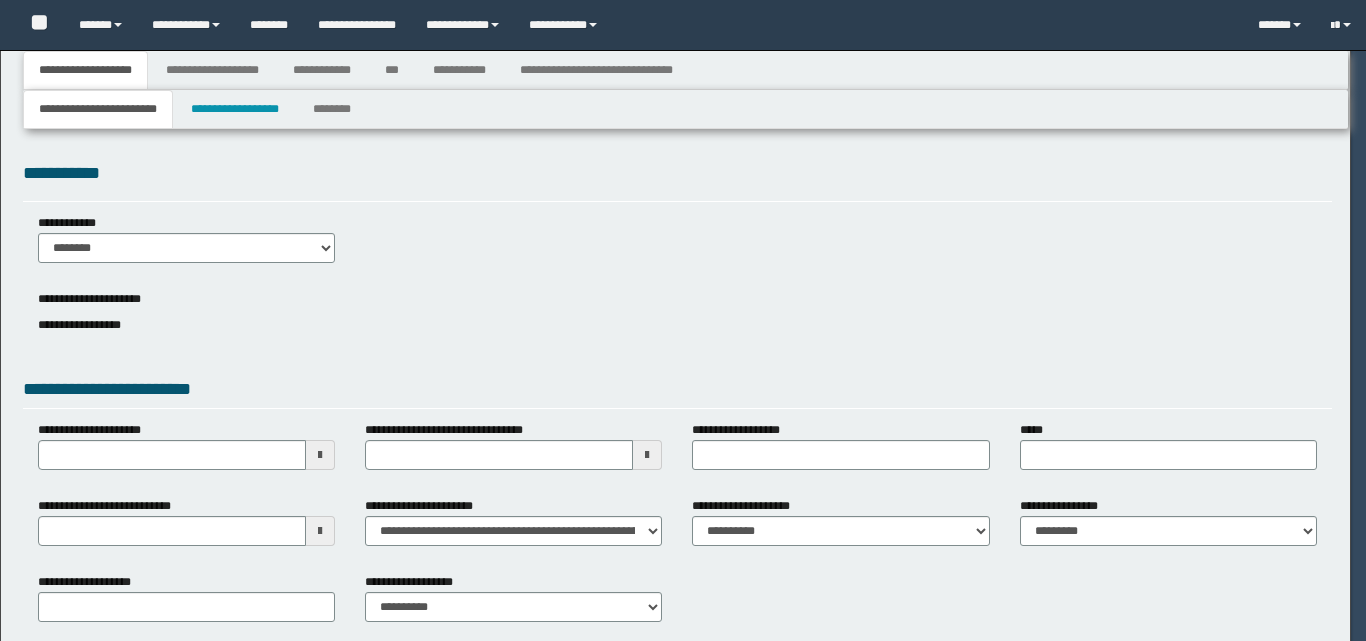 scroll, scrollTop: 0, scrollLeft: 0, axis: both 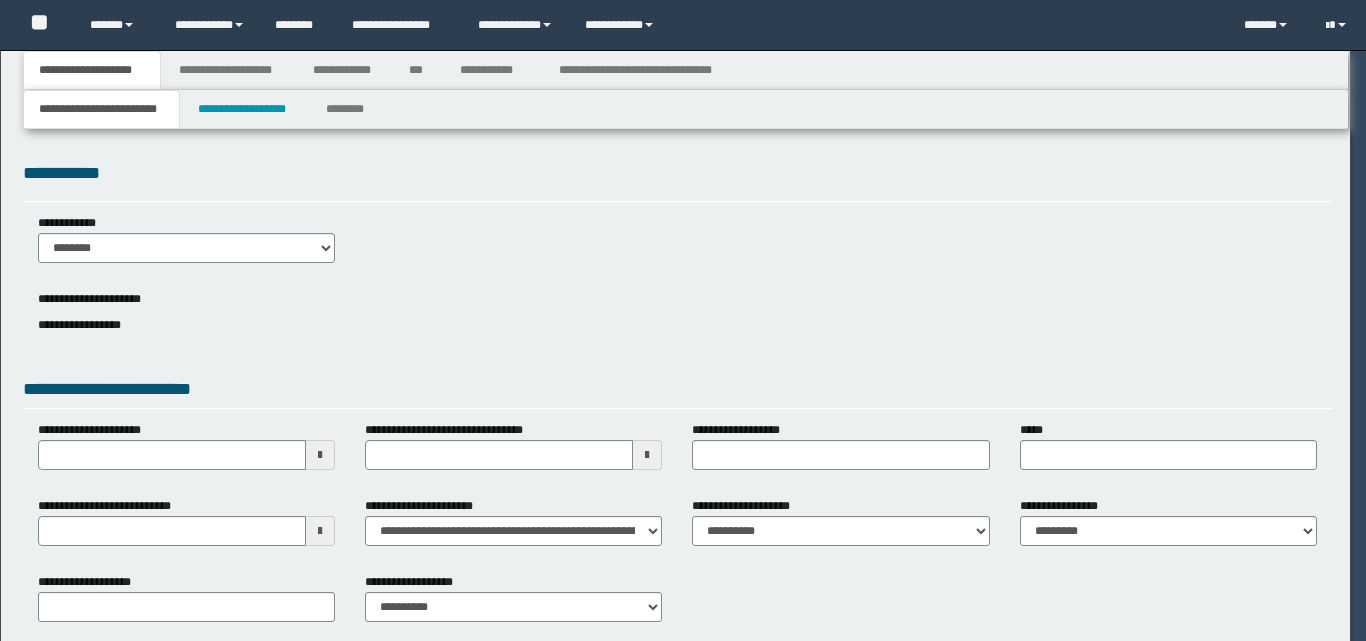 select on "*" 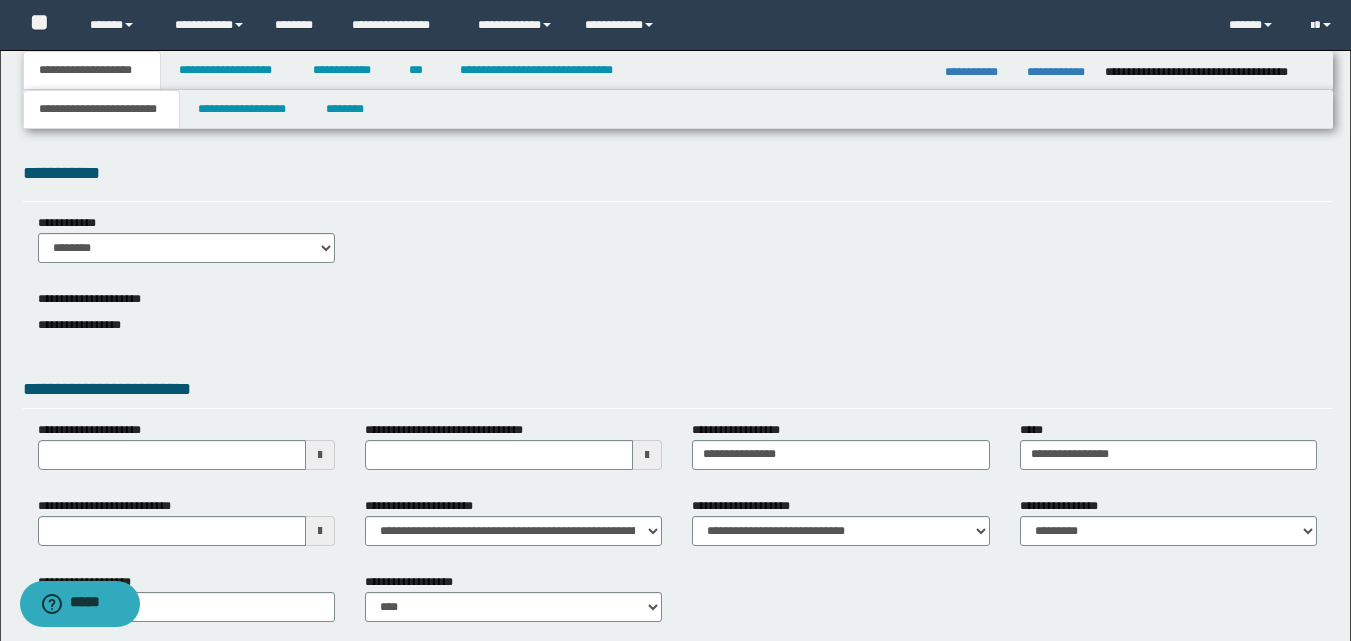 click at bounding box center (320, 531) 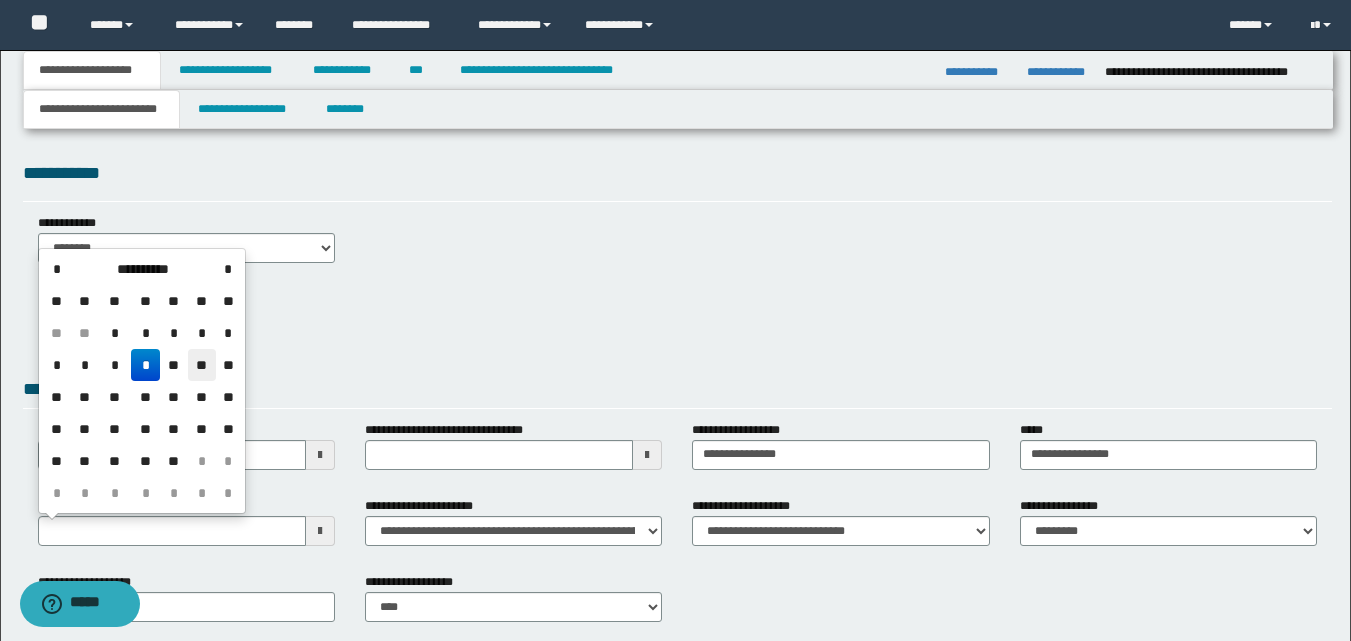 click on "**" at bounding box center [202, 365] 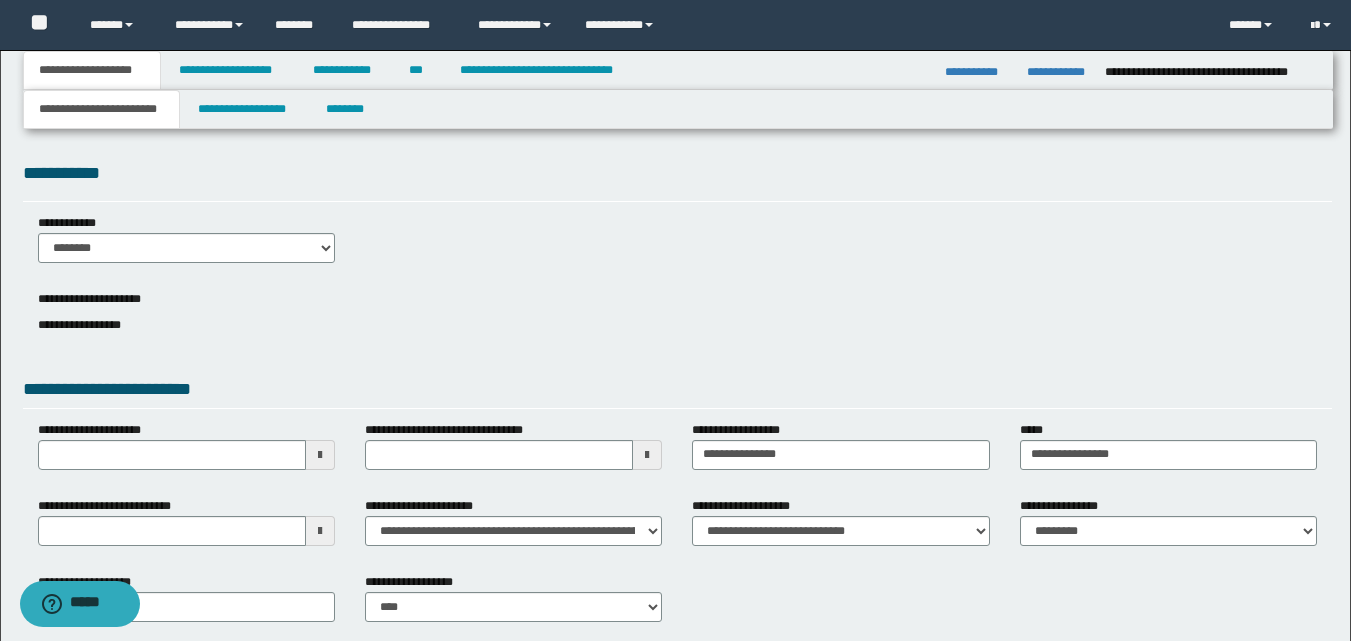 click on "**********" at bounding box center [978, 72] 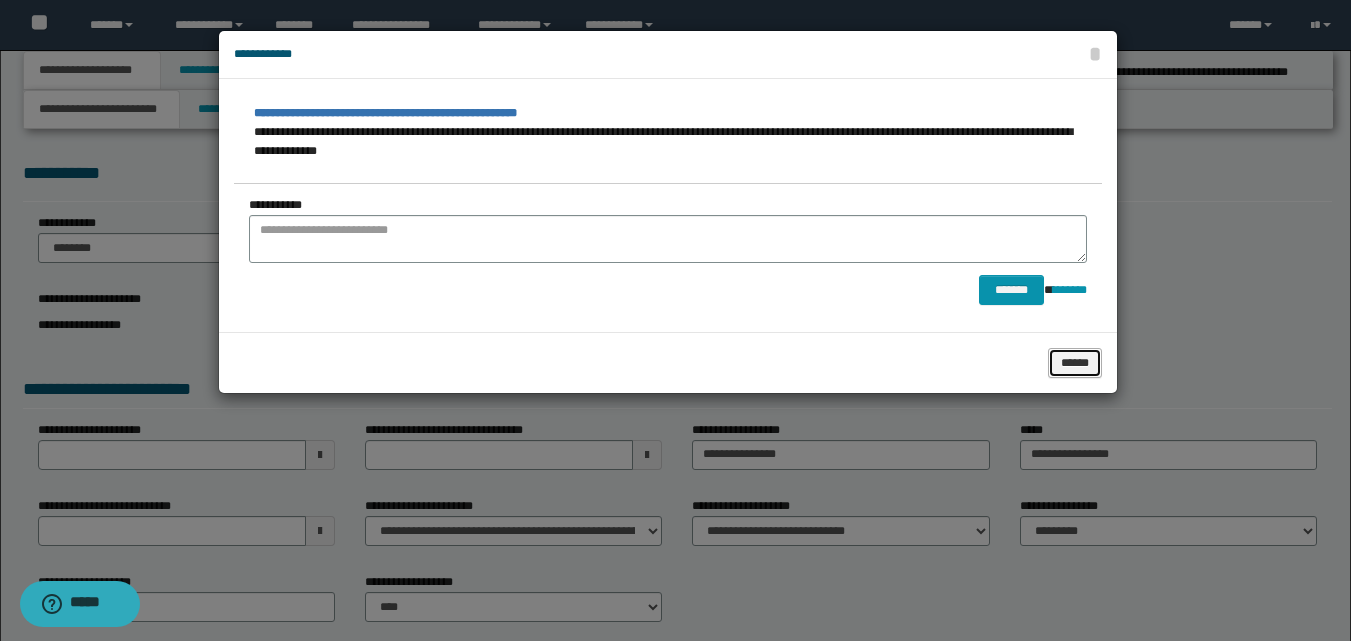 click on "******" at bounding box center [1075, 363] 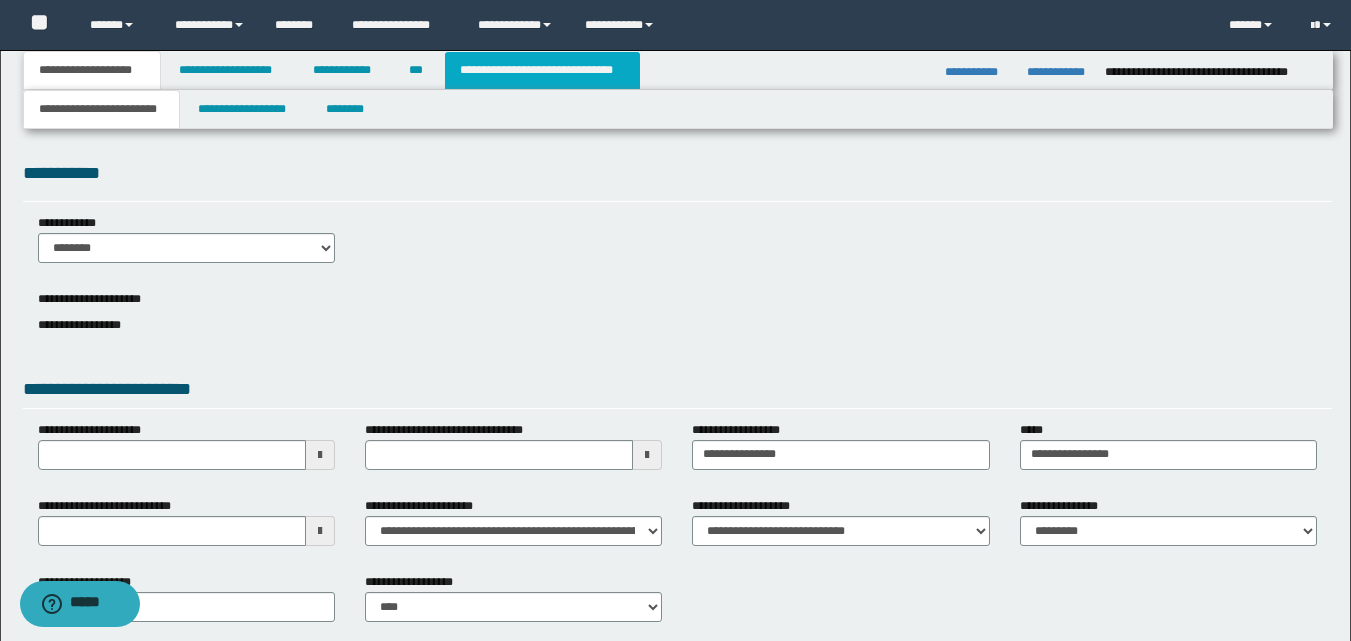 click on "**********" at bounding box center [542, 70] 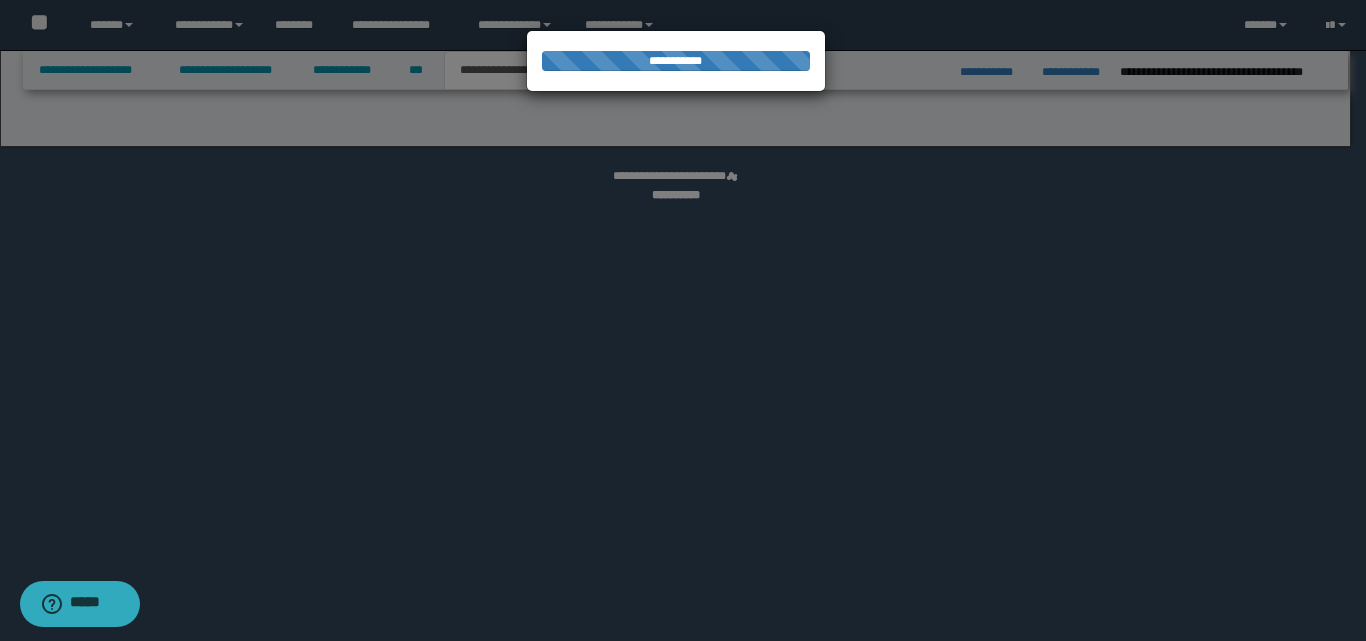 select on "*" 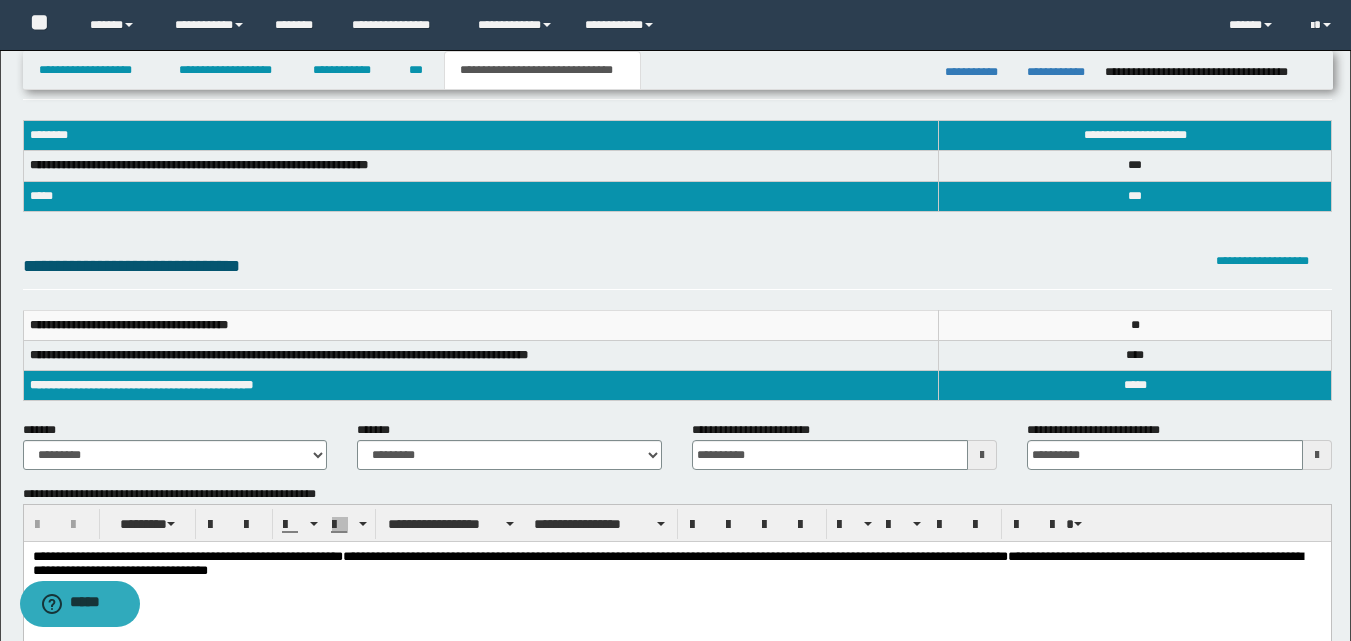 scroll, scrollTop: 200, scrollLeft: 0, axis: vertical 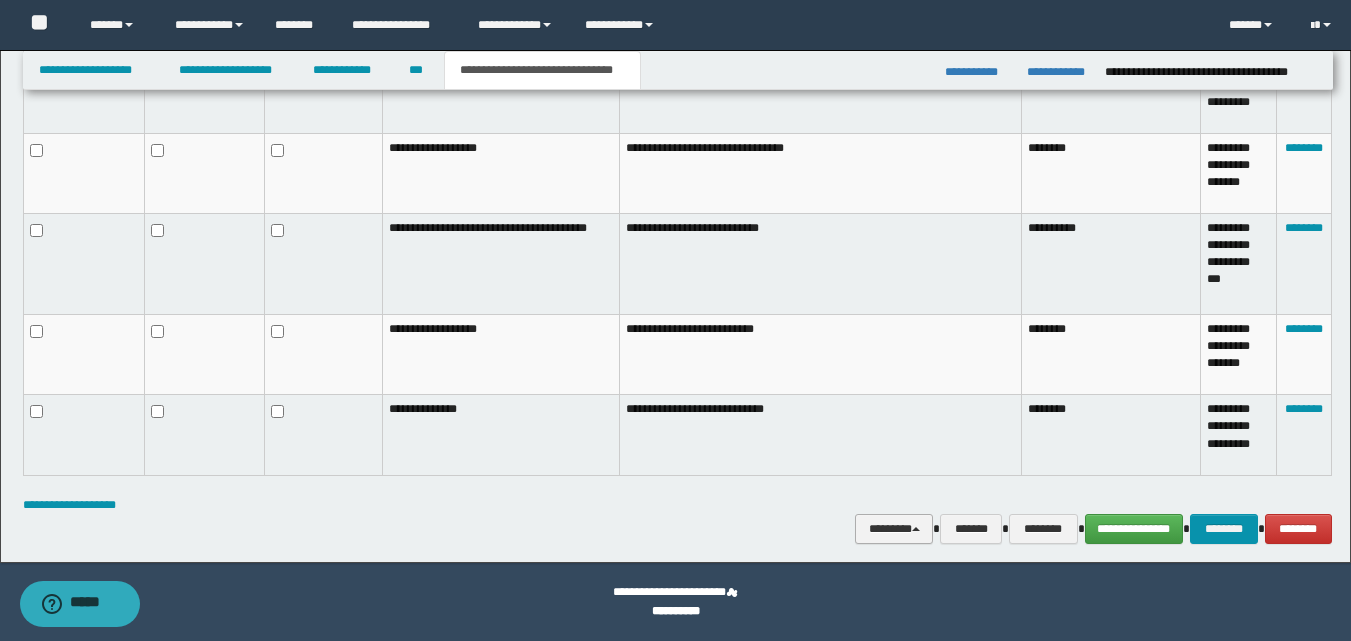 click on "********" at bounding box center (894, 529) 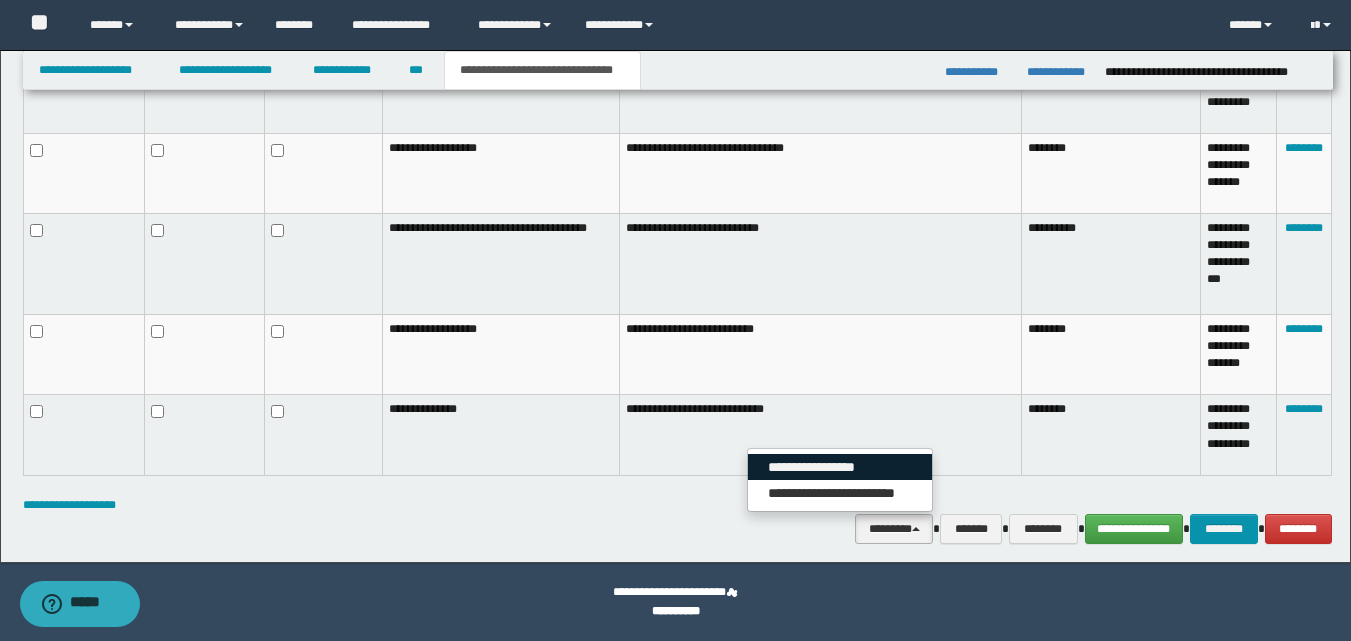 click on "**********" at bounding box center [840, 467] 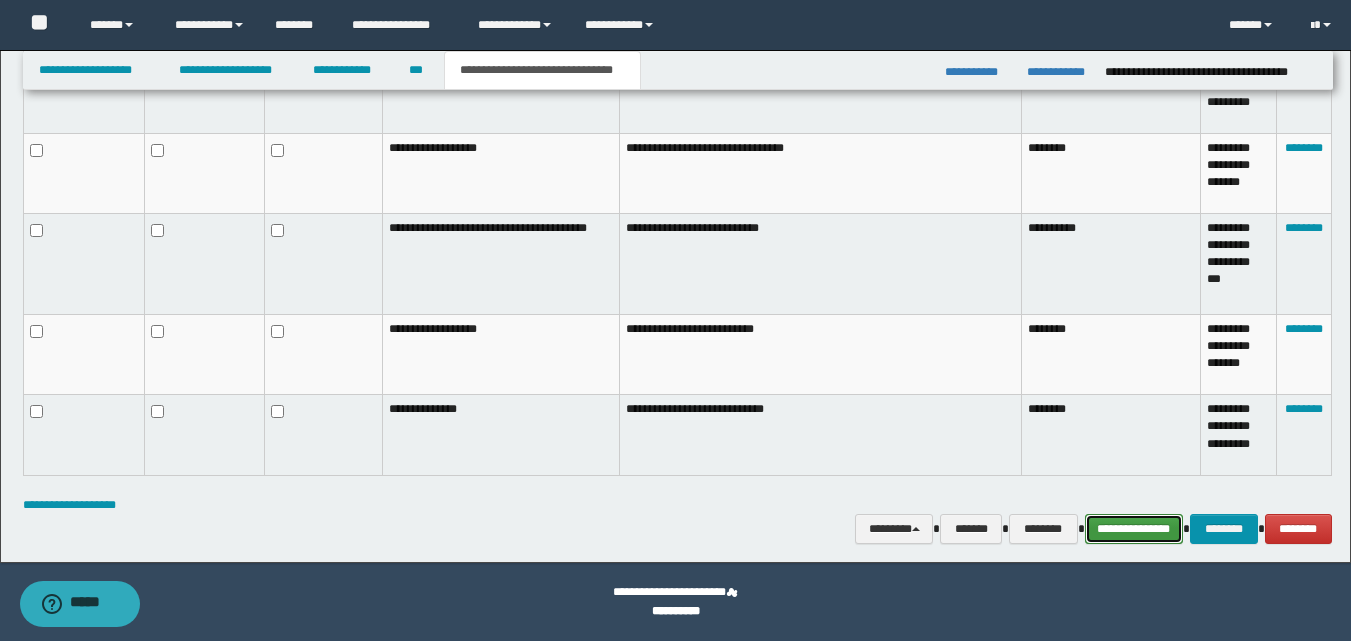 drag, startPoint x: 1103, startPoint y: 523, endPoint x: 1090, endPoint y: 508, distance: 19.849434 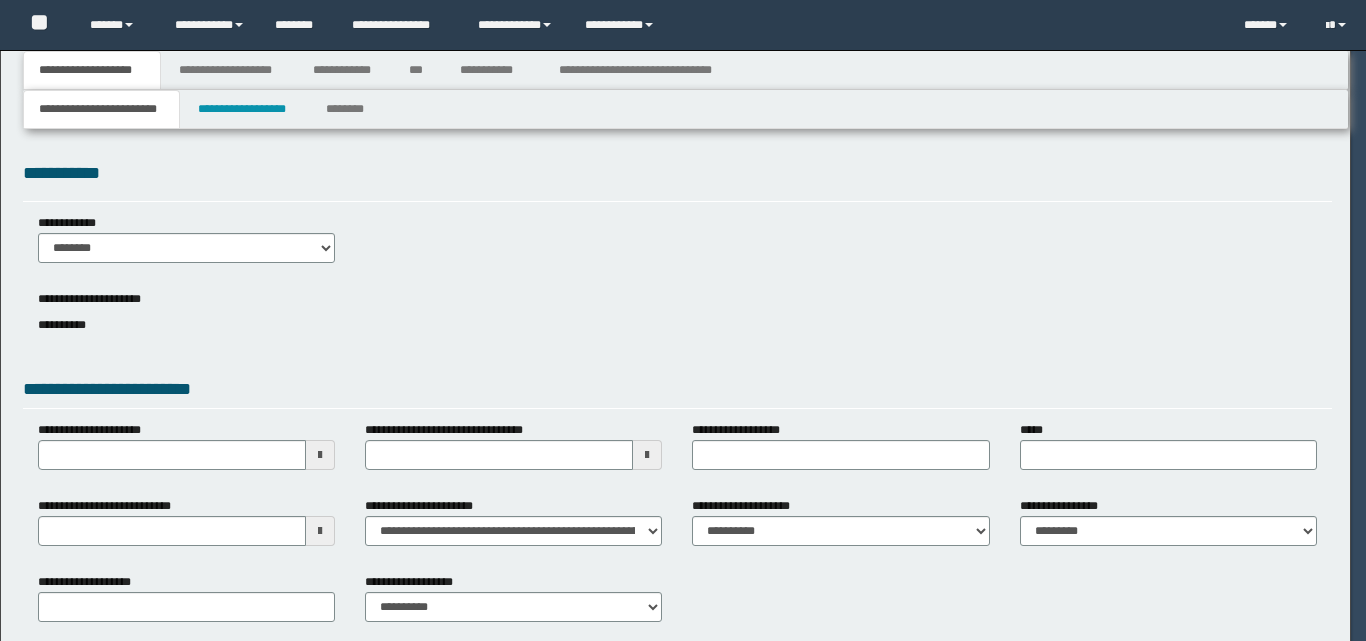 scroll, scrollTop: 0, scrollLeft: 0, axis: both 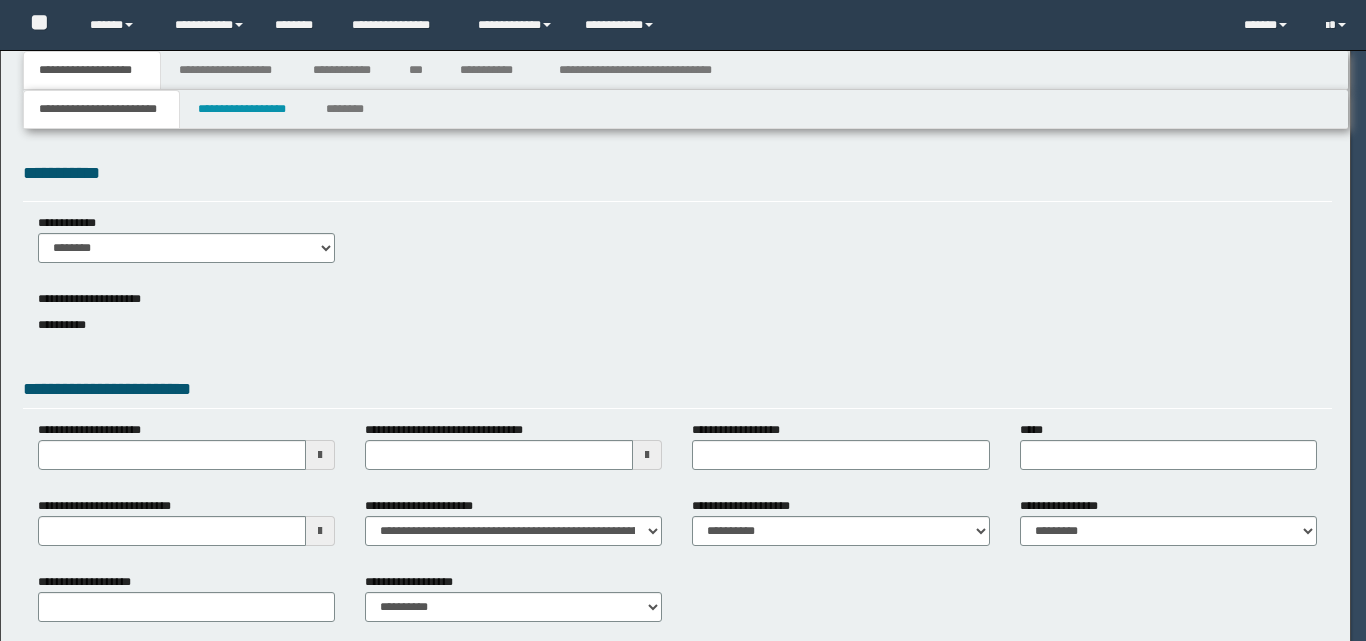 select on "*" 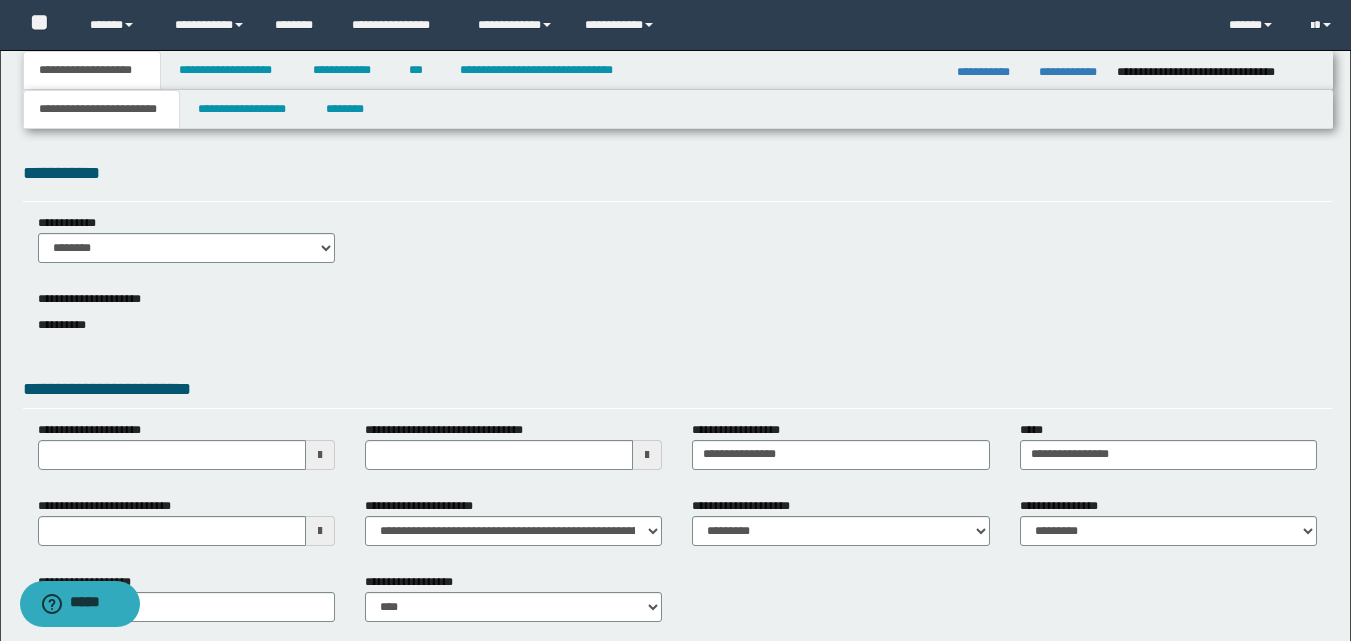 click at bounding box center [320, 531] 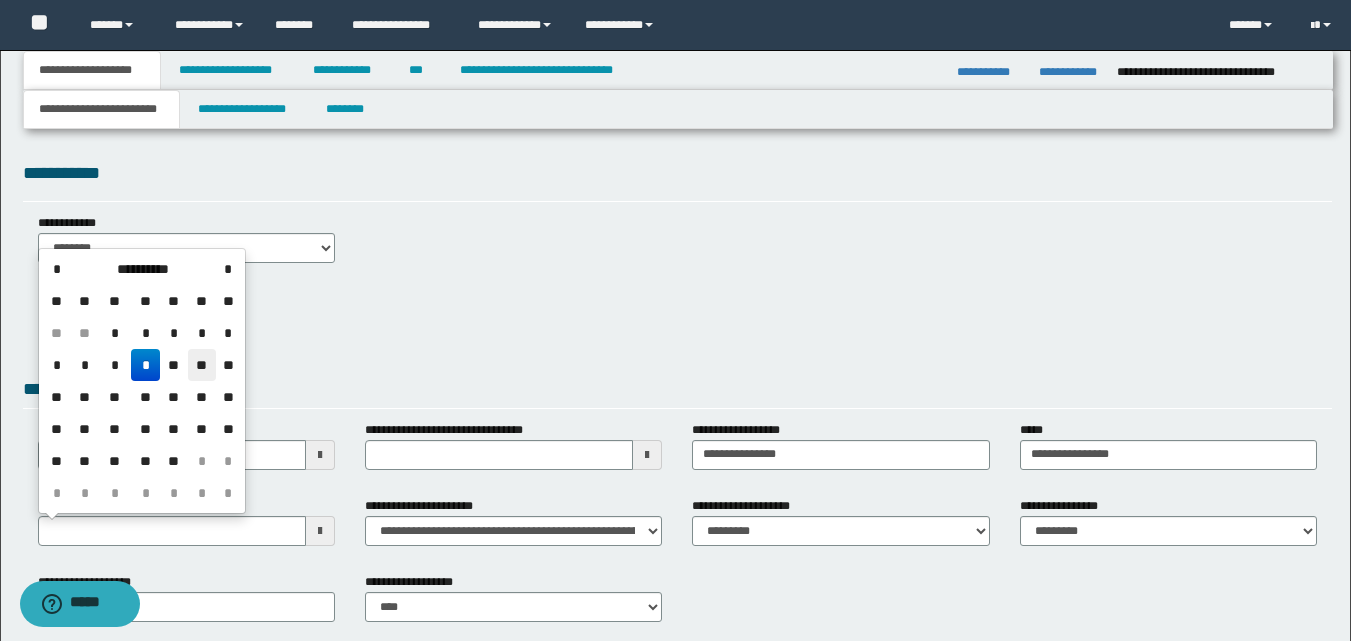 click on "**" at bounding box center (202, 365) 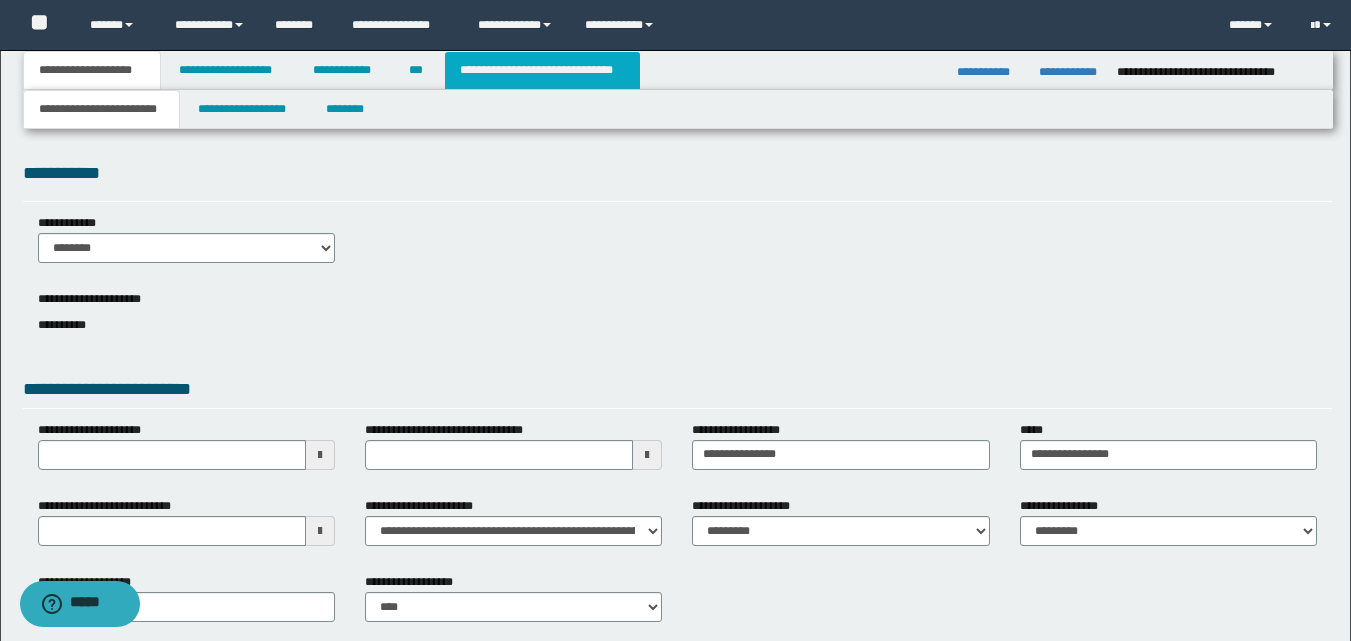click on "**********" at bounding box center (542, 70) 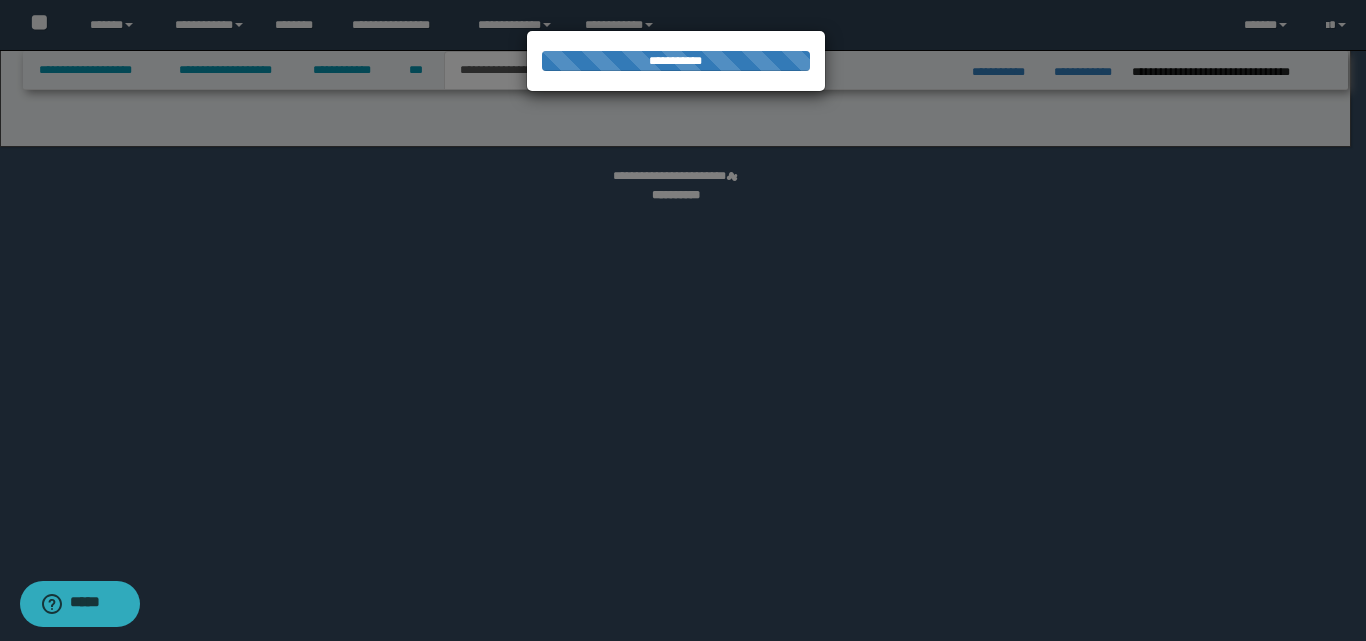 select on "*" 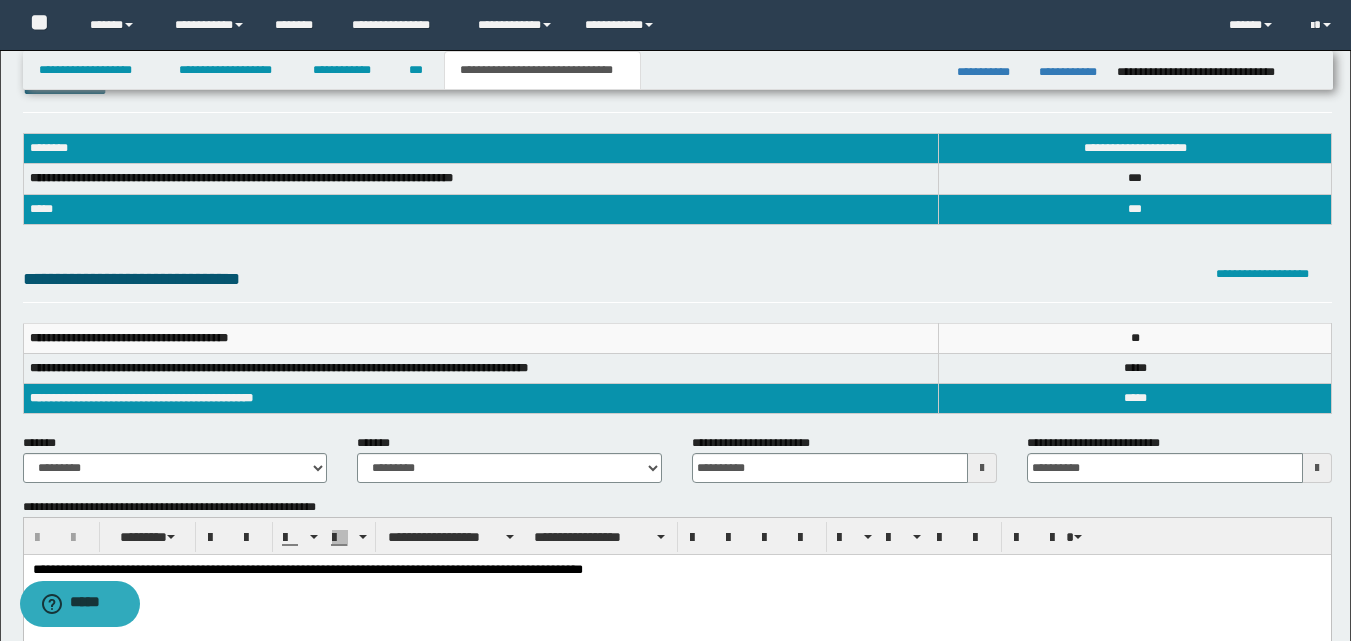 scroll, scrollTop: 100, scrollLeft: 0, axis: vertical 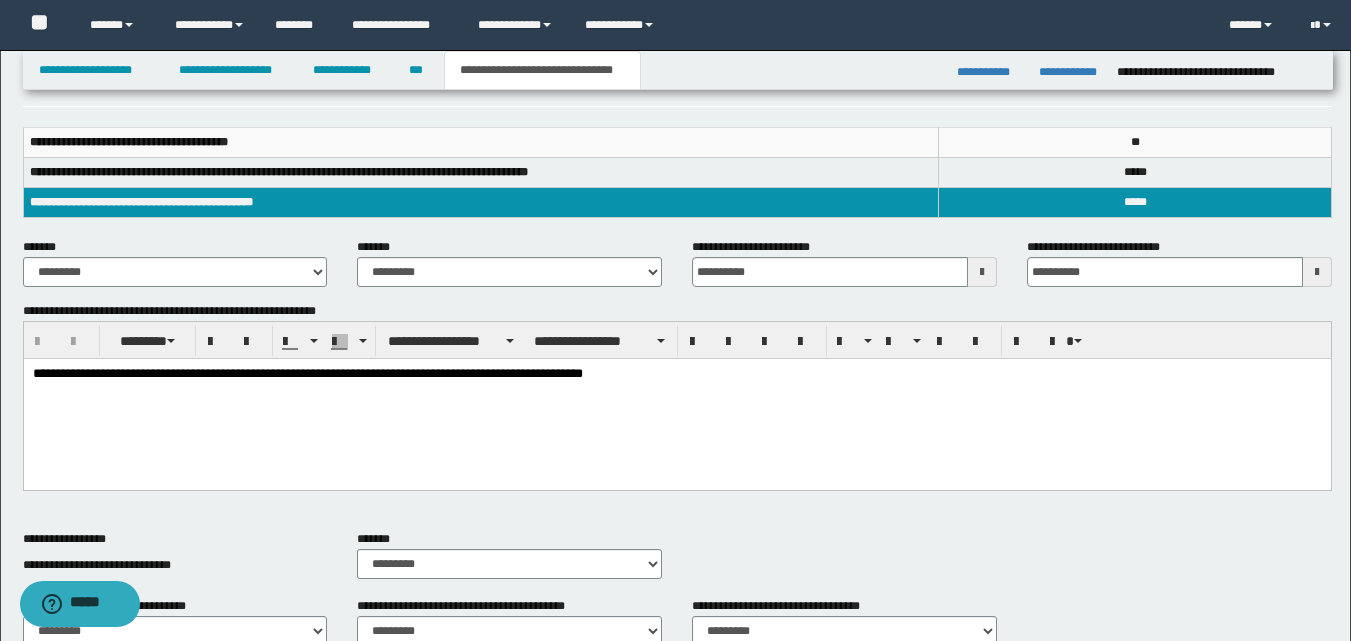 click on "**********" at bounding box center (990, 72) 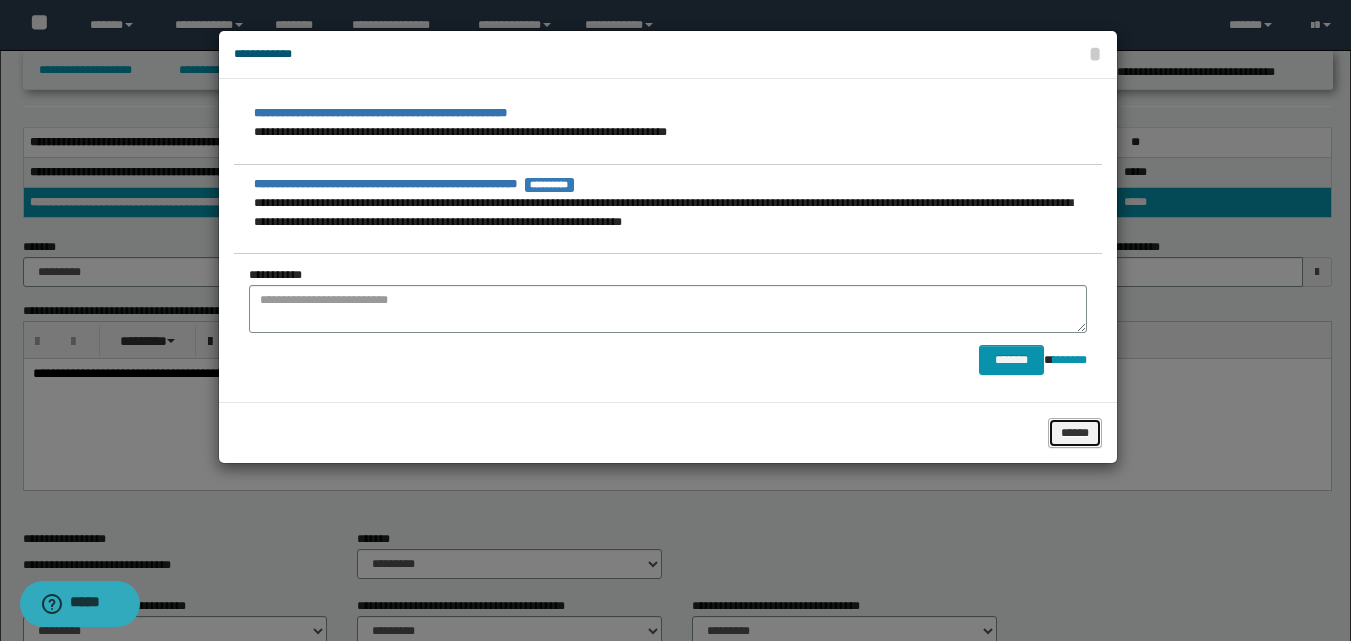 click on "******" at bounding box center (1075, 433) 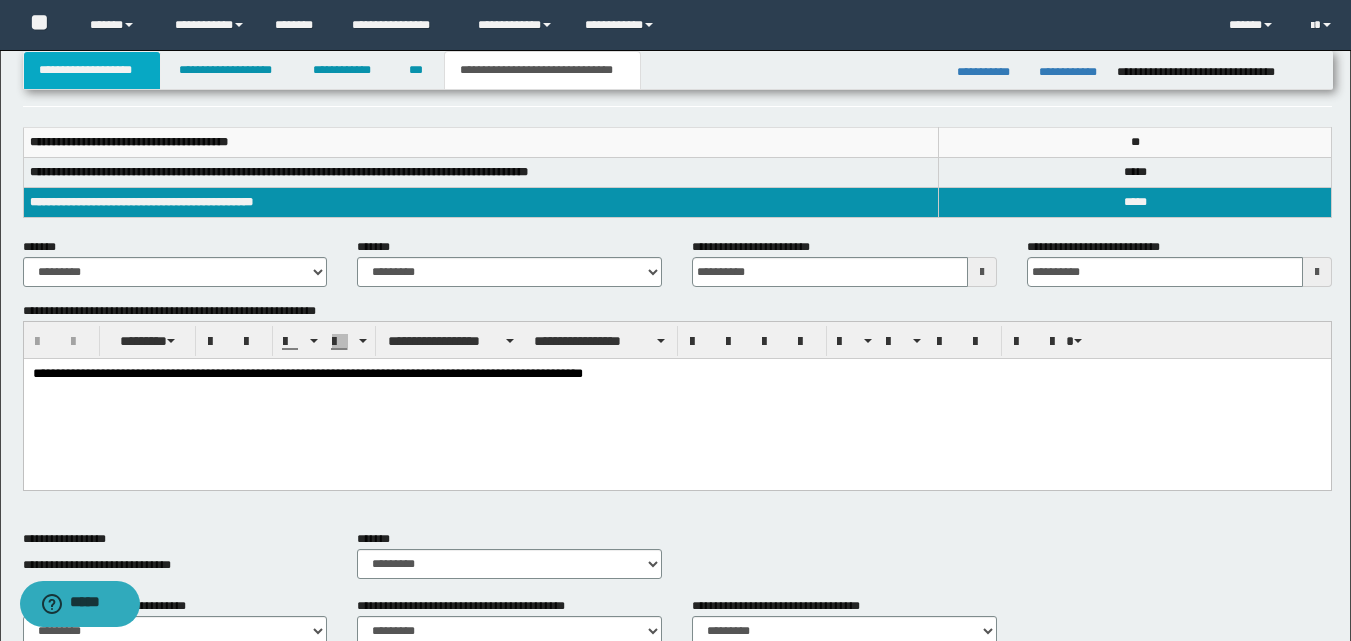 click on "**********" at bounding box center [92, 70] 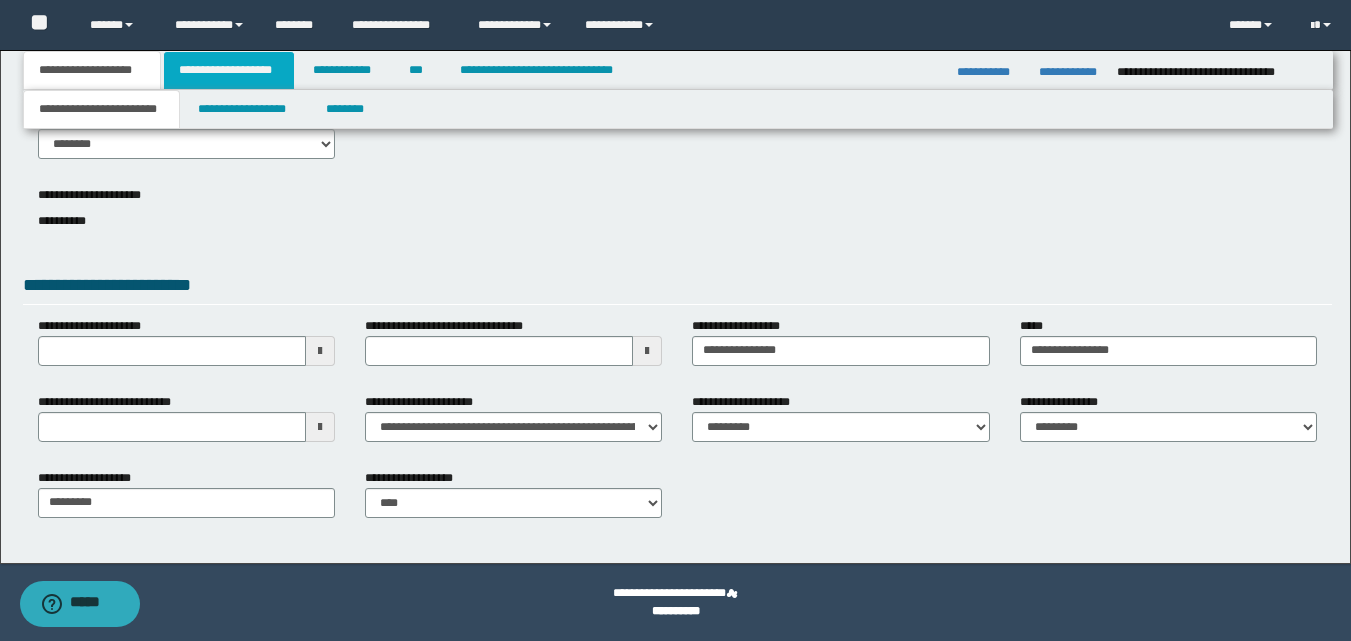 click on "**********" at bounding box center (229, 70) 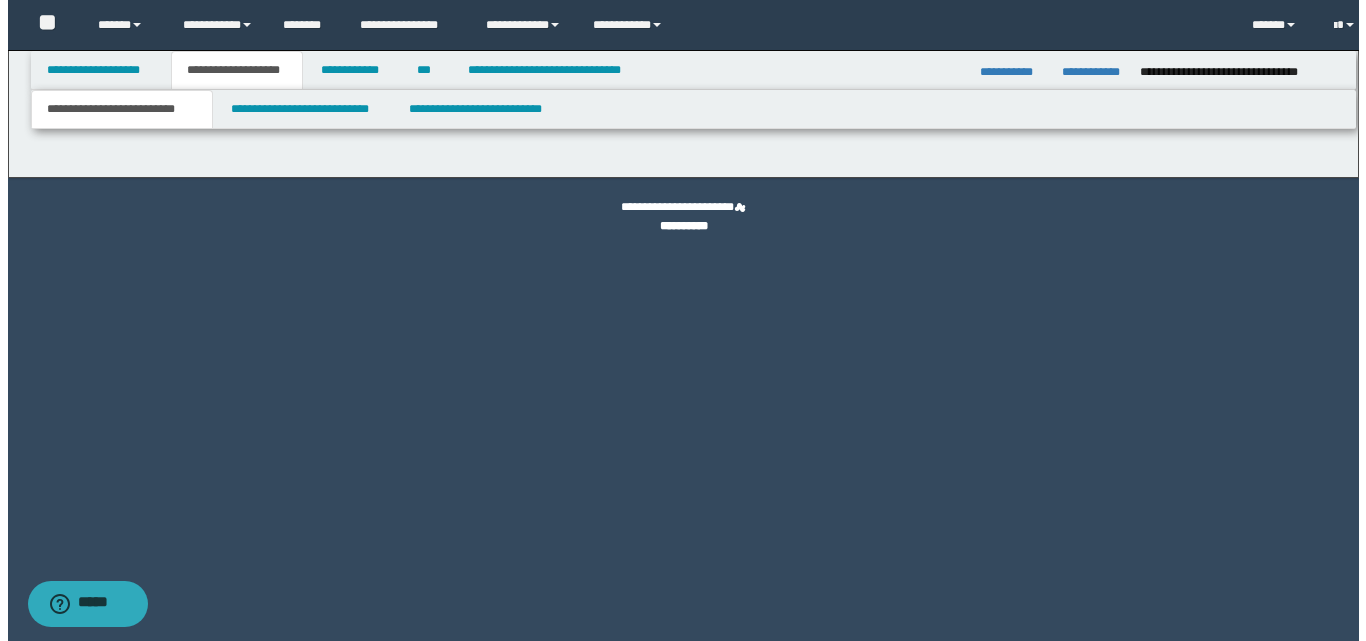 scroll, scrollTop: 0, scrollLeft: 0, axis: both 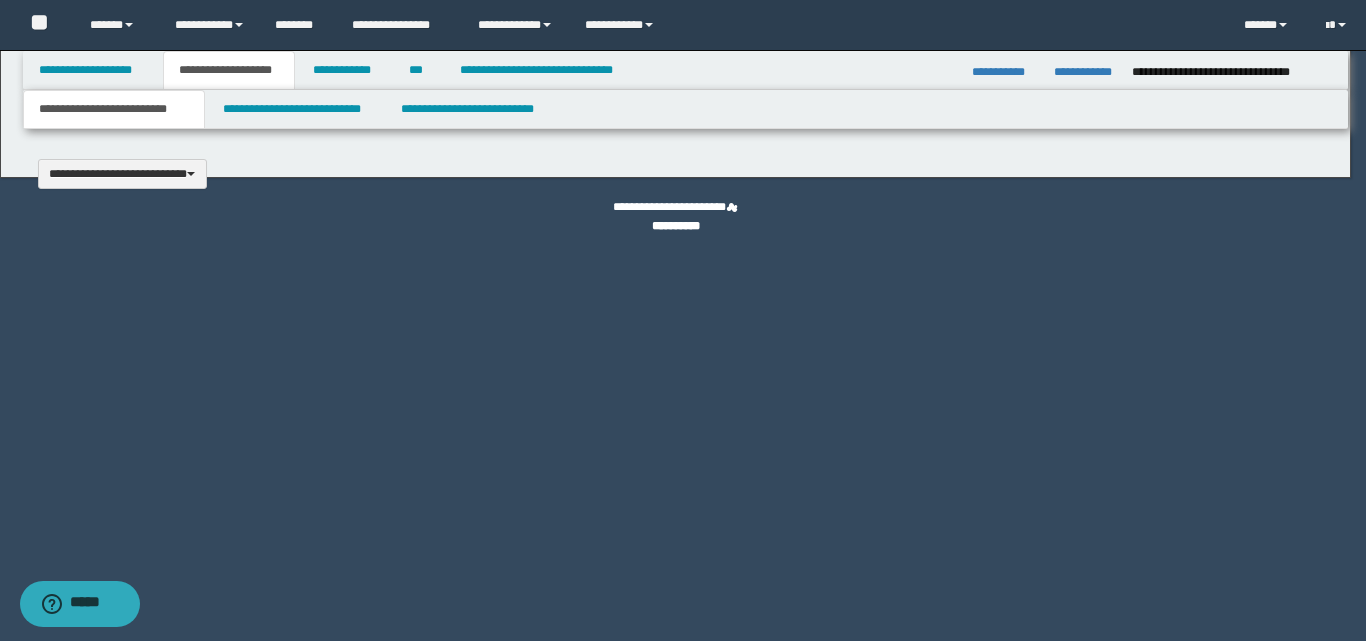 type 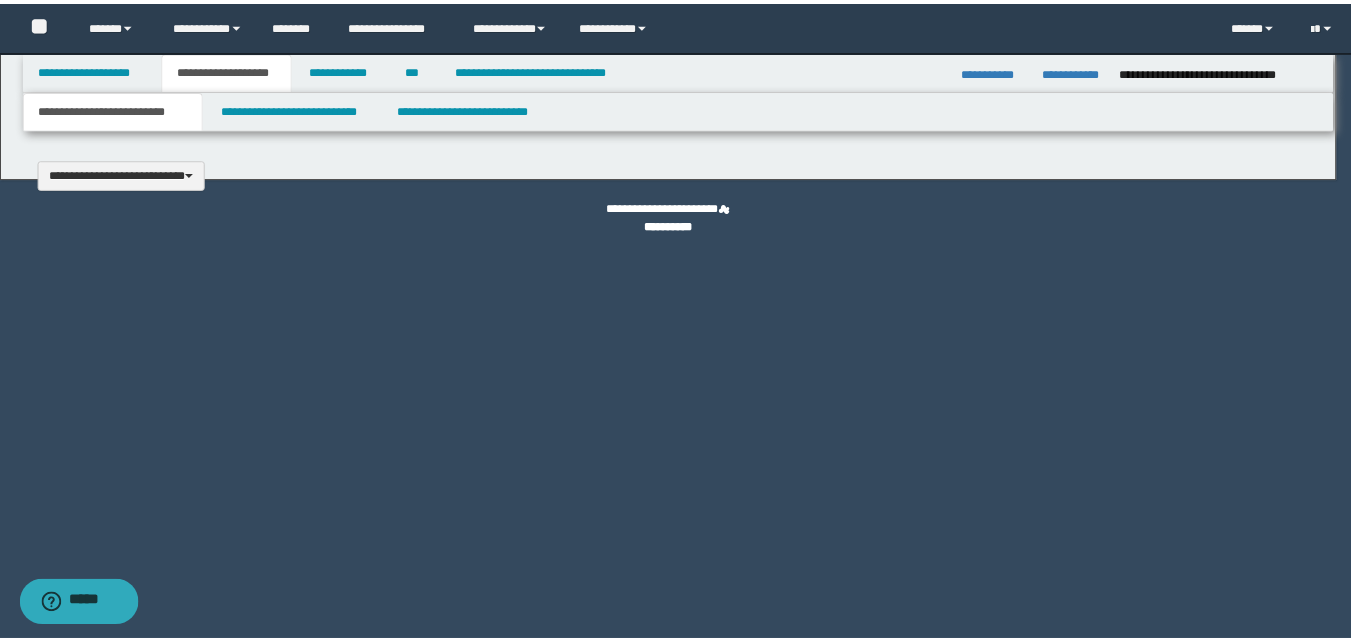 scroll, scrollTop: 0, scrollLeft: 0, axis: both 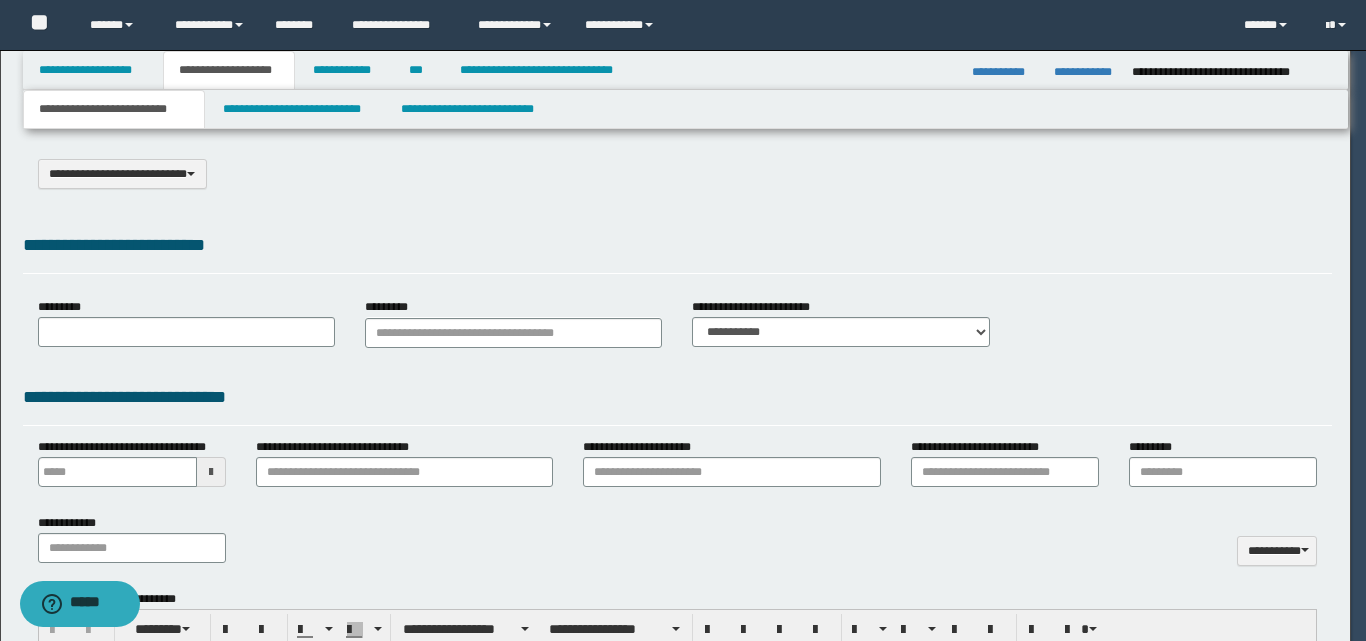 type on "**********" 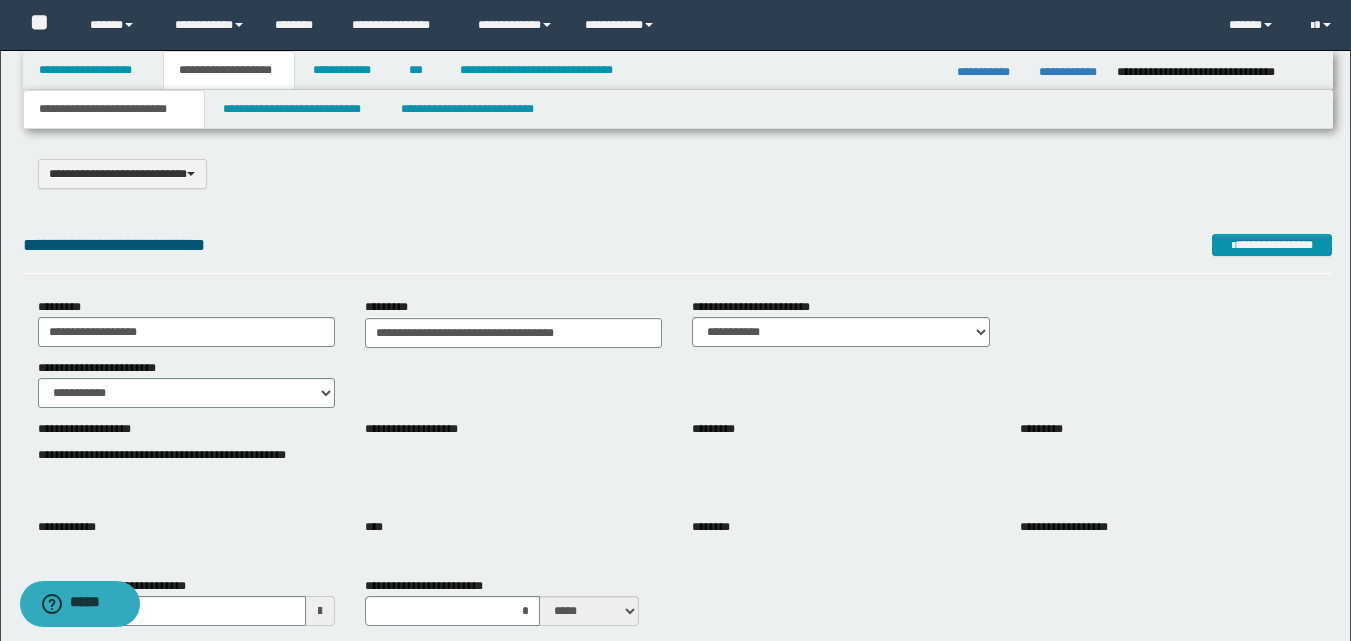 click on "**********" at bounding box center (229, 70) 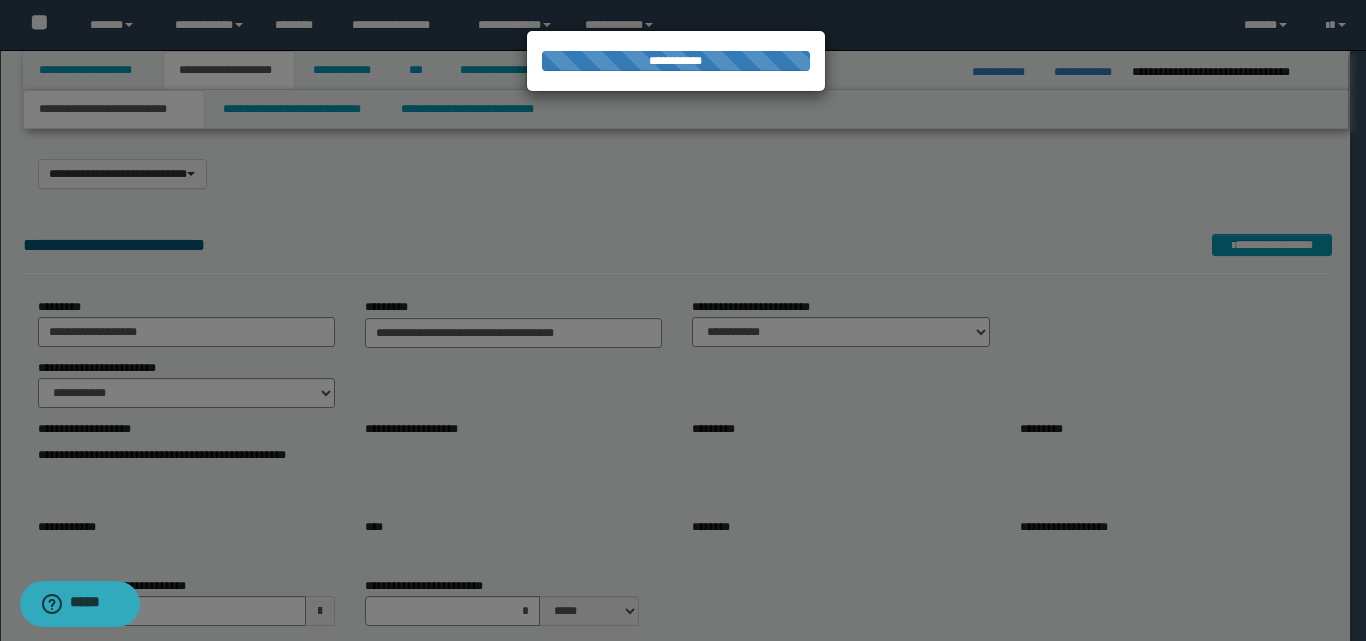type on "**********" 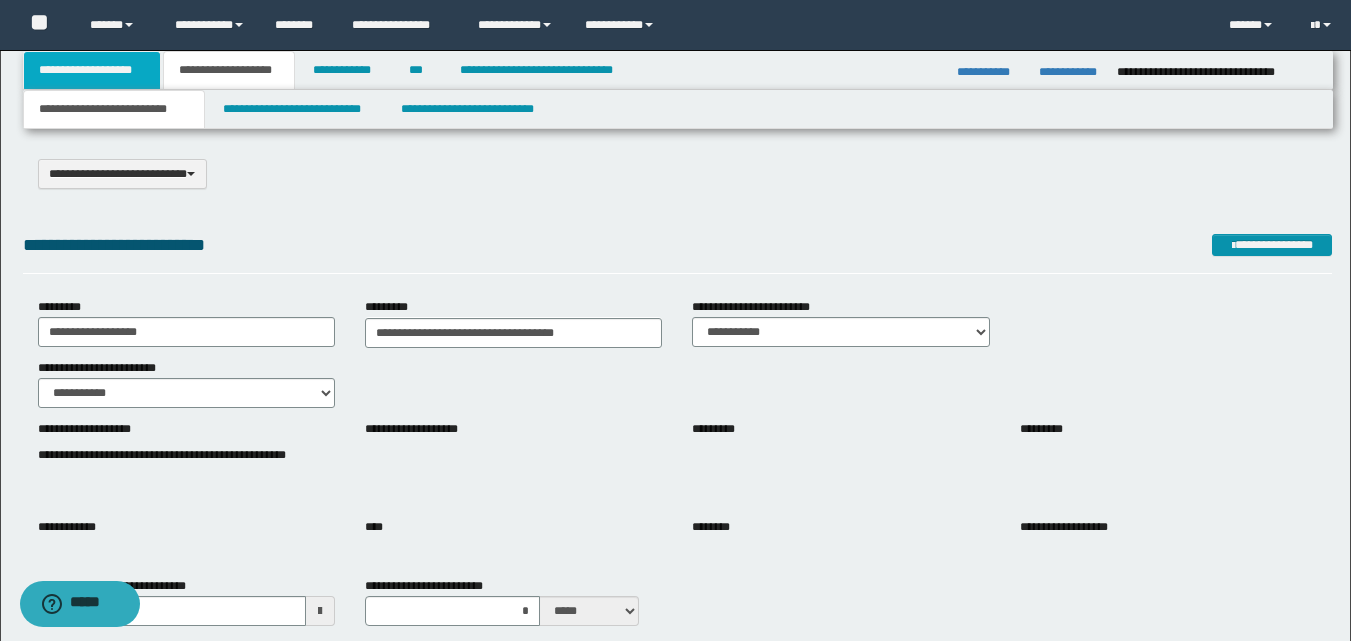 click on "**********" at bounding box center (92, 70) 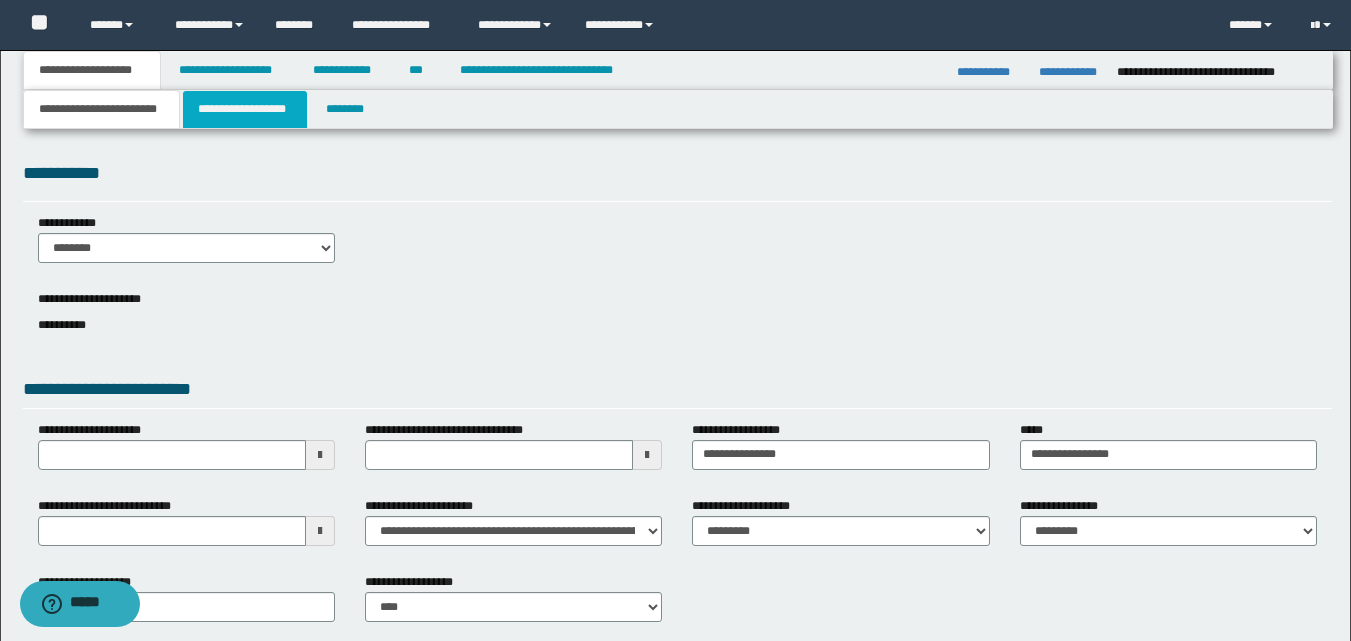 click on "**********" at bounding box center [245, 109] 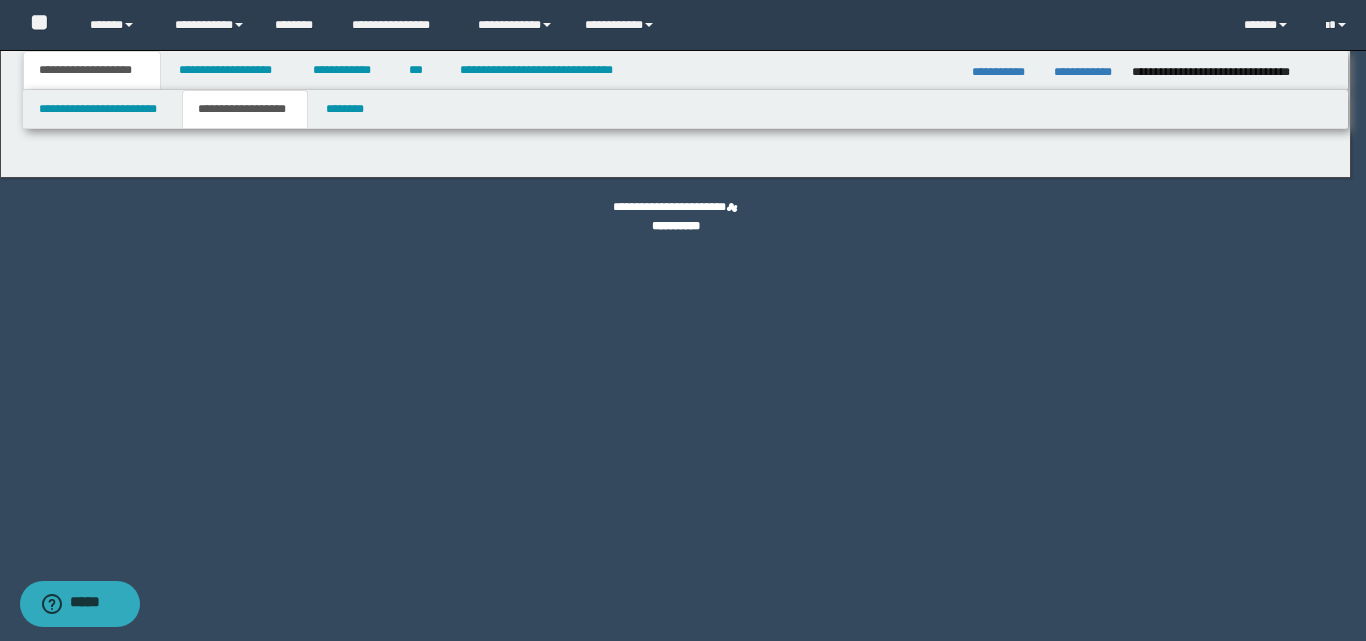 type on "********" 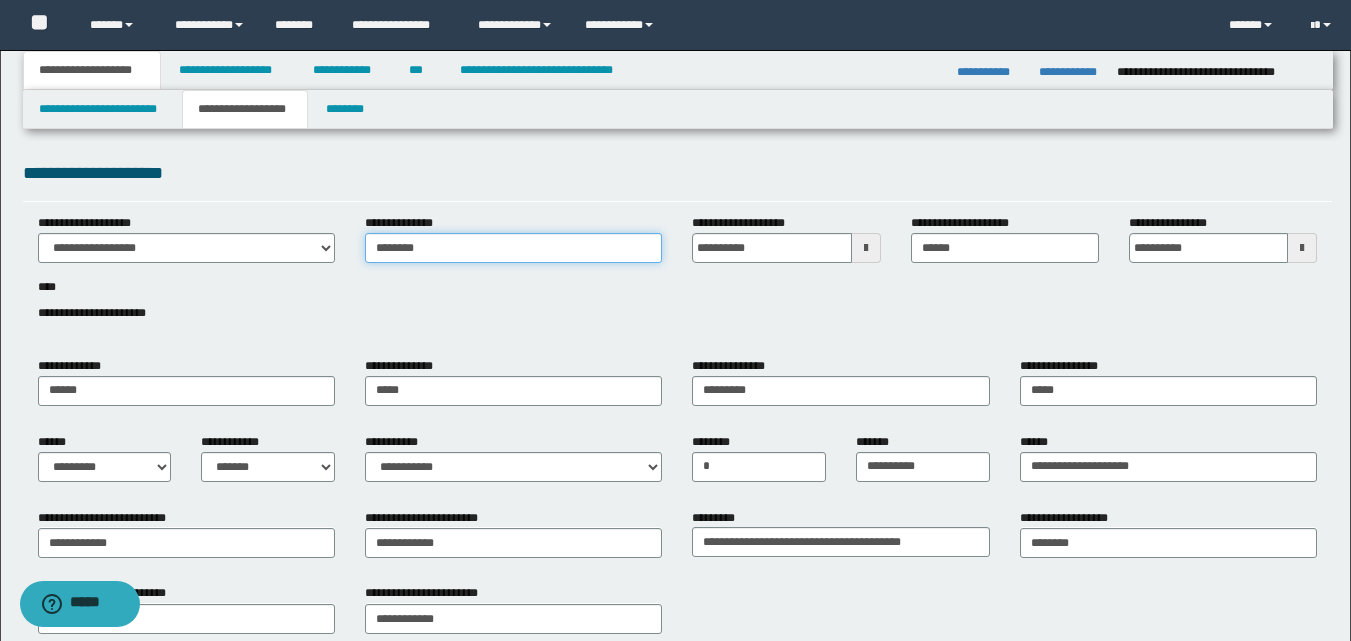 drag, startPoint x: 452, startPoint y: 248, endPoint x: 316, endPoint y: 173, distance: 155.30937 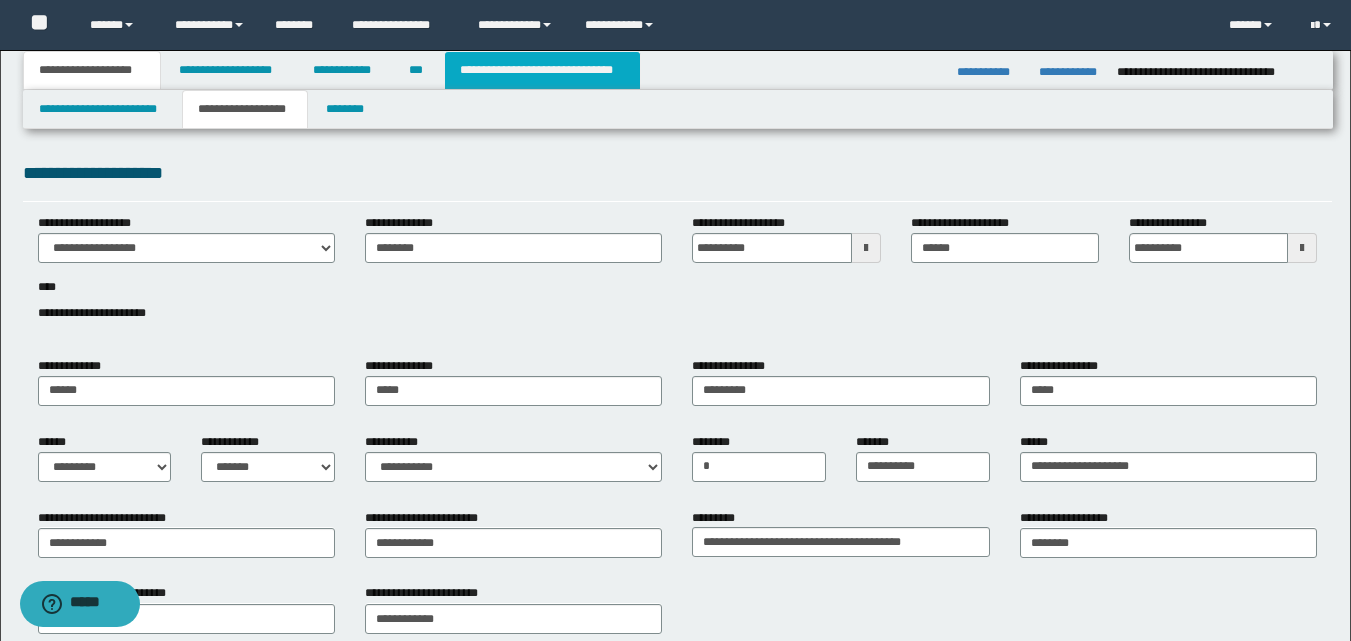 click on "**********" at bounding box center [542, 70] 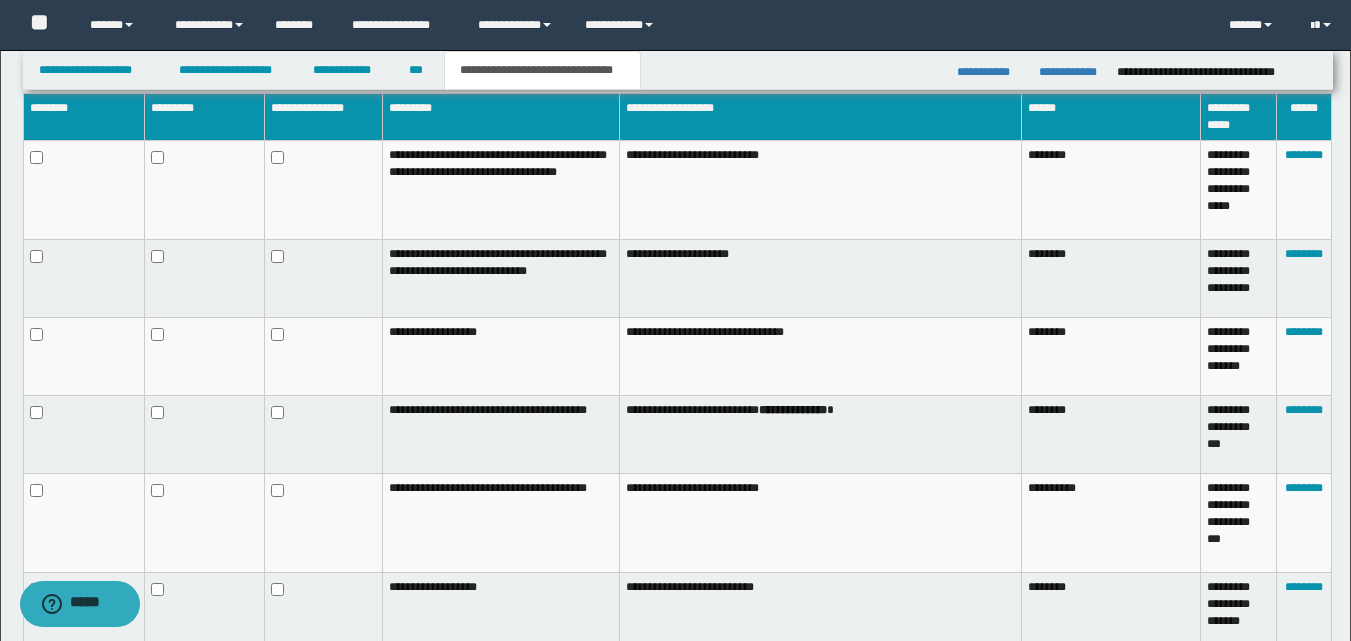 scroll, scrollTop: 1276, scrollLeft: 0, axis: vertical 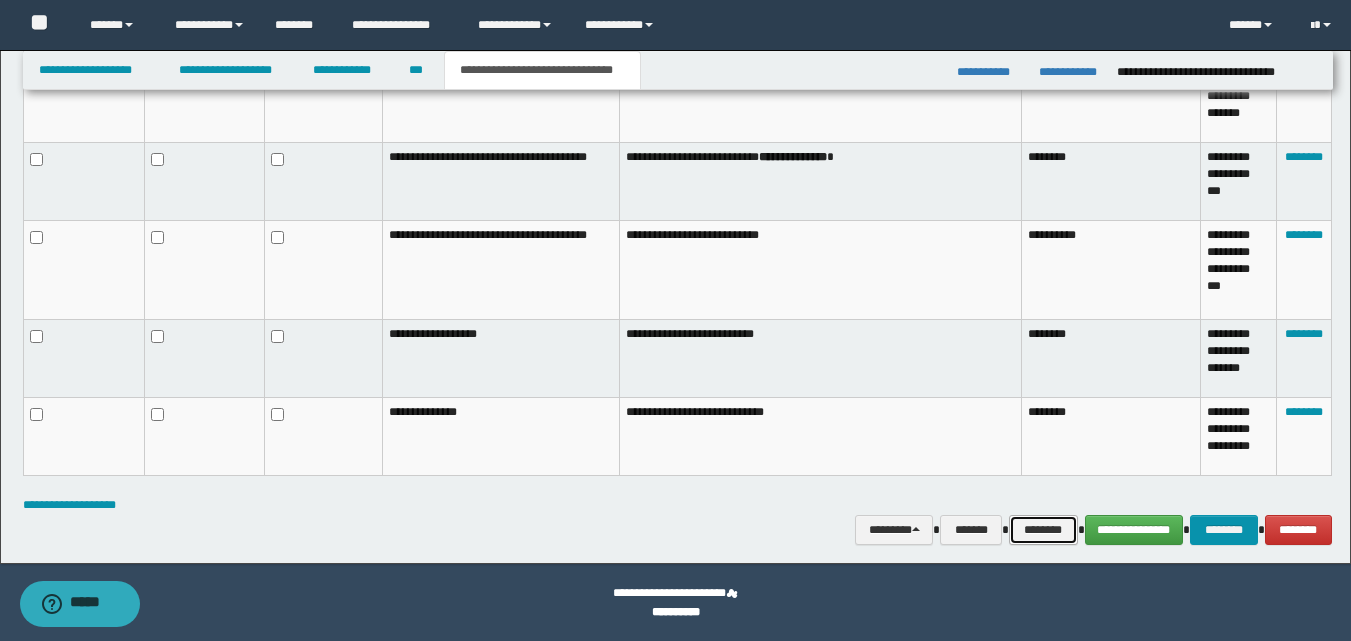 click on "********" at bounding box center (1043, 530) 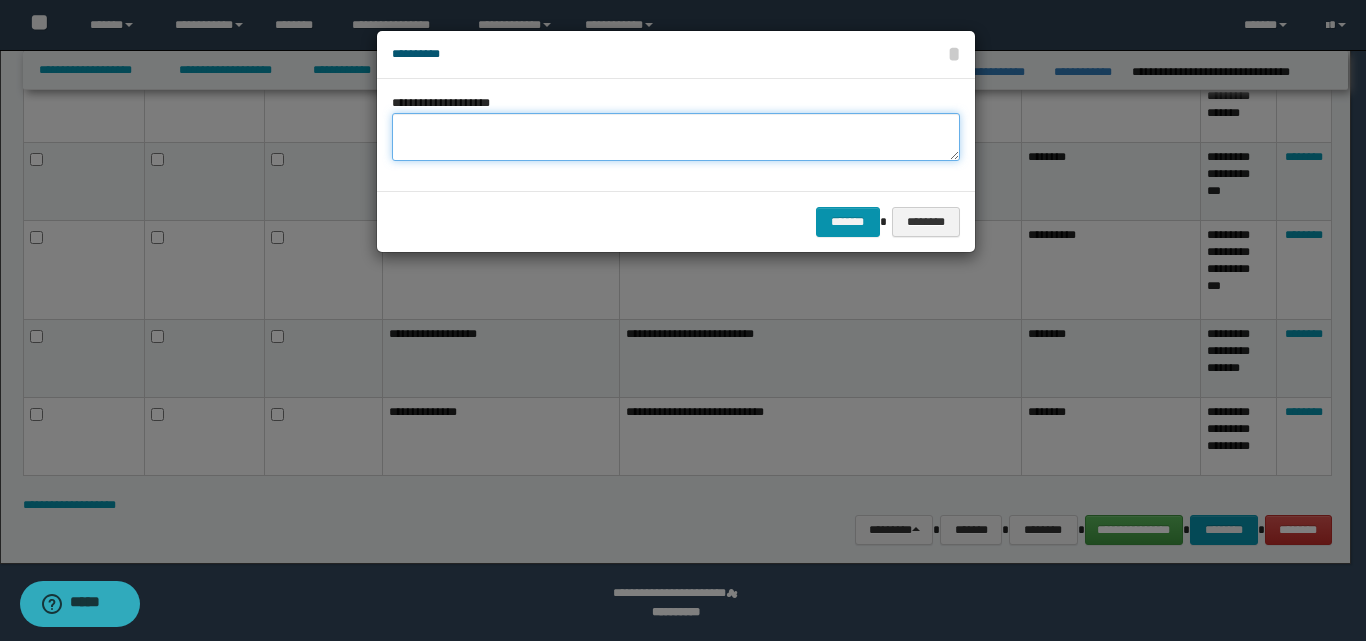 click on "**********" at bounding box center (676, 137) 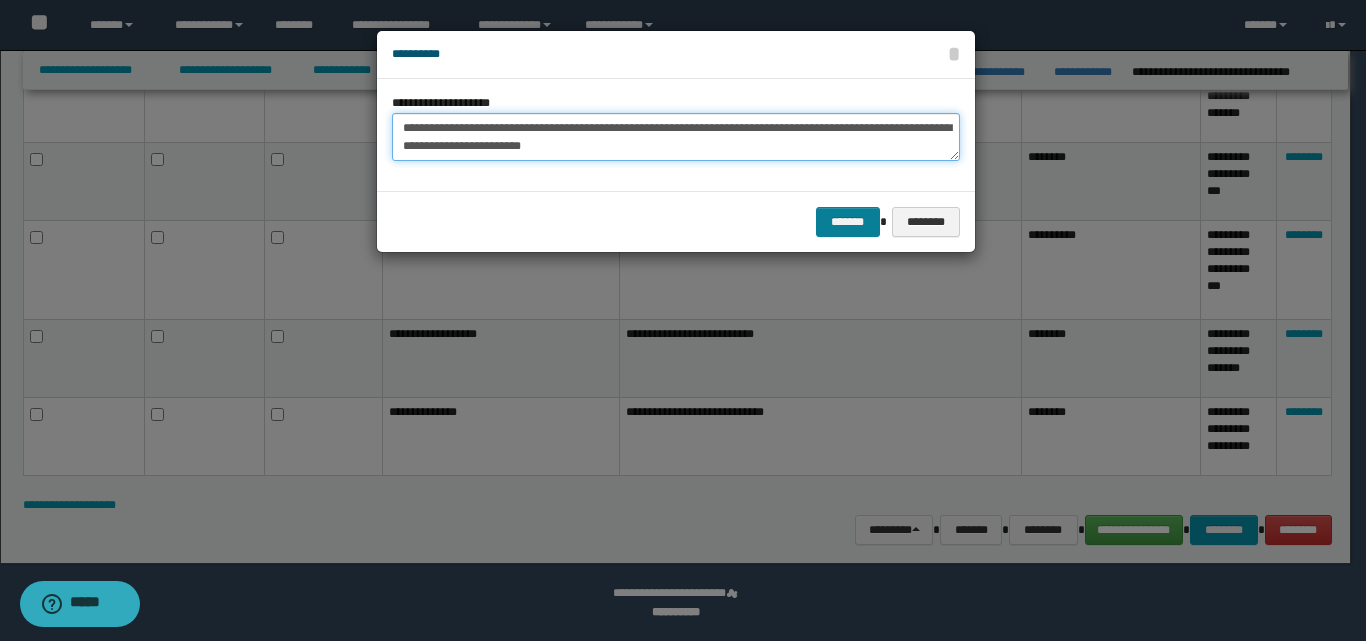type on "**********" 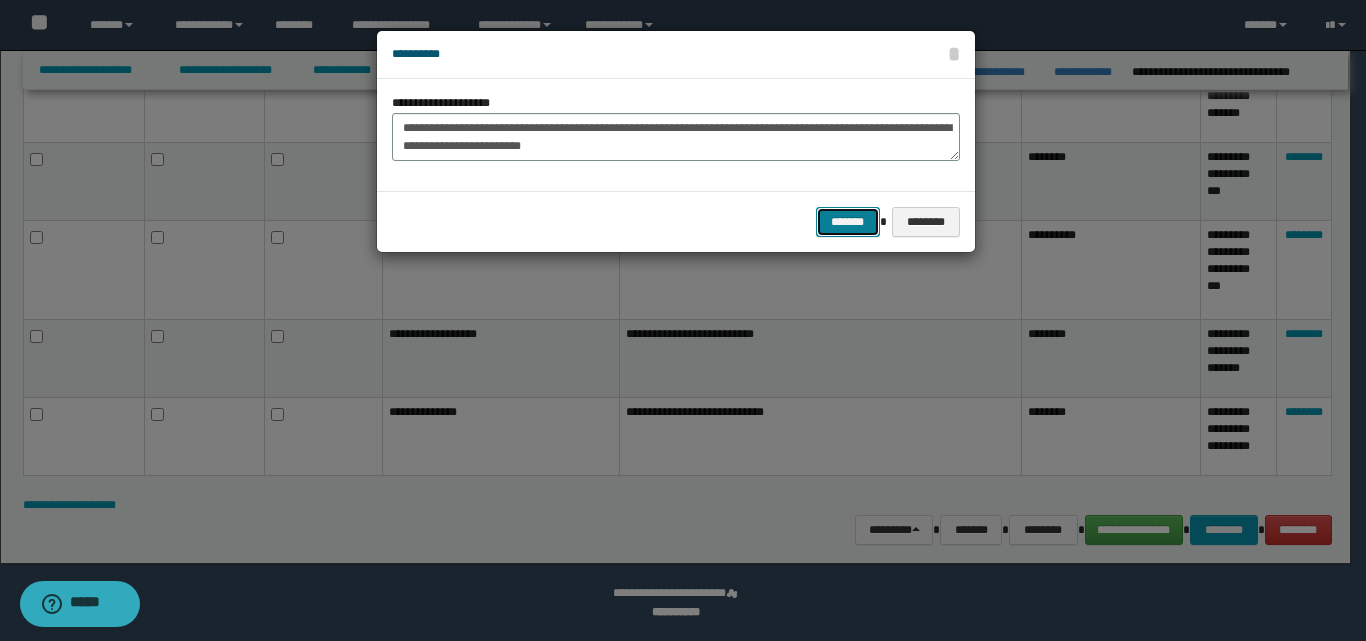 click on "*******" at bounding box center [848, 222] 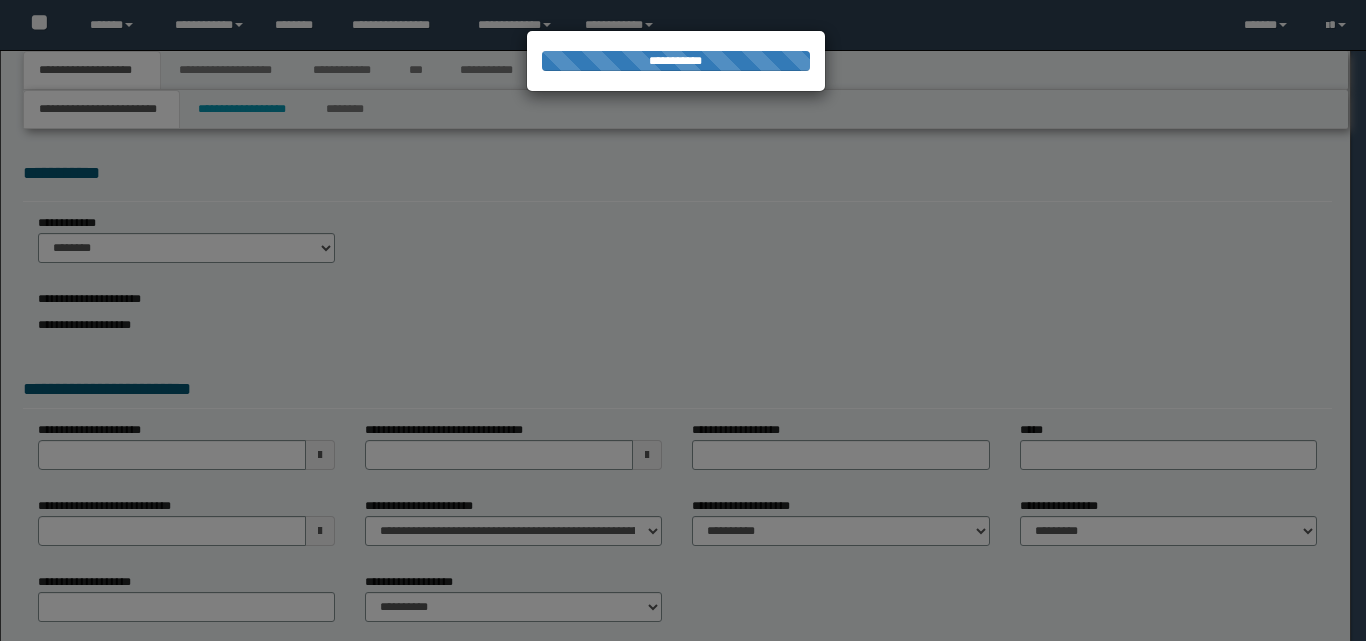 scroll, scrollTop: 0, scrollLeft: 0, axis: both 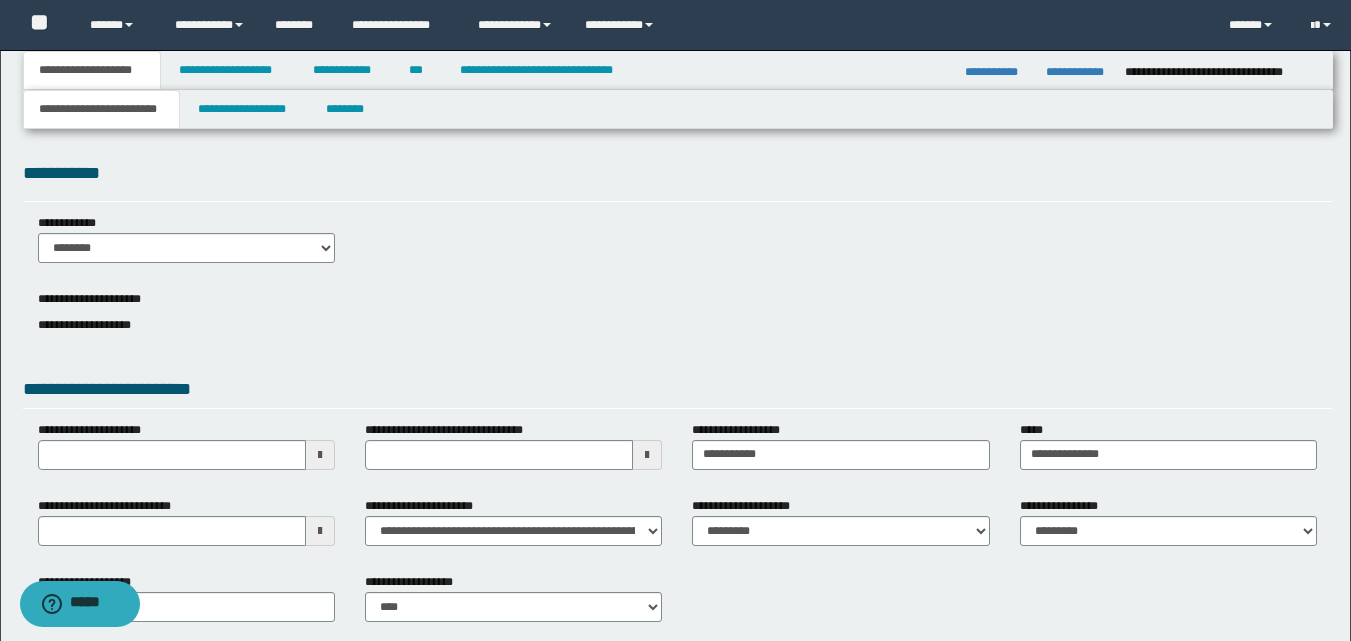 click at bounding box center (320, 531) 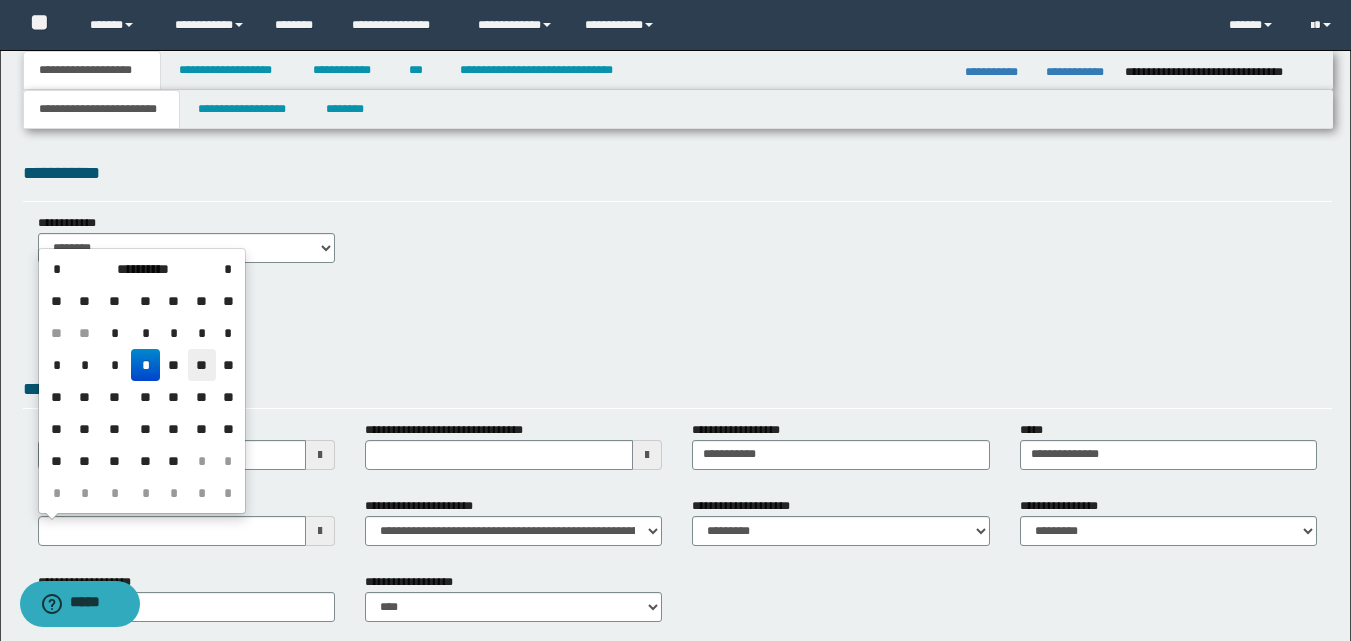 click on "**" at bounding box center (202, 365) 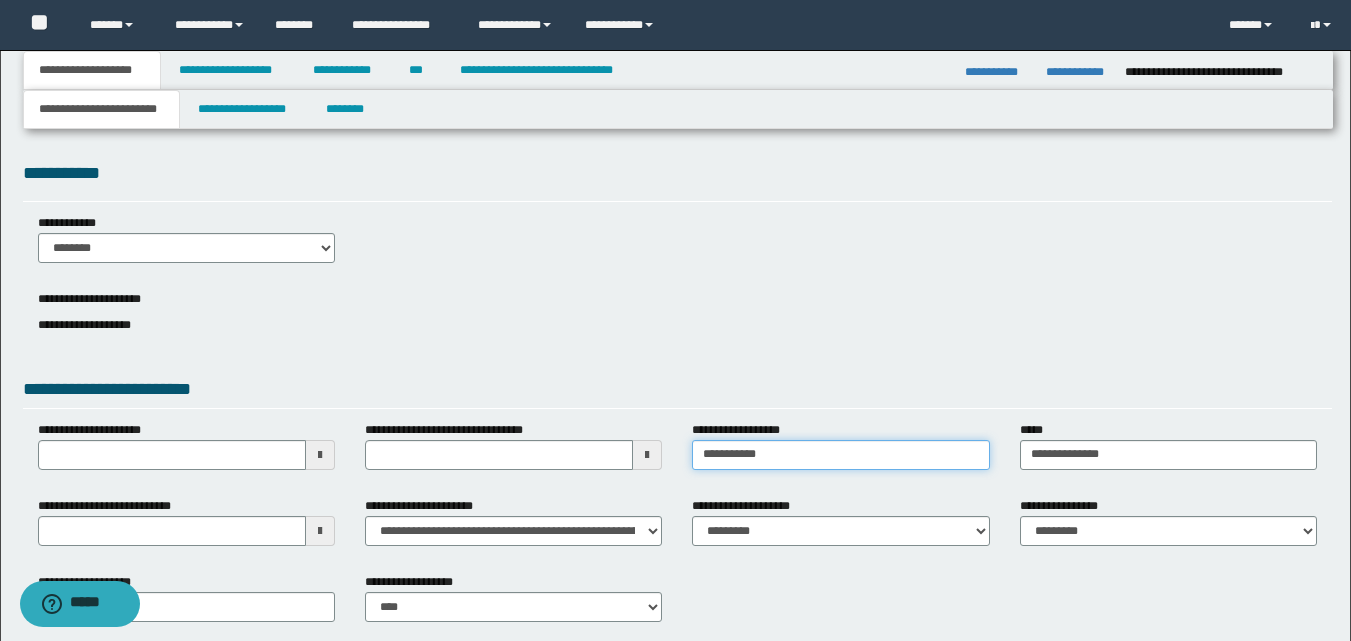 drag, startPoint x: 831, startPoint y: 455, endPoint x: 660, endPoint y: 447, distance: 171.18703 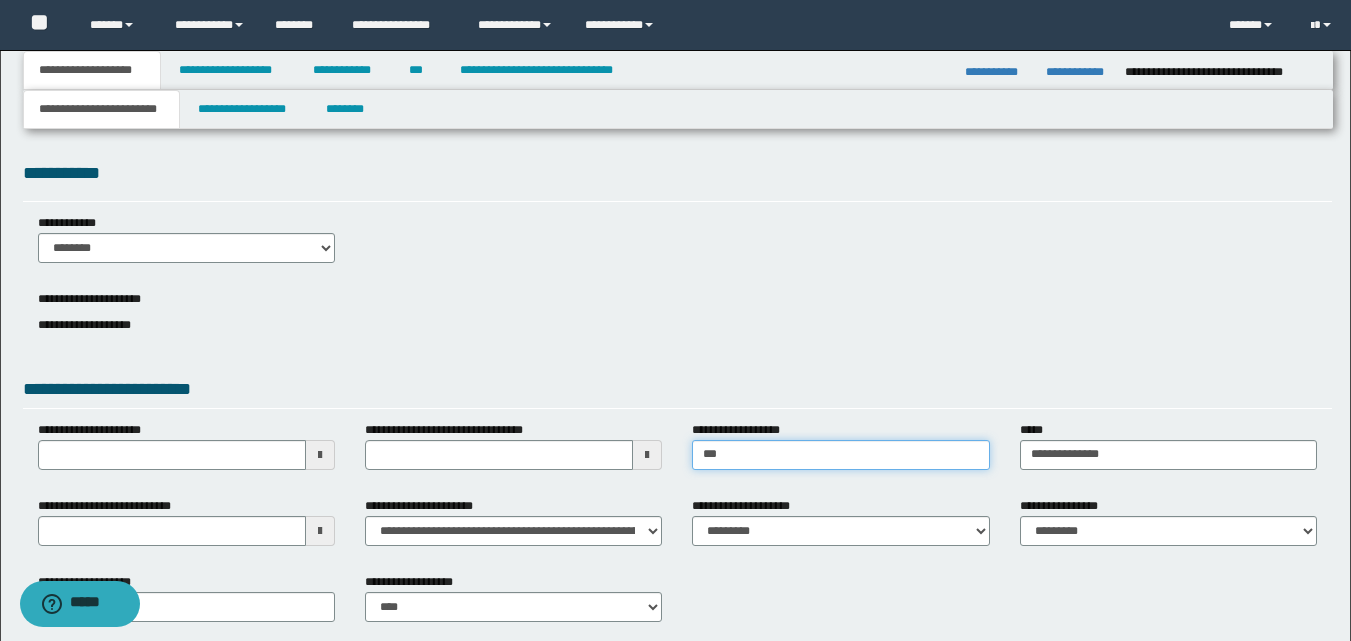 type on "**********" 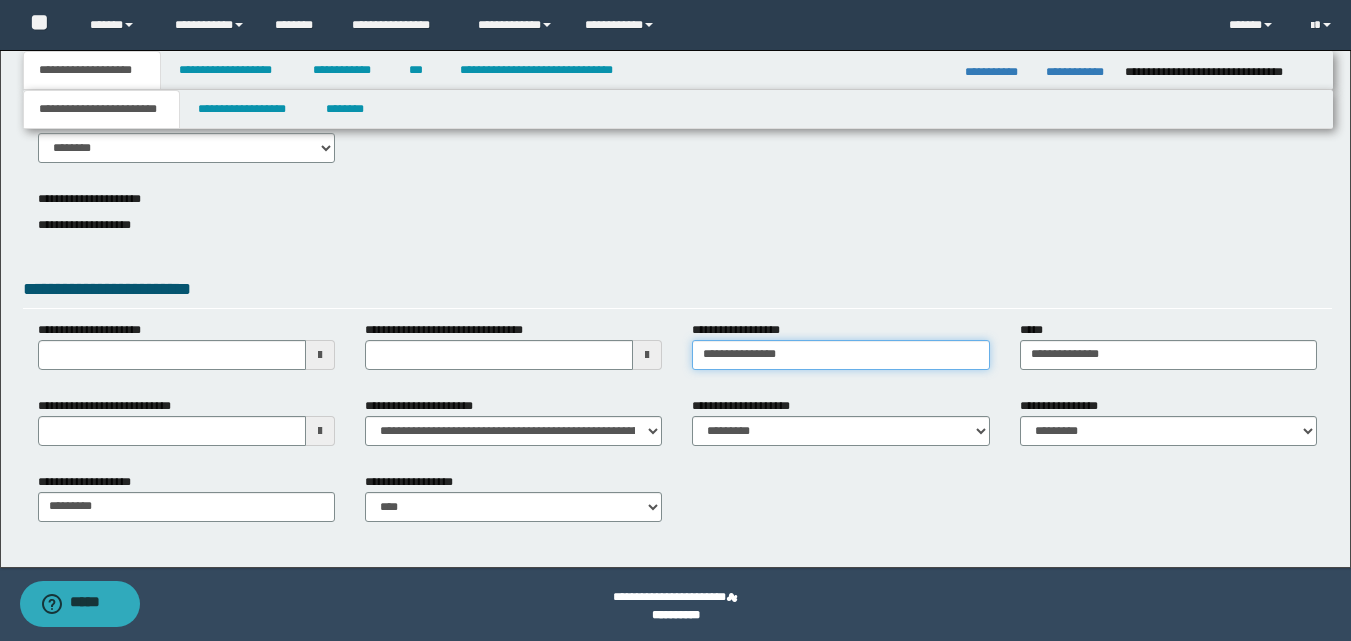 scroll, scrollTop: 104, scrollLeft: 0, axis: vertical 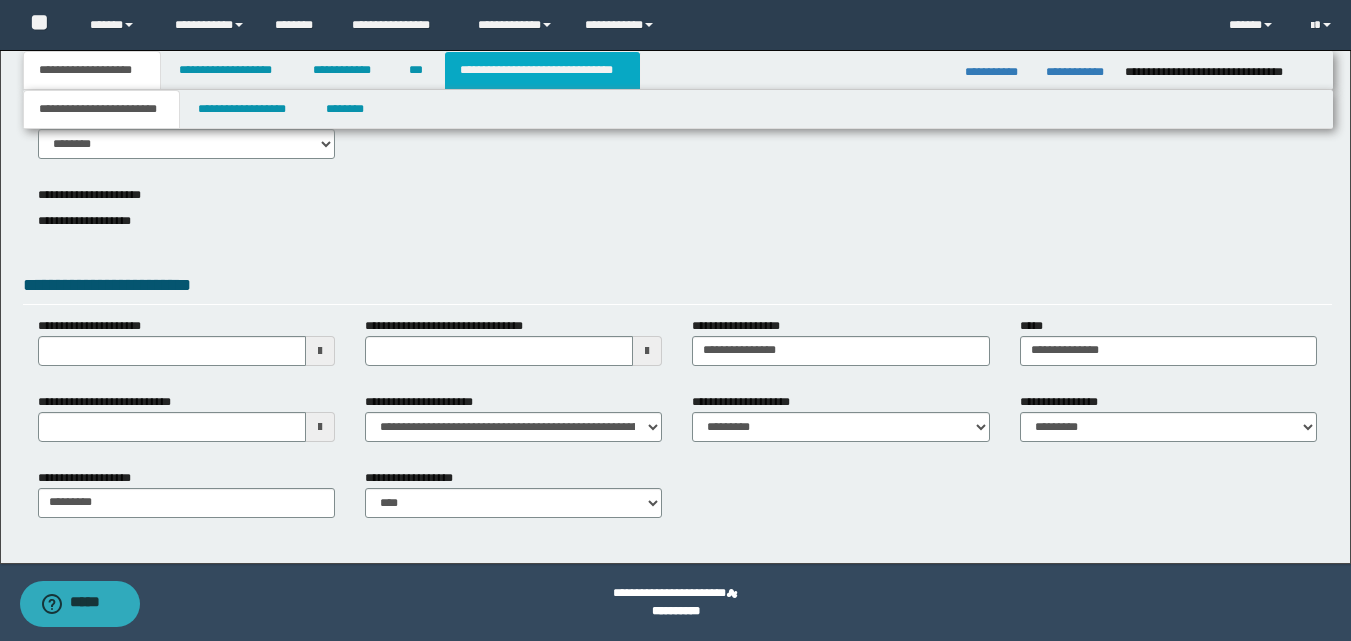 click on "**********" at bounding box center [542, 70] 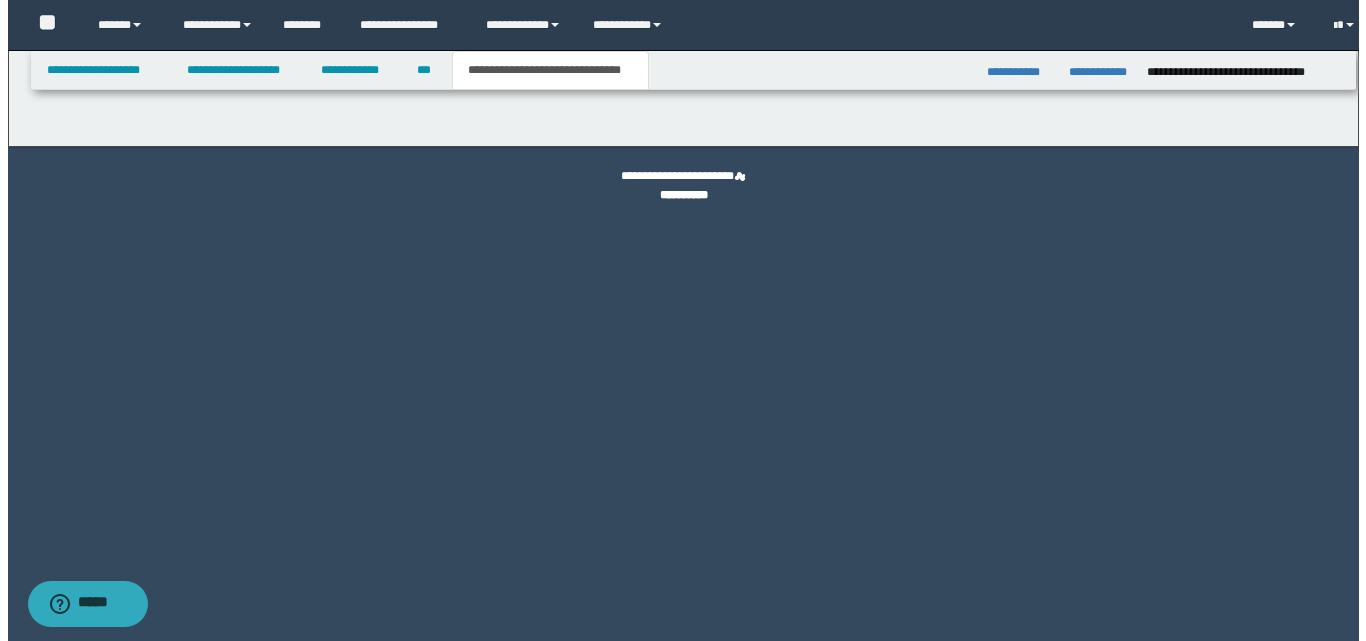 scroll, scrollTop: 0, scrollLeft: 0, axis: both 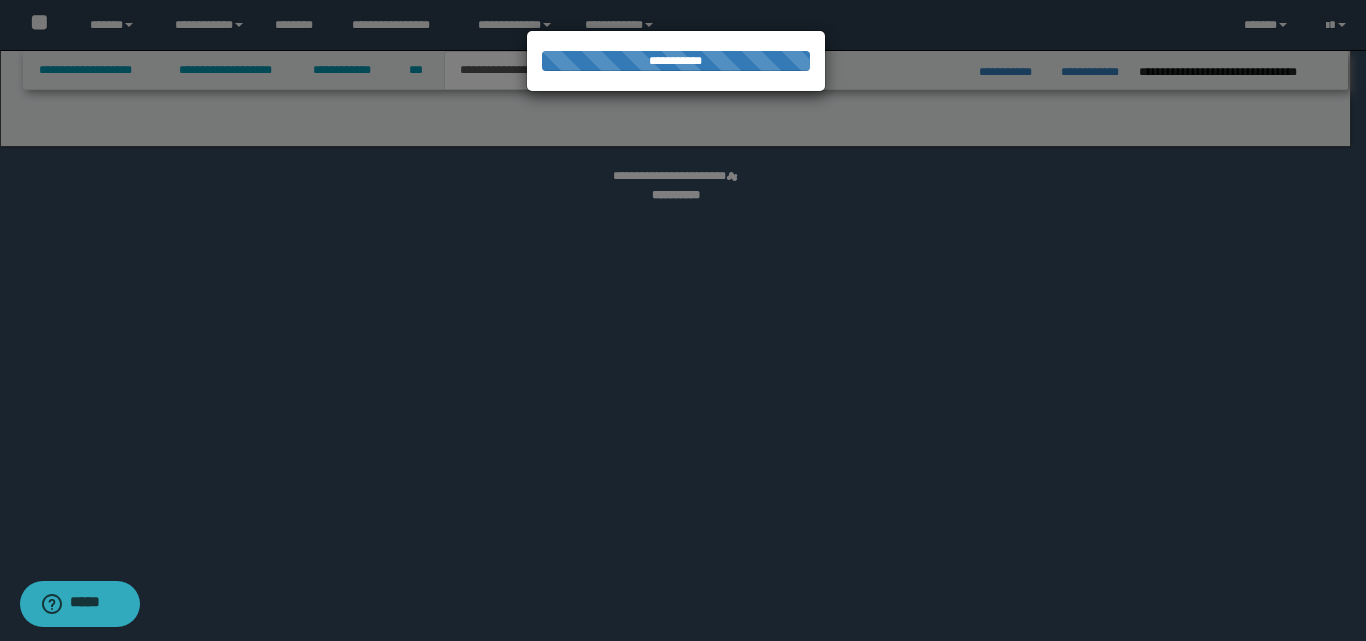 select on "*" 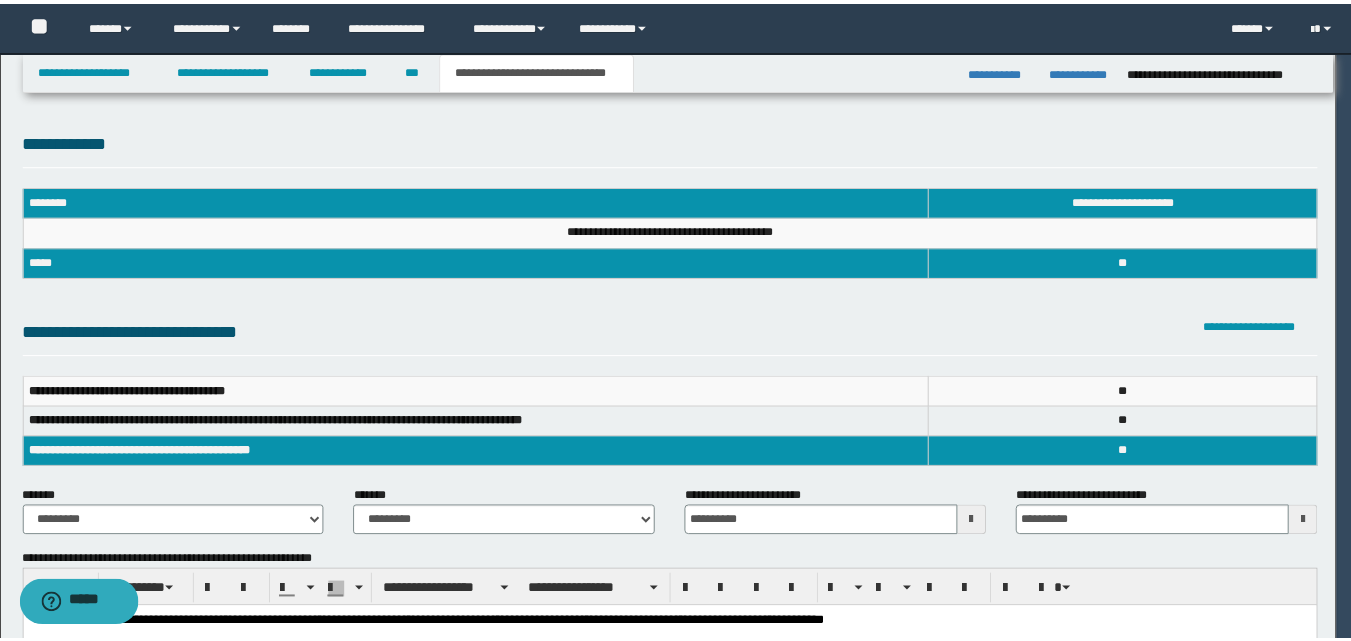 scroll, scrollTop: 0, scrollLeft: 0, axis: both 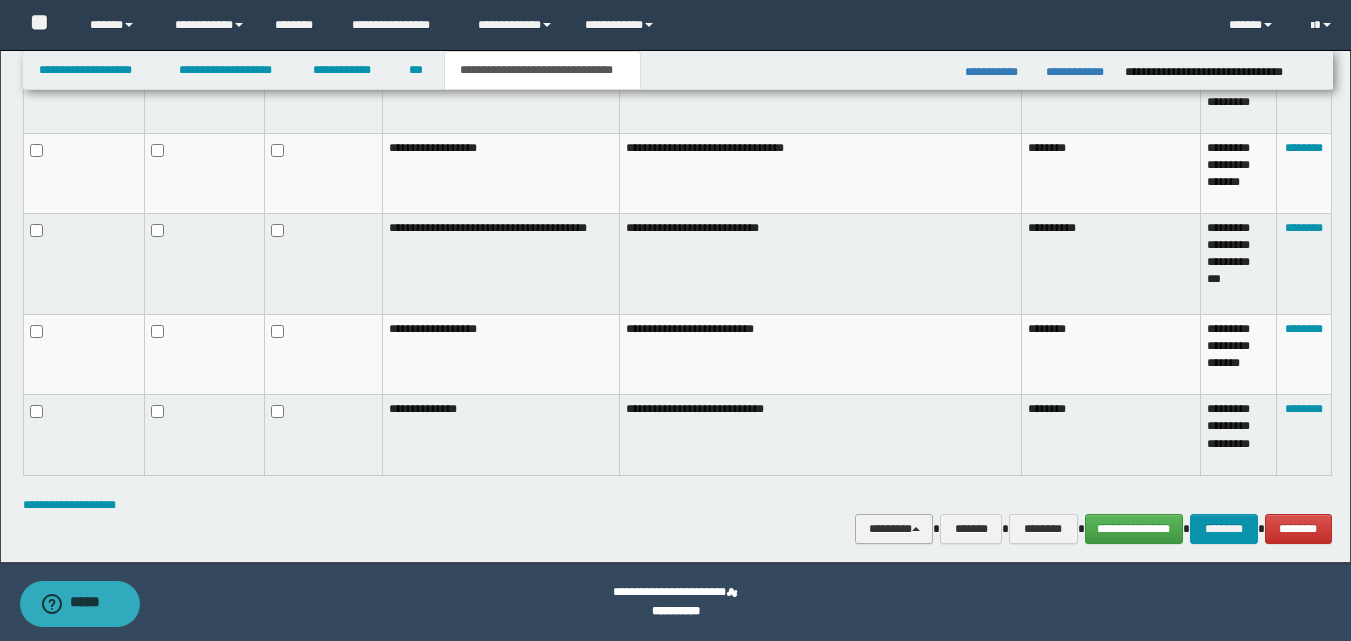 click on "********" at bounding box center (894, 529) 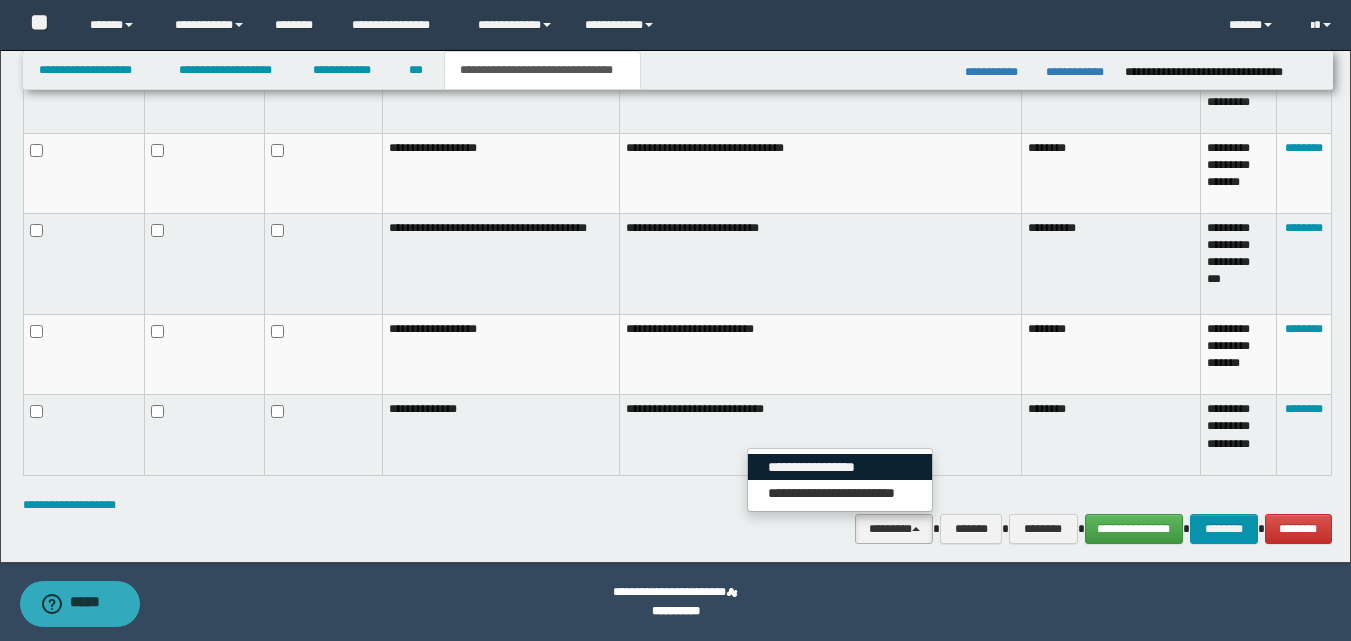 click on "**********" at bounding box center [840, 467] 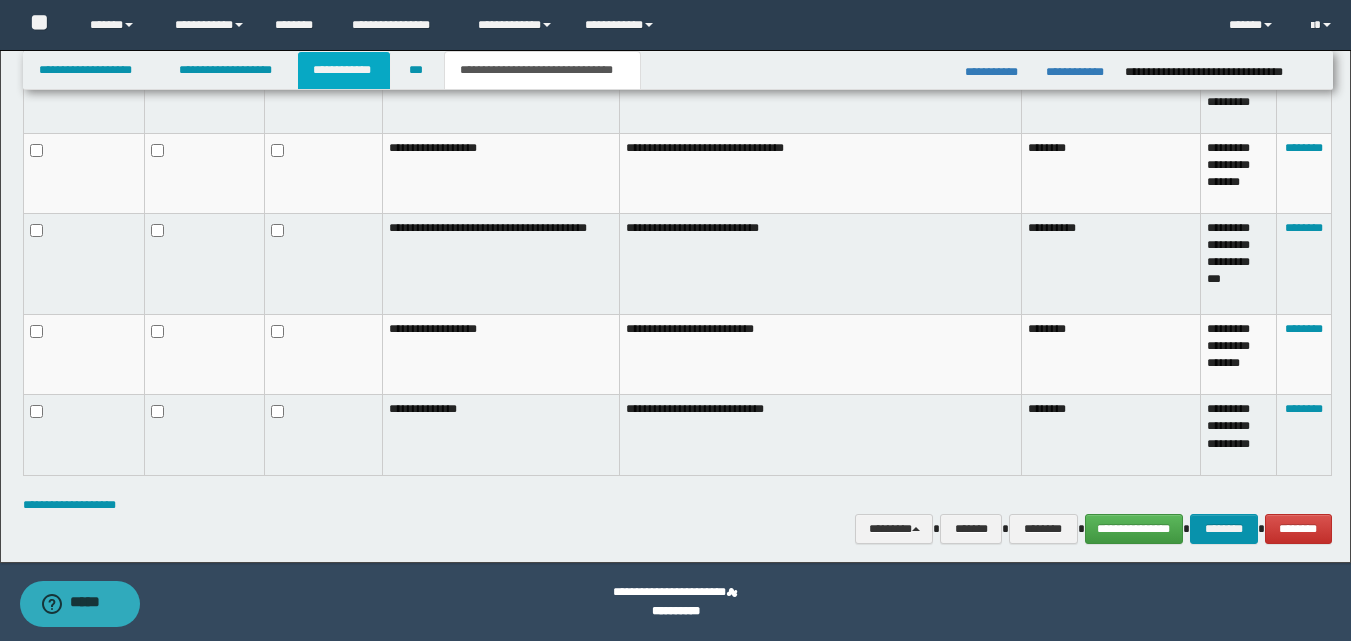 click on "**********" at bounding box center [344, 70] 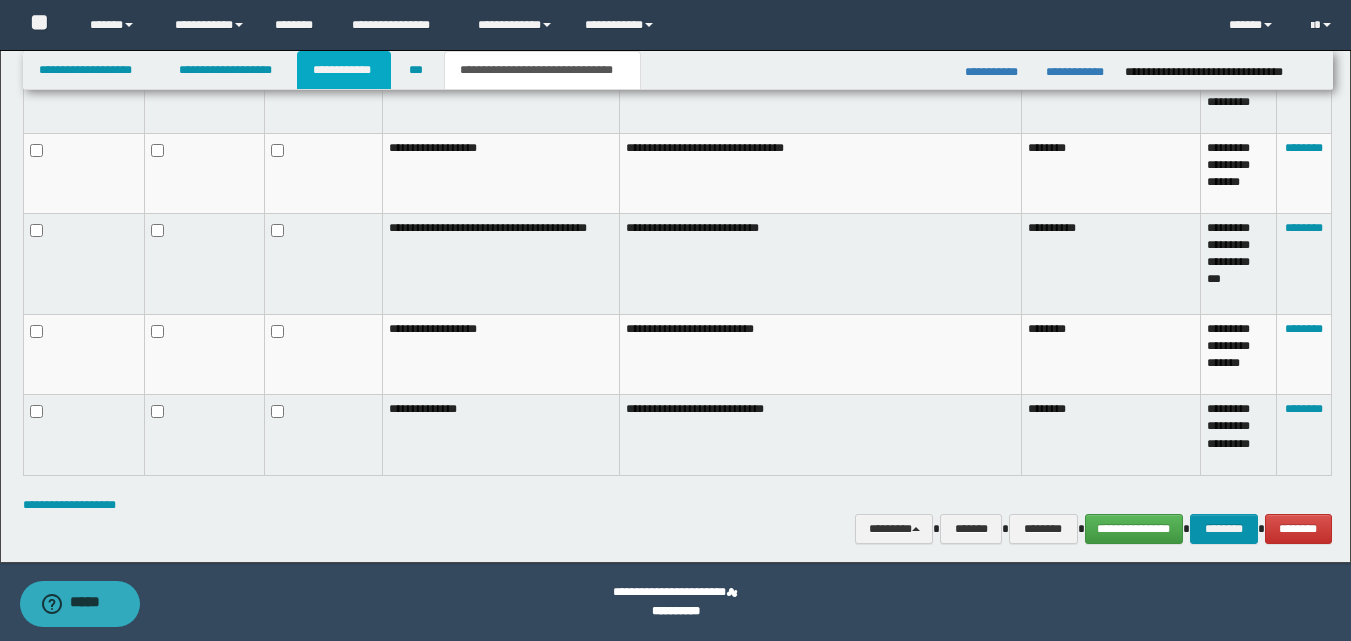 scroll, scrollTop: 508, scrollLeft: 0, axis: vertical 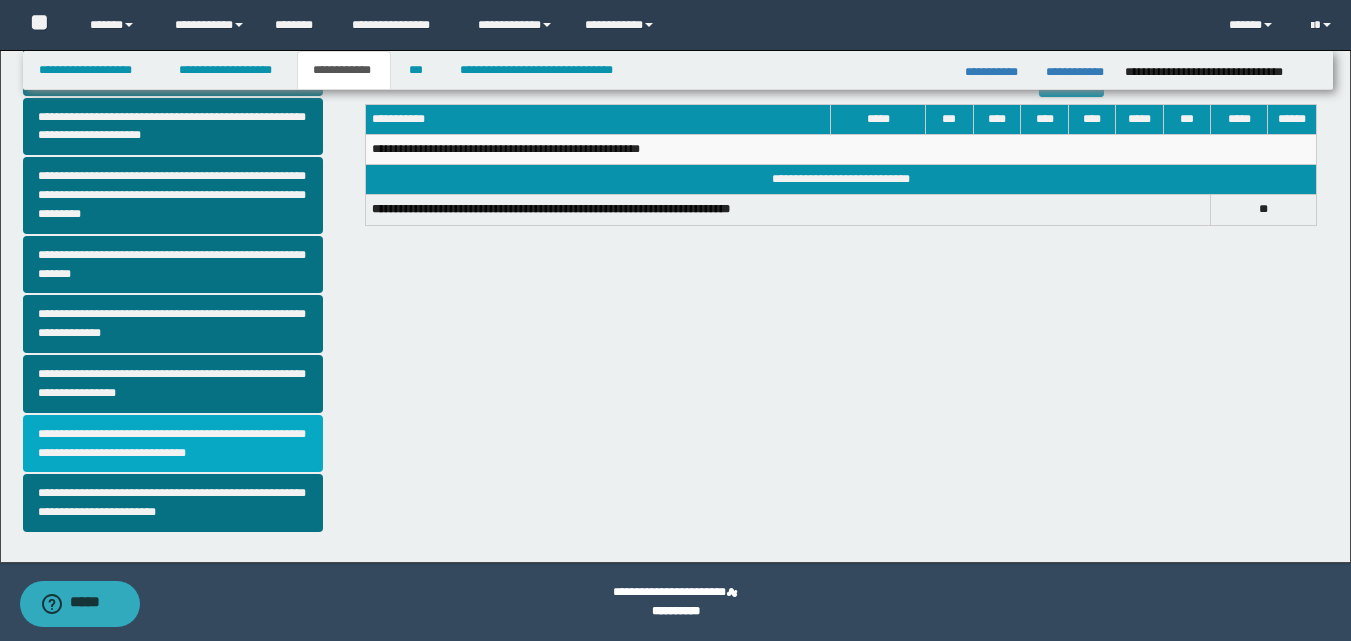 click on "**********" at bounding box center (173, 444) 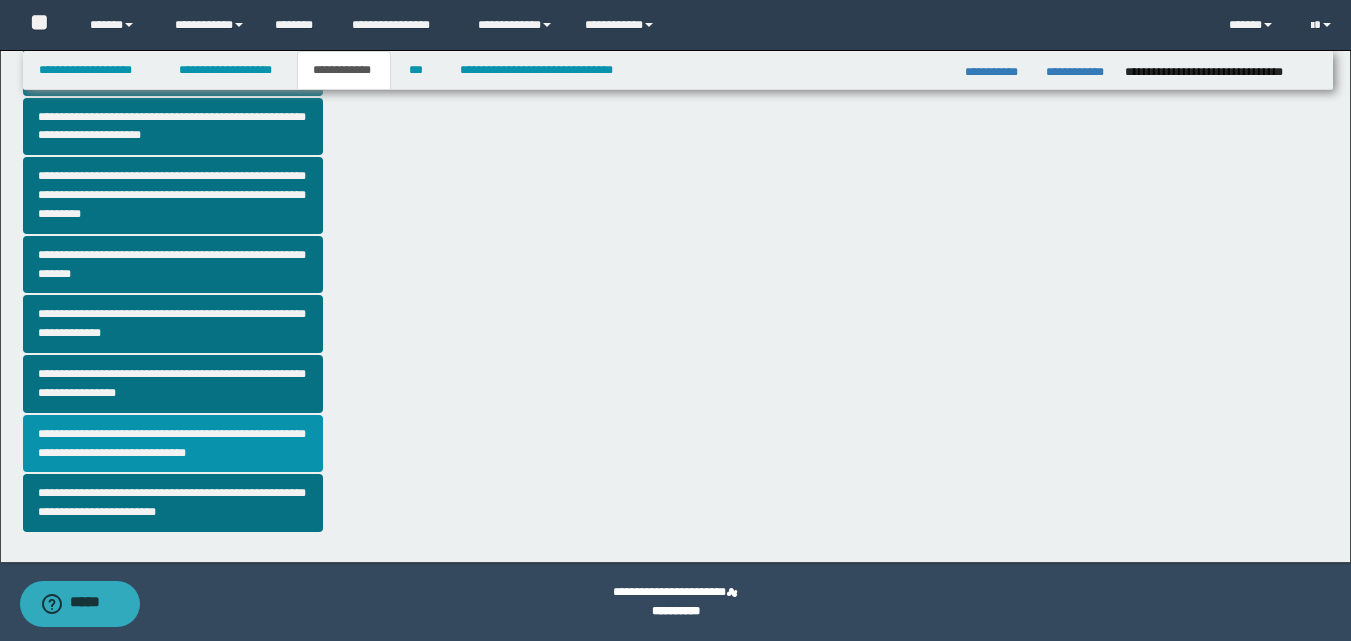 scroll, scrollTop: 0, scrollLeft: 0, axis: both 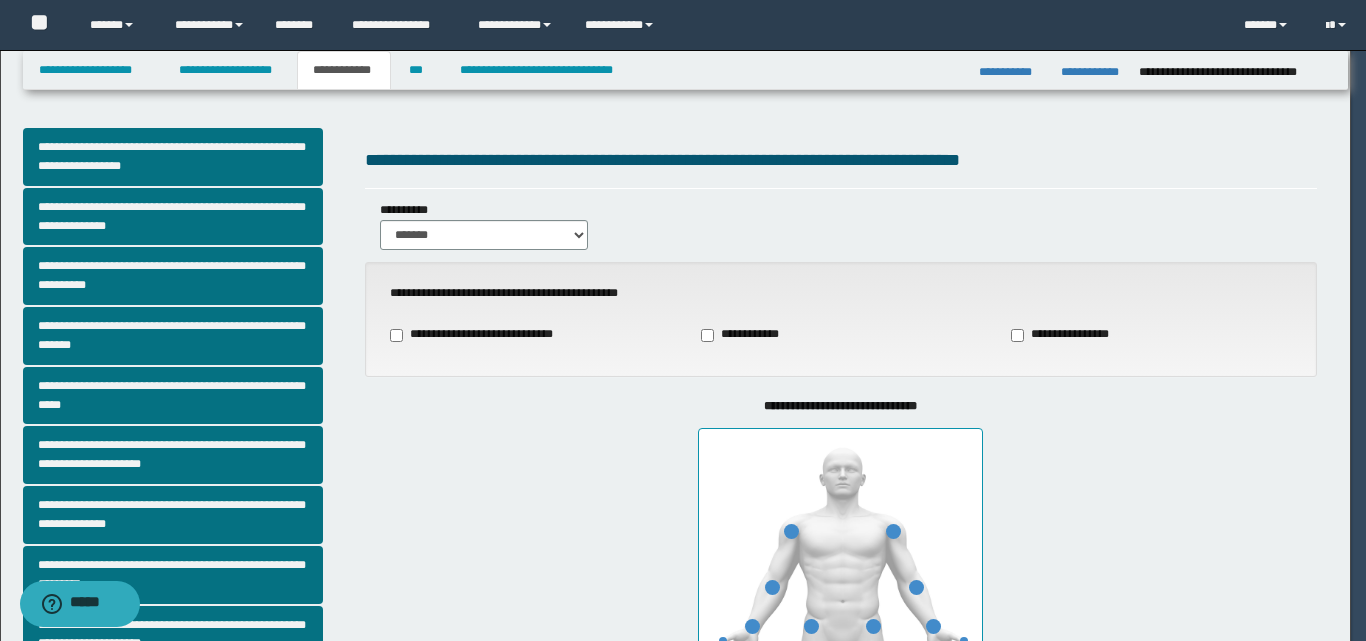 type on "**" 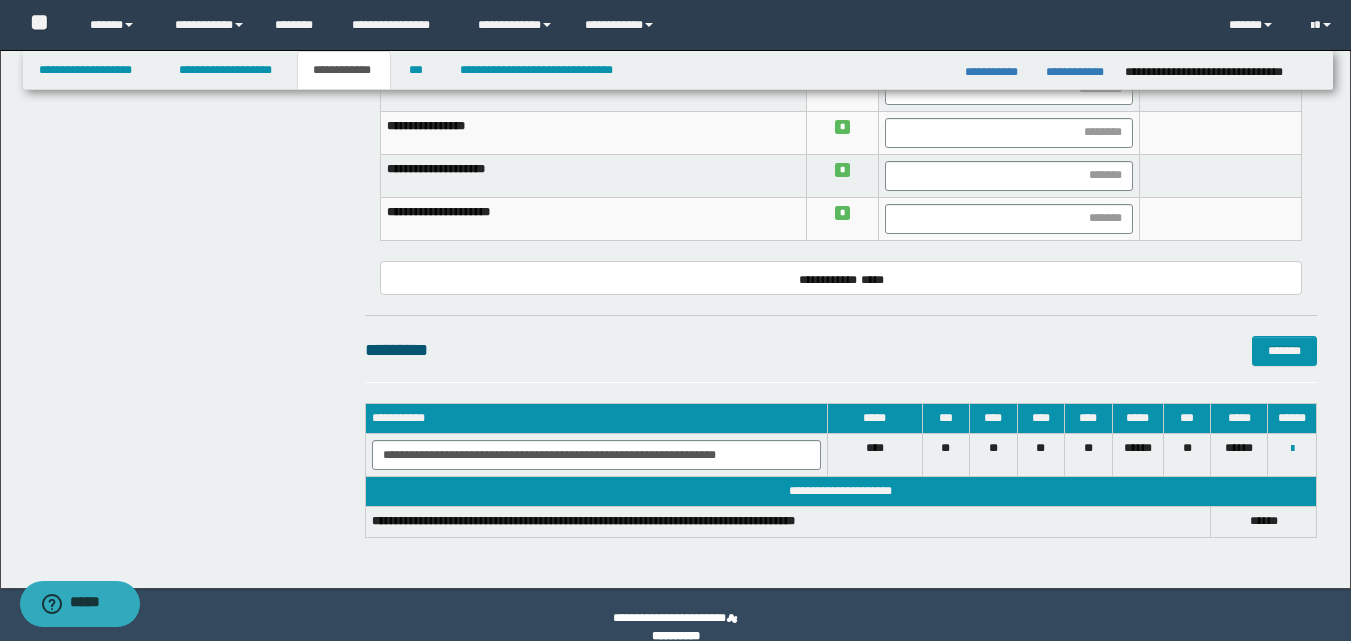 scroll, scrollTop: 1074, scrollLeft: 0, axis: vertical 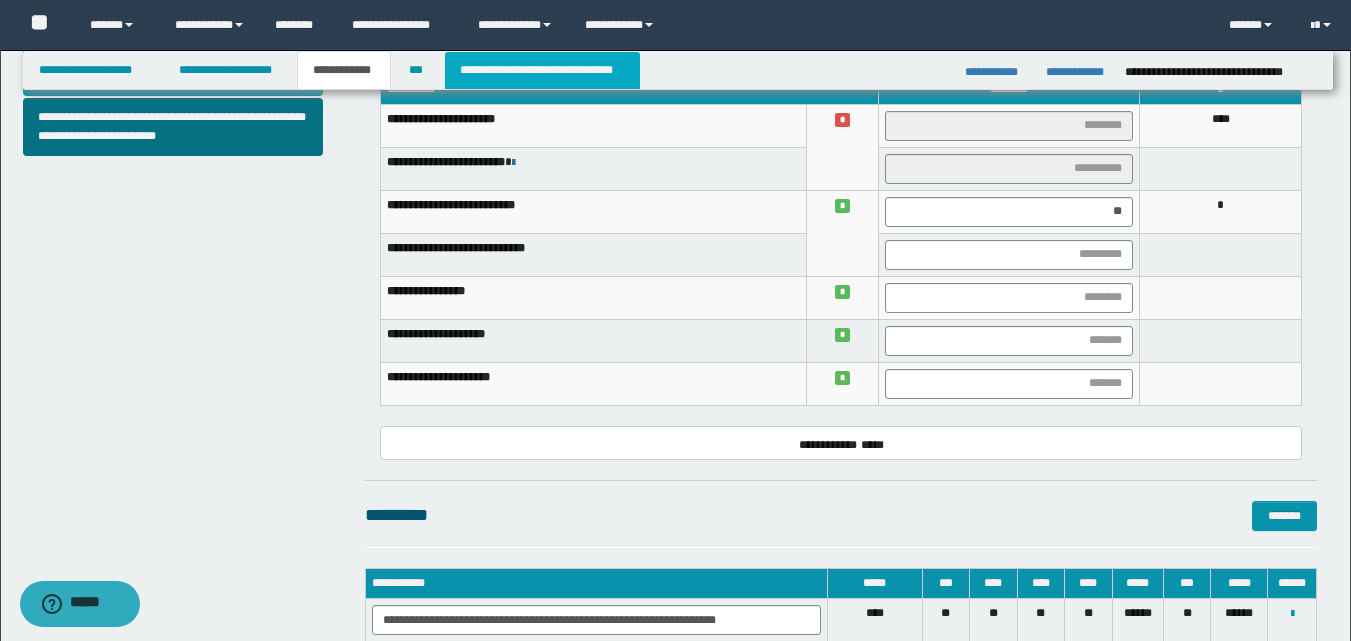 click on "**********" at bounding box center (542, 70) 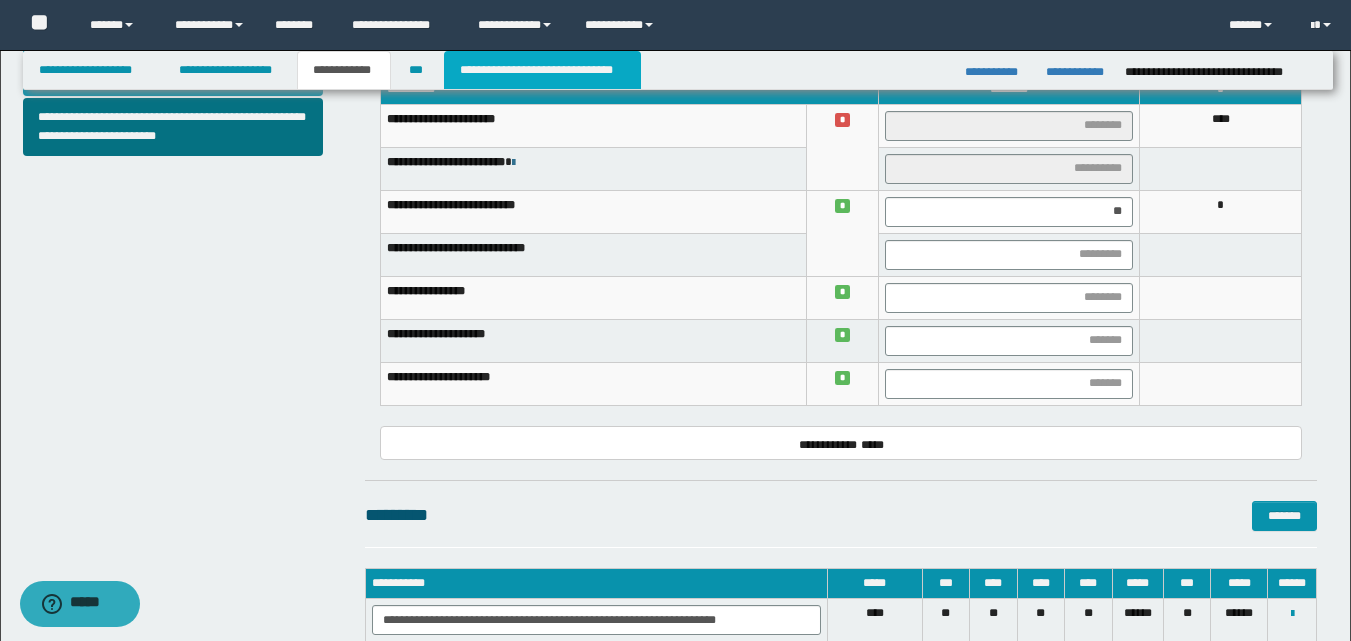 type on "**********" 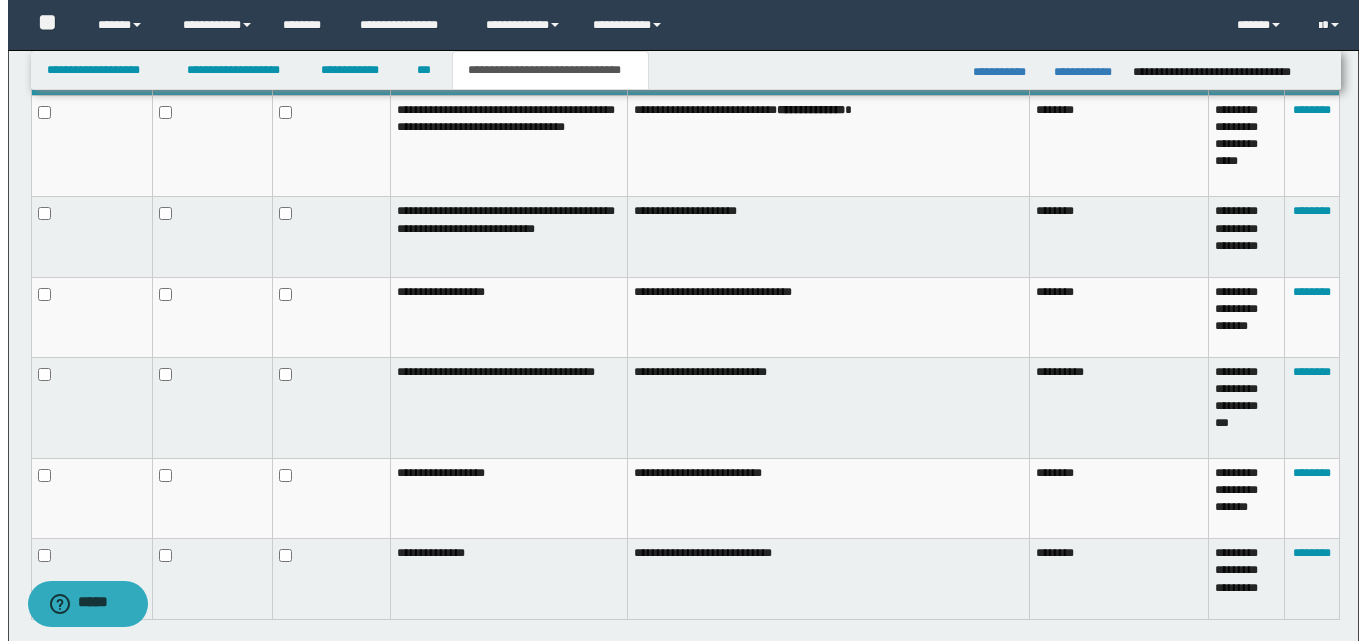 scroll, scrollTop: 1212, scrollLeft: 0, axis: vertical 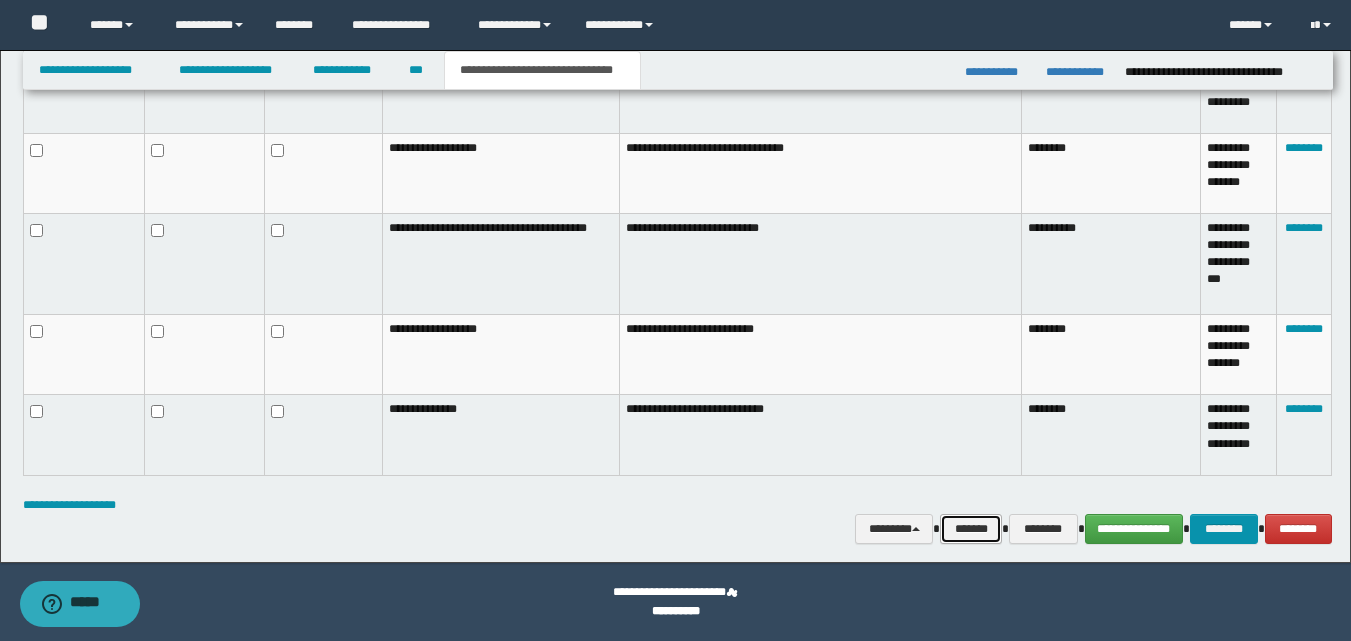 click on "*******" at bounding box center [971, 529] 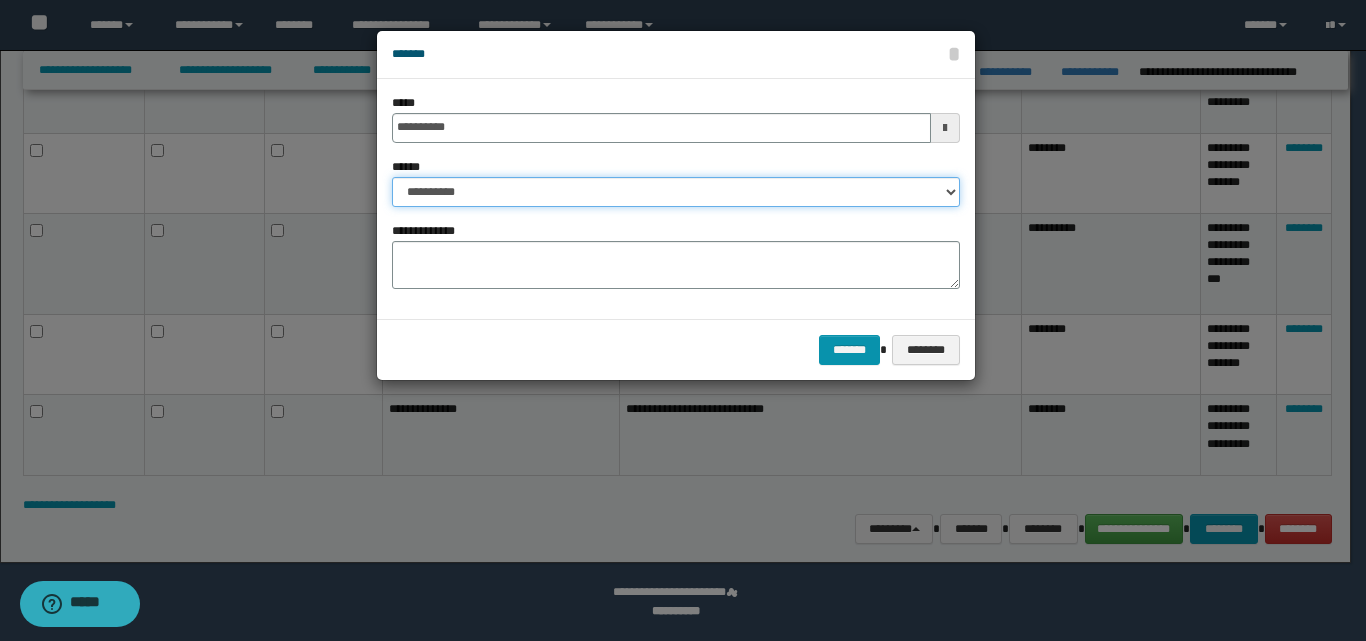 click on "**********" at bounding box center [676, 192] 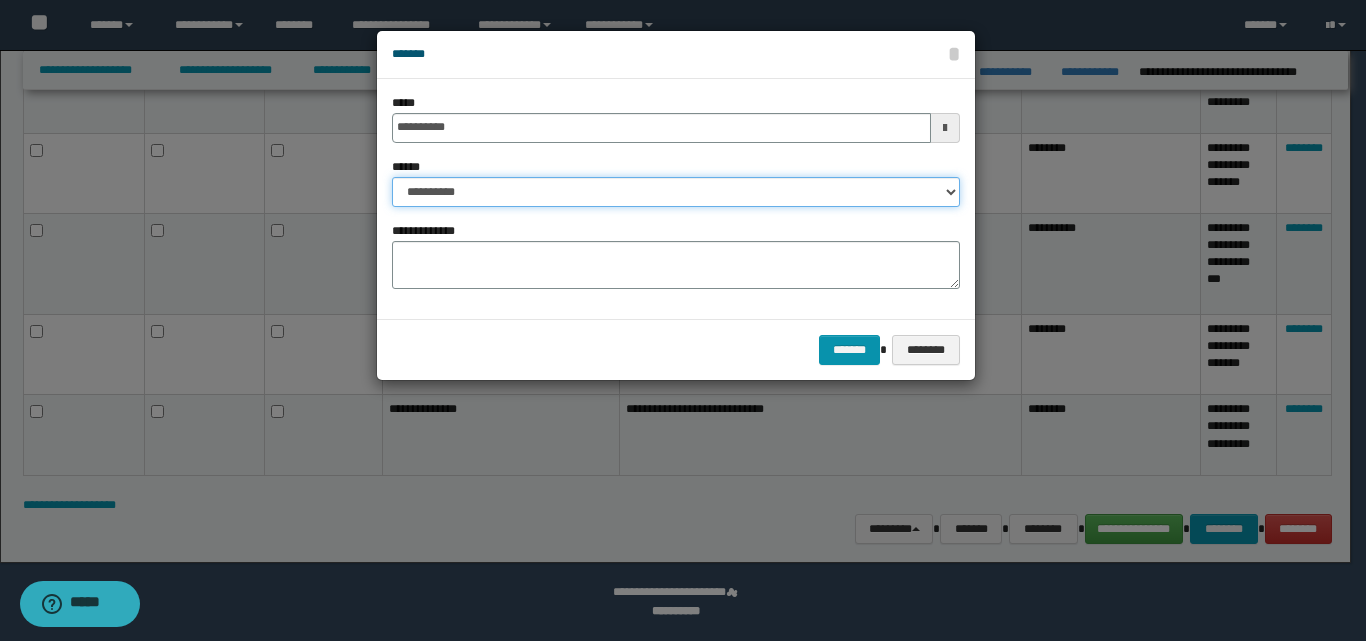 select on "**" 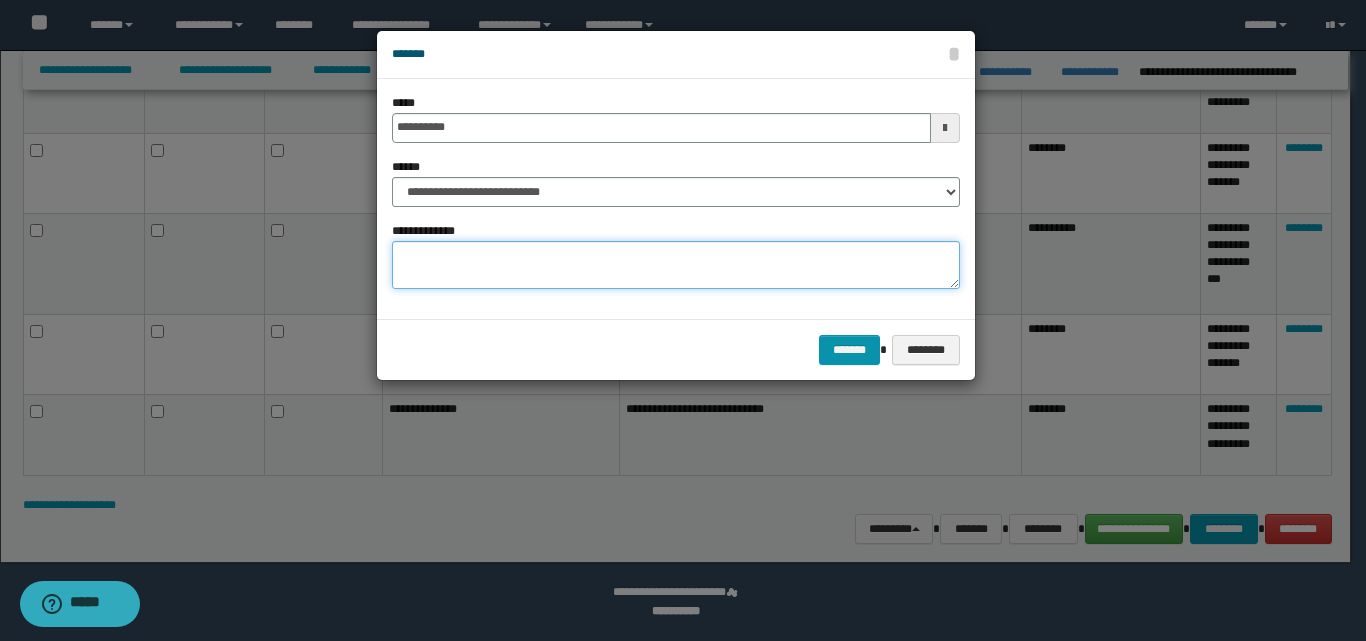 click on "**********" at bounding box center [676, 265] 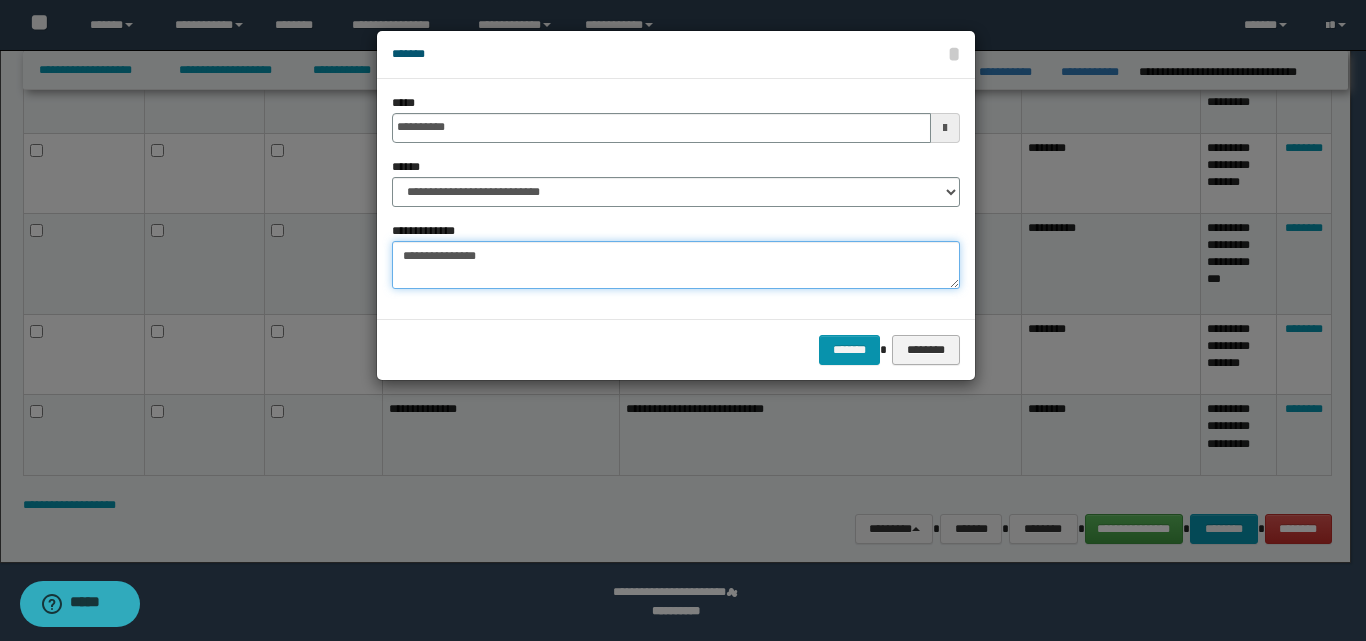 type on "**********" 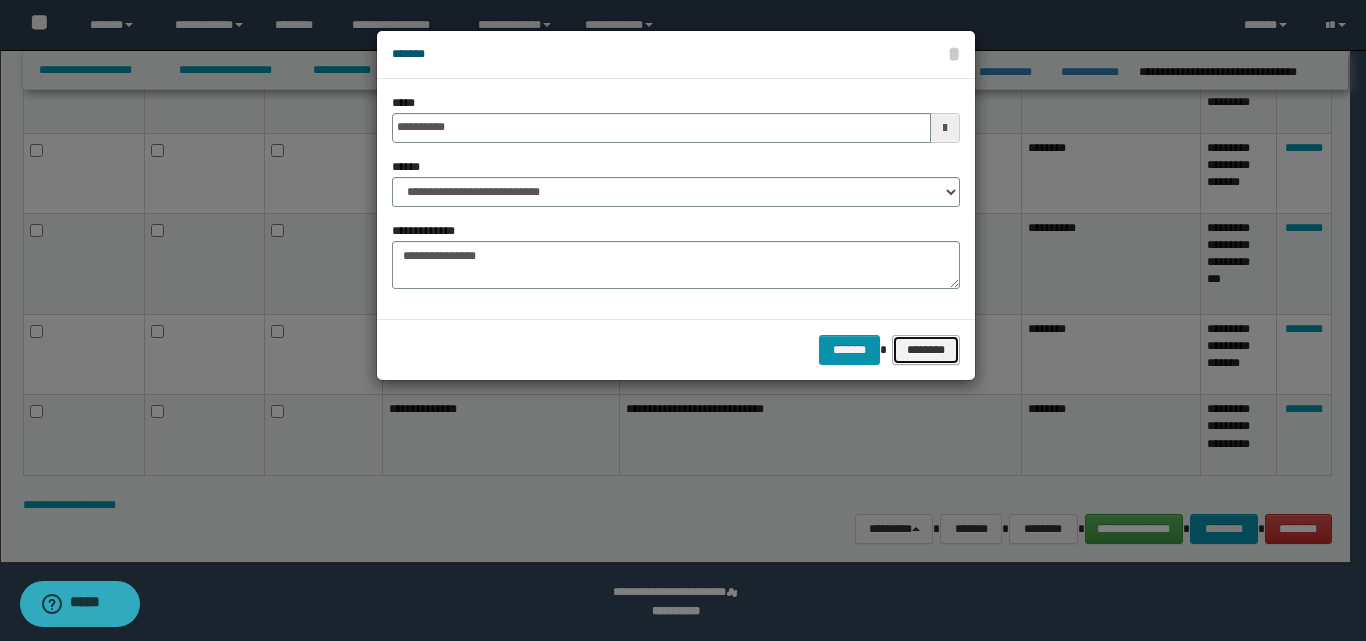 click on "********" at bounding box center [925, 350] 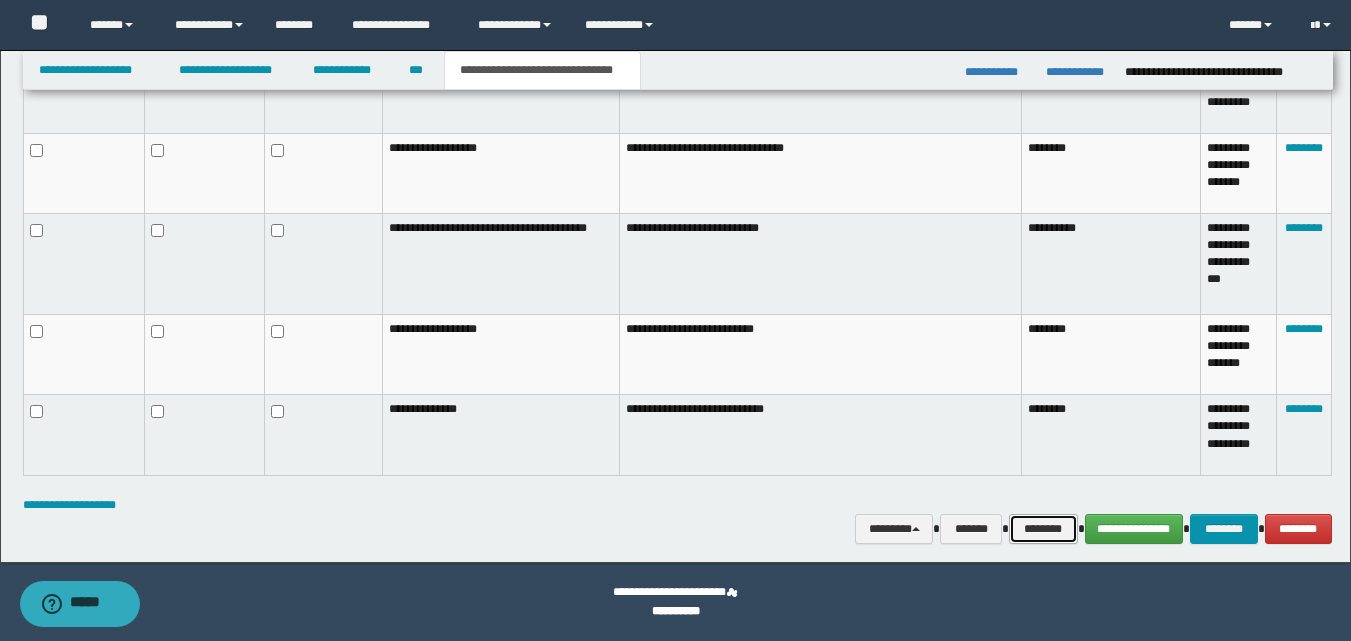 click on "********" at bounding box center [1043, 529] 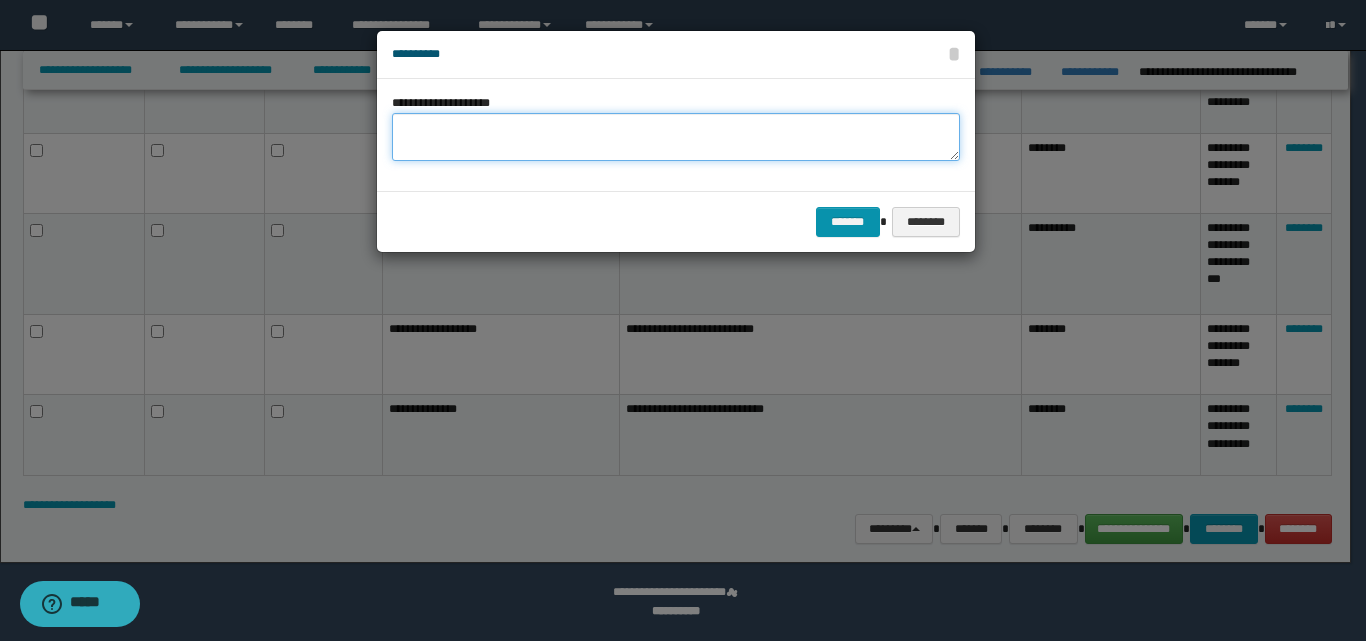 click on "**********" at bounding box center (676, 137) 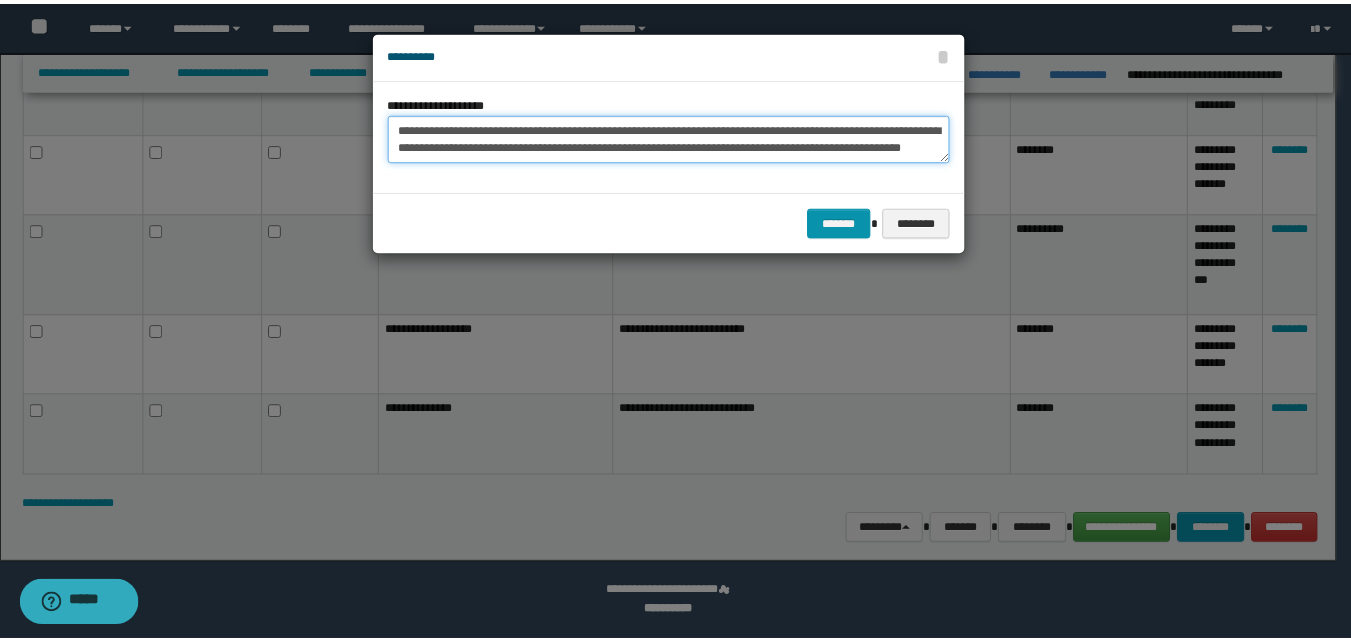 scroll, scrollTop: 12, scrollLeft: 0, axis: vertical 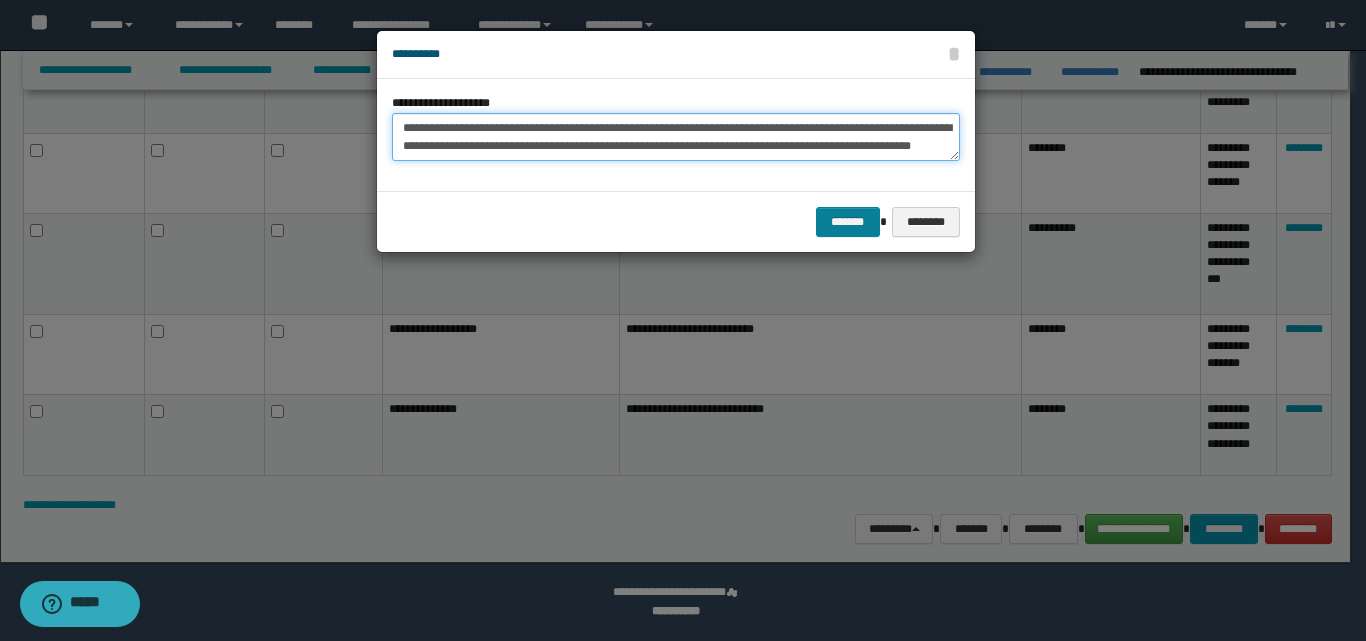 type on "**********" 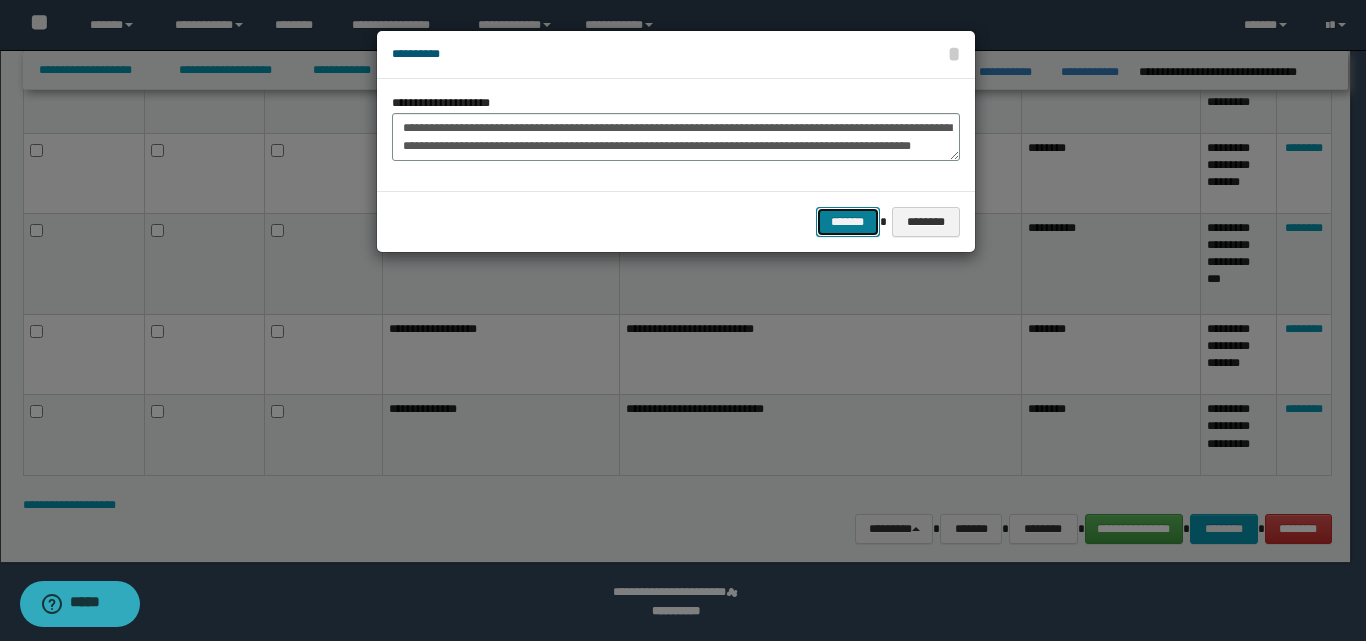 click on "*******" at bounding box center (848, 222) 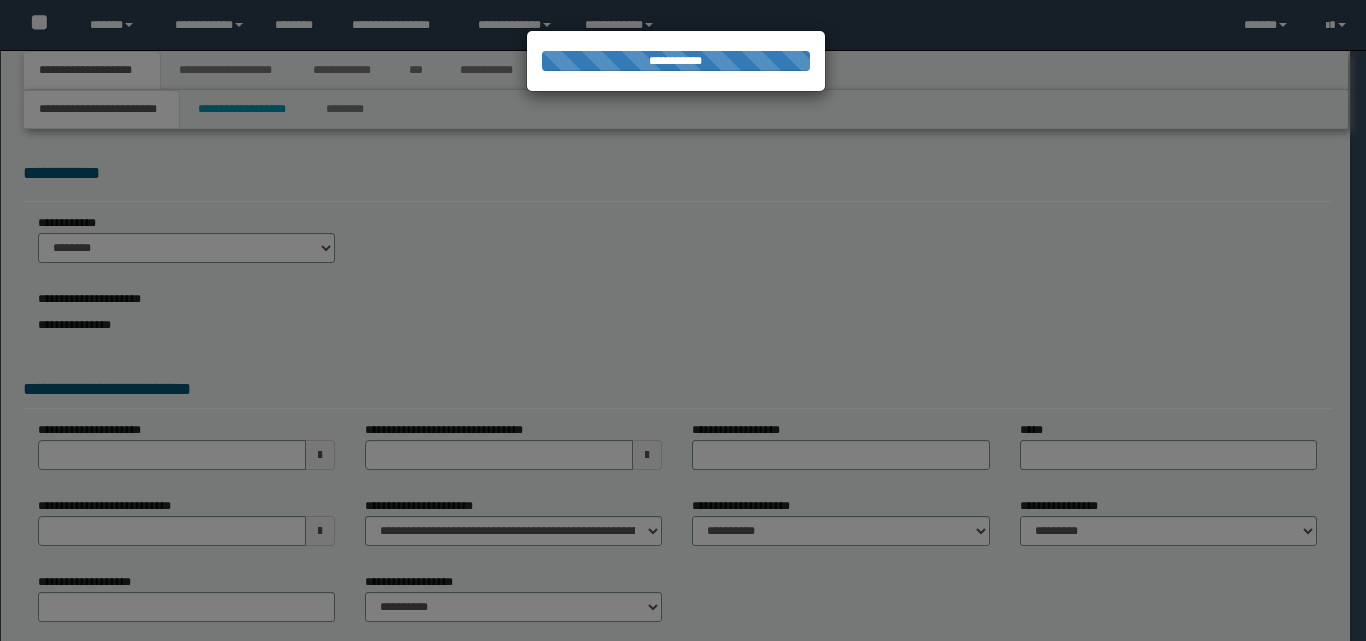 scroll, scrollTop: 0, scrollLeft: 0, axis: both 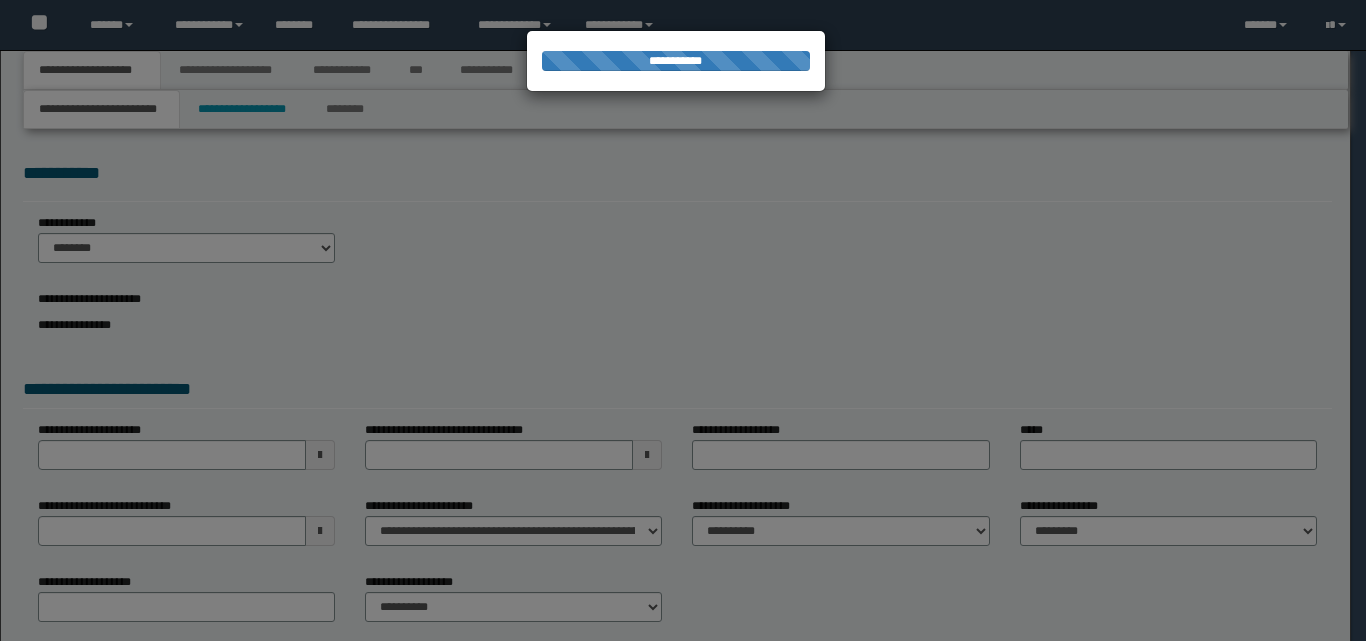 select on "*" 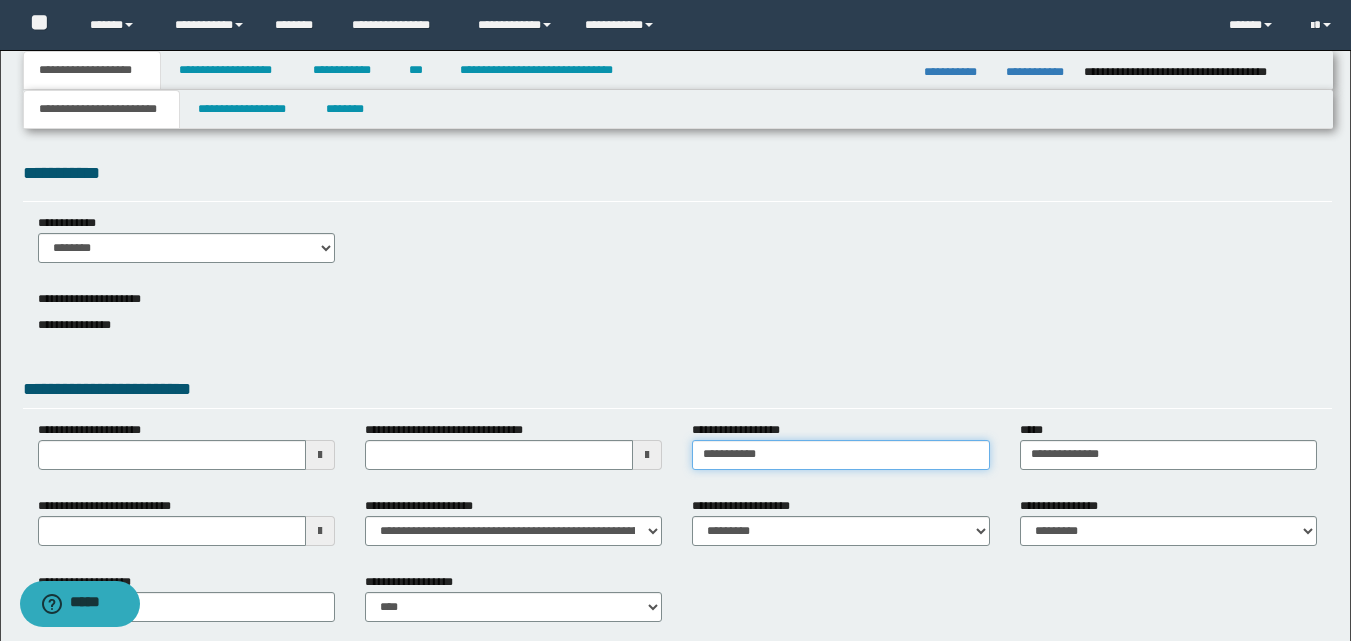 drag, startPoint x: 817, startPoint y: 456, endPoint x: 662, endPoint y: 440, distance: 155.82362 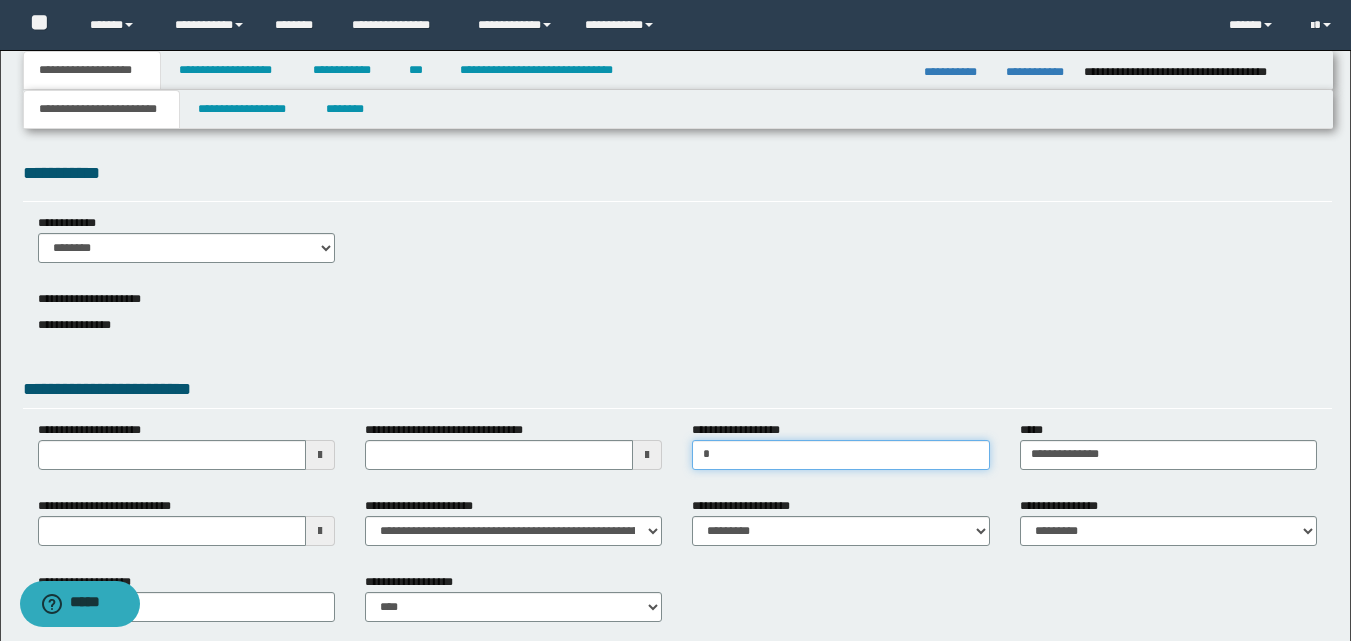 type on "**********" 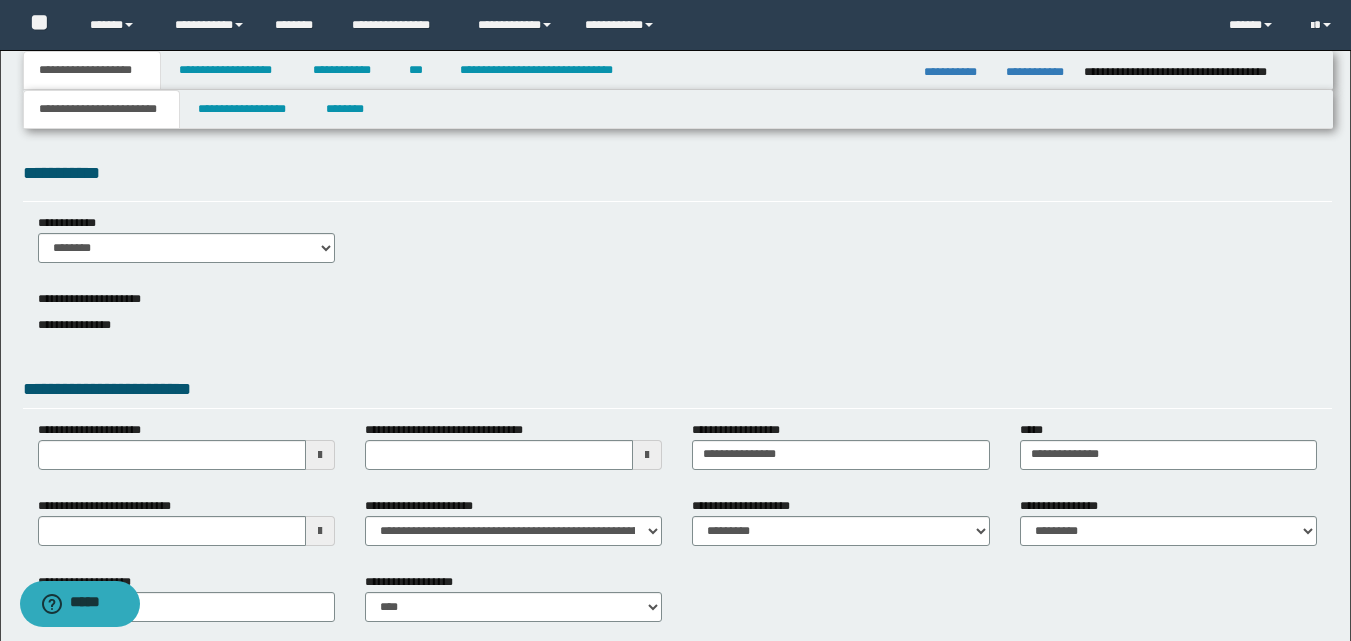 click at bounding box center (320, 531) 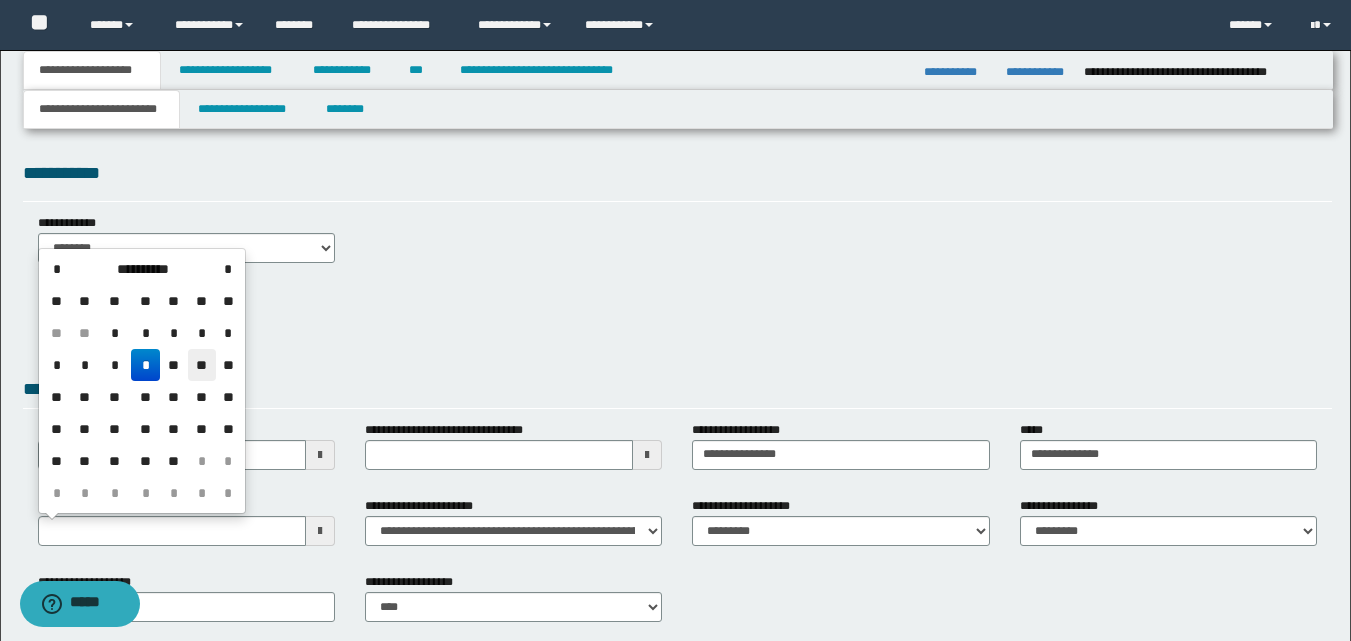 click on "**" at bounding box center (202, 365) 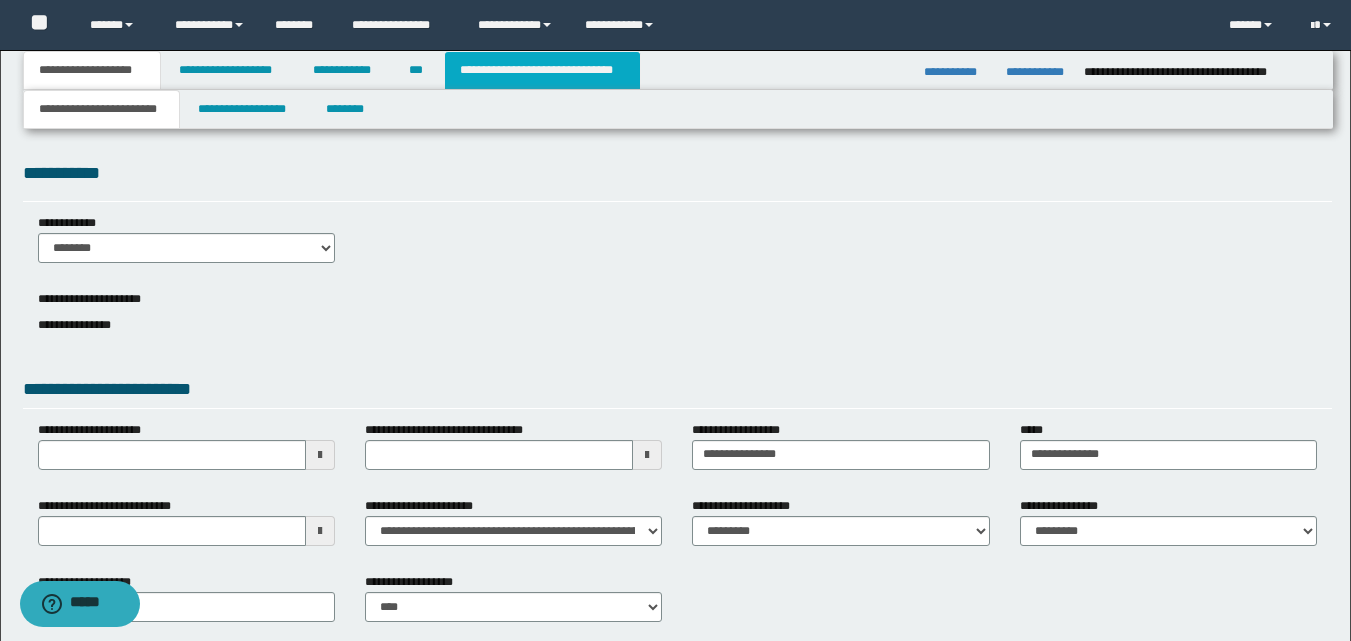 click on "**********" at bounding box center [542, 70] 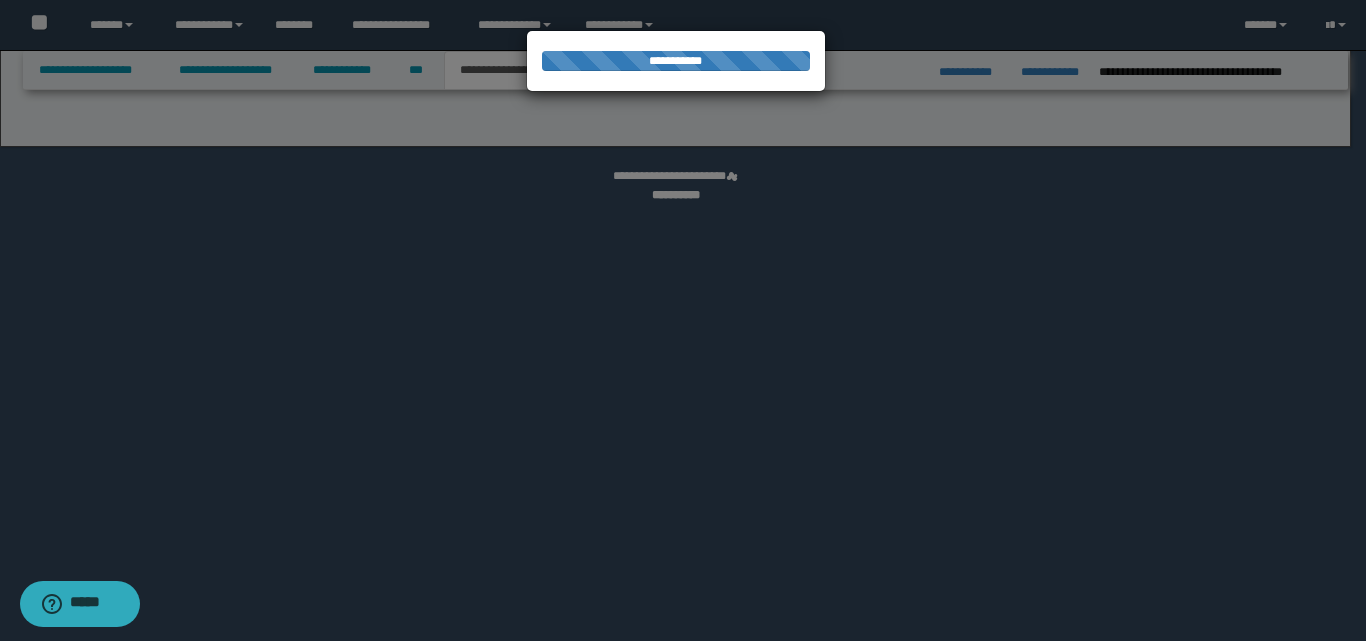 select on "*" 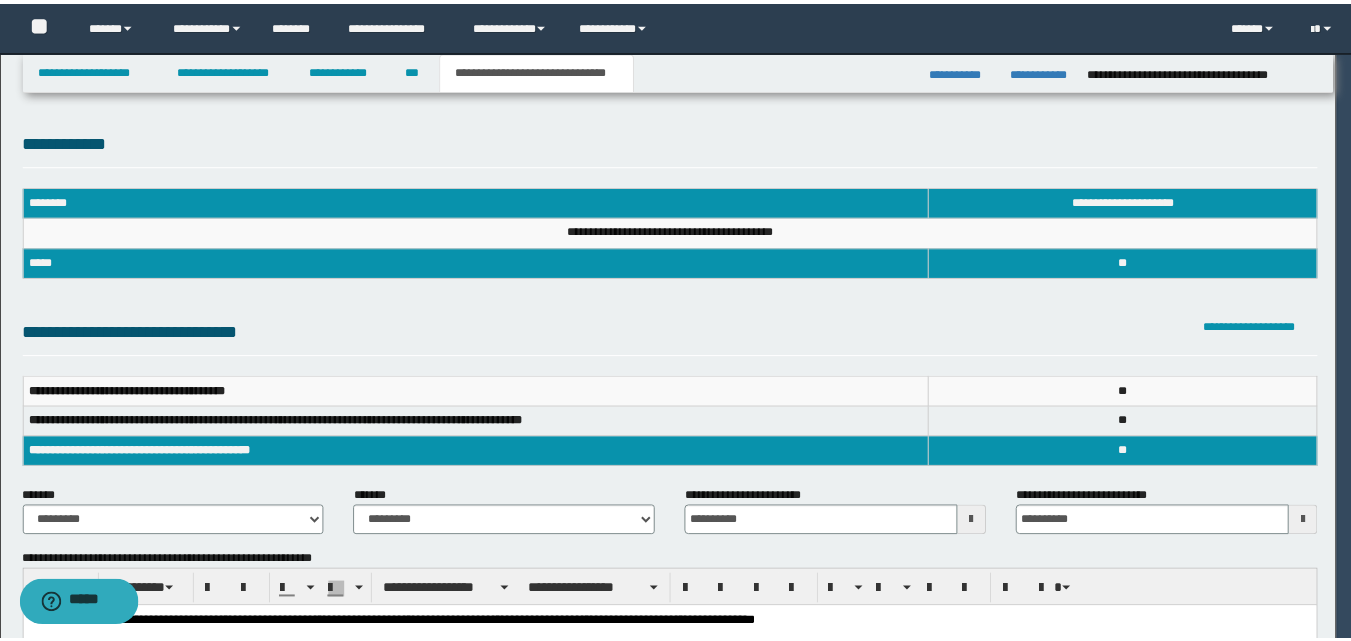 scroll, scrollTop: 0, scrollLeft: 0, axis: both 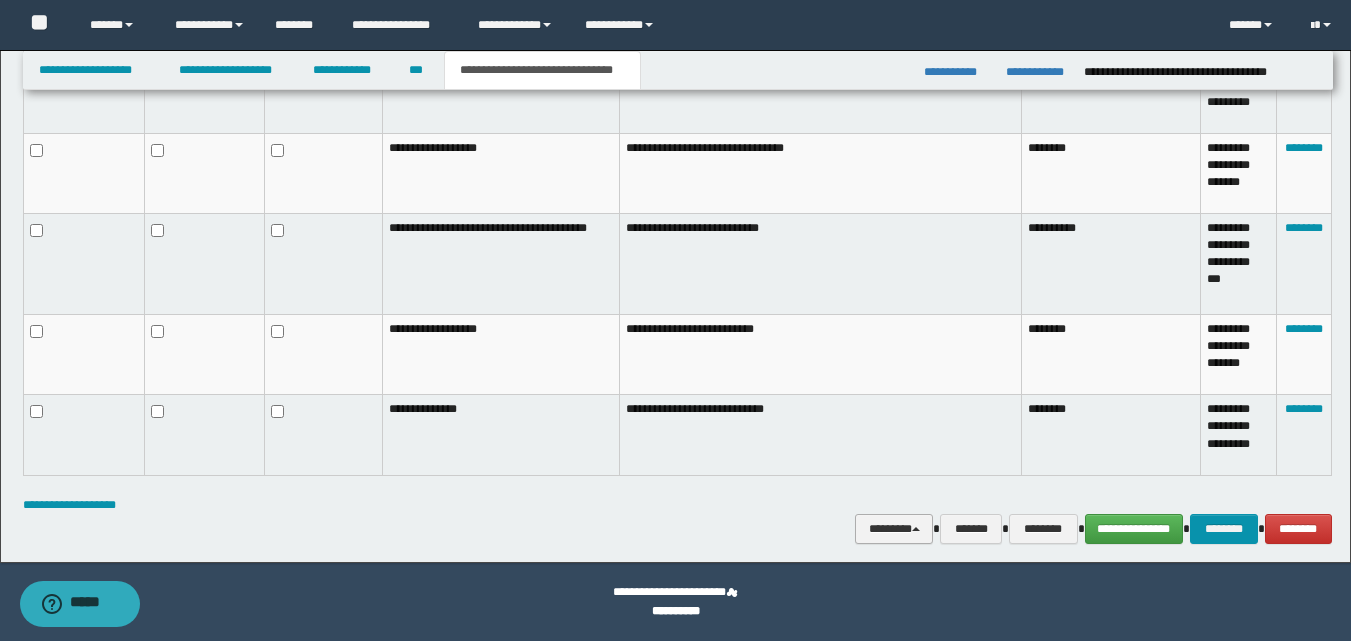 click on "********" at bounding box center [894, 529] 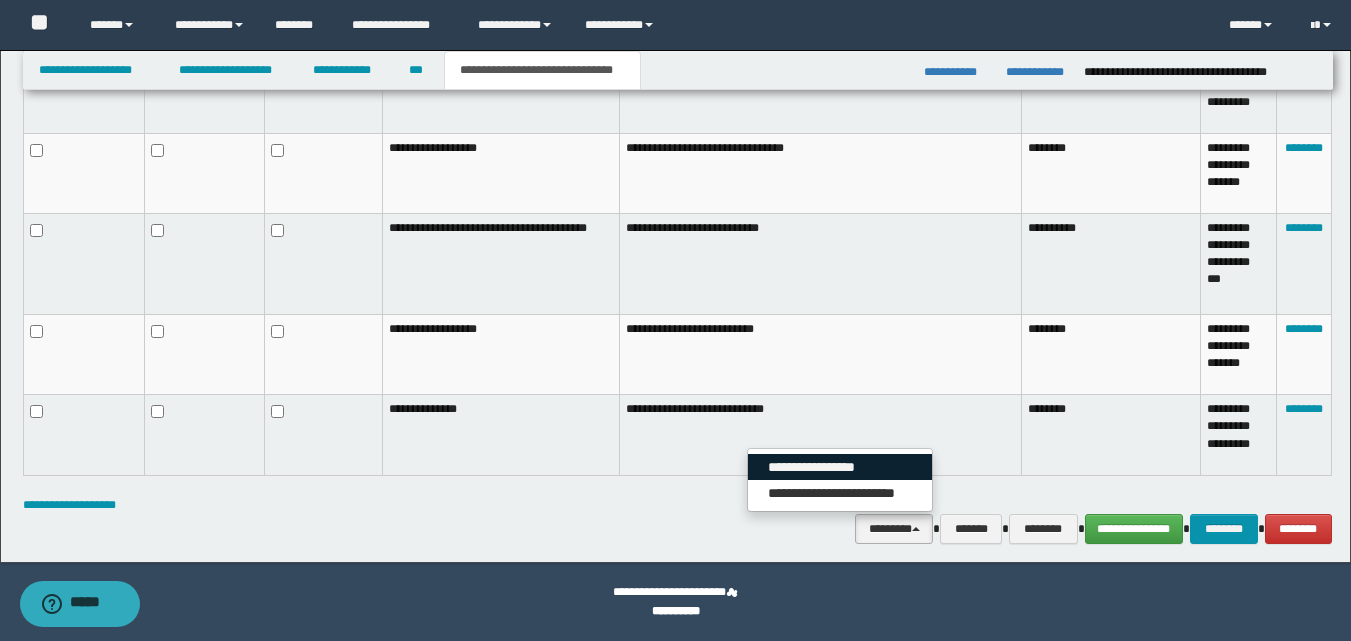 click on "**********" at bounding box center (840, 467) 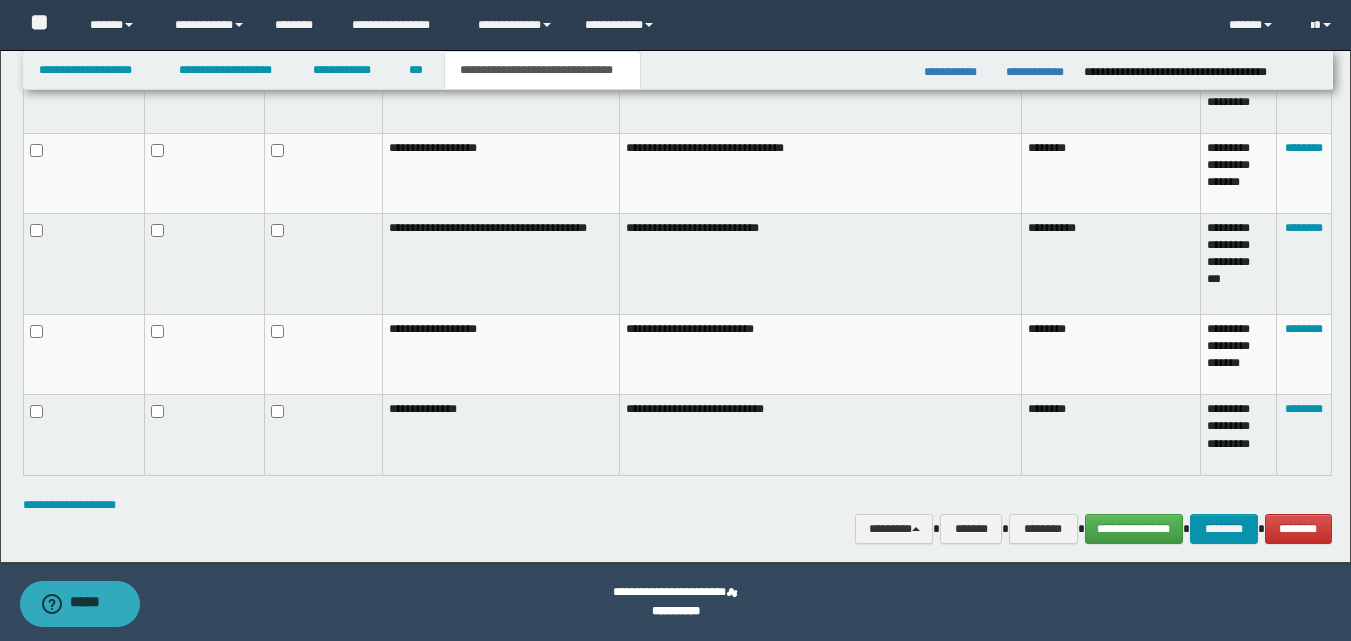 click on "********" at bounding box center [1110, 435] 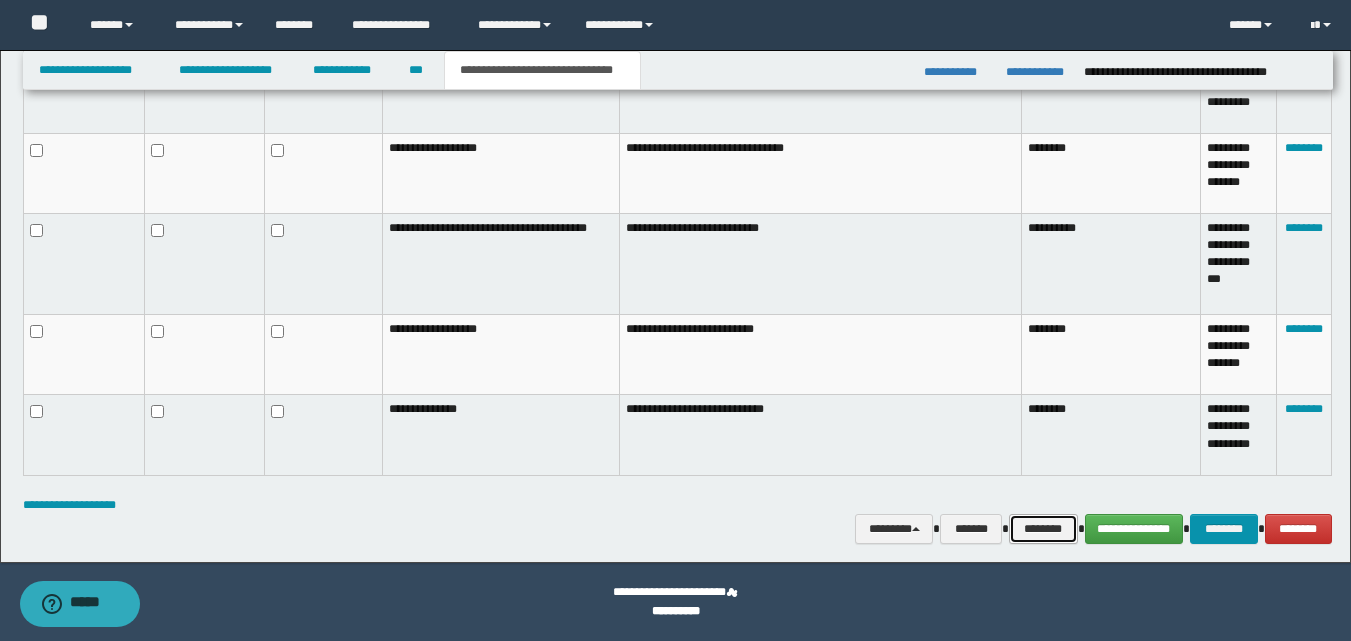 drag, startPoint x: 1053, startPoint y: 542, endPoint x: 910, endPoint y: 478, distance: 156.66844 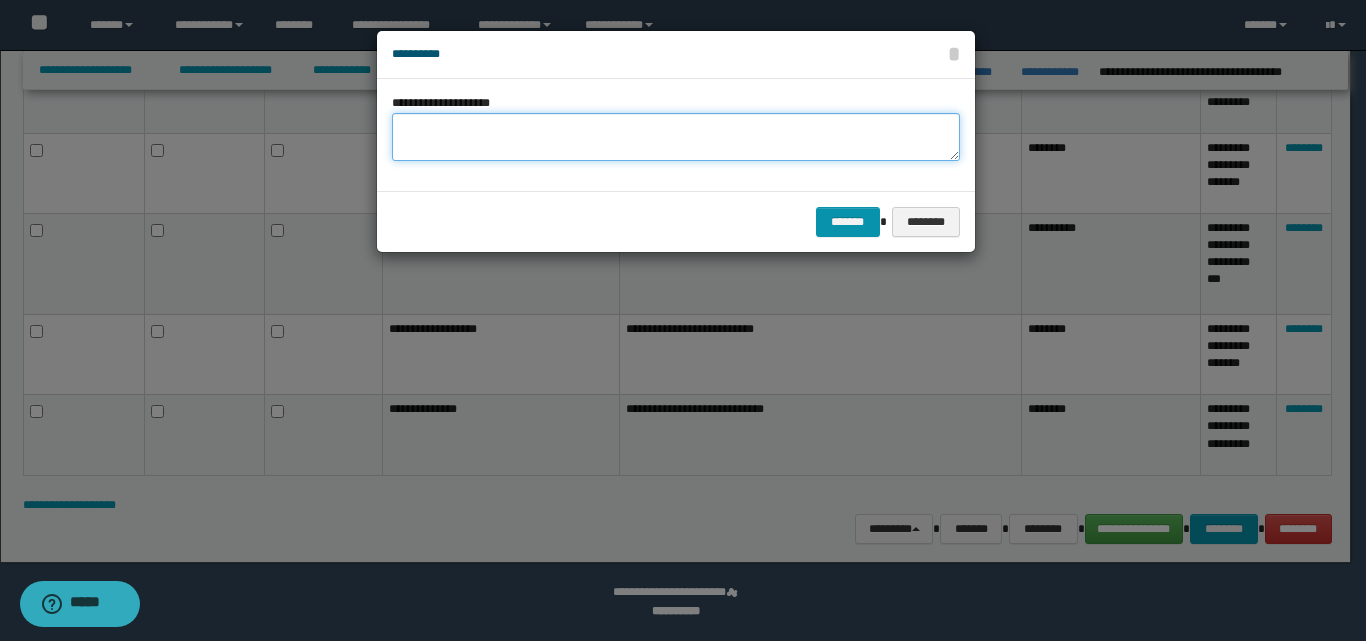 click on "**********" at bounding box center [676, 137] 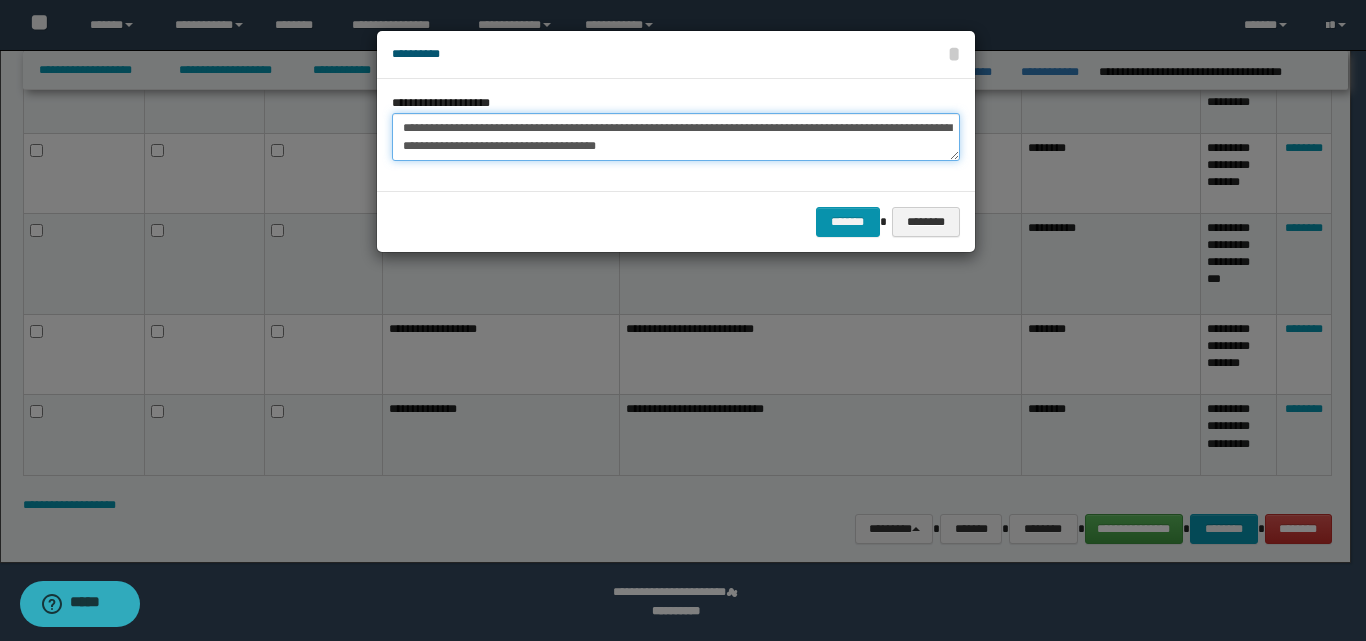 type on "**********" 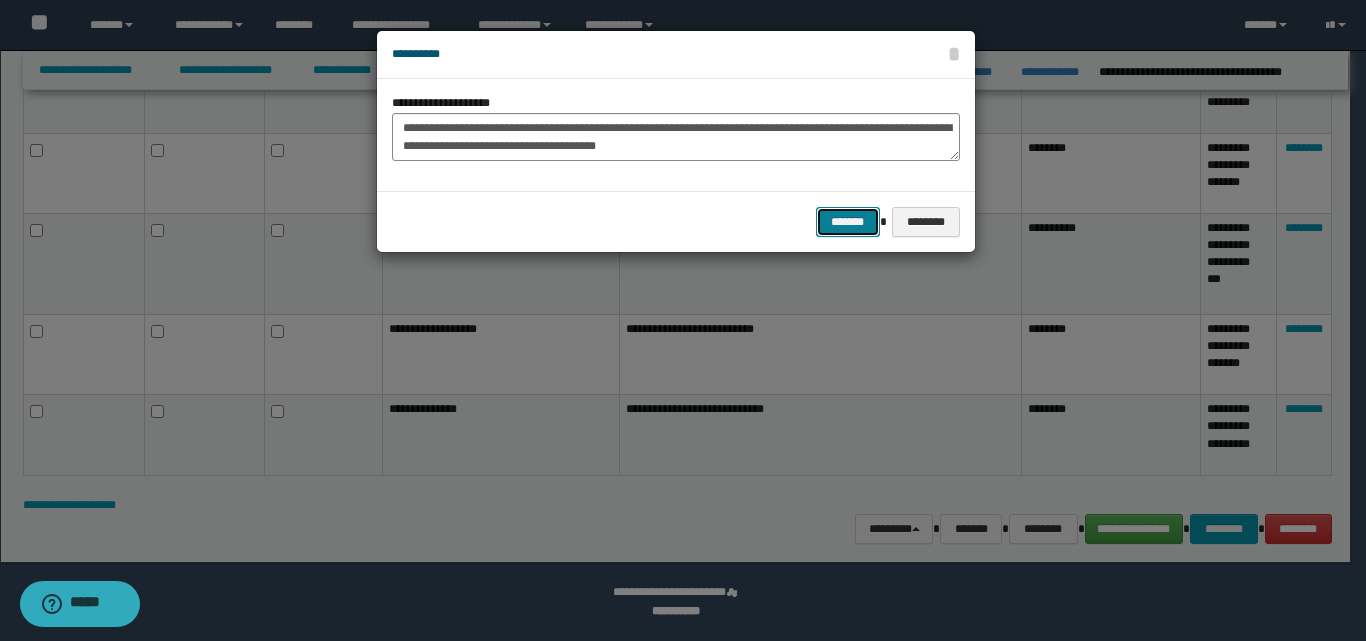 click on "*******" at bounding box center [848, 222] 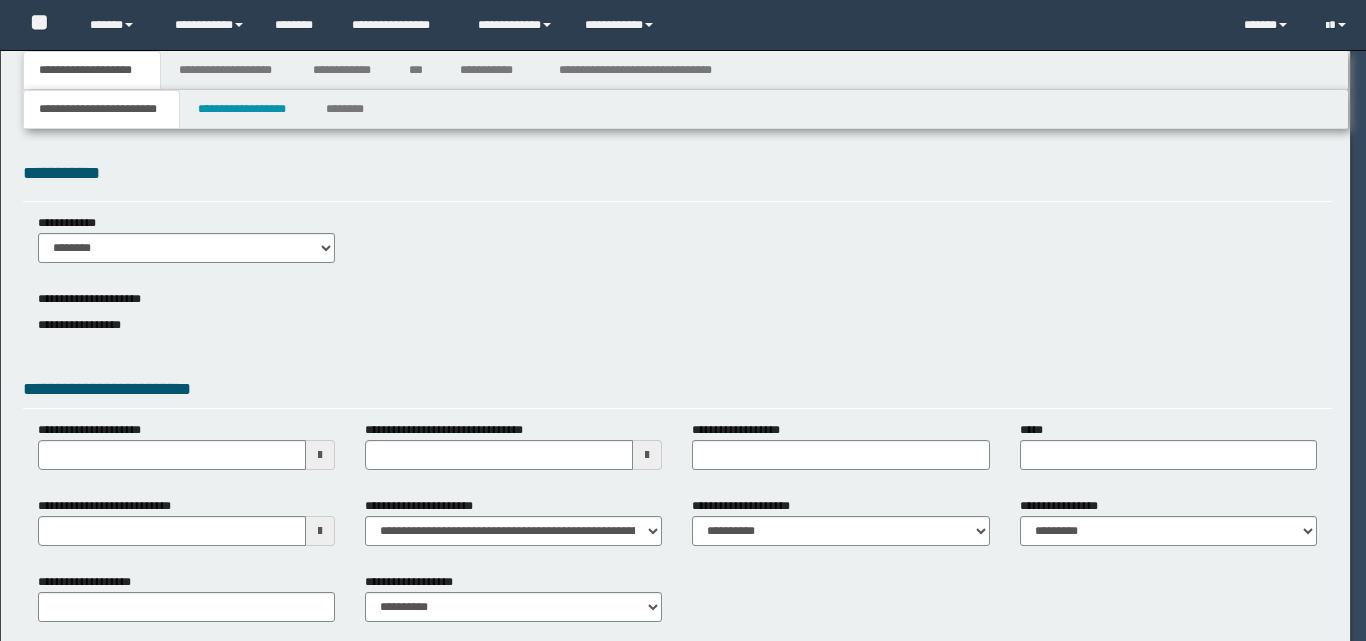 scroll, scrollTop: 0, scrollLeft: 0, axis: both 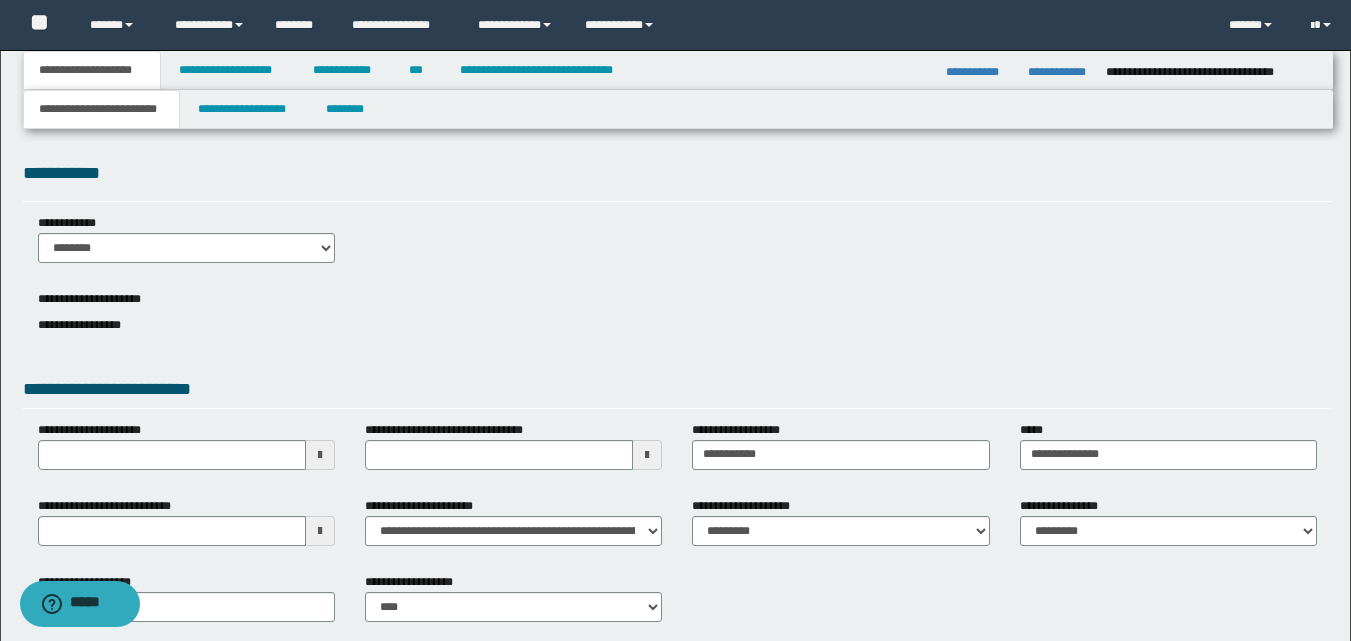 click at bounding box center [320, 531] 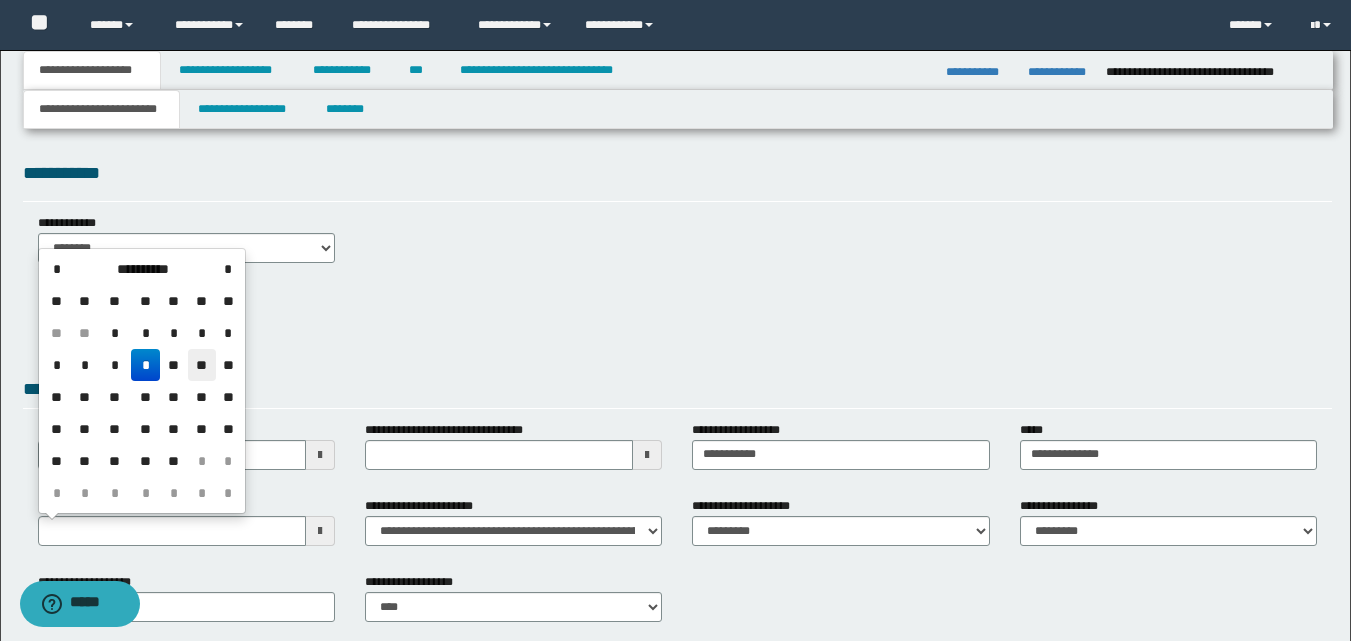 click on "**" at bounding box center [202, 365] 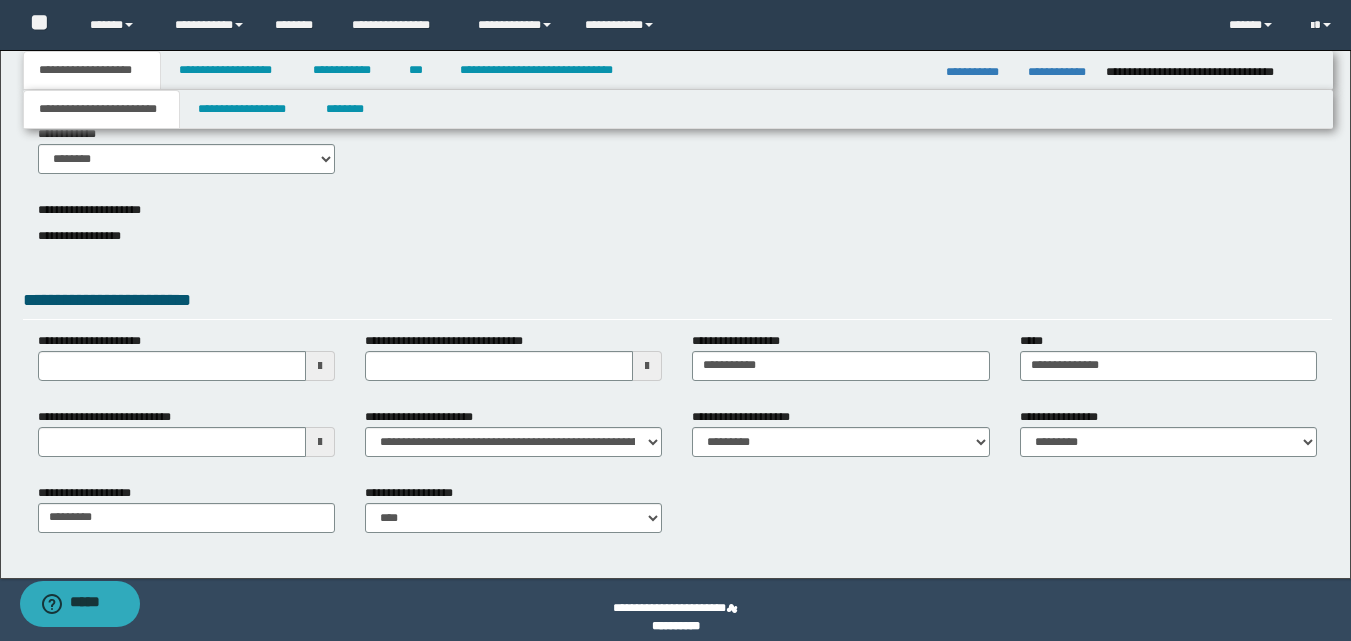 scroll, scrollTop: 104, scrollLeft: 0, axis: vertical 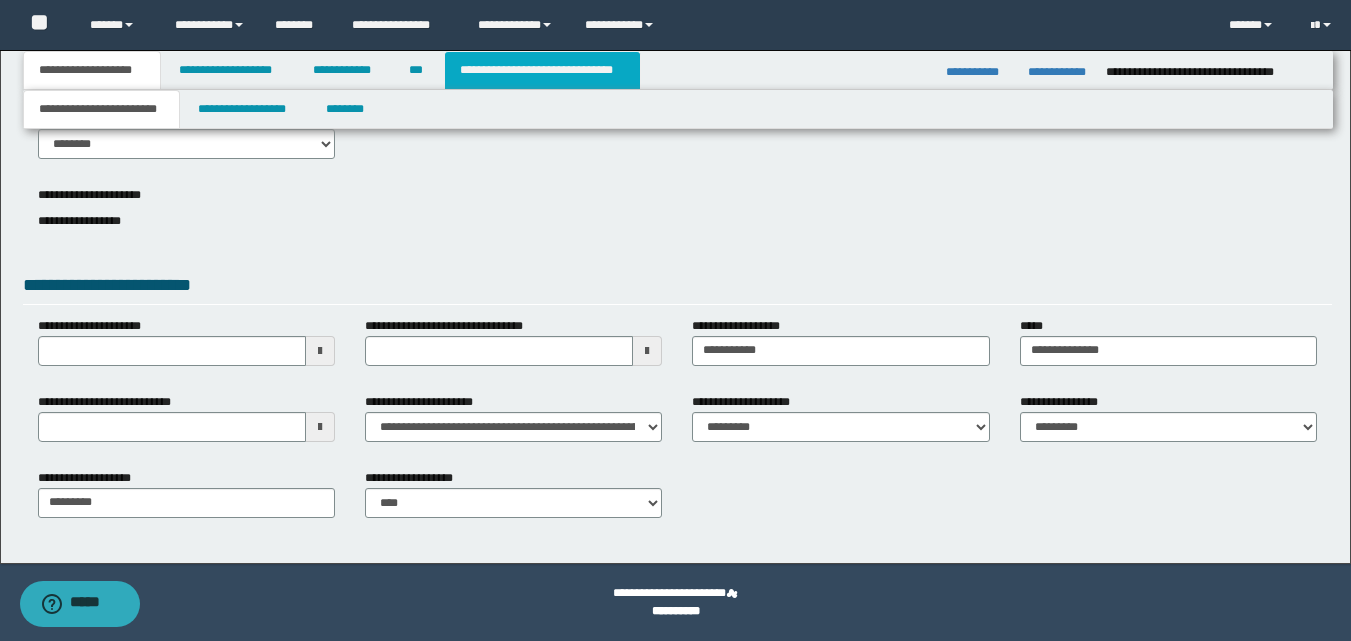 click on "**********" at bounding box center [542, 70] 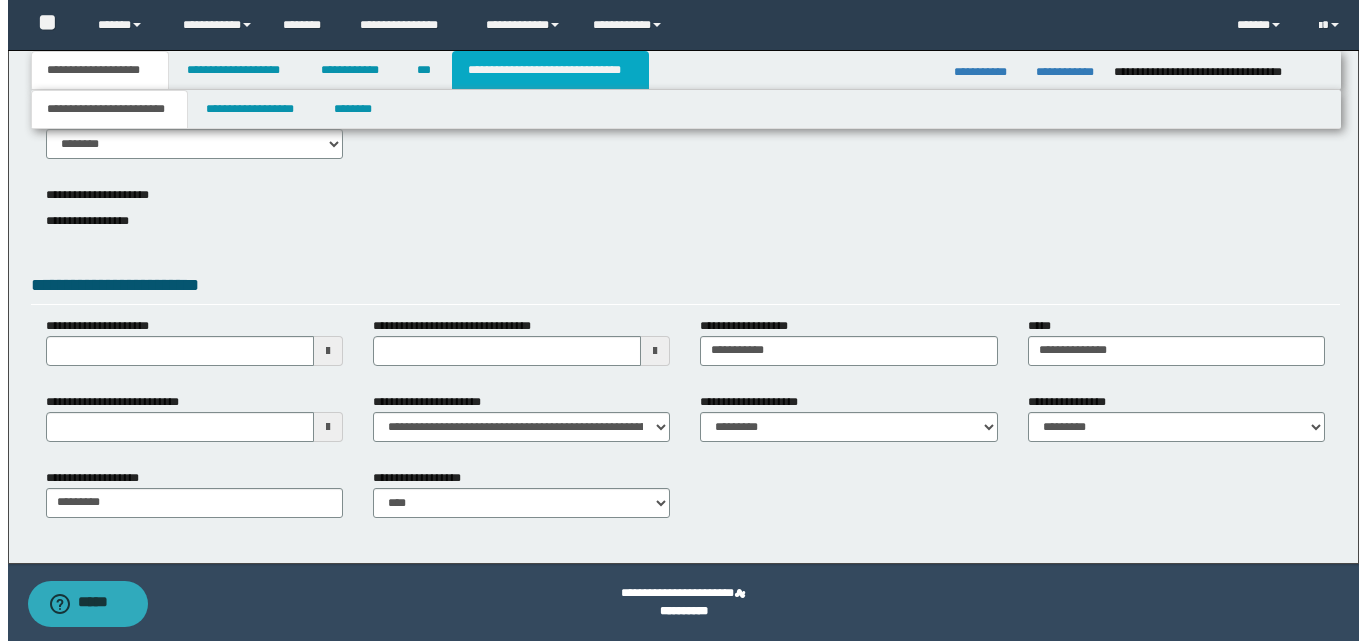 scroll, scrollTop: 0, scrollLeft: 0, axis: both 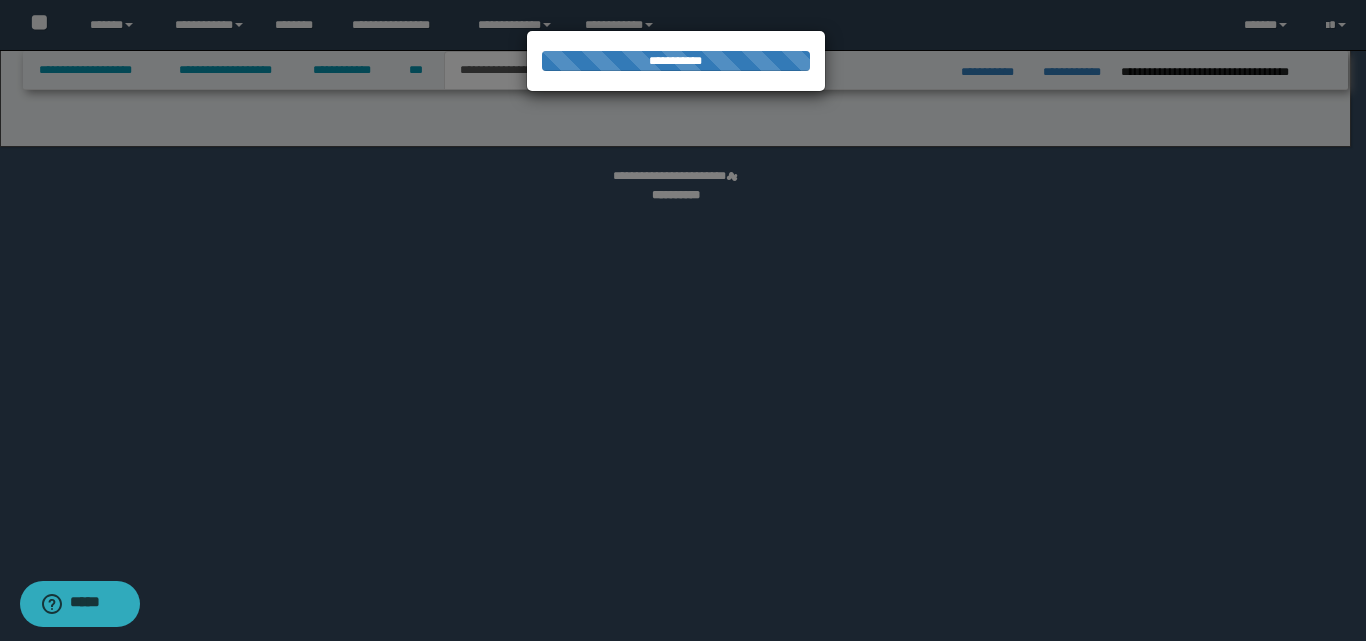 select on "*" 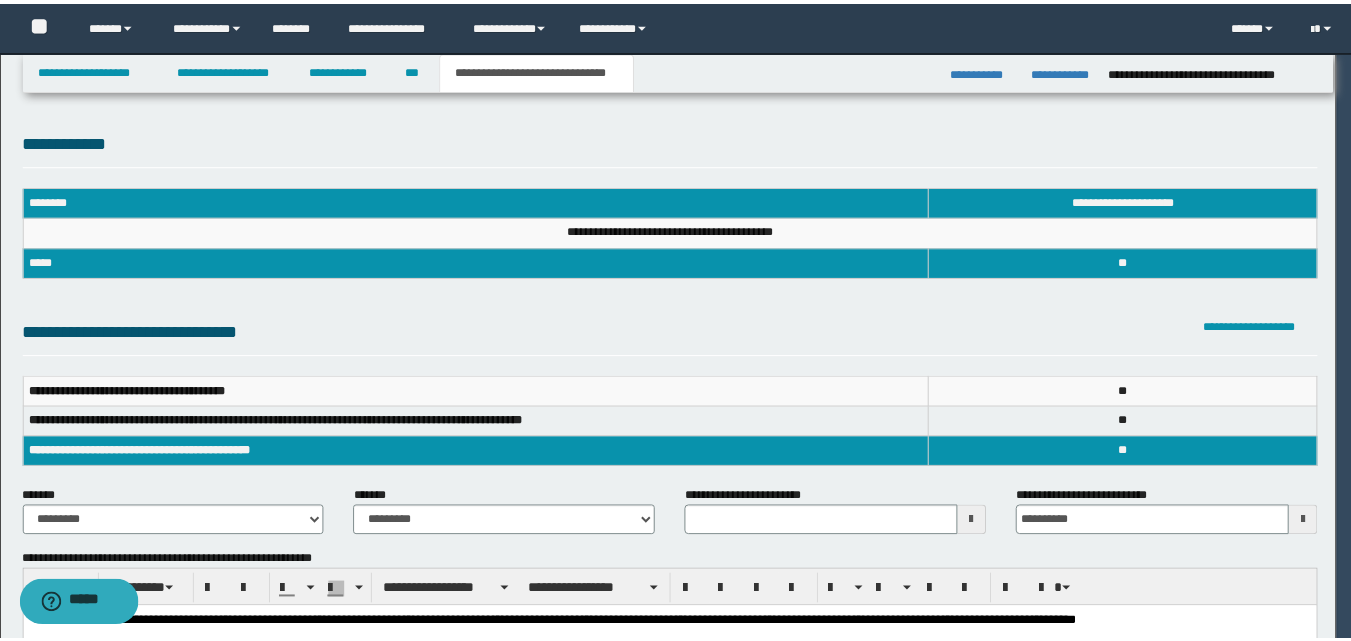 scroll, scrollTop: 0, scrollLeft: 0, axis: both 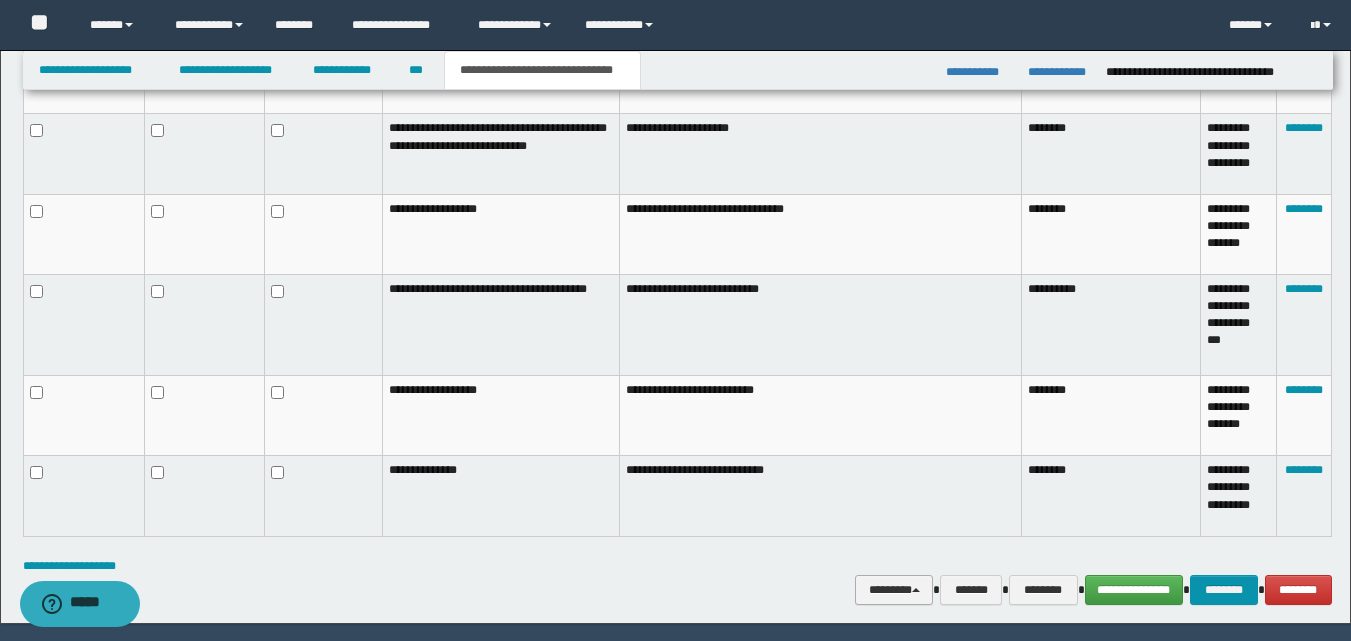 click on "********" at bounding box center (894, 590) 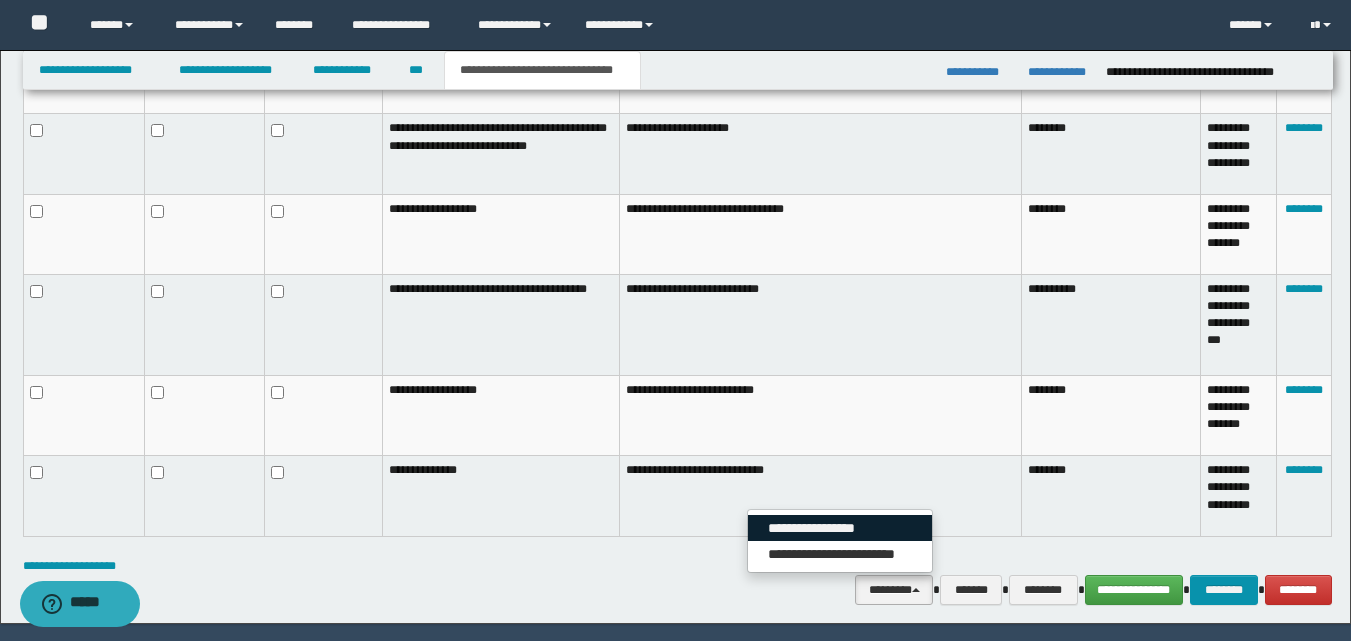 click on "**********" at bounding box center (840, 528) 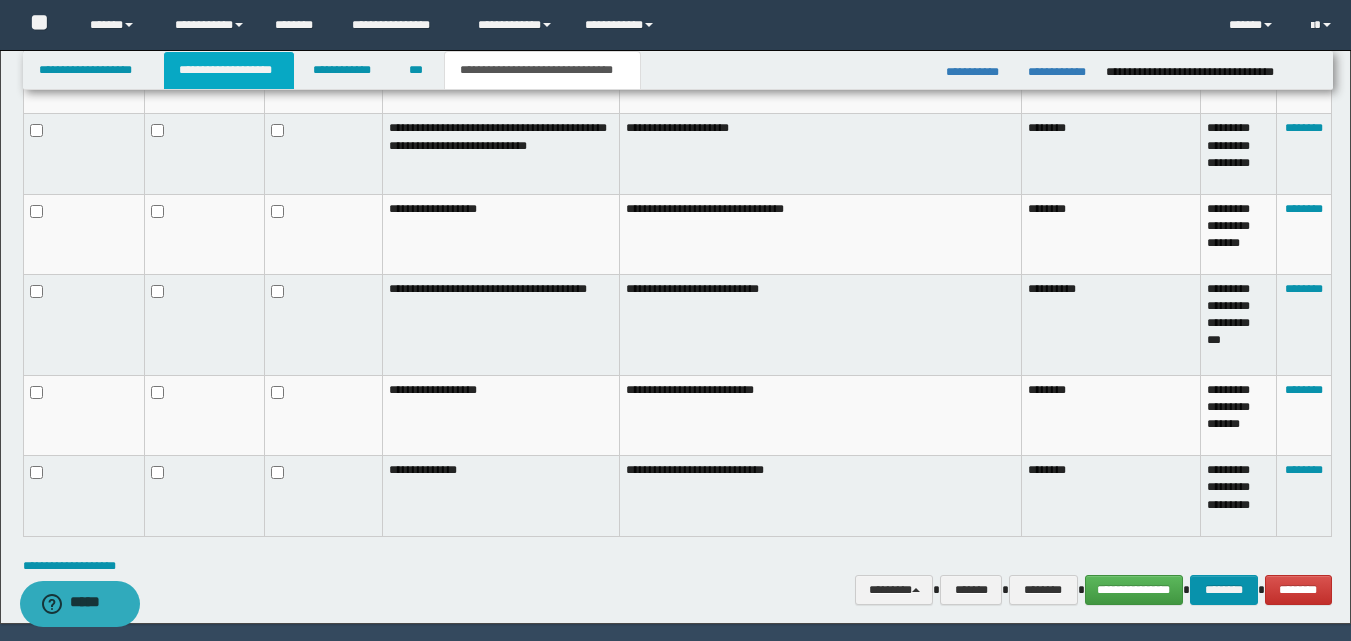 click on "**********" at bounding box center (229, 70) 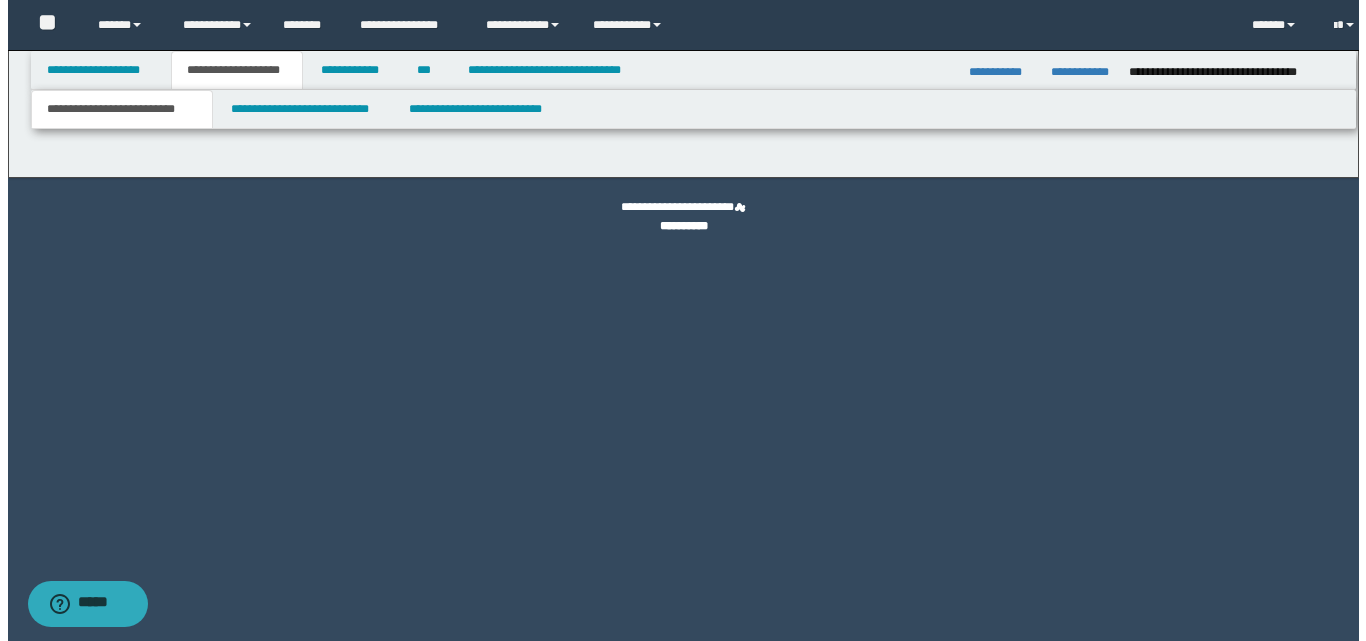scroll, scrollTop: 0, scrollLeft: 0, axis: both 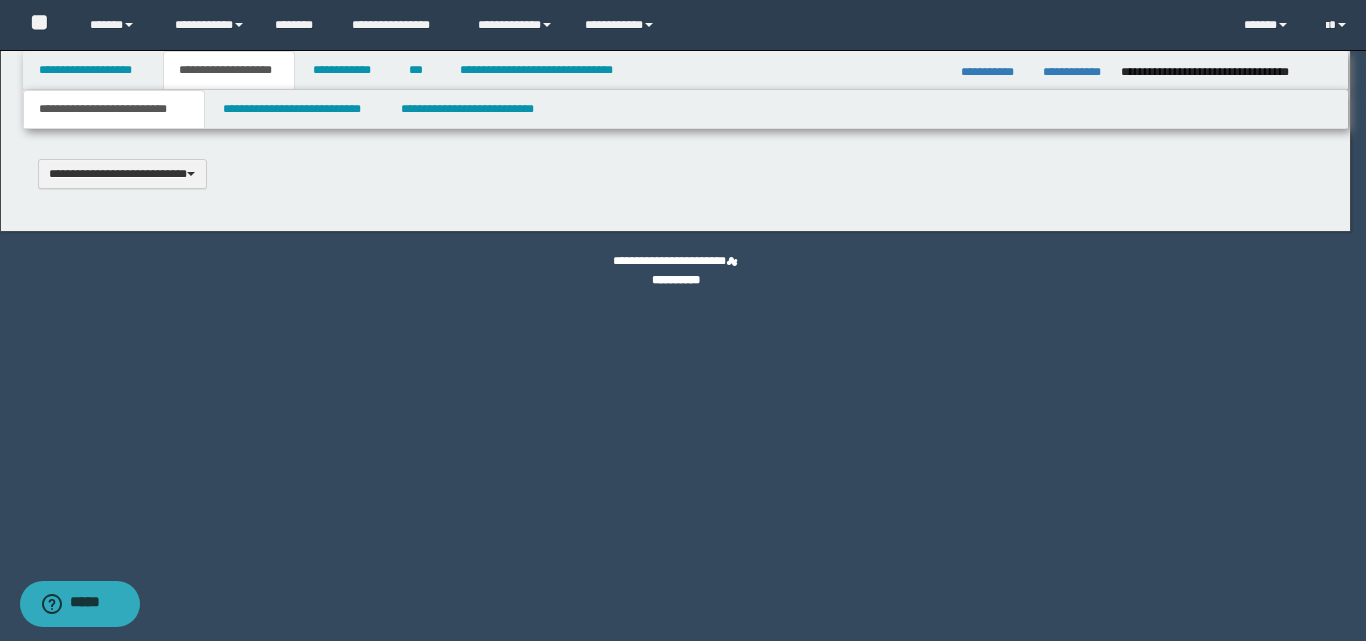 type 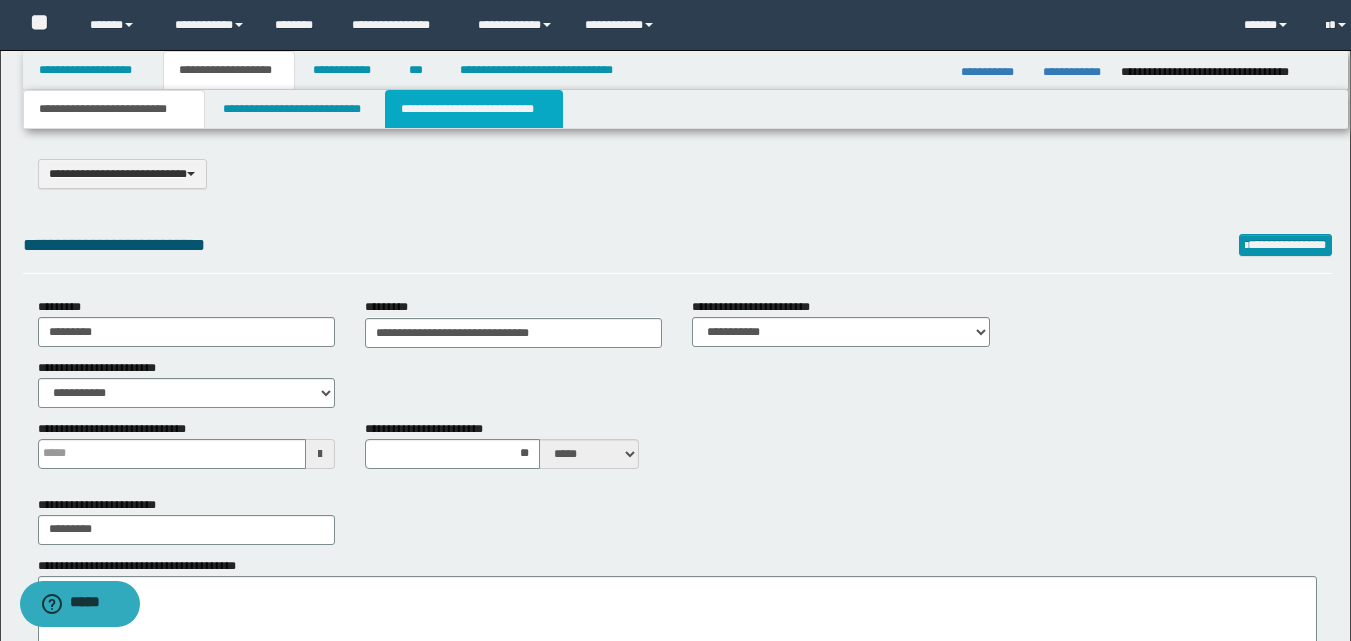 click on "**********" at bounding box center (474, 109) 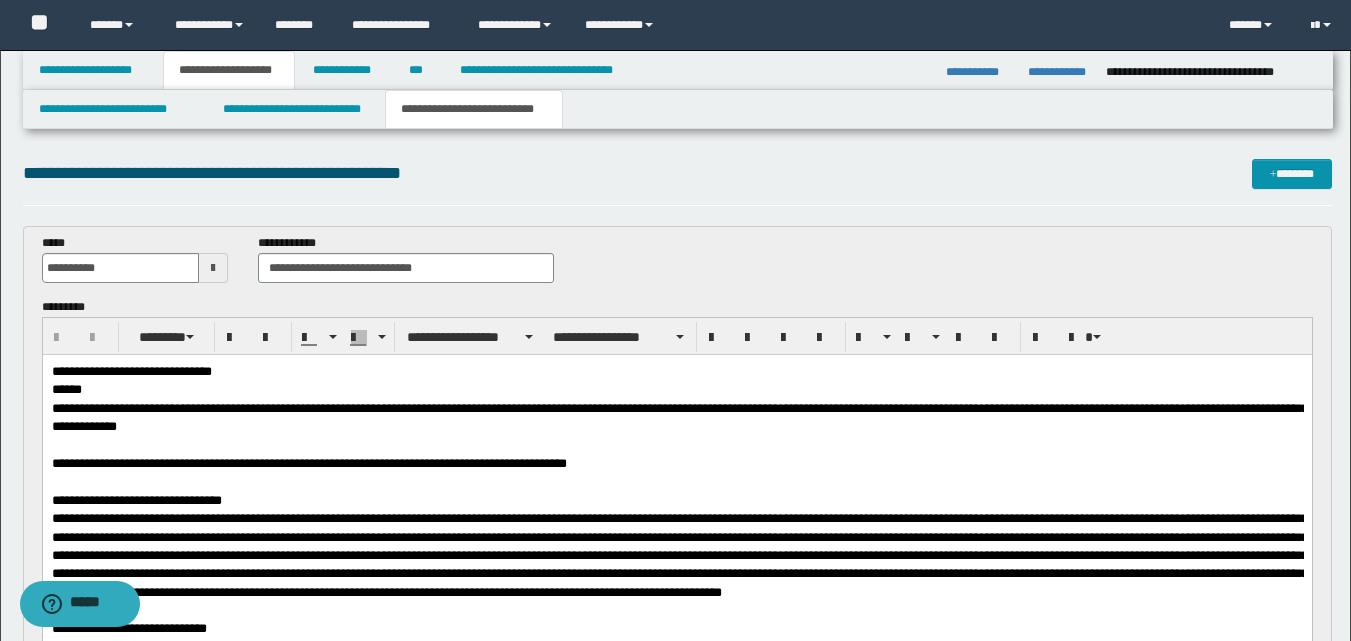 scroll, scrollTop: 0, scrollLeft: 0, axis: both 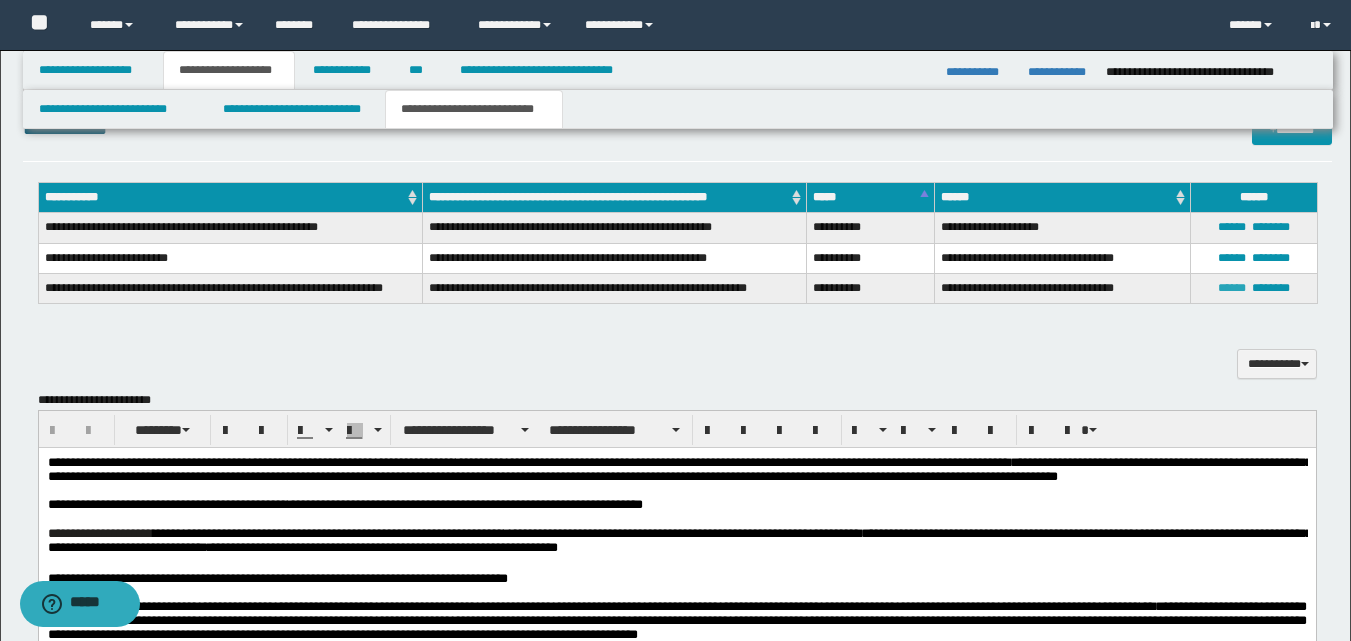click on "******" at bounding box center [1232, 288] 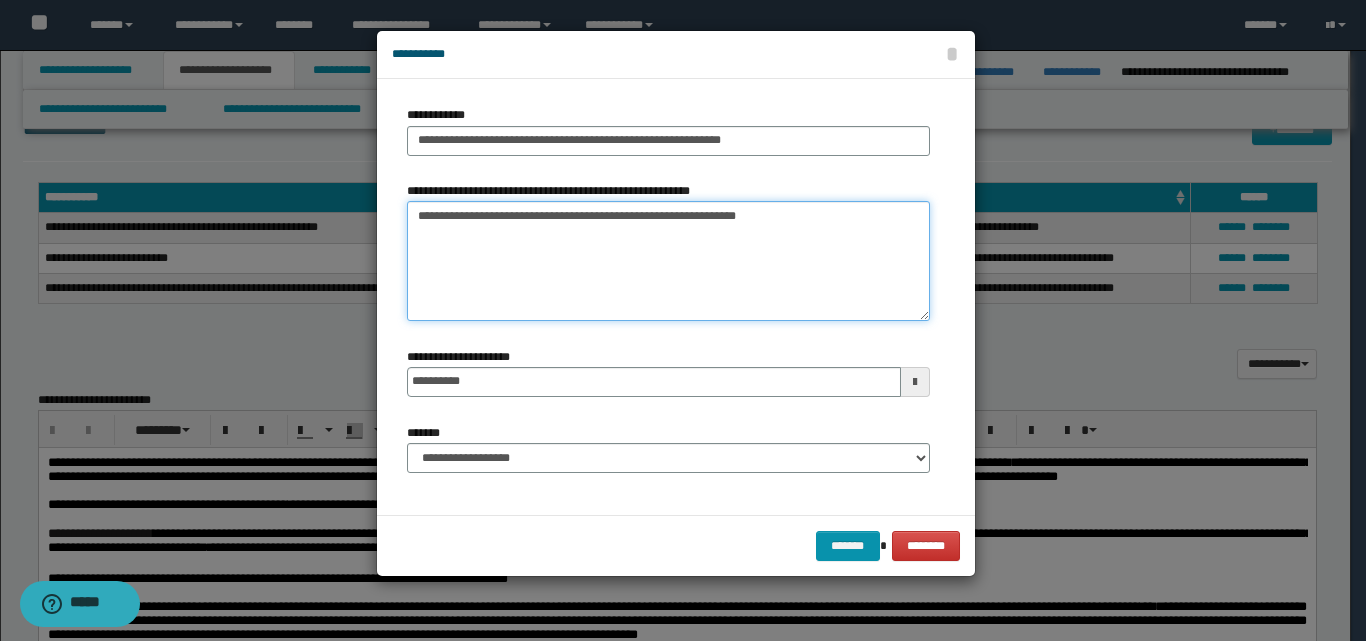 click on "**********" at bounding box center (668, 261) 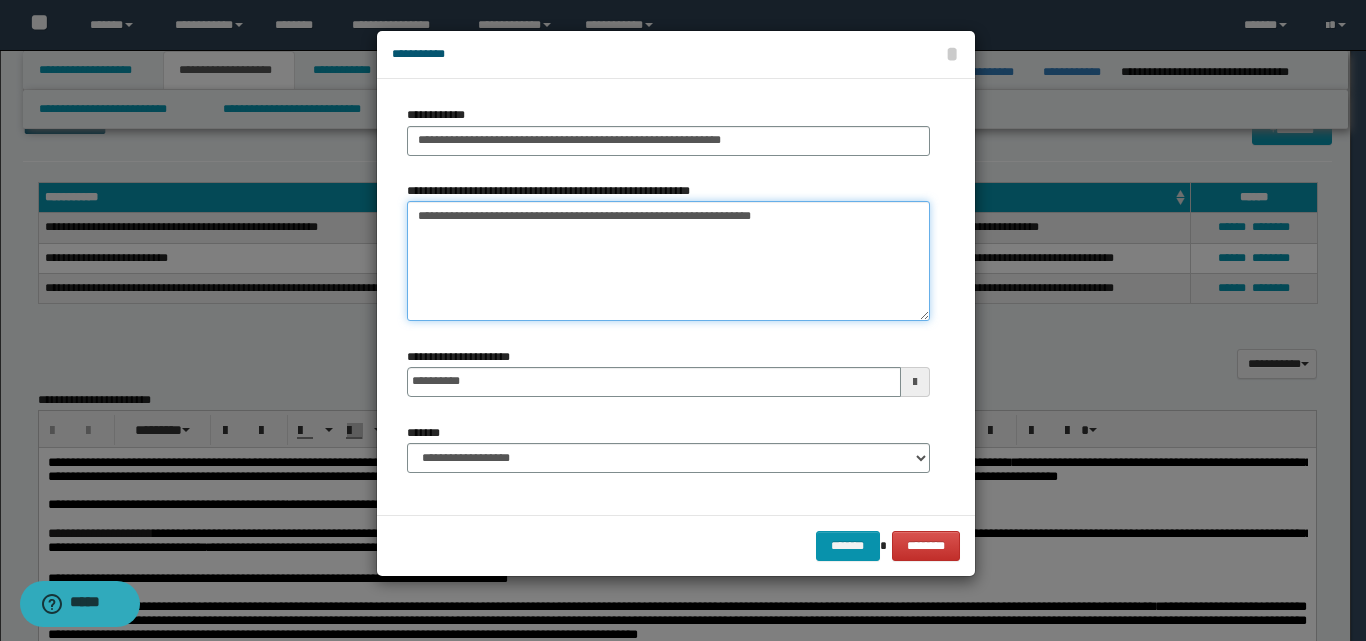 paste on "**********" 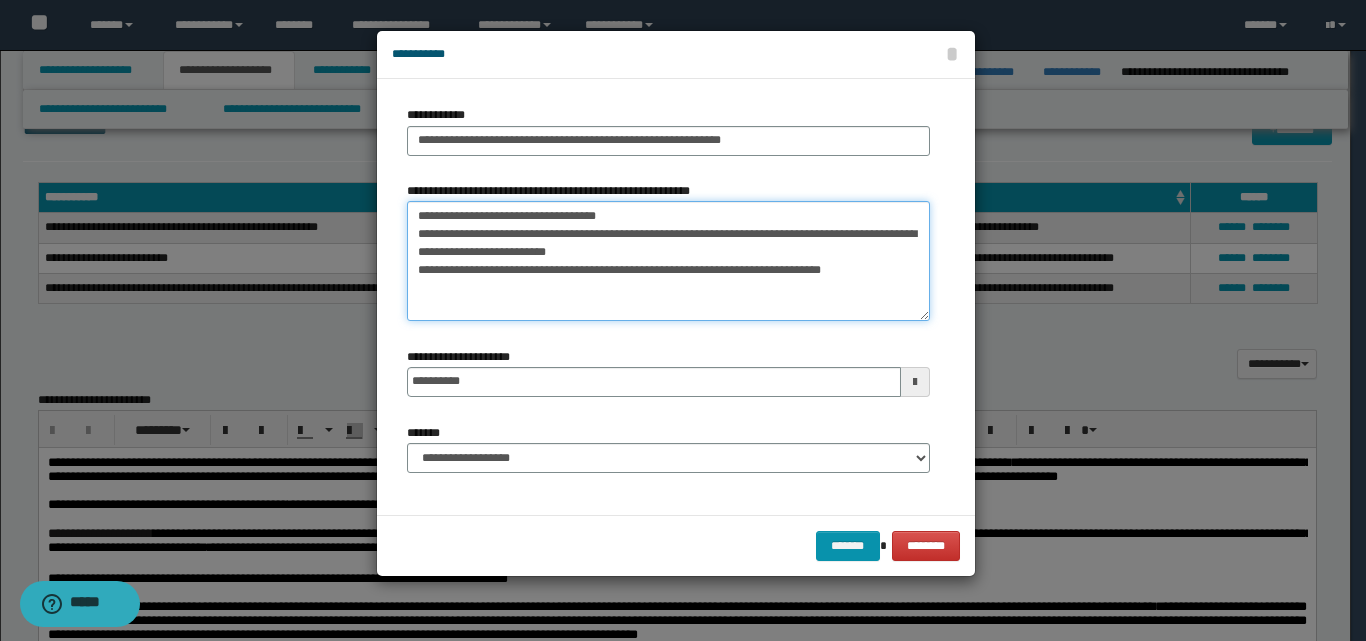 click on "**********" at bounding box center (668, 261) 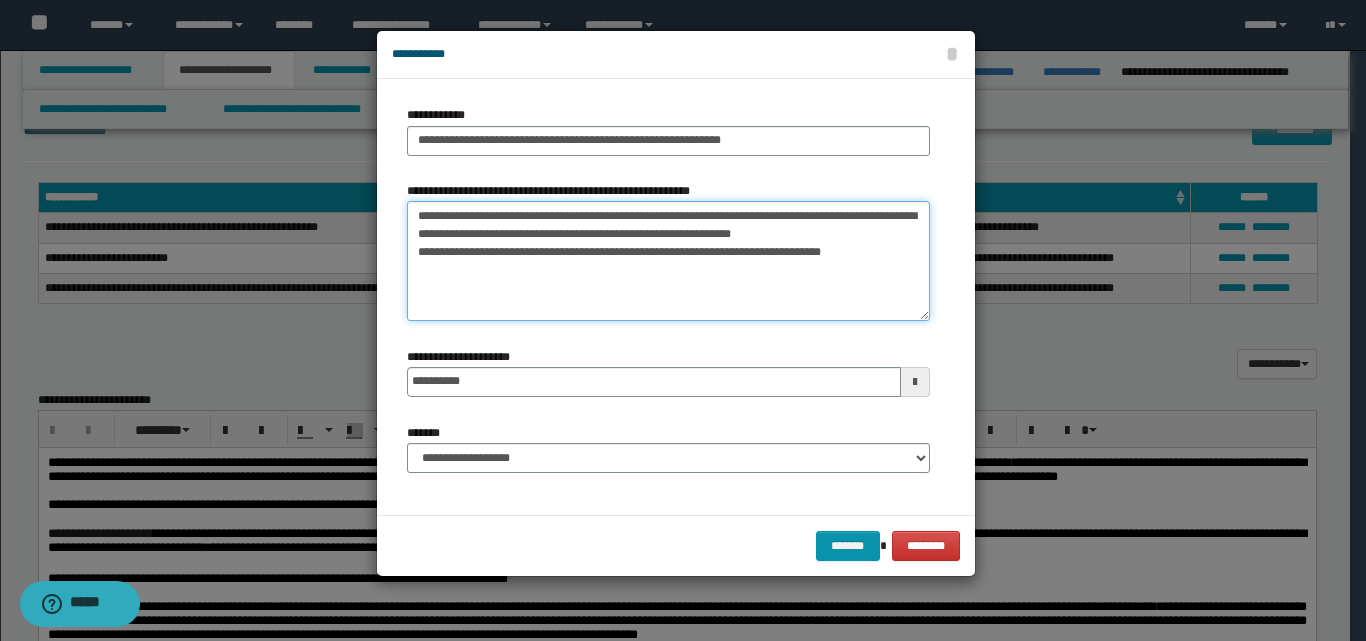 click on "**********" at bounding box center (668, 261) 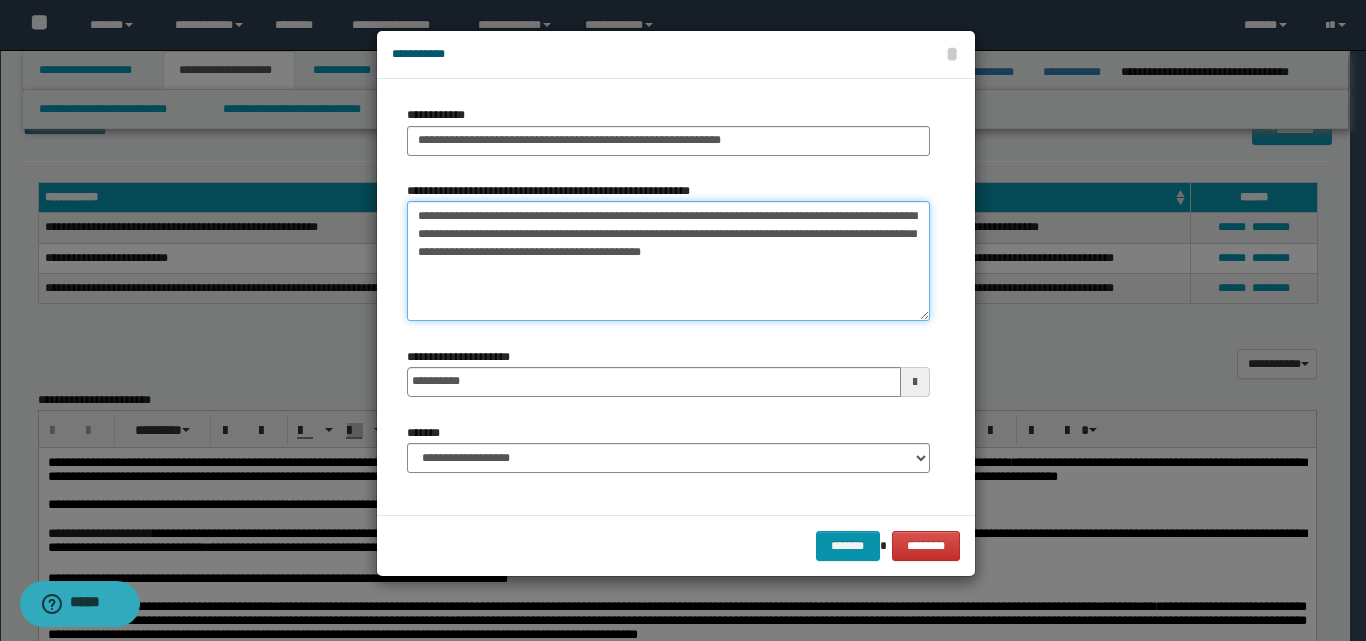 drag, startPoint x: 602, startPoint y: 236, endPoint x: 511, endPoint y: 284, distance: 102.88343 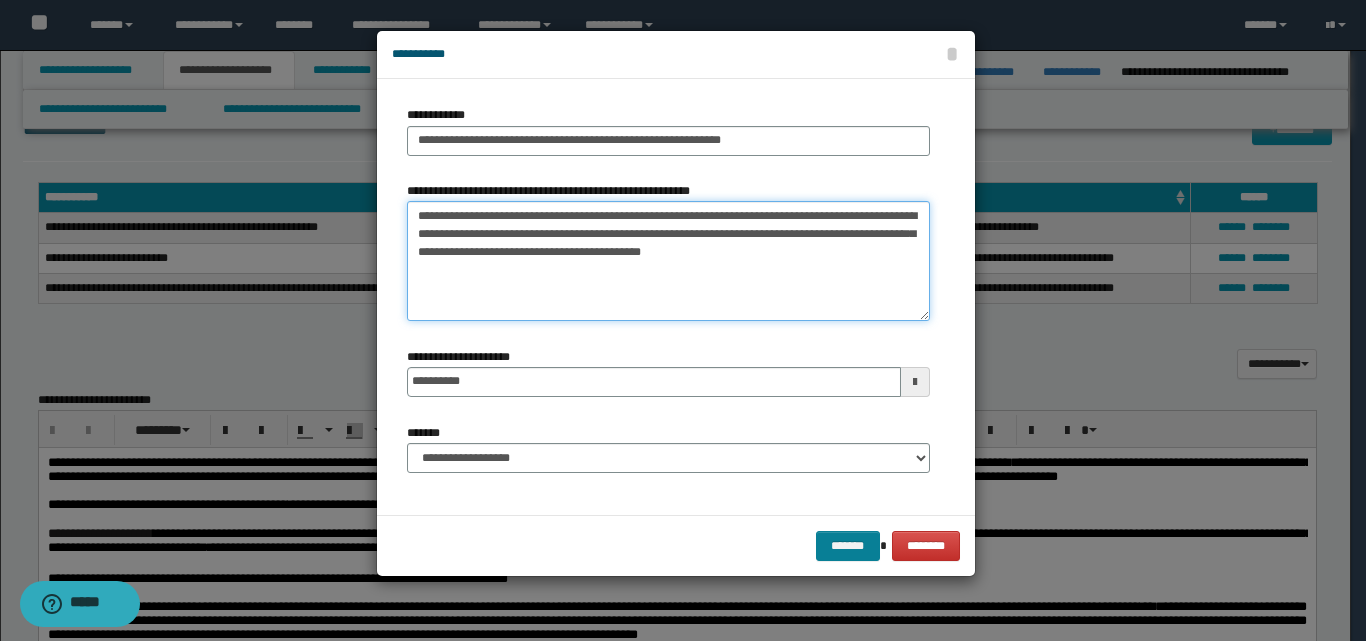 type on "**********" 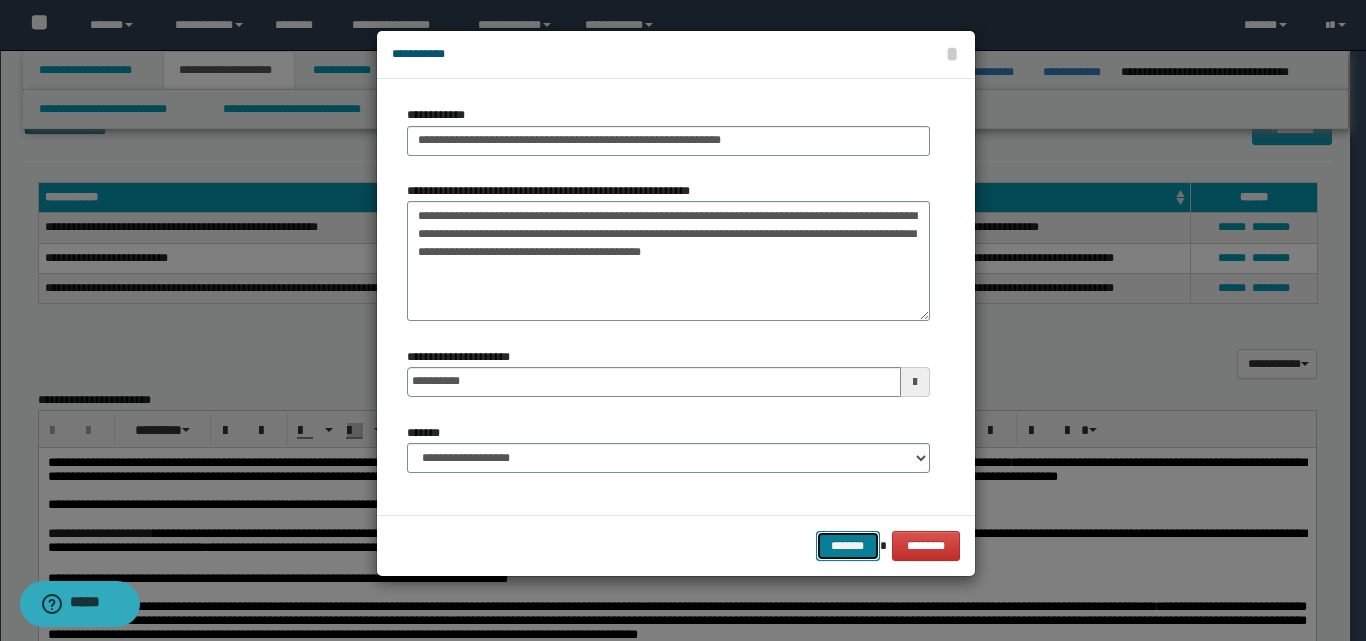 click on "*******" at bounding box center [848, 546] 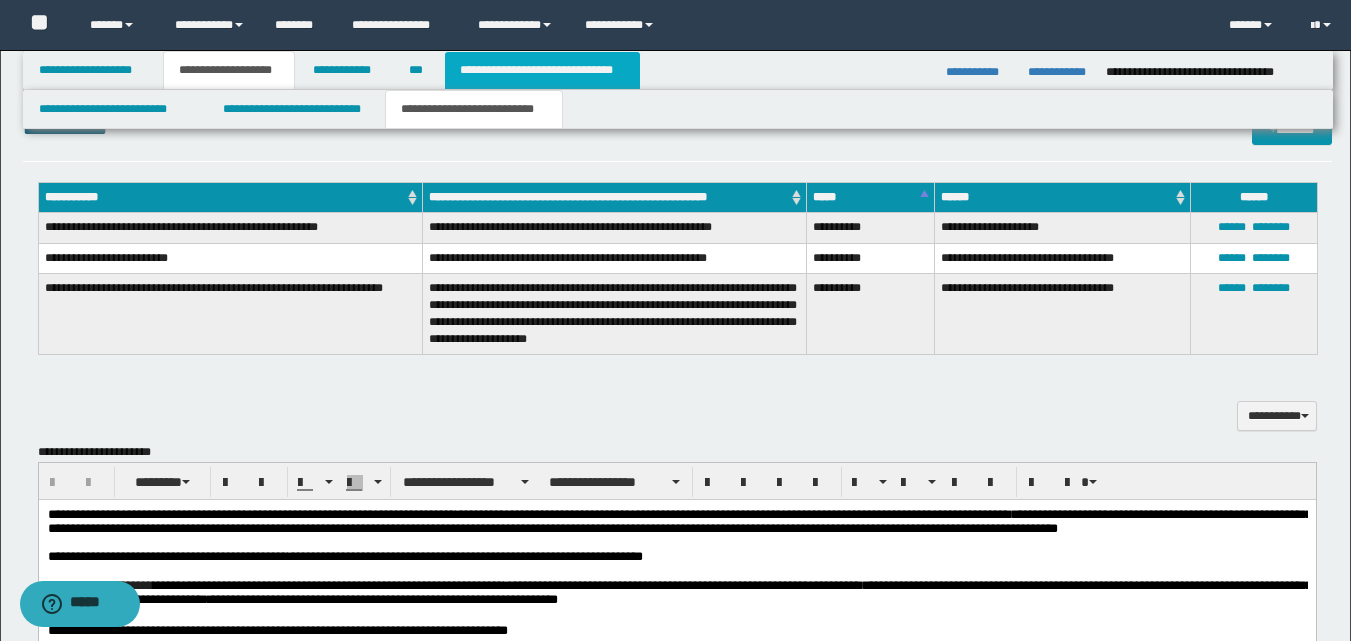 click on "**********" at bounding box center [542, 70] 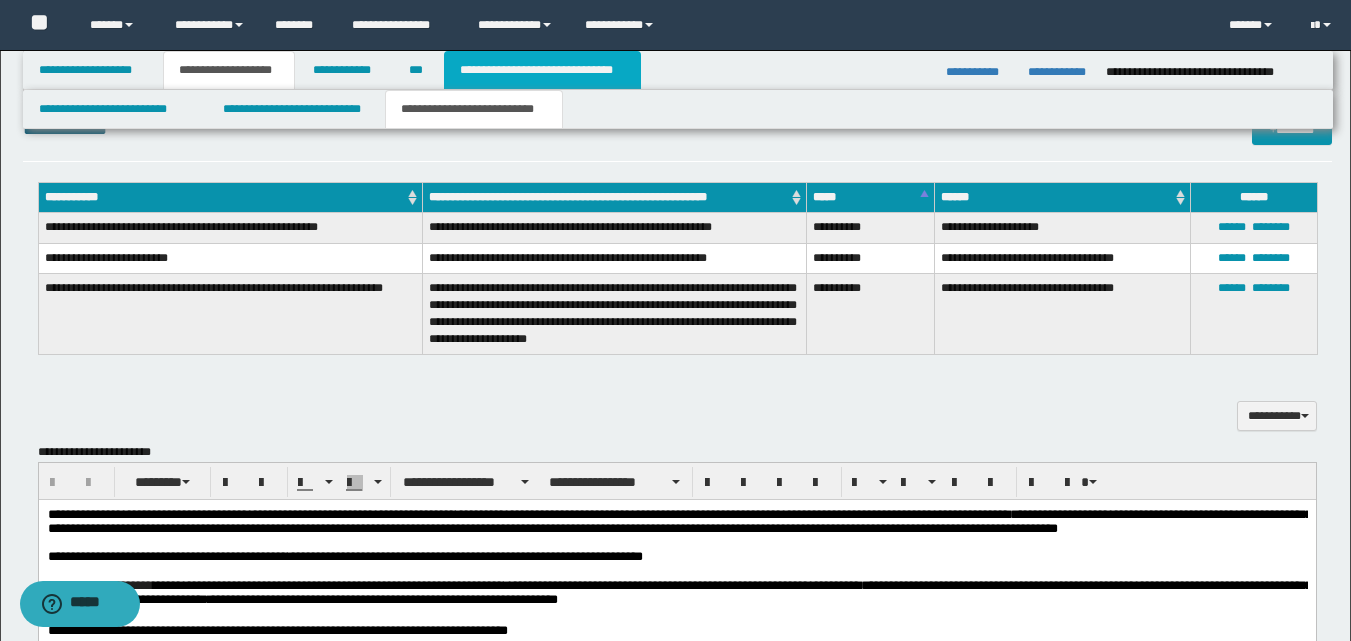 scroll, scrollTop: 1212, scrollLeft: 0, axis: vertical 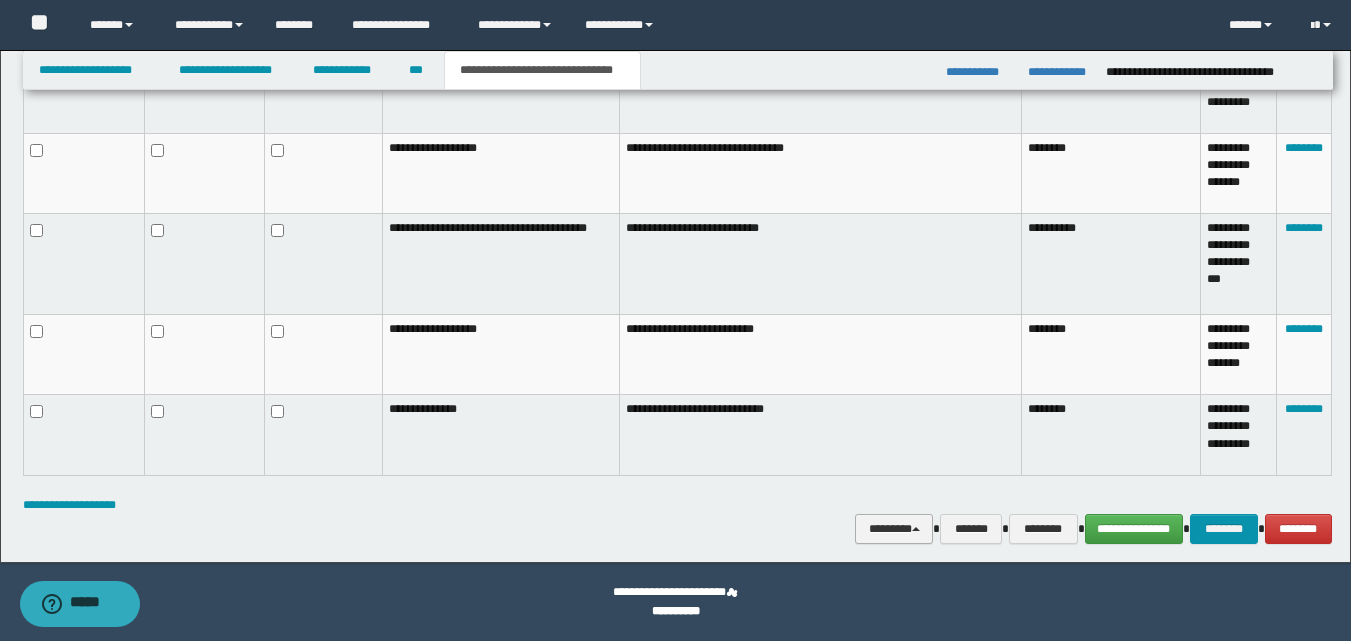 click on "********" at bounding box center [894, 529] 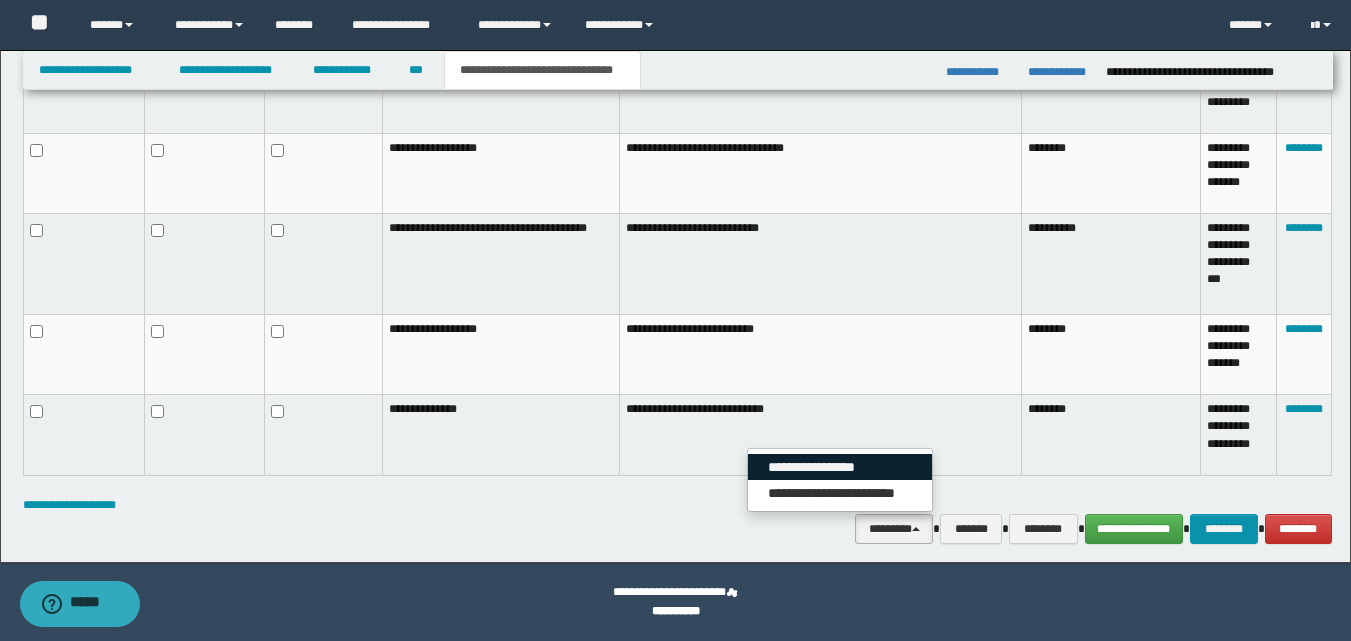 click on "**********" at bounding box center (840, 467) 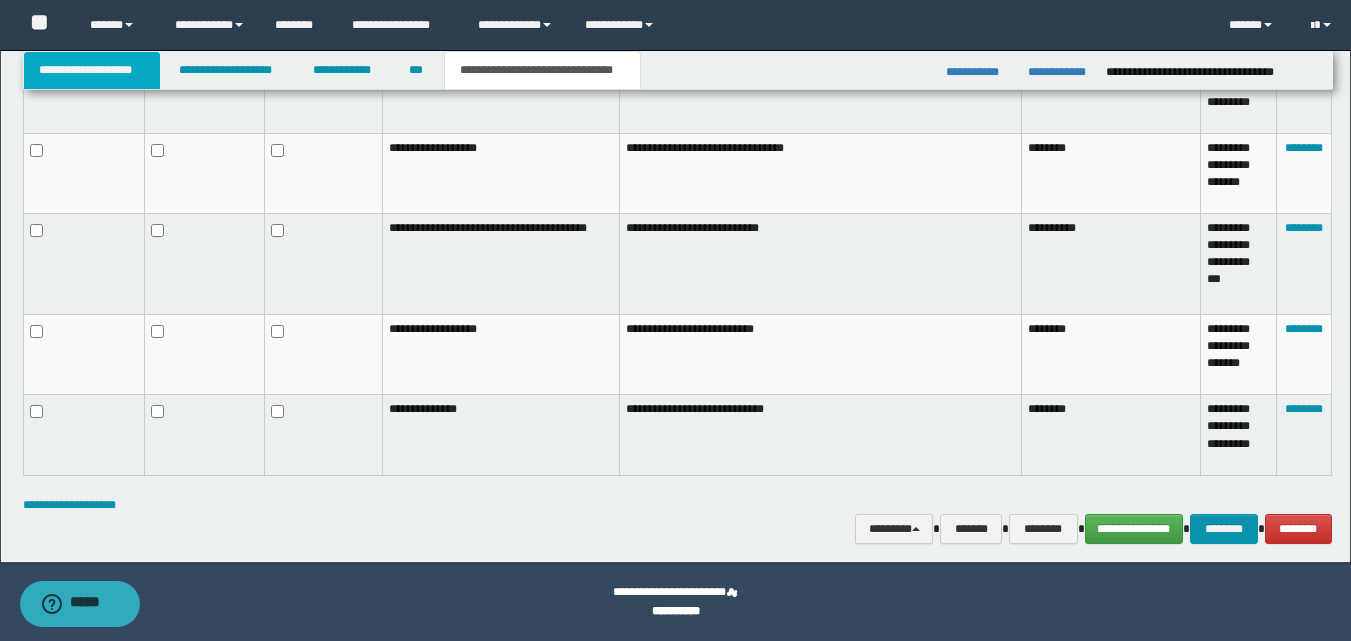 click on "**********" at bounding box center (92, 70) 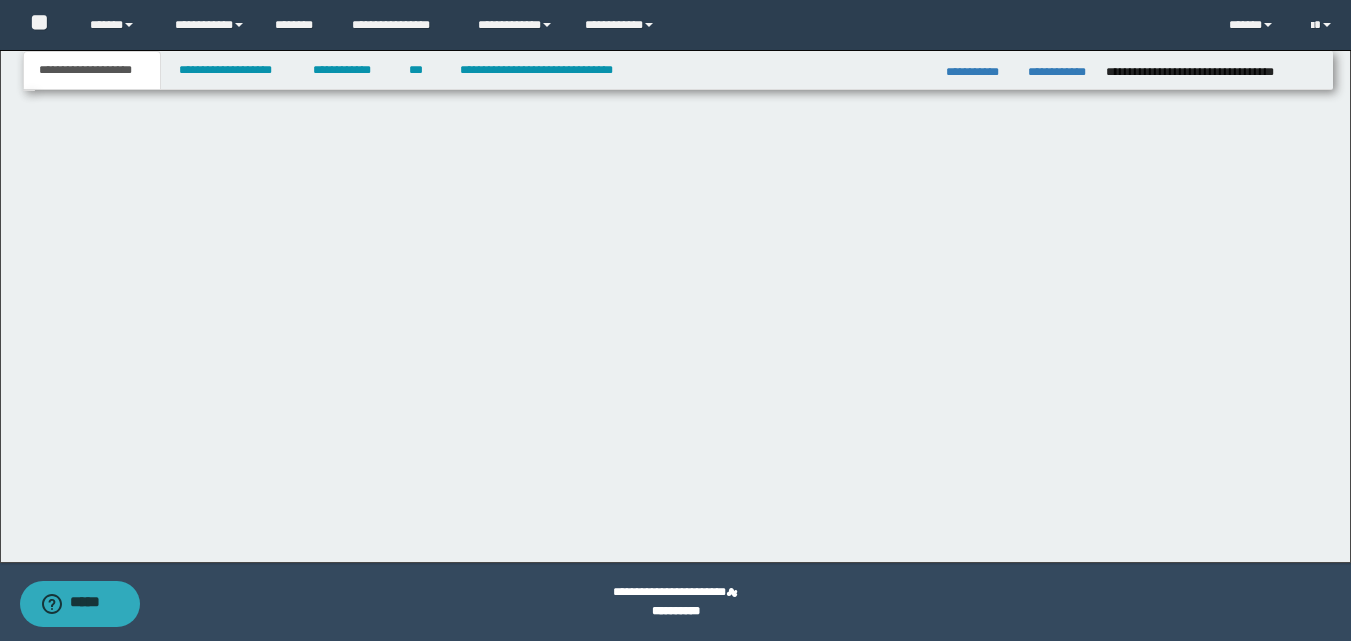 scroll, scrollTop: 104, scrollLeft: 0, axis: vertical 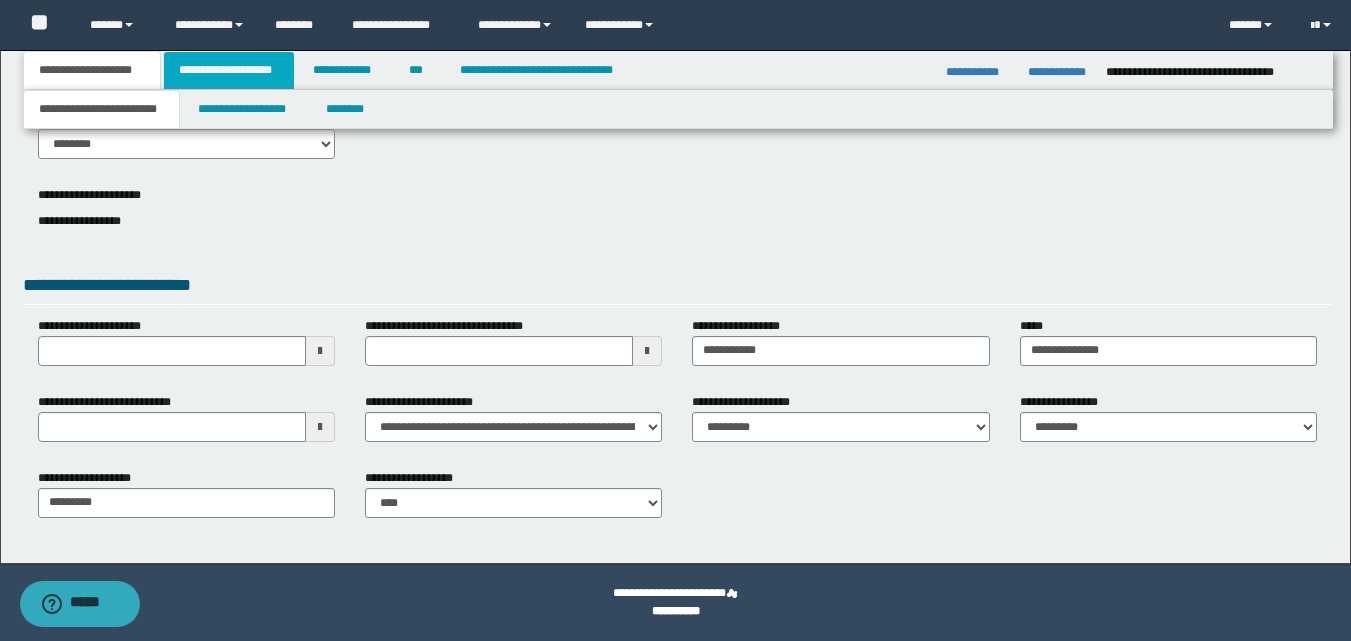 click on "**********" at bounding box center [229, 70] 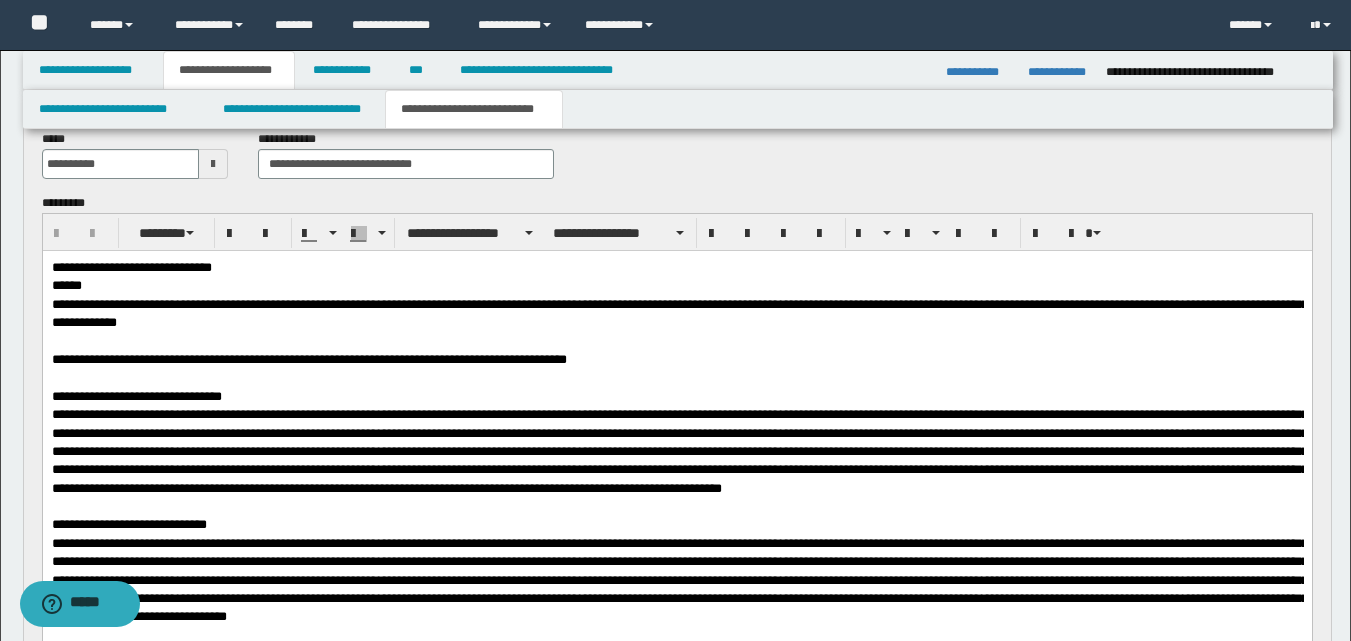 click on "**********" at bounding box center (474, 109) 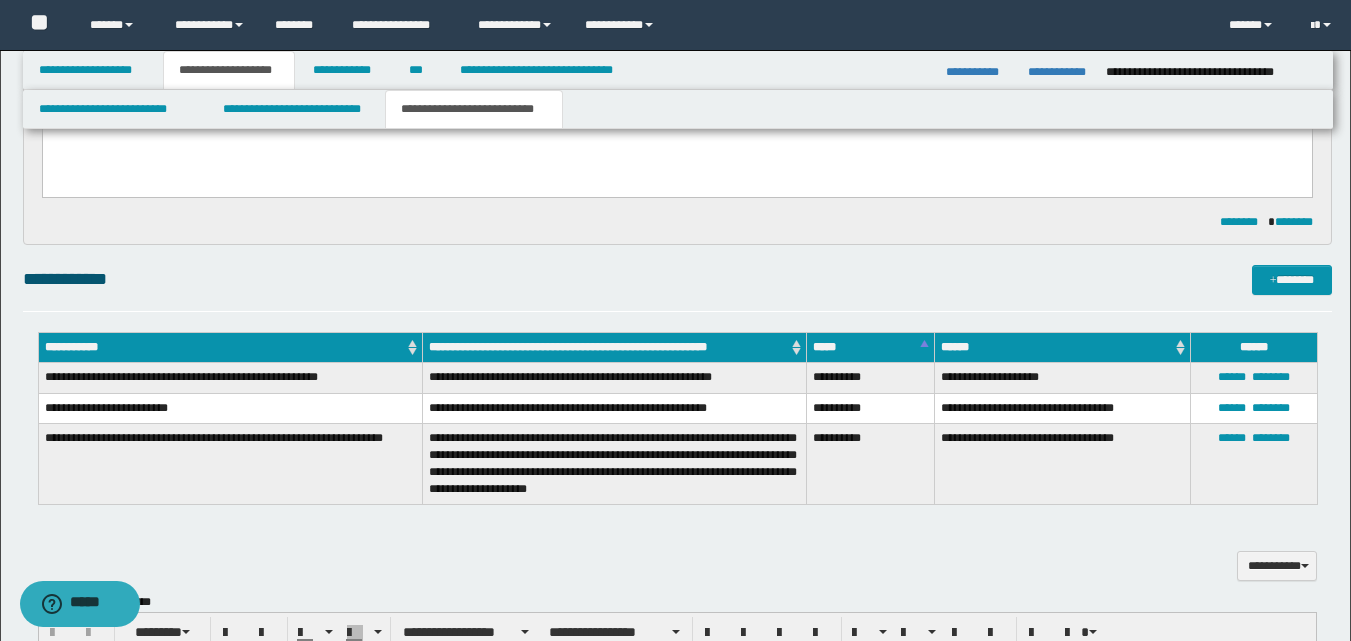 scroll, scrollTop: 1167, scrollLeft: 0, axis: vertical 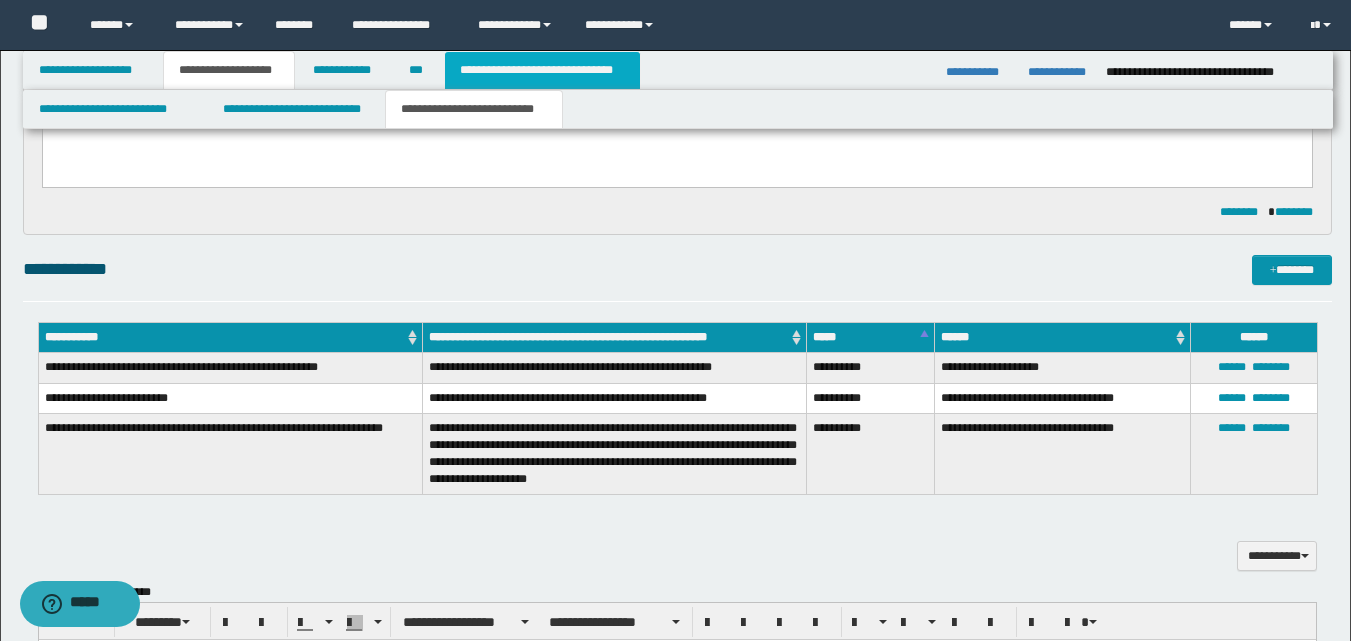 click on "**********" at bounding box center [542, 70] 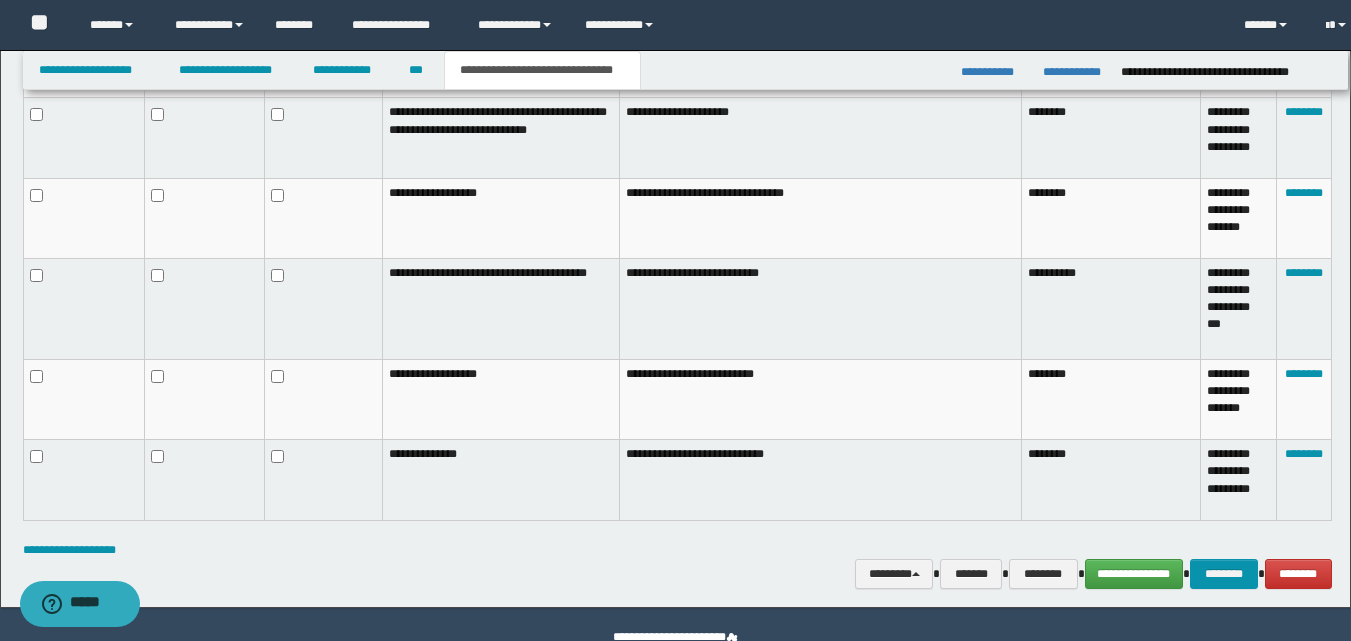 scroll, scrollTop: 1136, scrollLeft: 0, axis: vertical 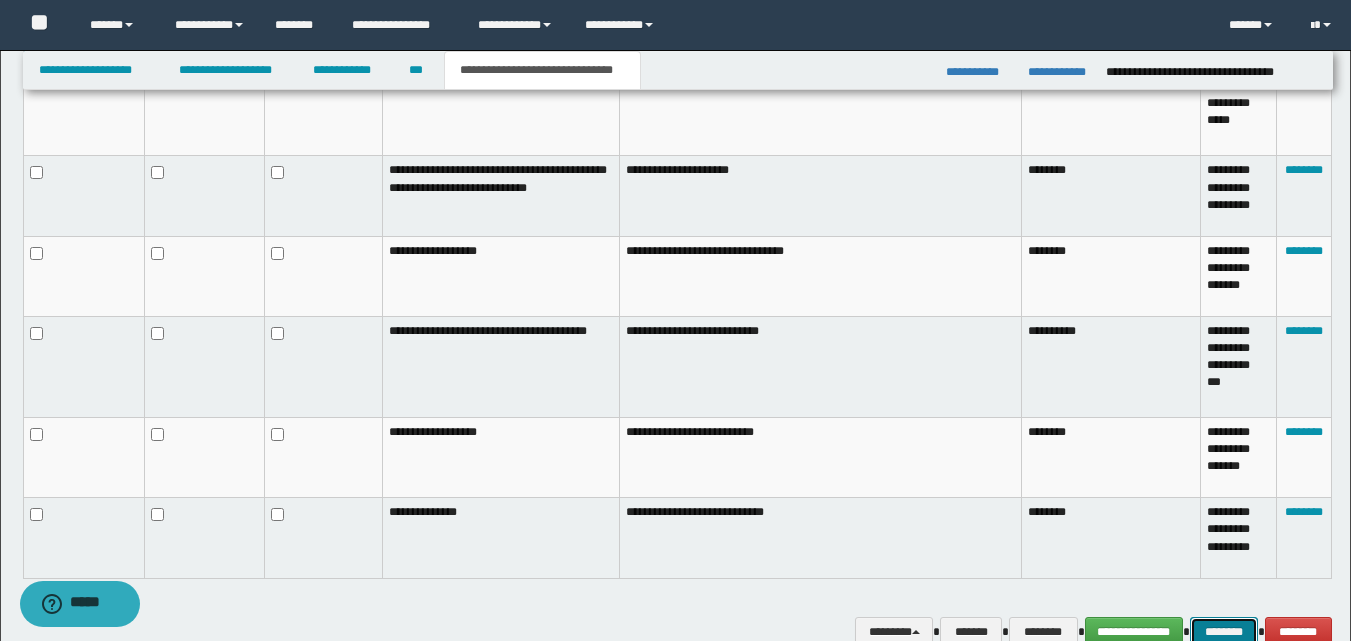 click on "********" at bounding box center [1224, 632] 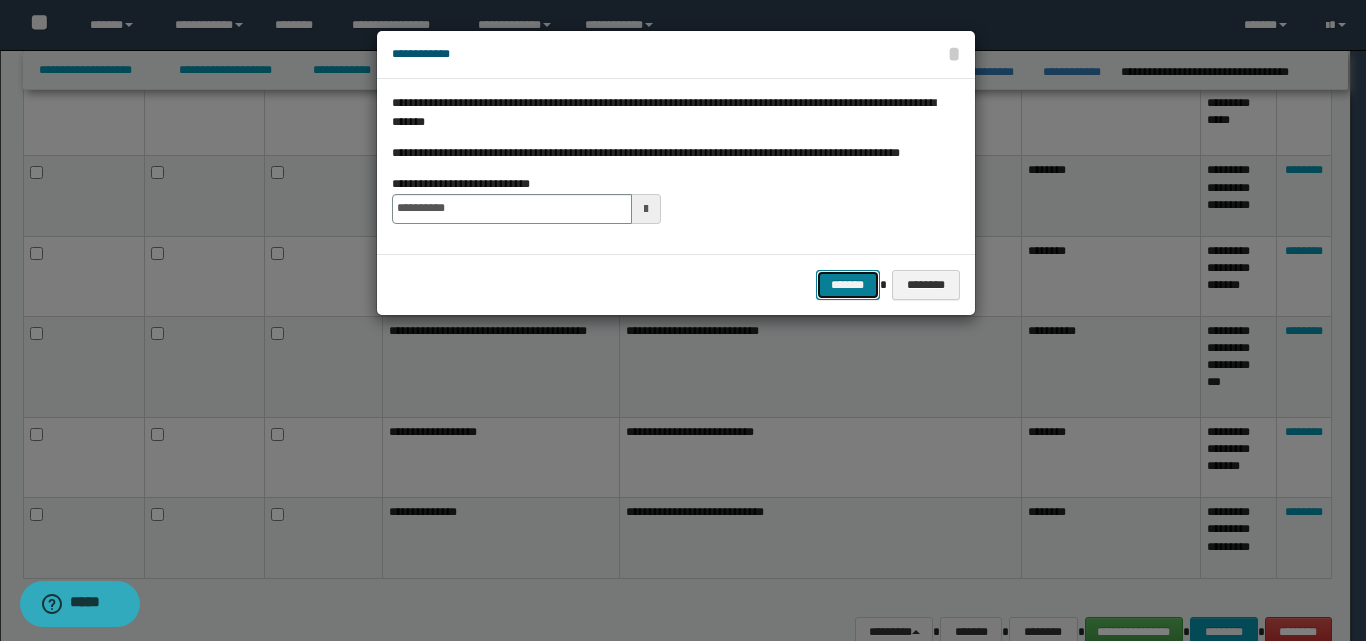 click on "*******" at bounding box center (848, 285) 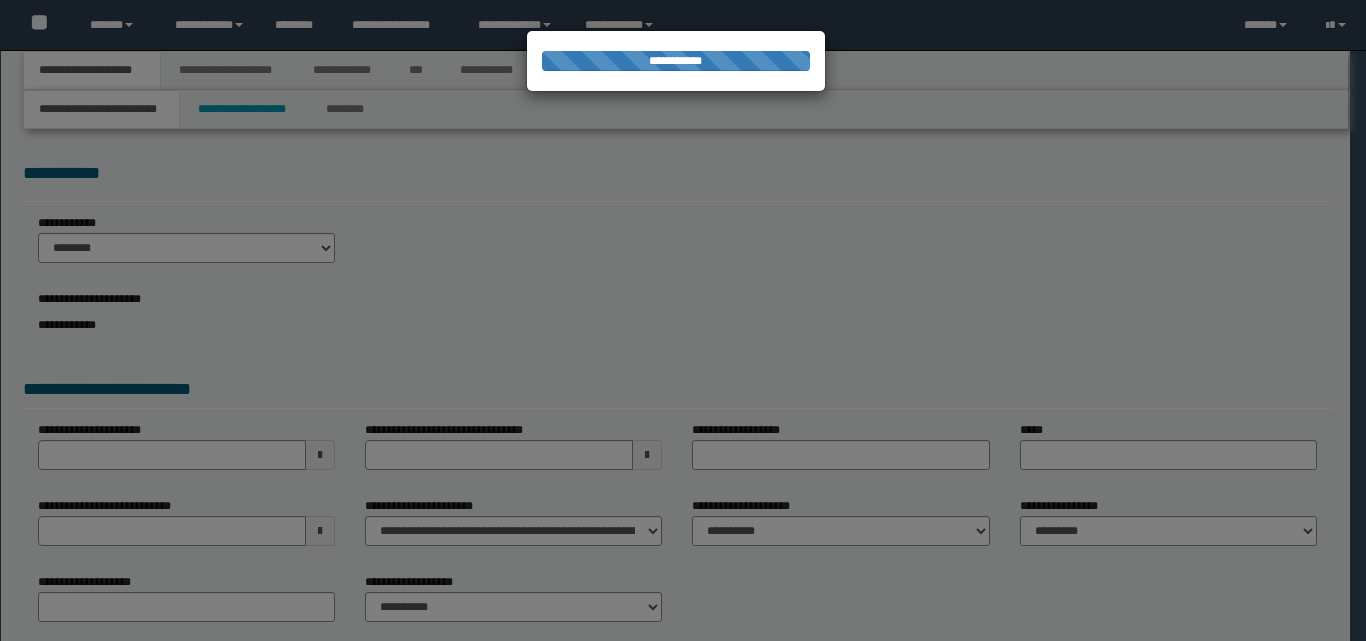scroll, scrollTop: 0, scrollLeft: 0, axis: both 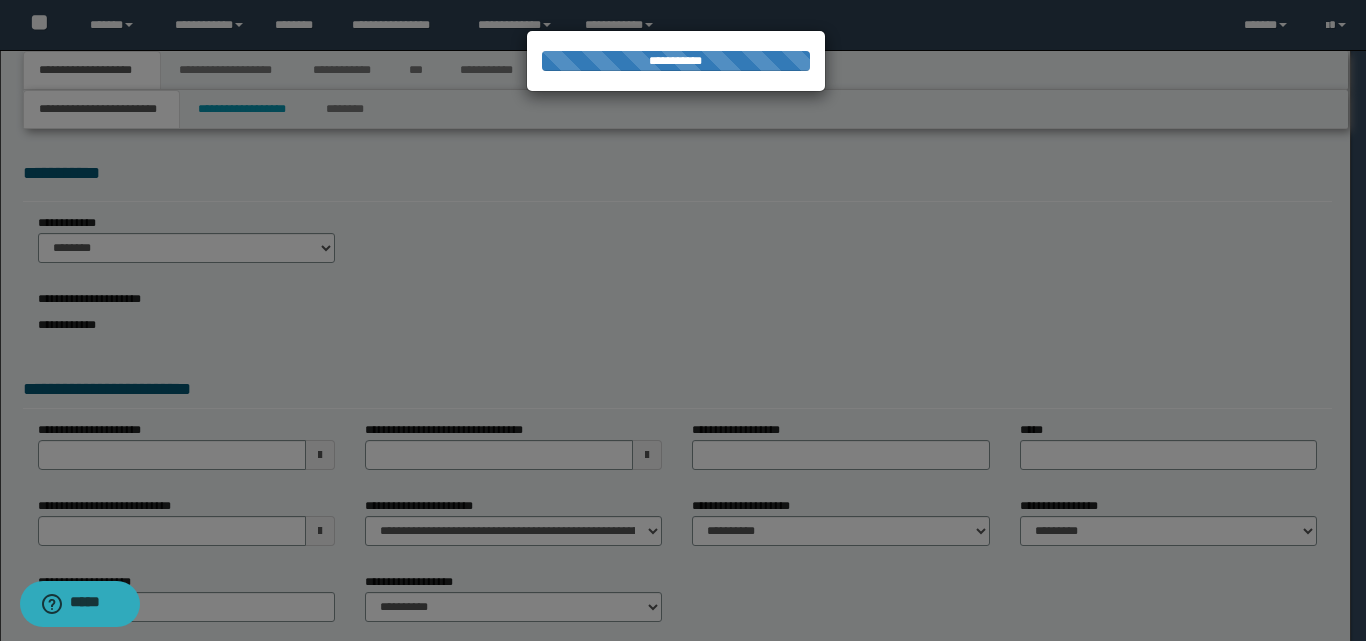select on "*" 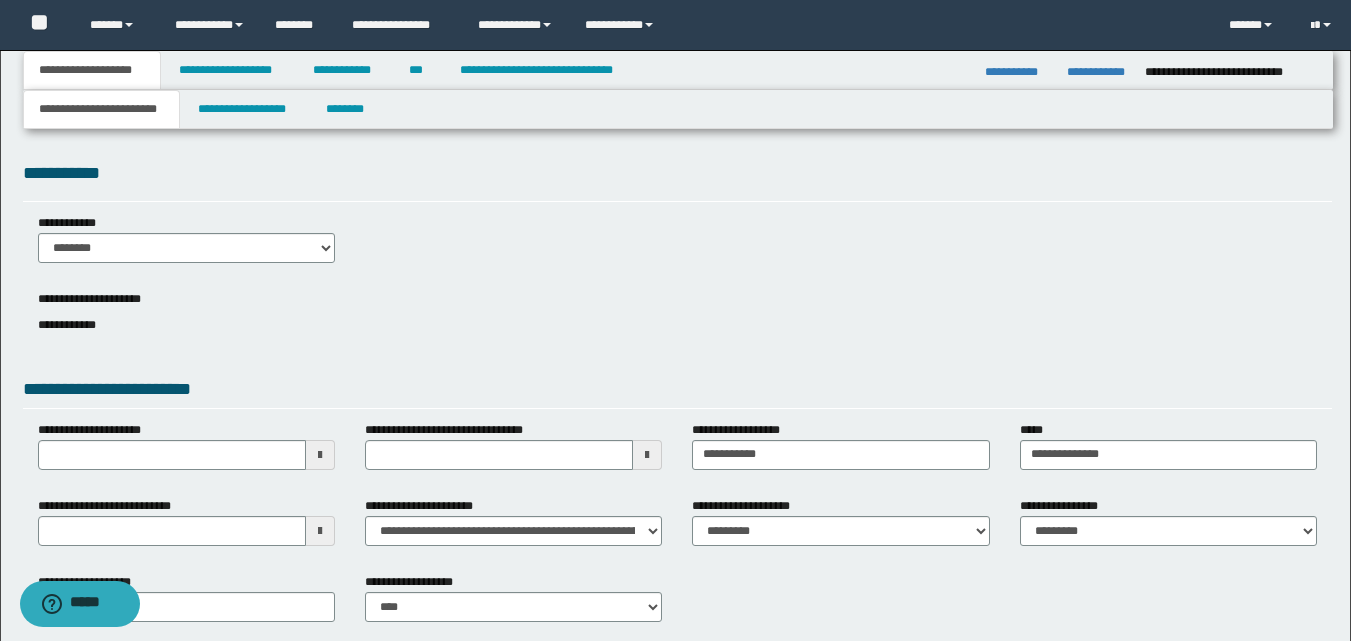 click at bounding box center (320, 531) 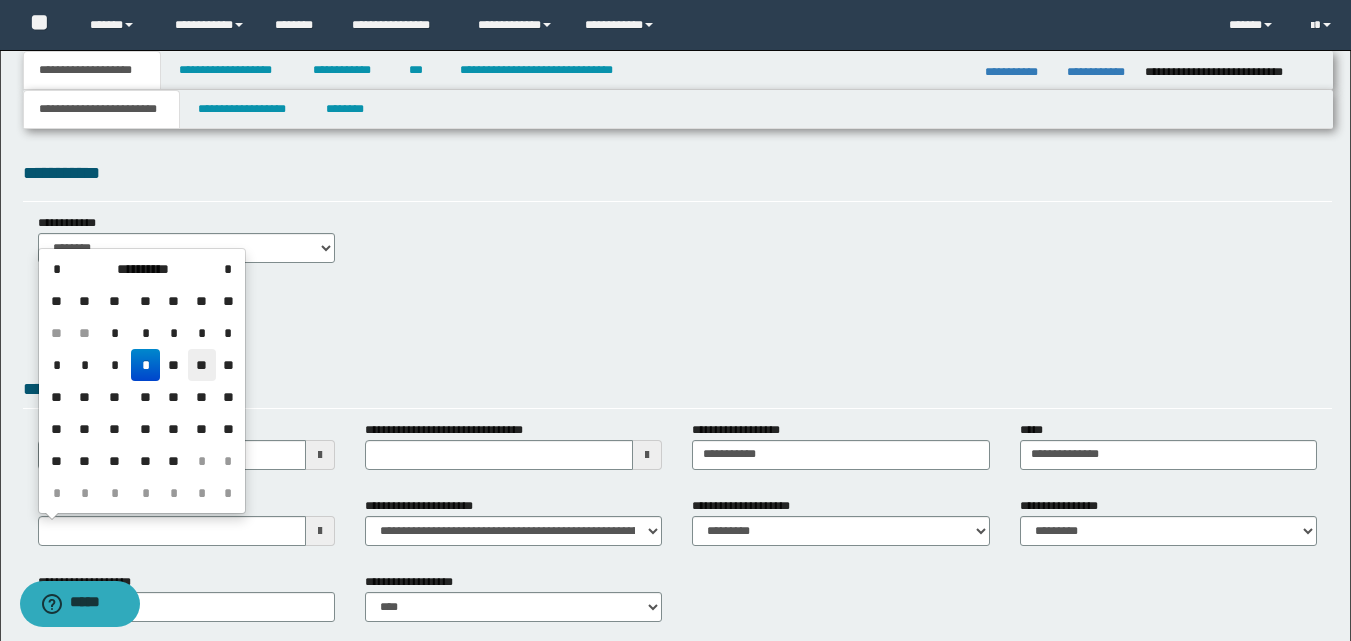 click on "**" at bounding box center (202, 365) 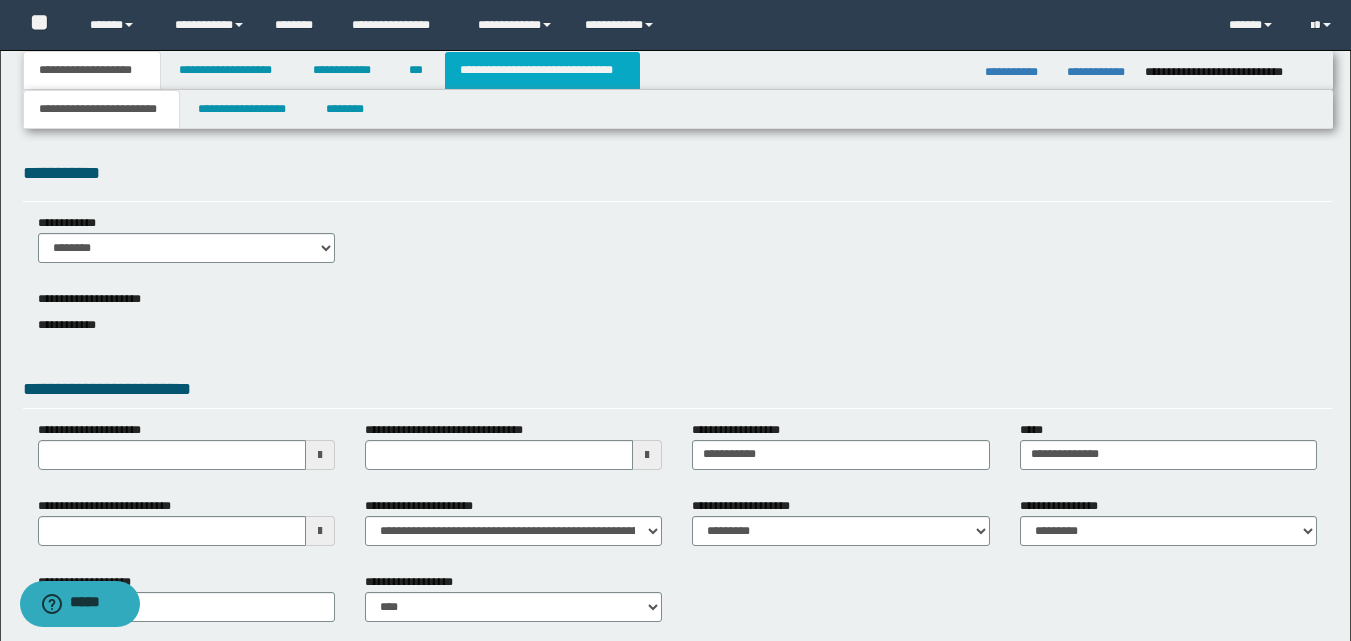 click on "**********" at bounding box center (542, 70) 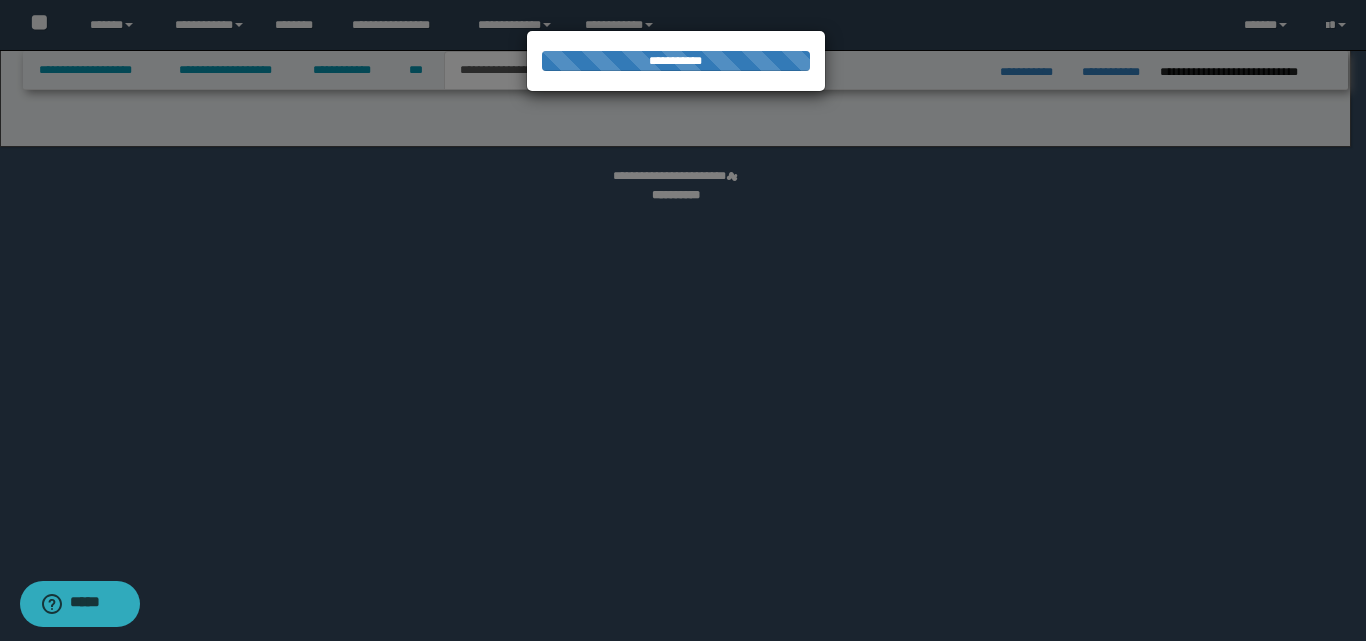 select on "*" 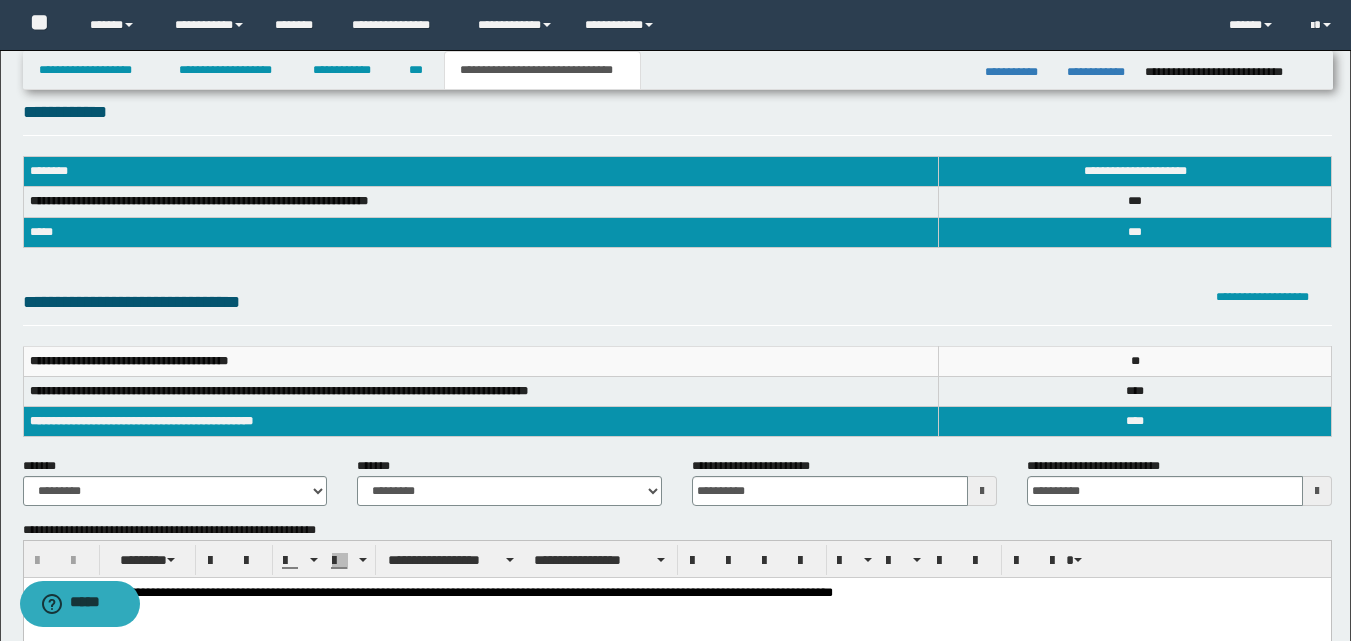 scroll, scrollTop: 0, scrollLeft: 0, axis: both 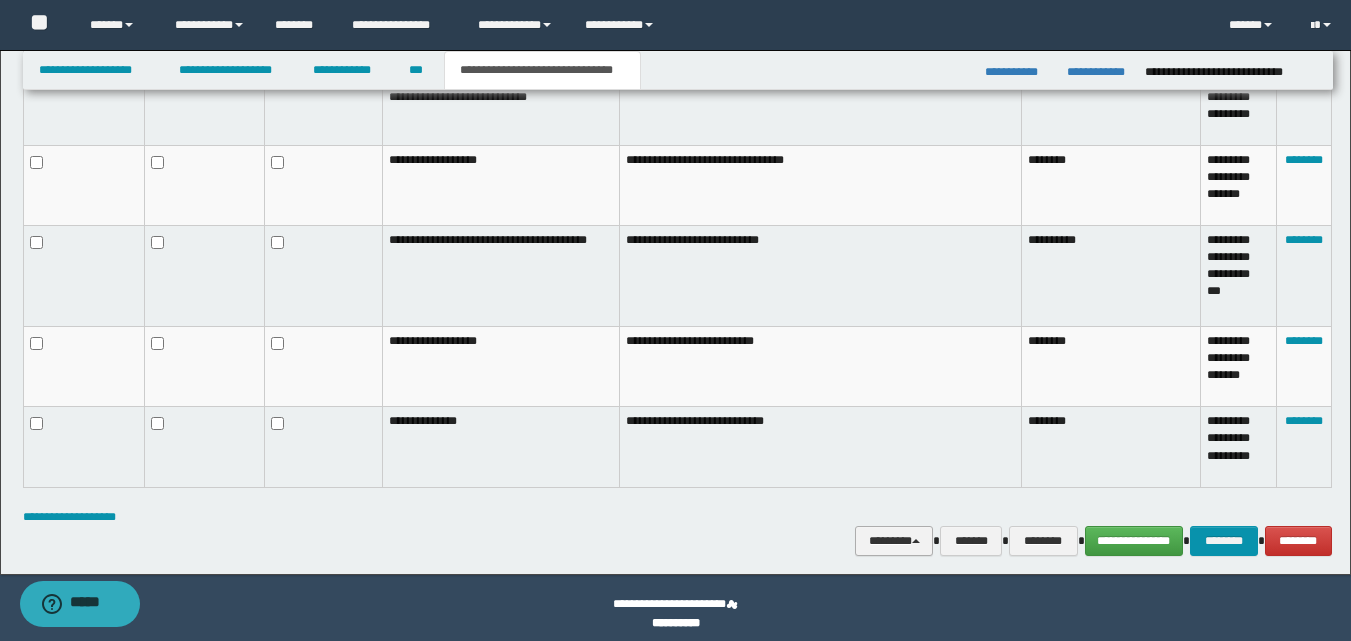 drag, startPoint x: 912, startPoint y: 543, endPoint x: 858, endPoint y: 524, distance: 57.245087 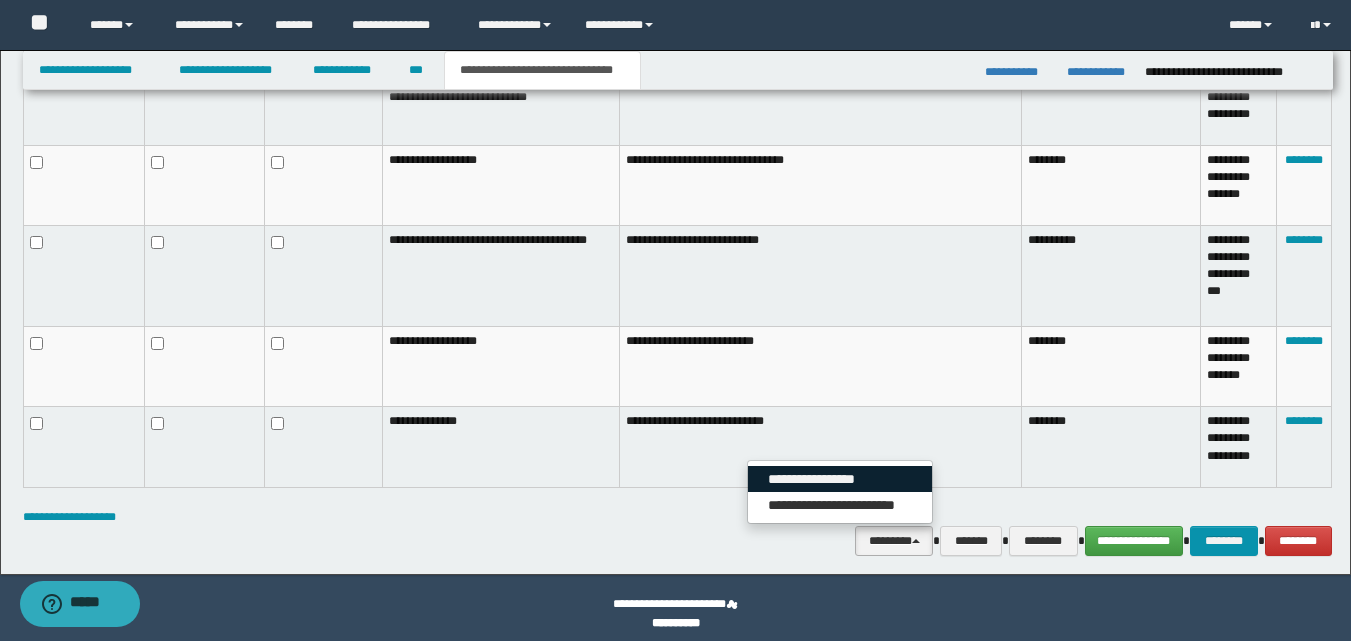 click on "**********" at bounding box center (840, 479) 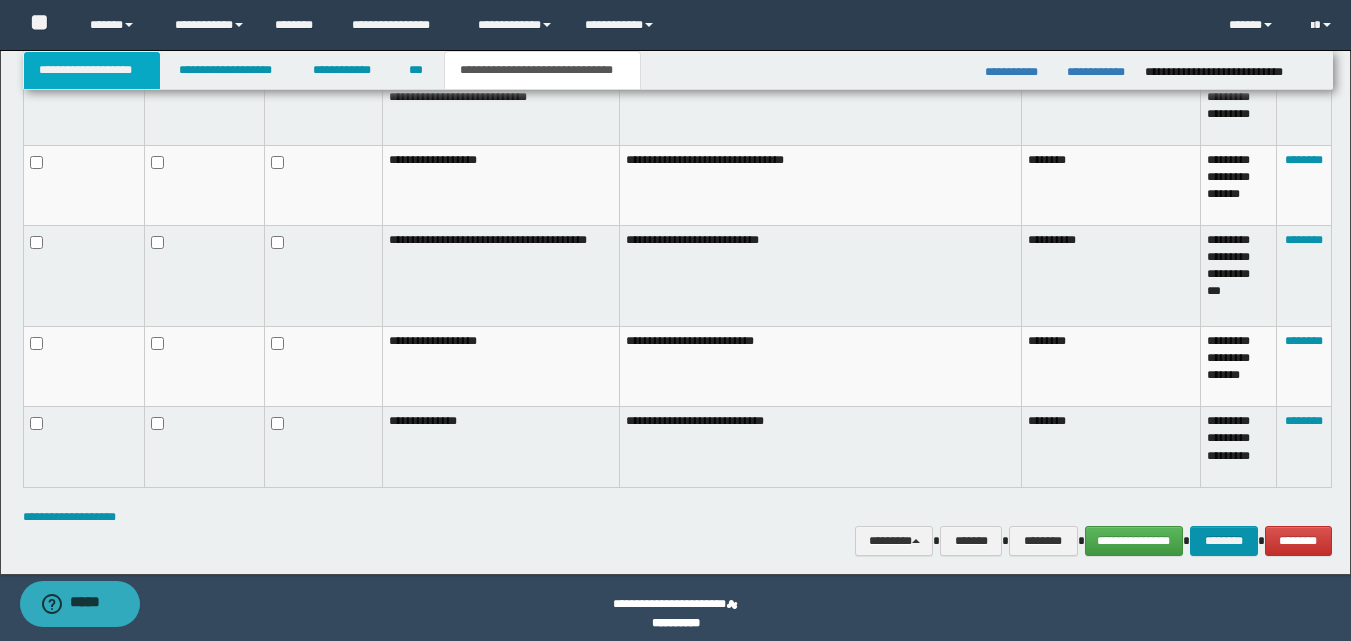 click on "**********" at bounding box center (92, 70) 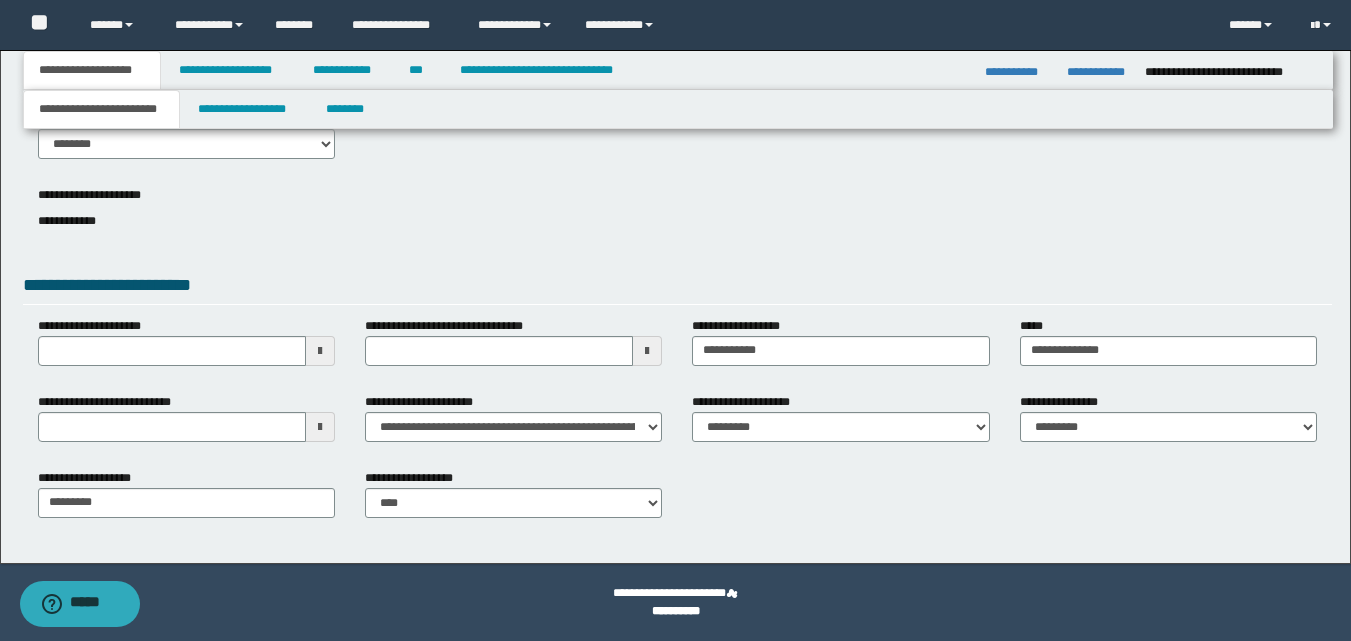 scroll, scrollTop: 104, scrollLeft: 0, axis: vertical 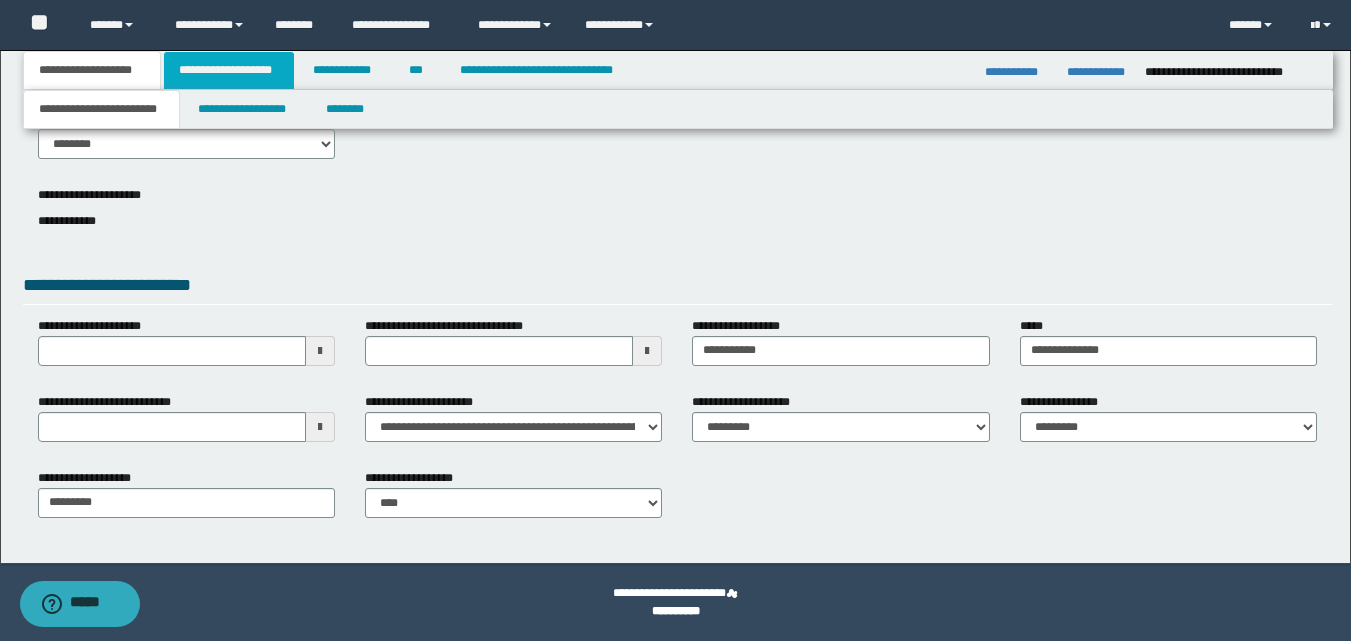 click on "**********" at bounding box center [229, 70] 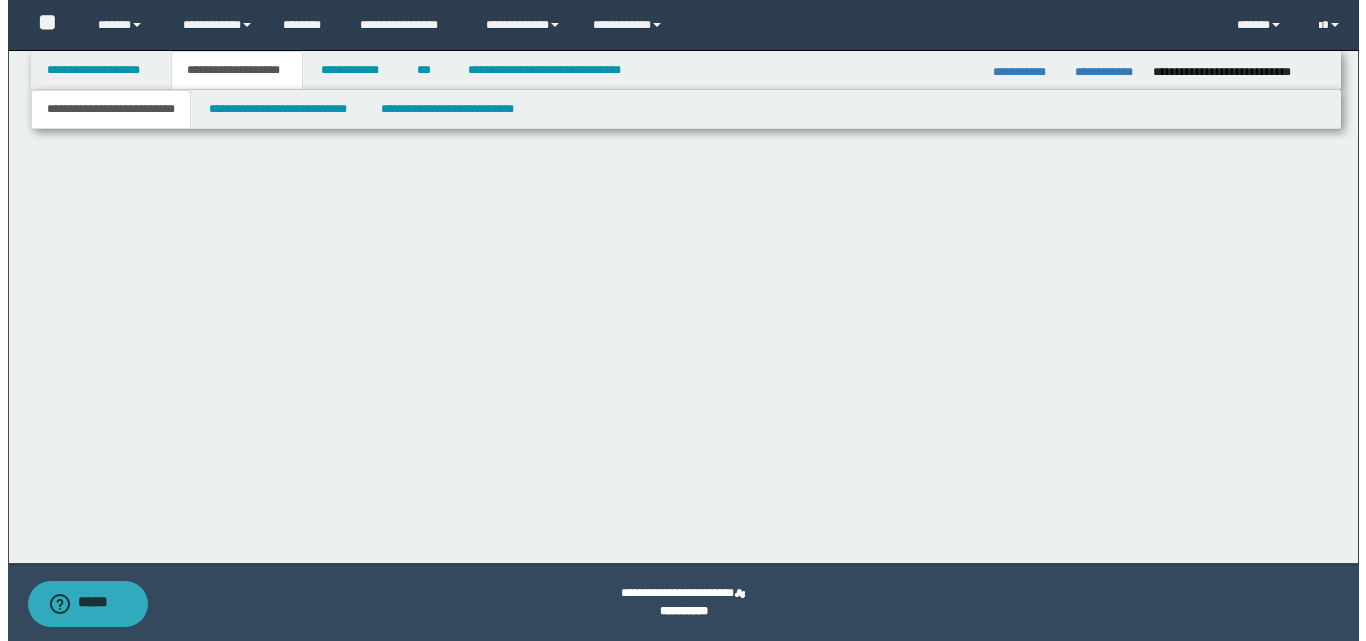 scroll, scrollTop: 0, scrollLeft: 0, axis: both 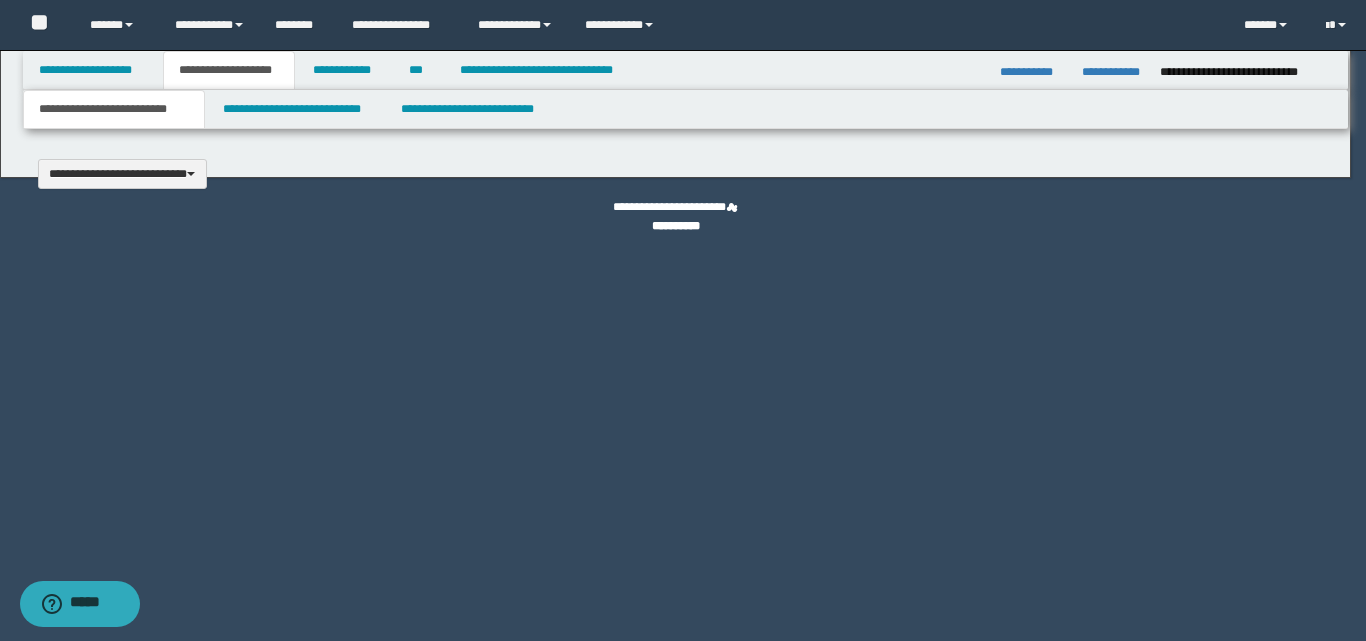 type 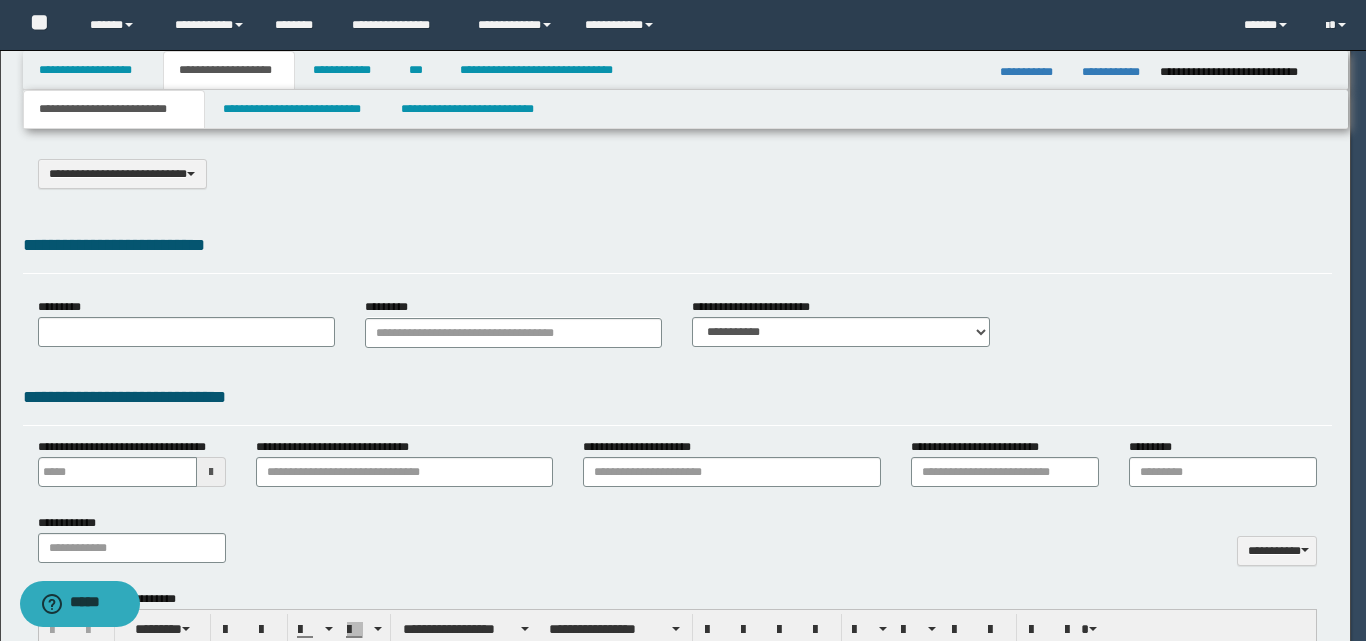 scroll, scrollTop: 0, scrollLeft: 0, axis: both 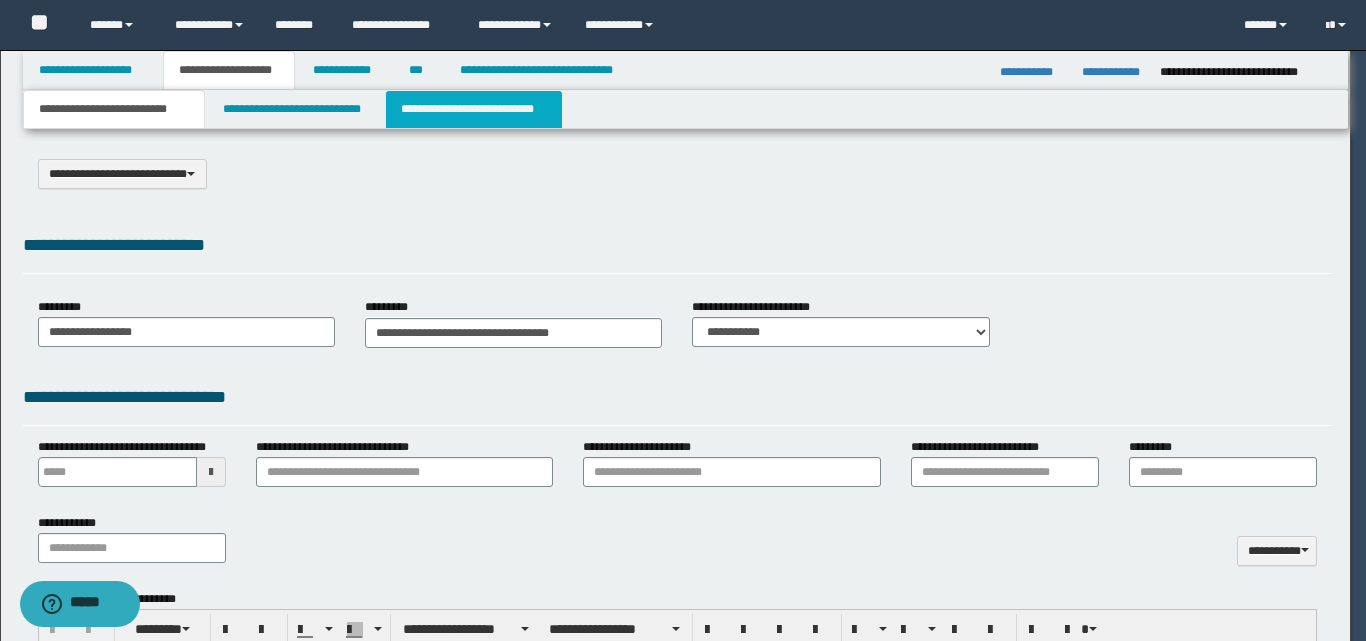 click on "**********" at bounding box center [474, 109] 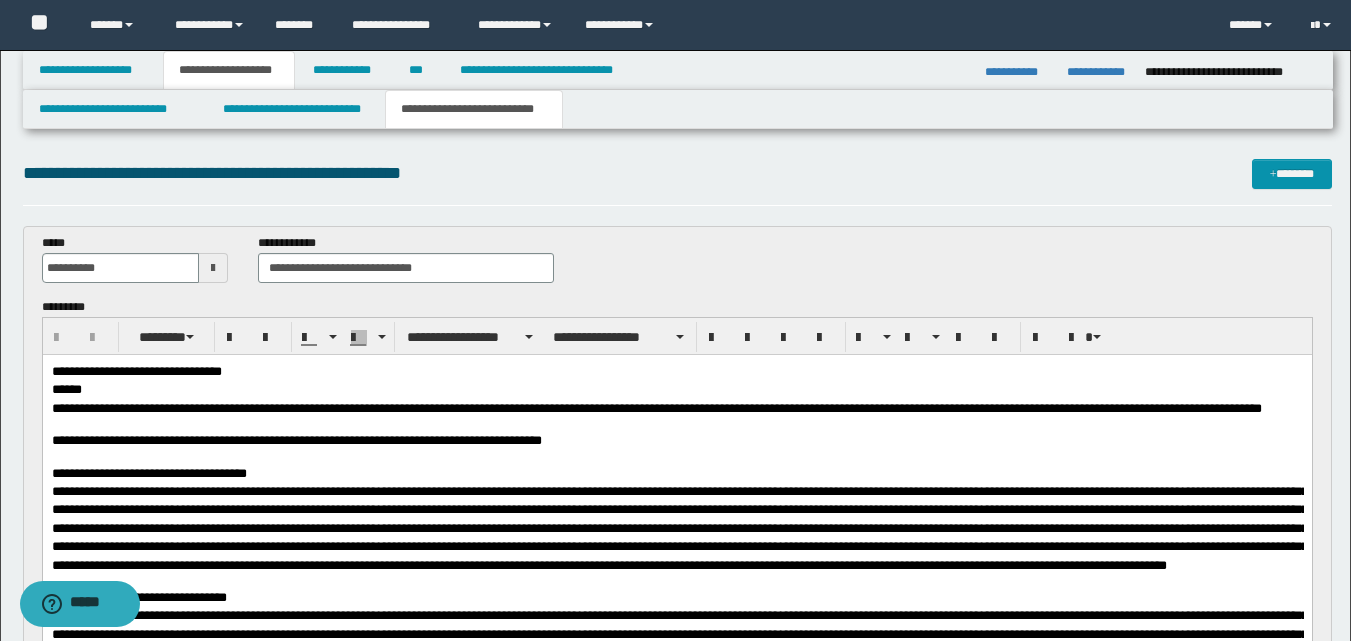 scroll, scrollTop: 0, scrollLeft: 0, axis: both 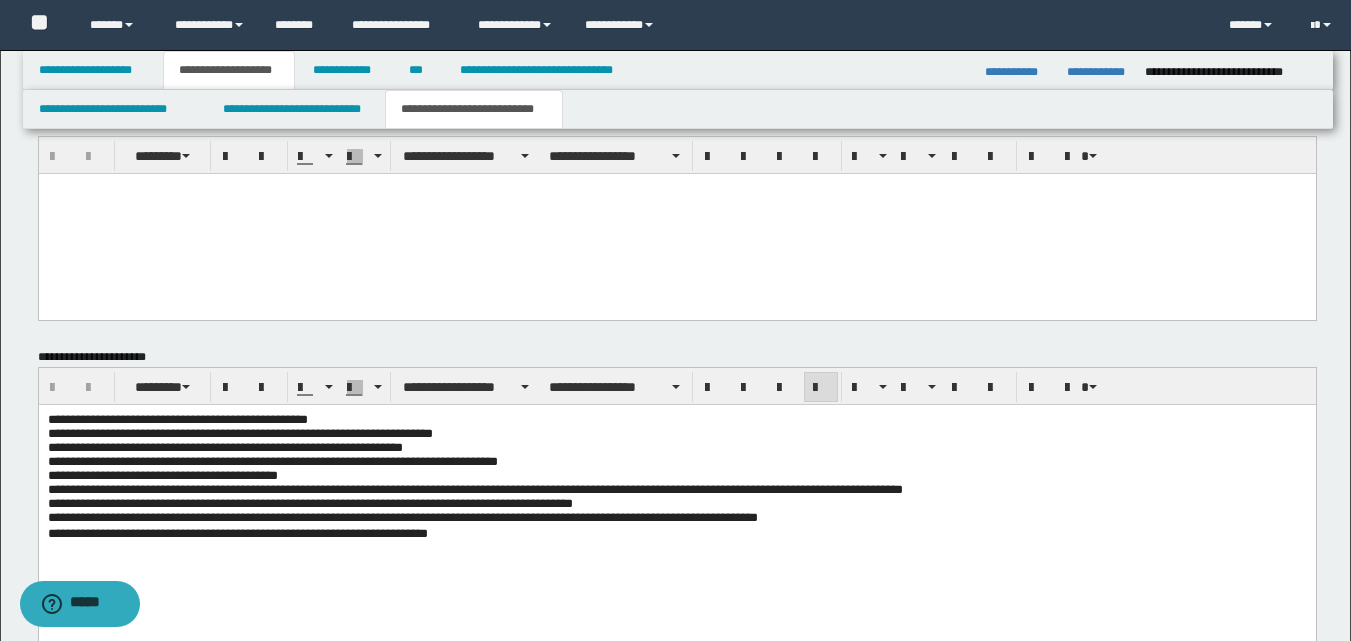 click on "**********" at bounding box center [676, 461] 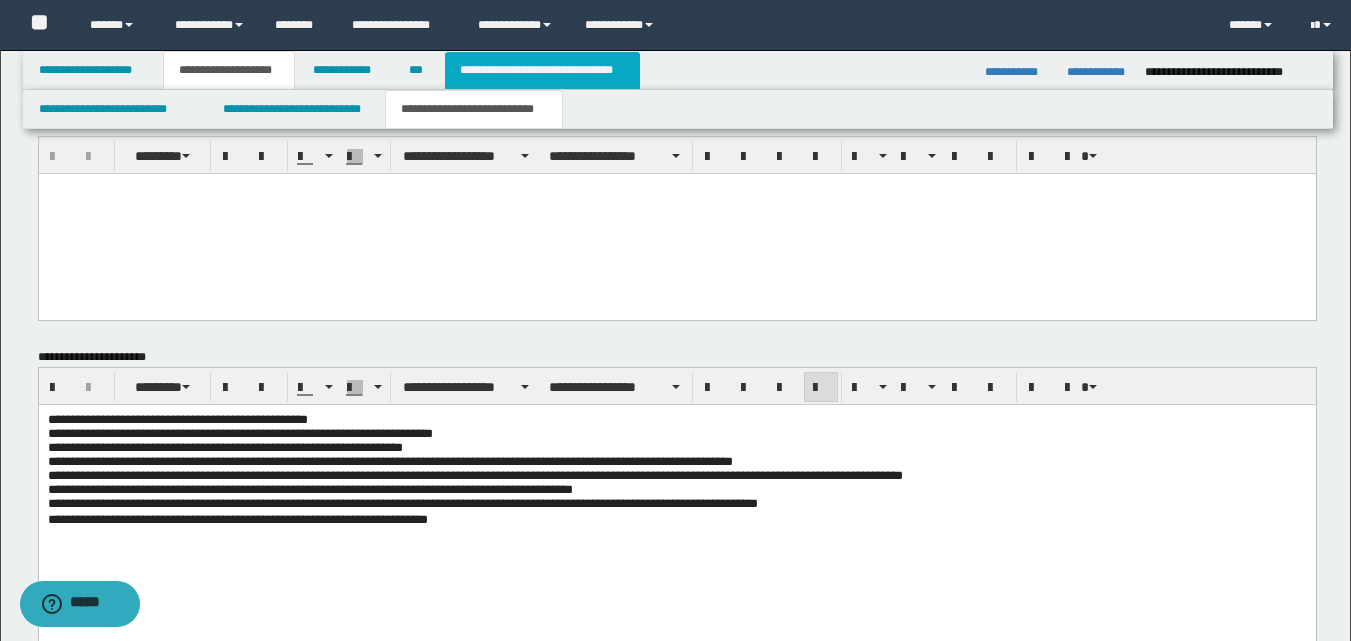 click on "**********" at bounding box center (542, 70) 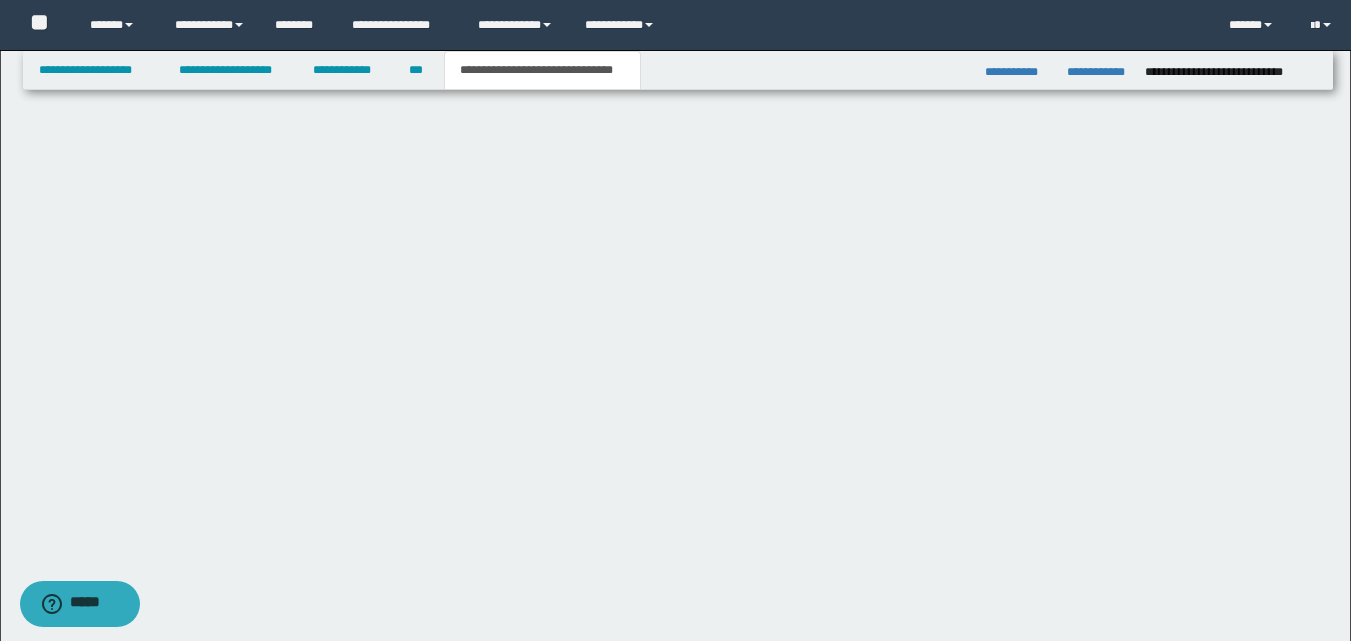 scroll, scrollTop: 1212, scrollLeft: 0, axis: vertical 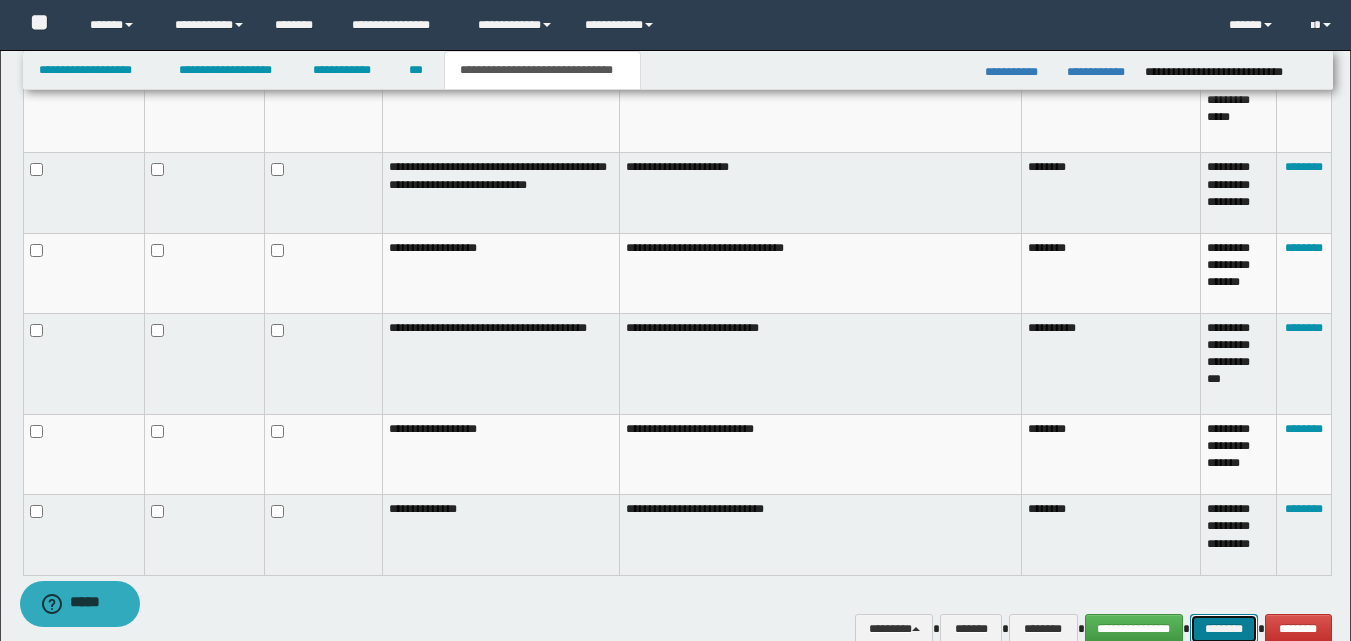 click on "********" at bounding box center [1224, 629] 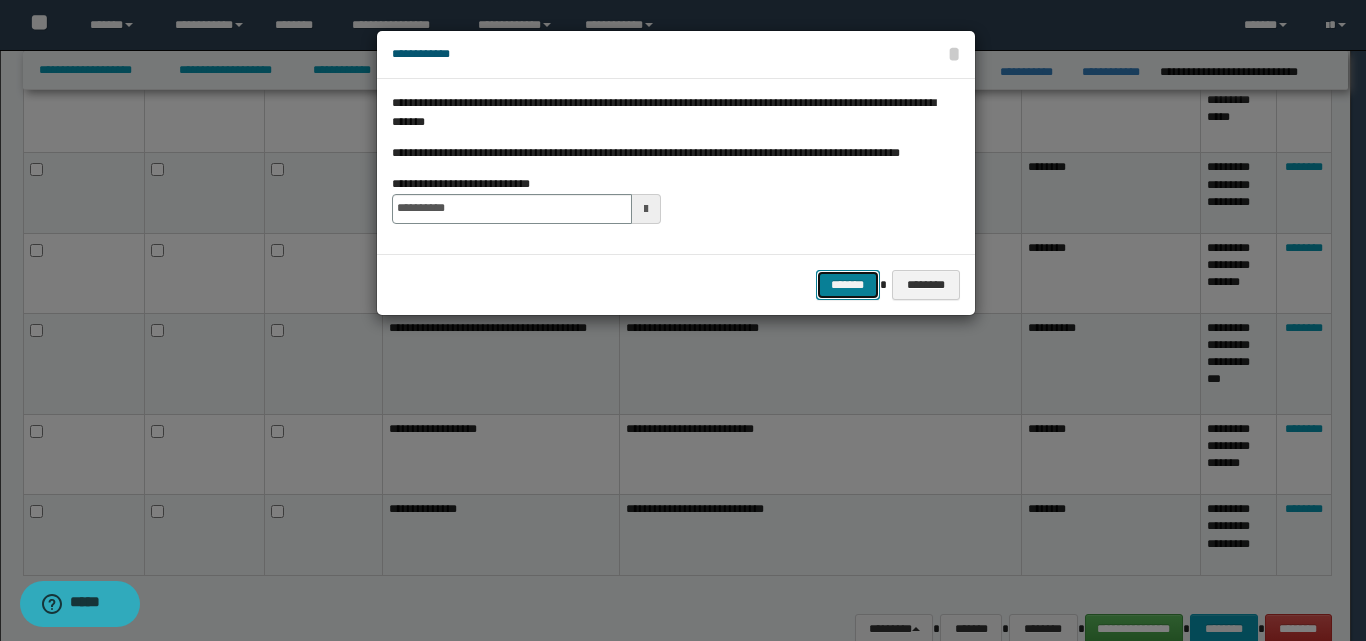 click on "*******" at bounding box center [848, 285] 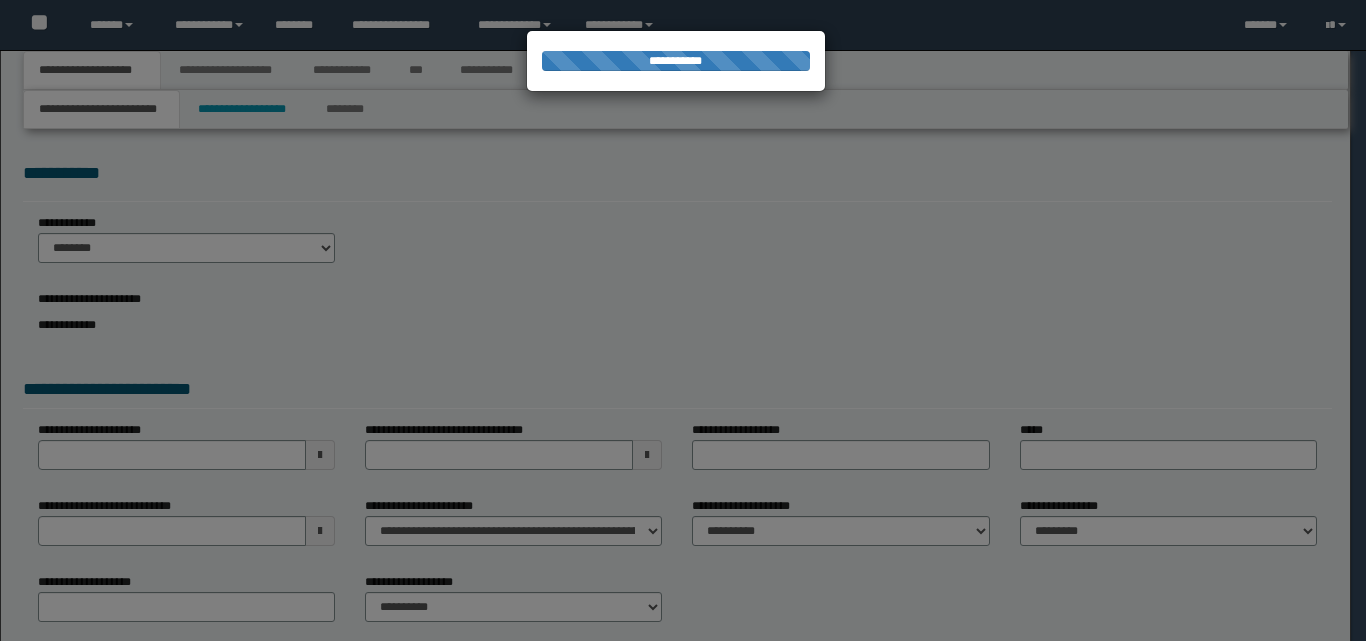 scroll, scrollTop: 0, scrollLeft: 0, axis: both 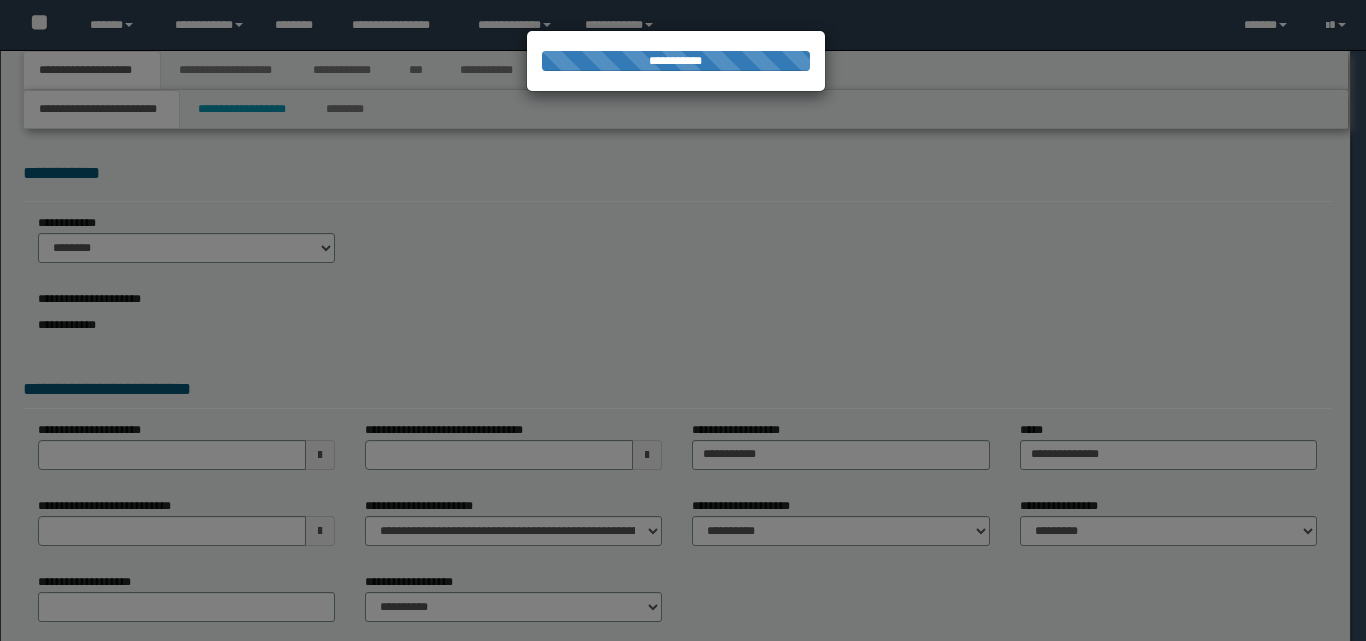 select on "*" 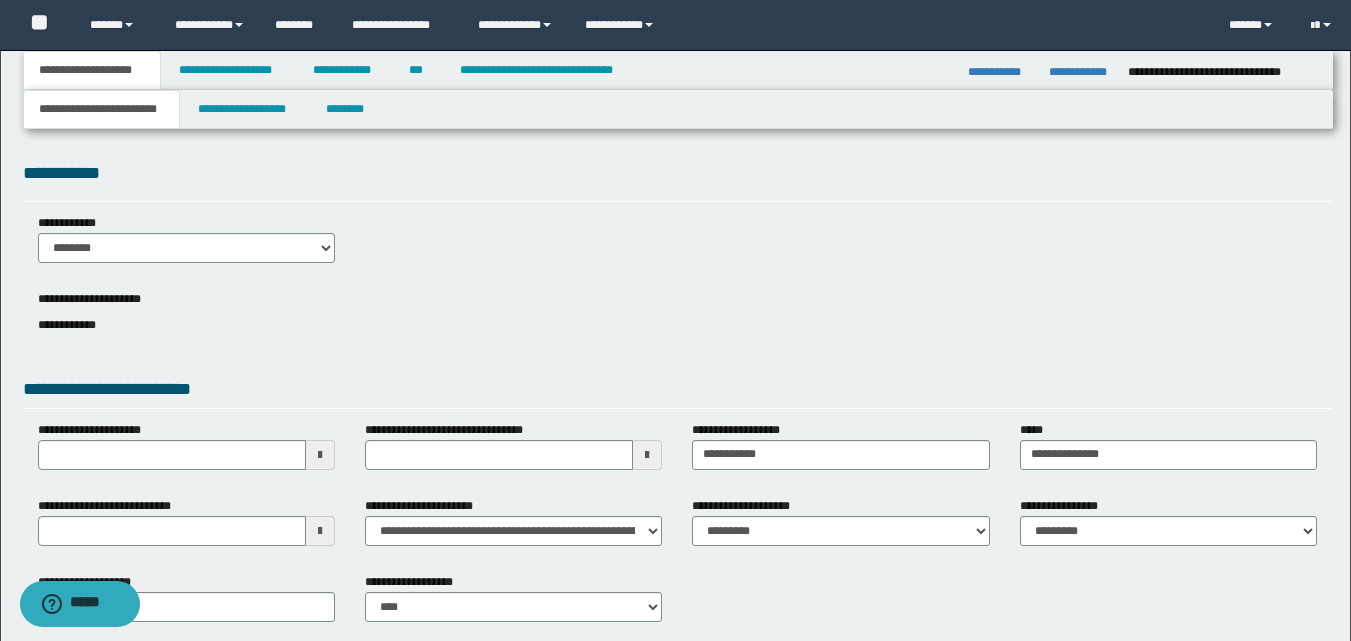 click at bounding box center [320, 531] 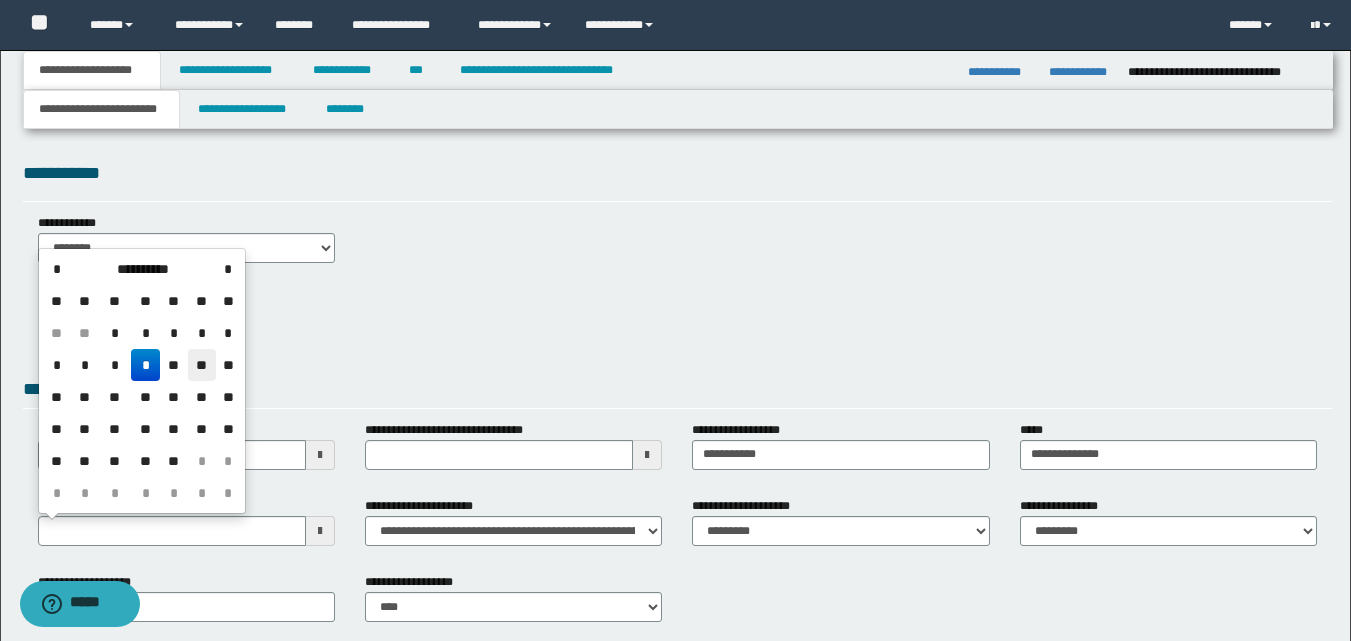 click on "**" at bounding box center [202, 365] 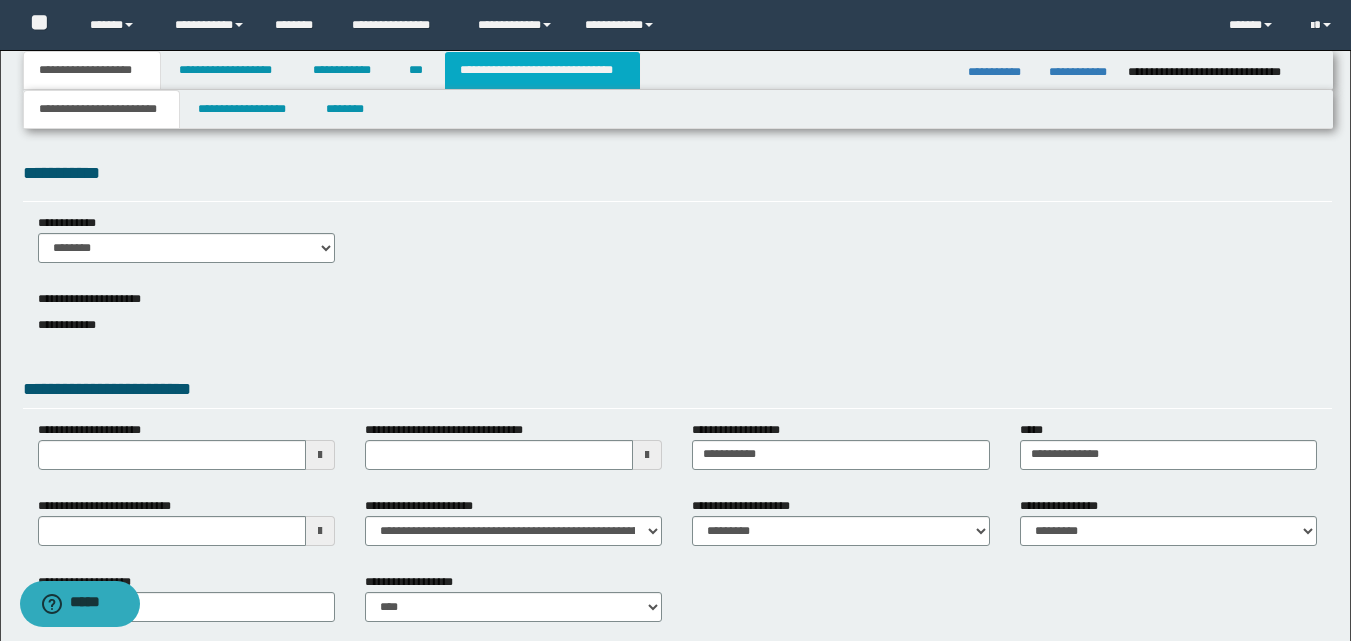 click on "**********" at bounding box center [542, 70] 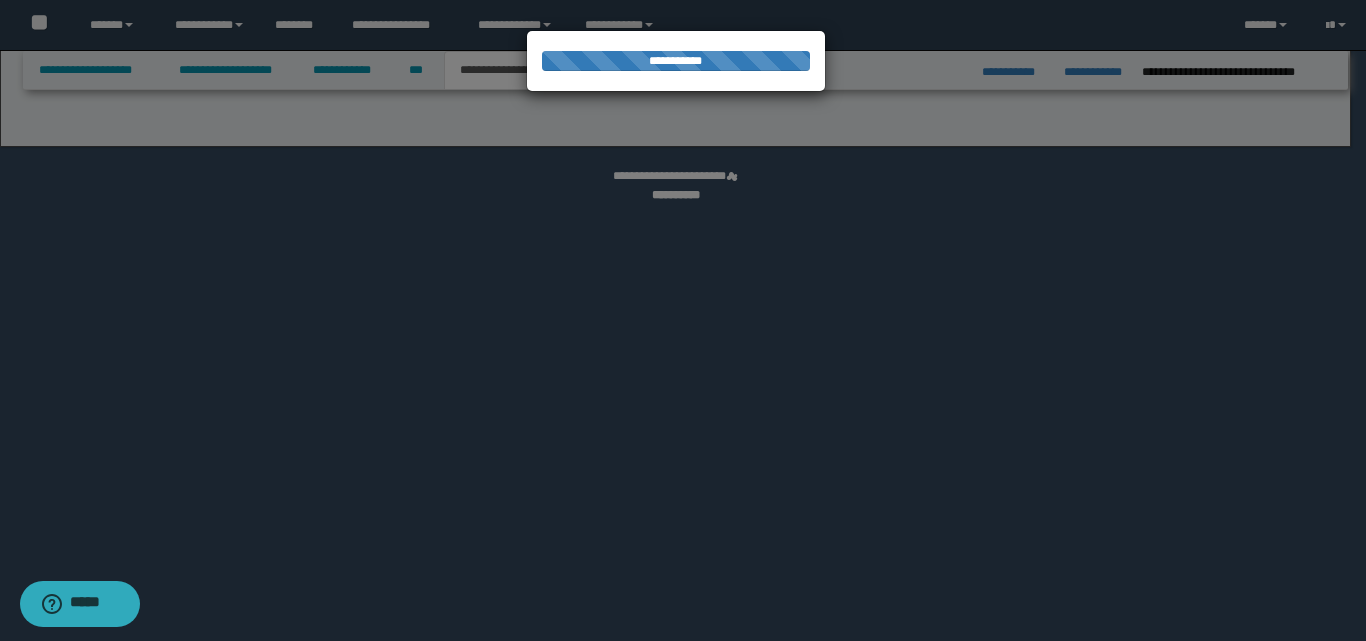 select on "*" 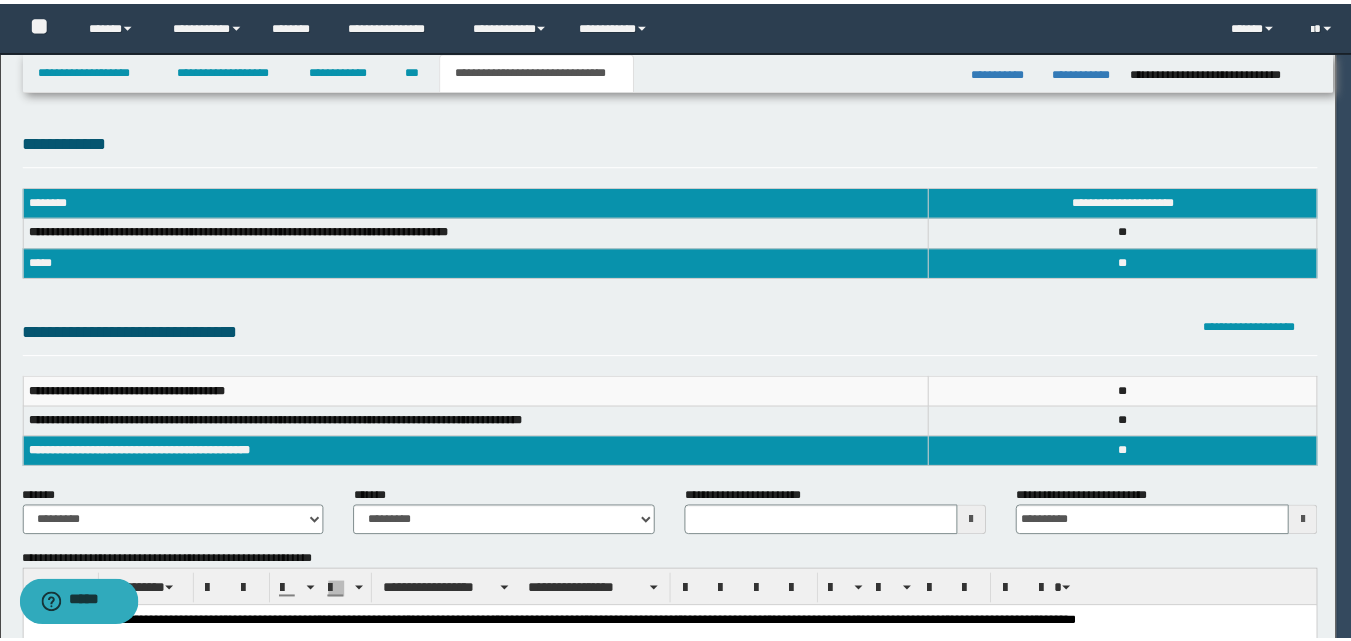scroll, scrollTop: 0, scrollLeft: 0, axis: both 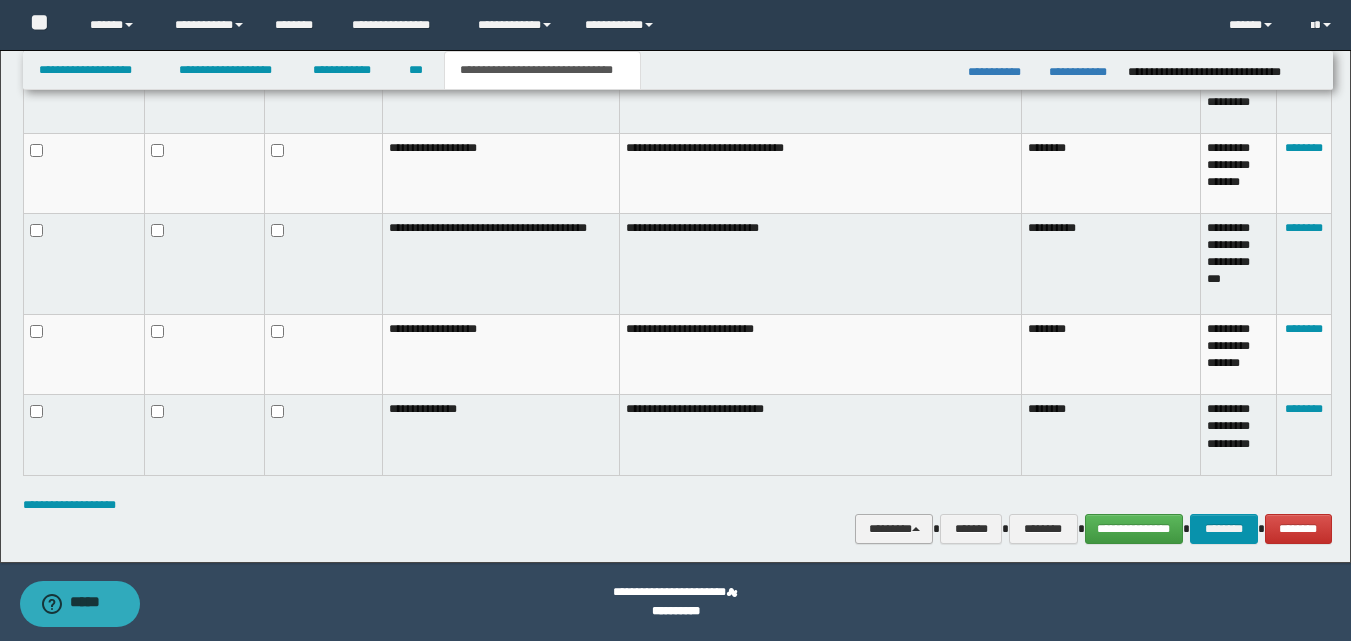 click on "********" at bounding box center (894, 529) 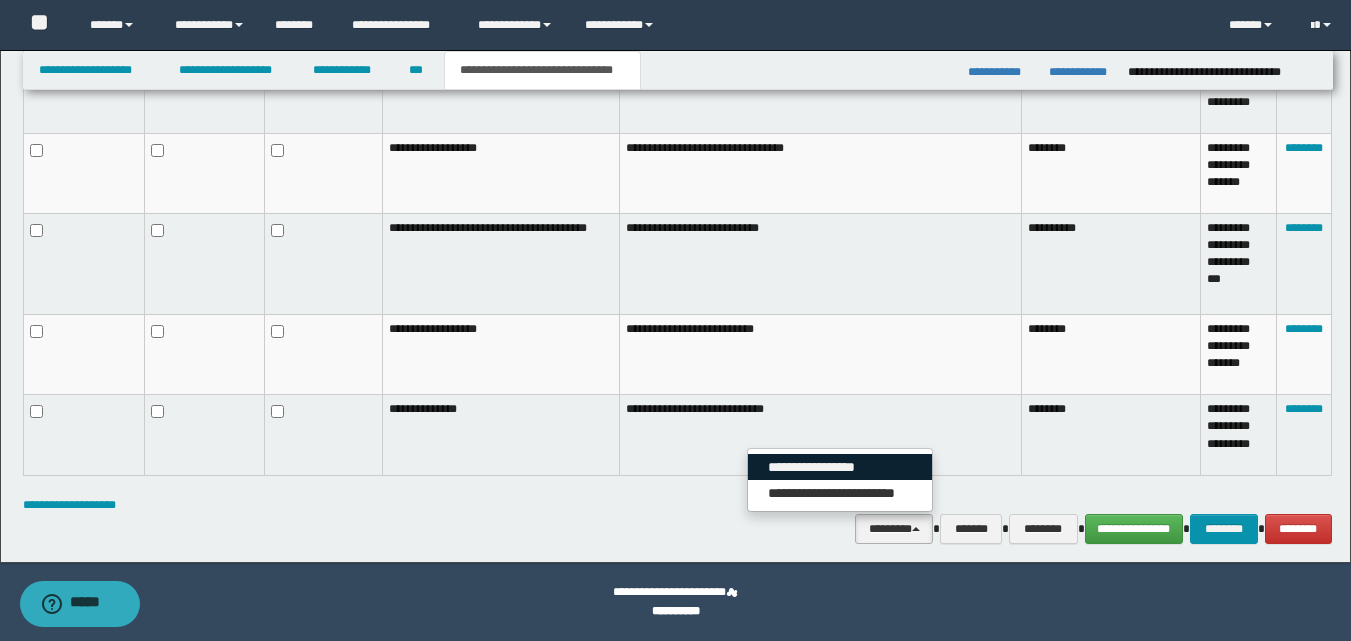 click on "**********" at bounding box center [840, 467] 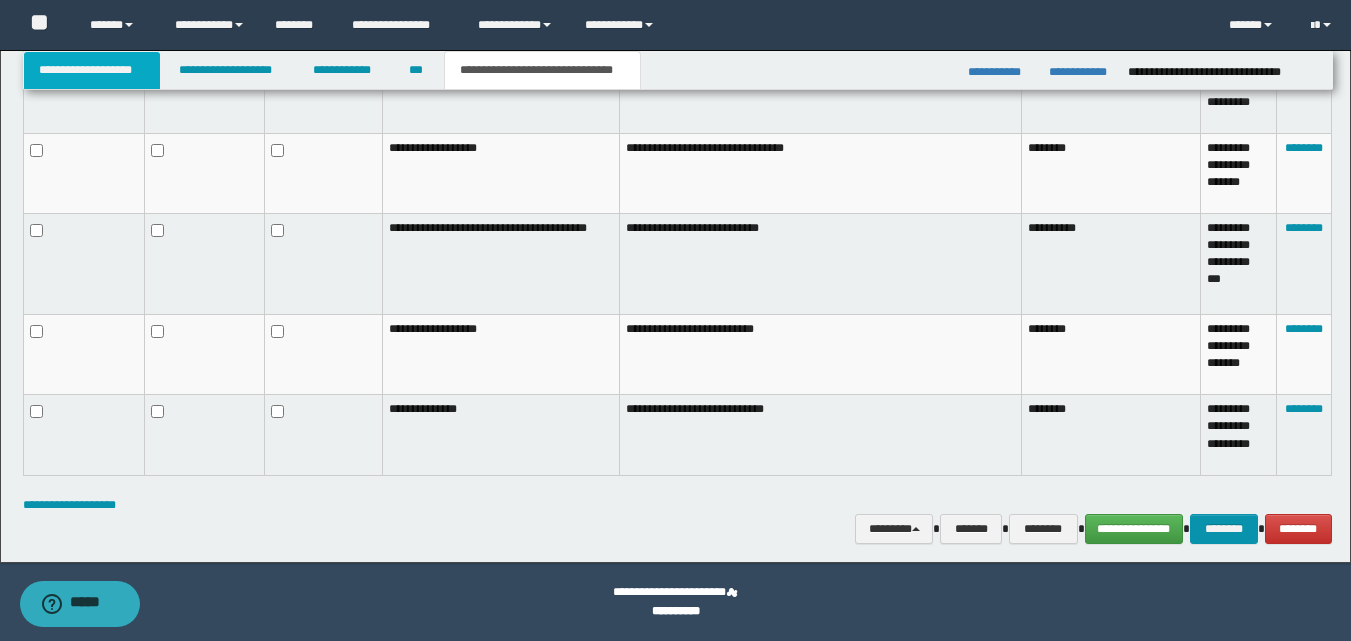 drag, startPoint x: 121, startPoint y: 76, endPoint x: 120, endPoint y: 88, distance: 12.0415945 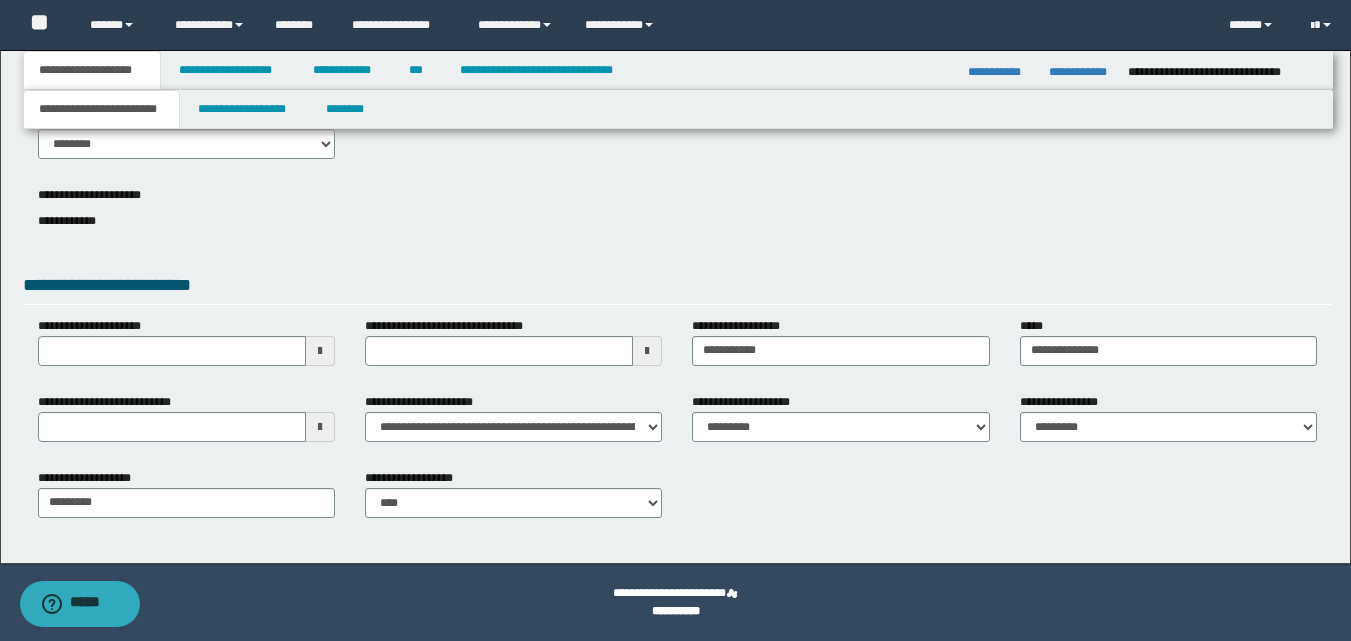 scroll, scrollTop: 104, scrollLeft: 0, axis: vertical 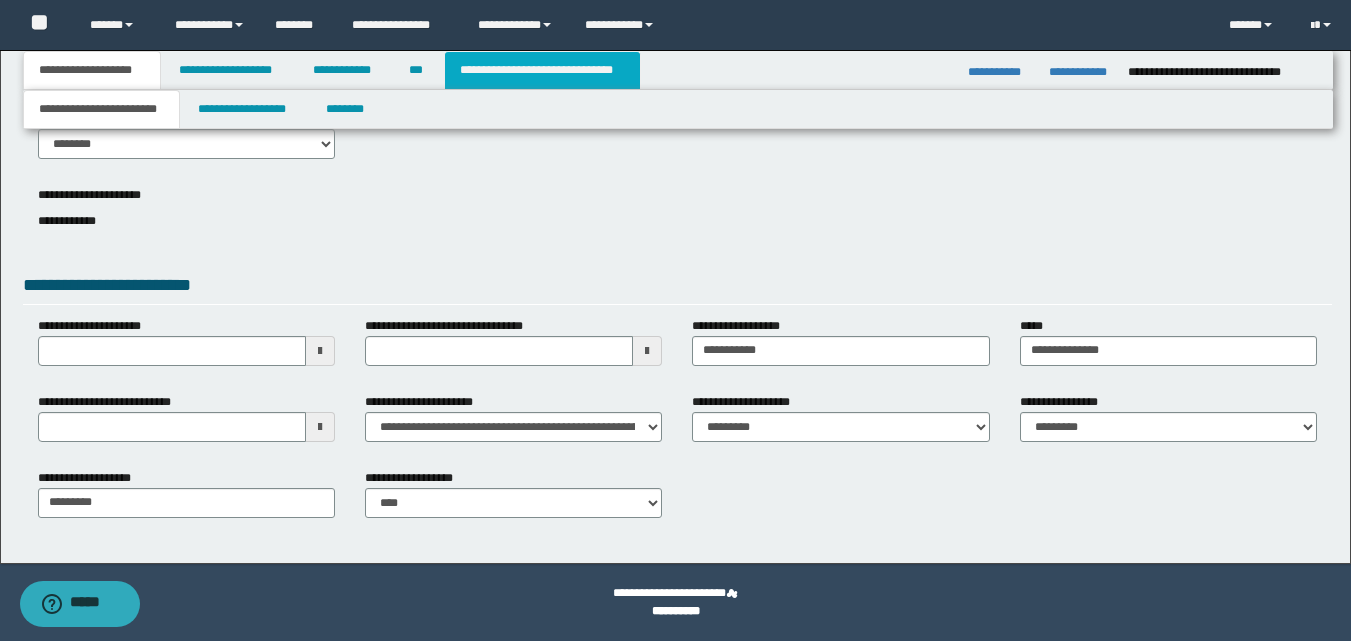 click on "**********" at bounding box center (542, 70) 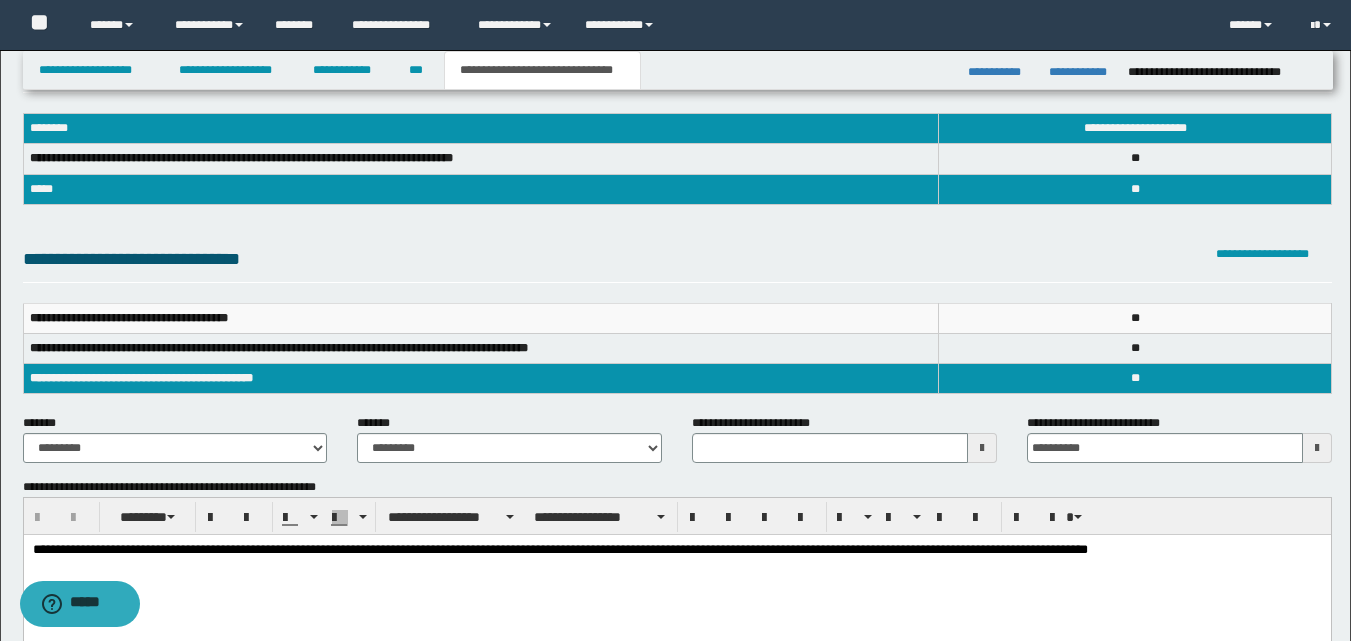 type 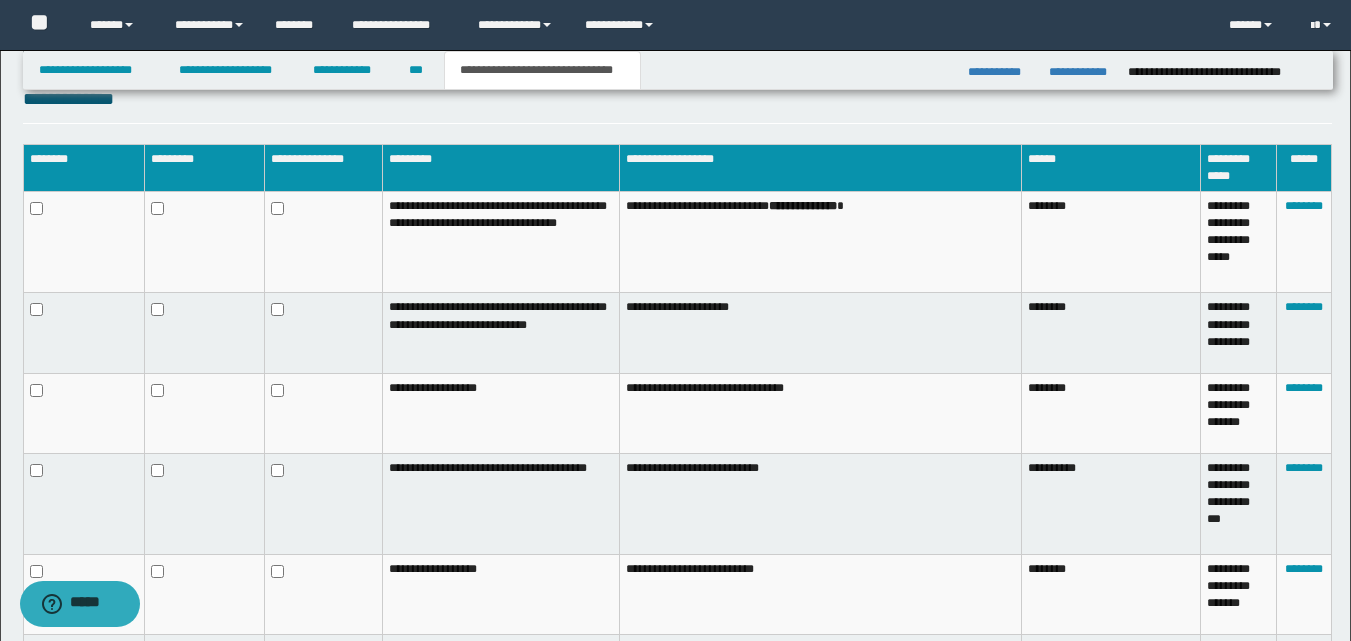 scroll, scrollTop: 973, scrollLeft: 0, axis: vertical 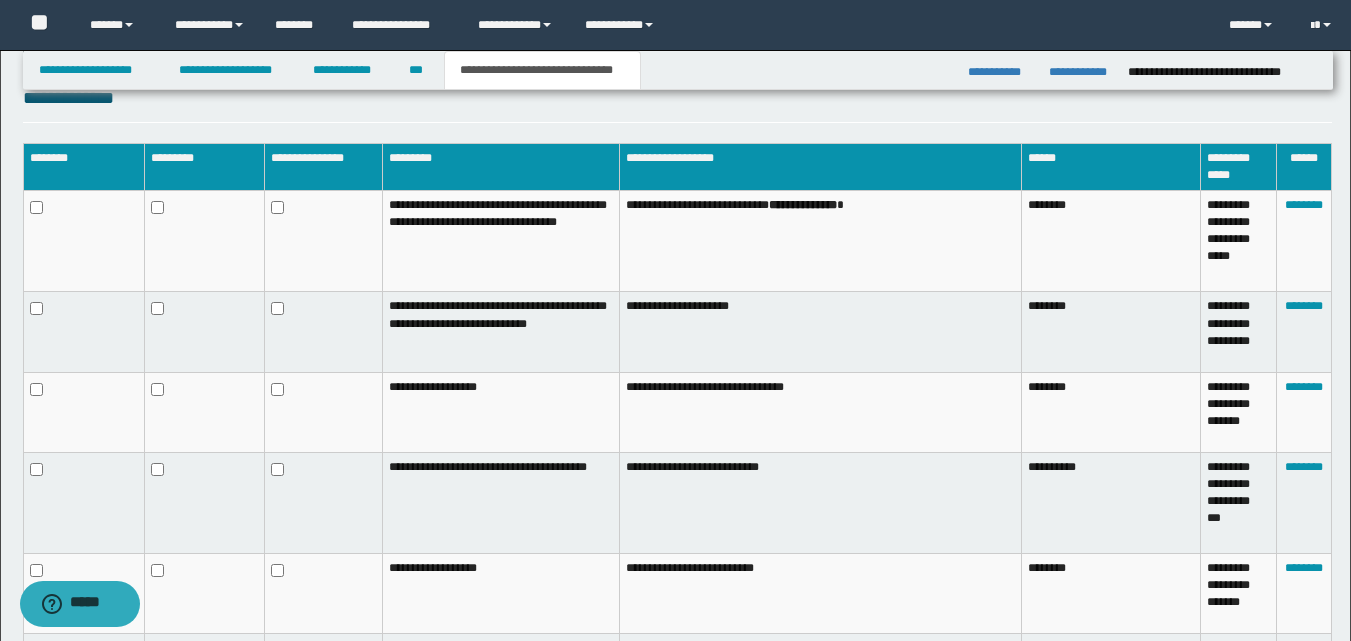 click at bounding box center (204, 240) 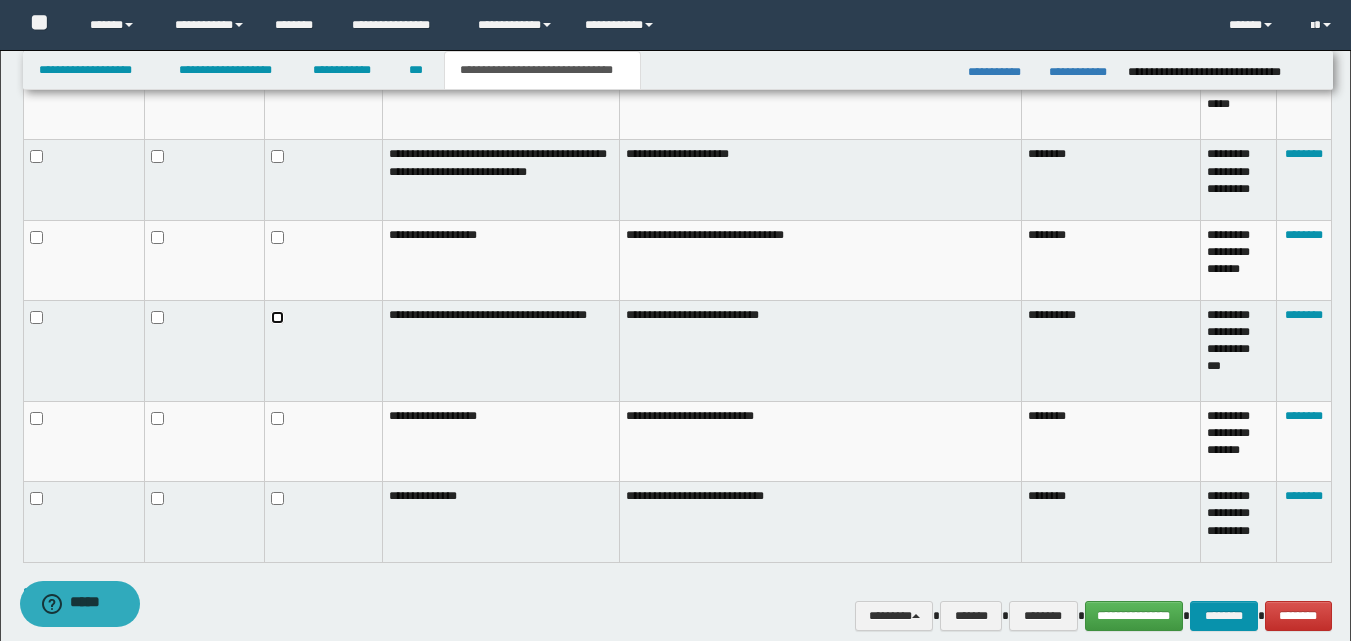 scroll, scrollTop: 1173, scrollLeft: 0, axis: vertical 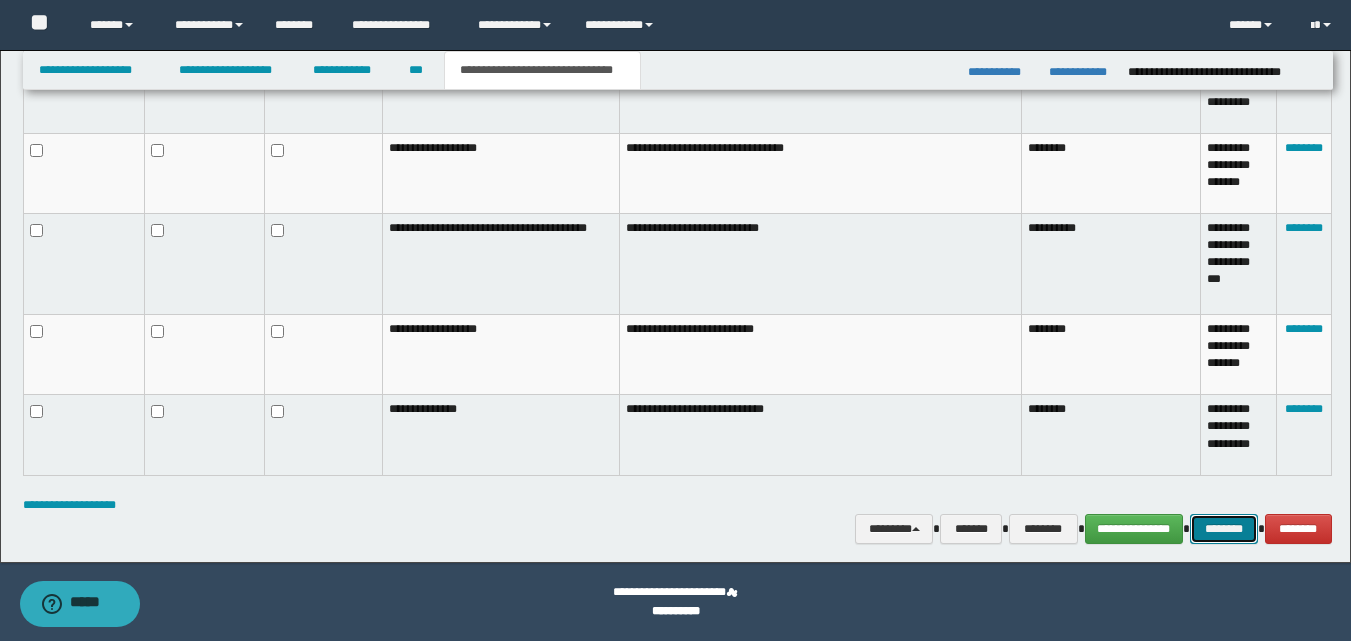 click on "********" at bounding box center (1224, 529) 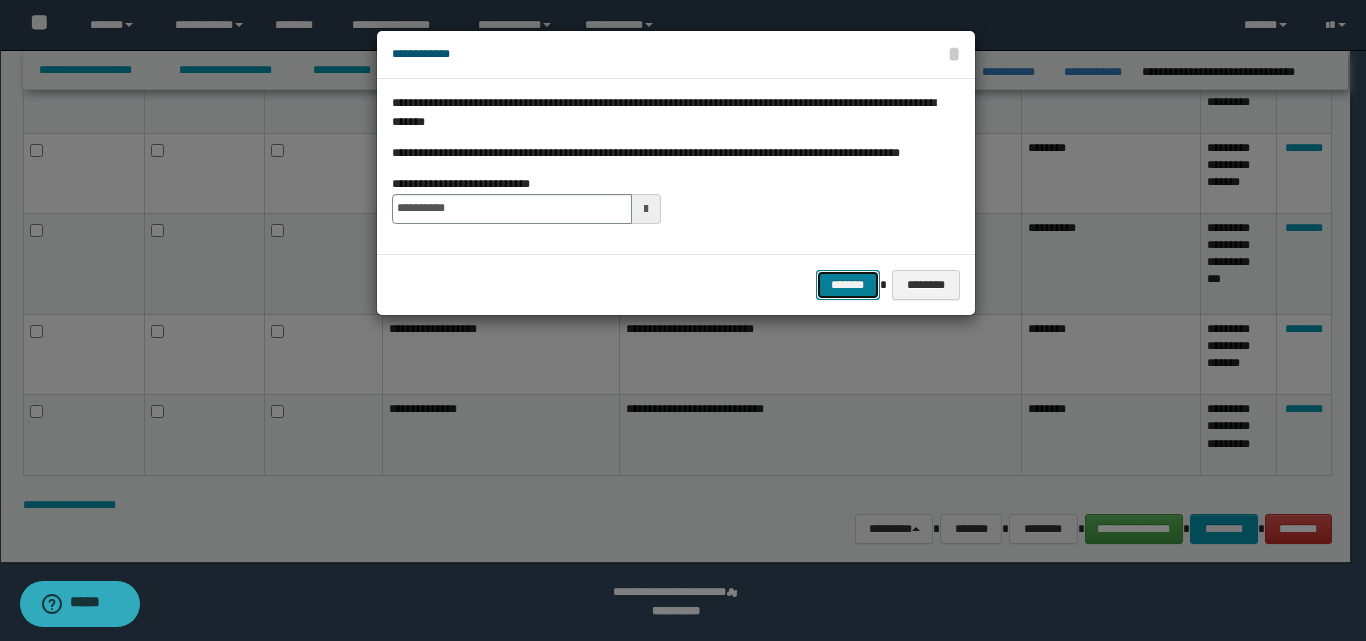 click on "*******" at bounding box center [848, 285] 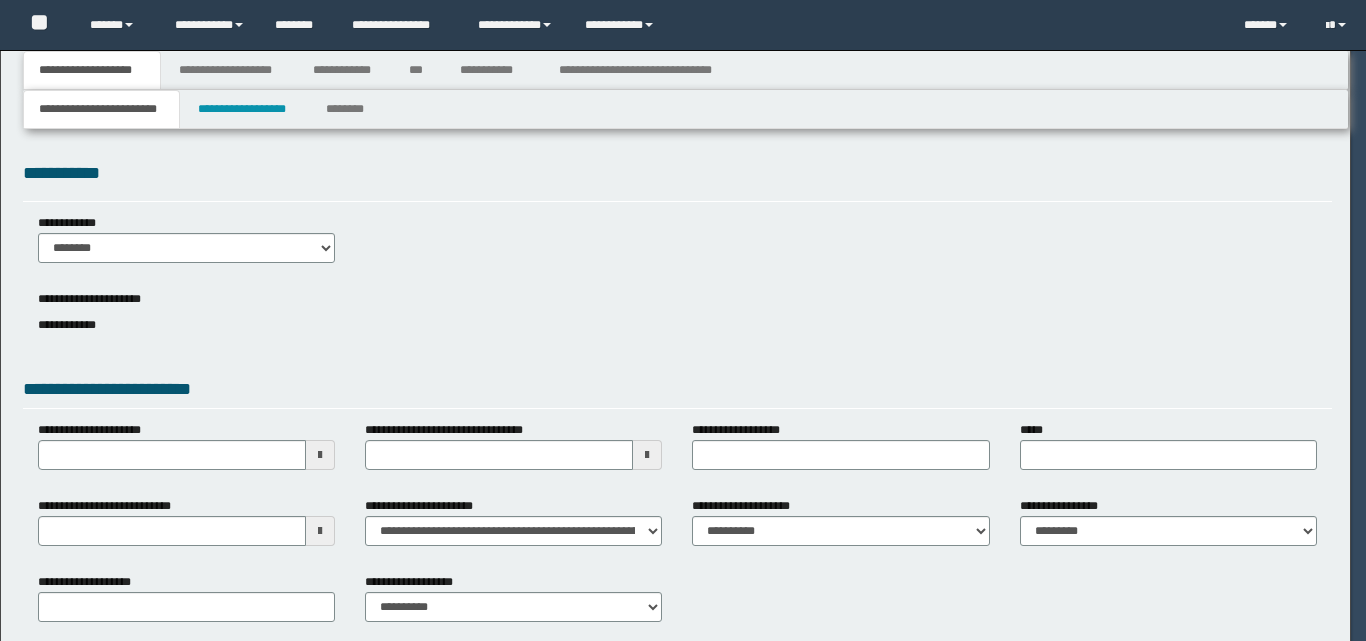 scroll, scrollTop: 0, scrollLeft: 0, axis: both 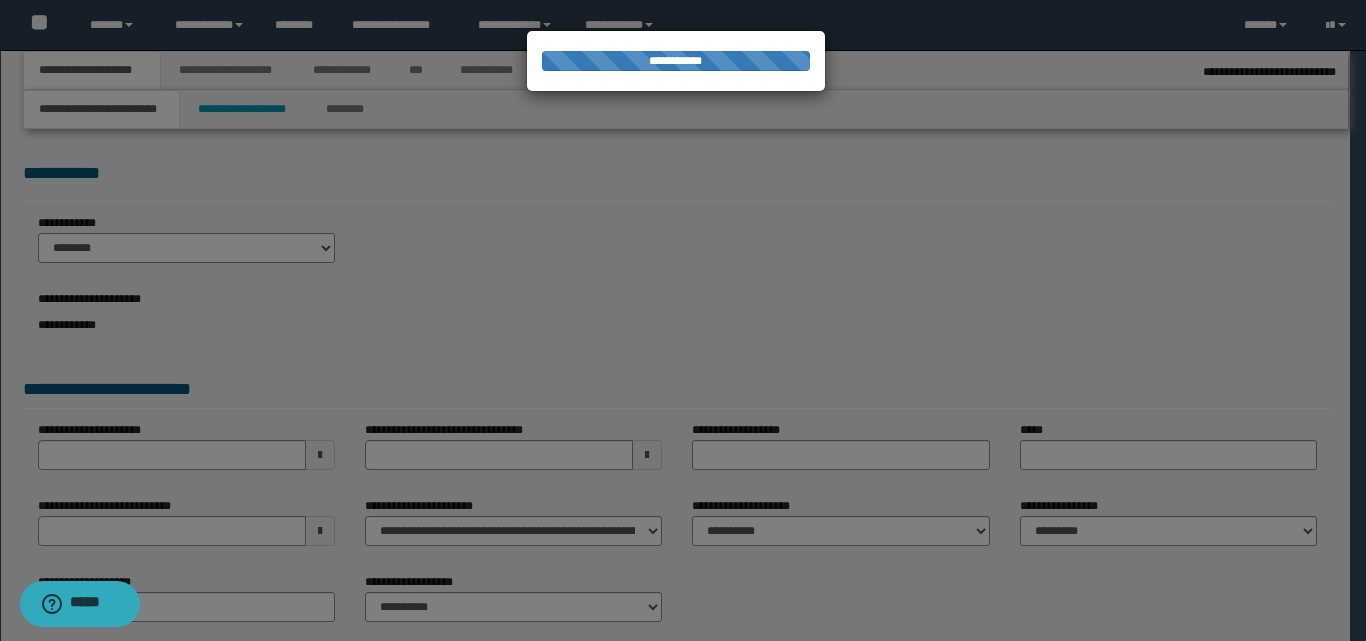 select on "*" 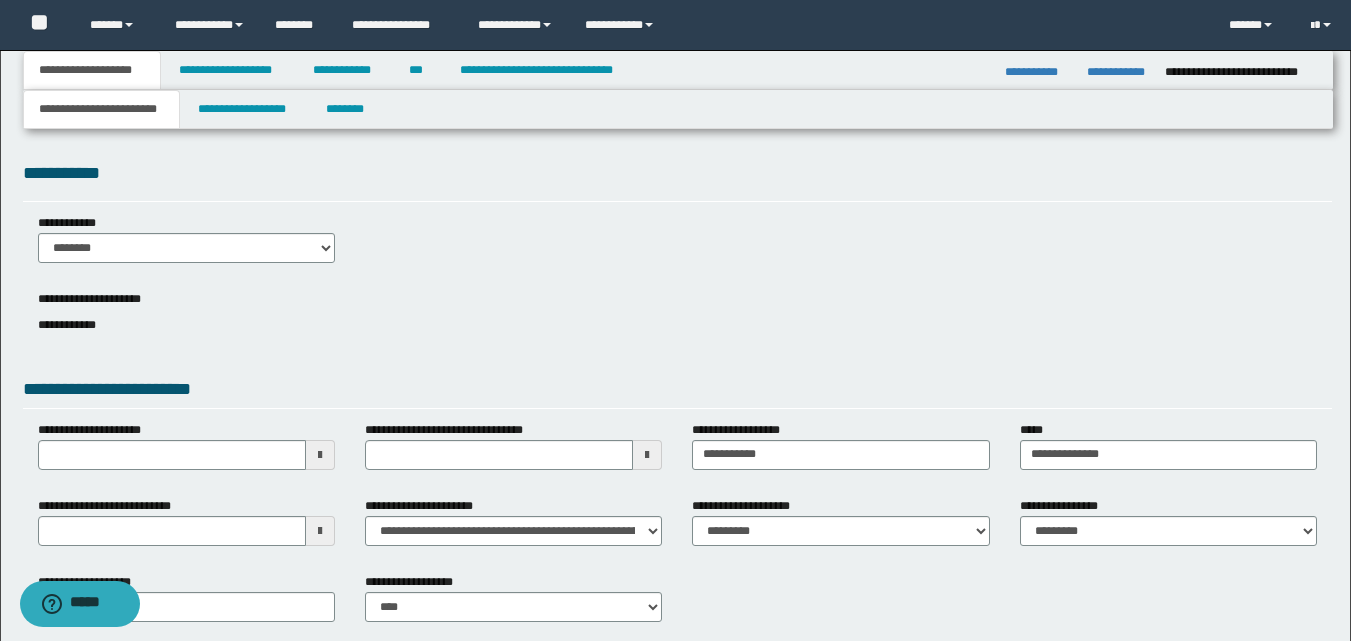 click at bounding box center (320, 531) 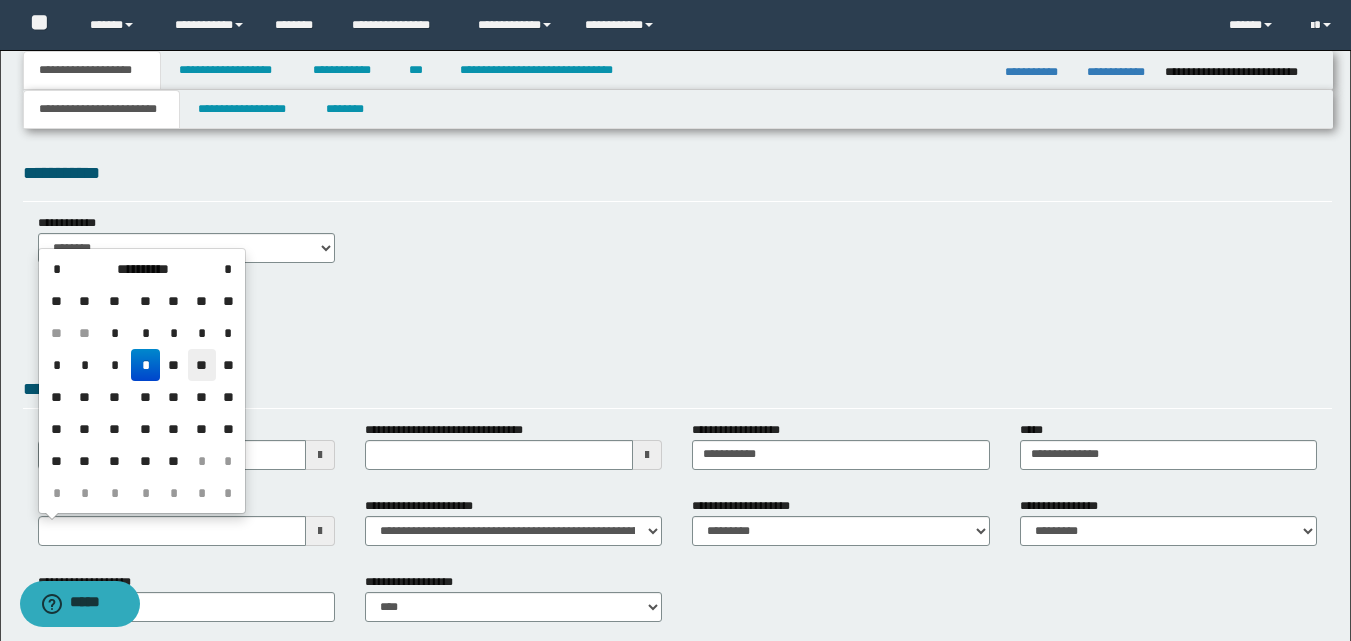 click on "**" at bounding box center [202, 365] 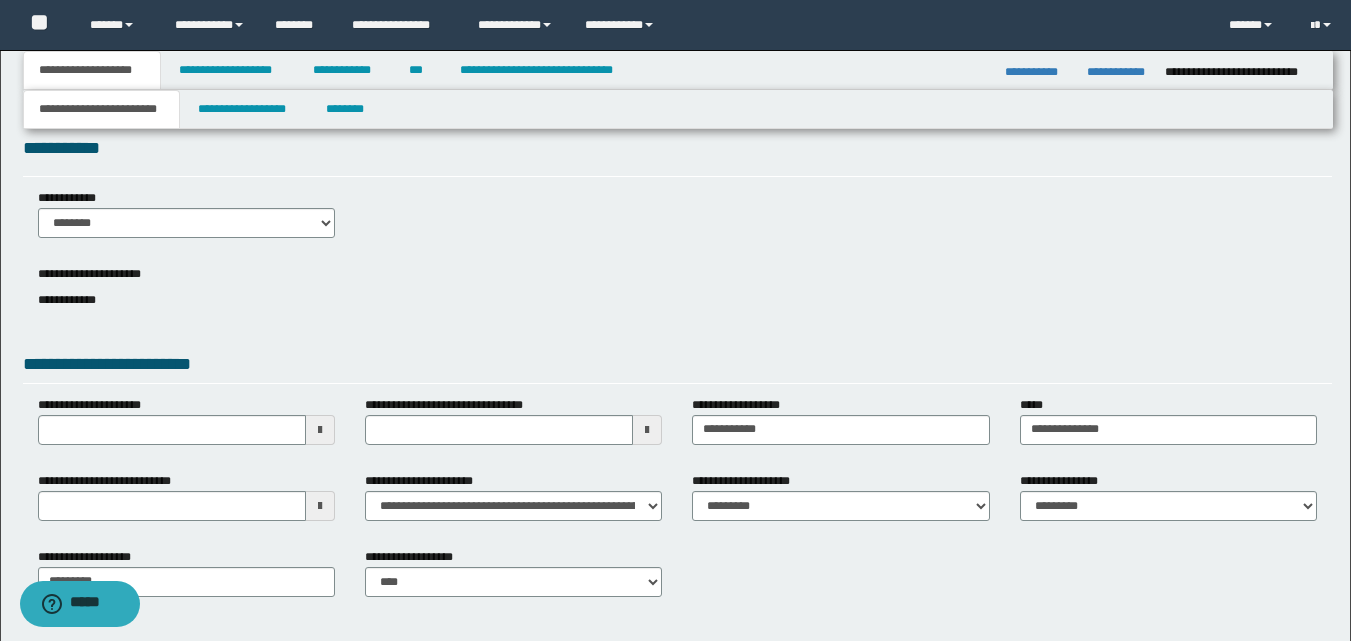 scroll, scrollTop: 104, scrollLeft: 0, axis: vertical 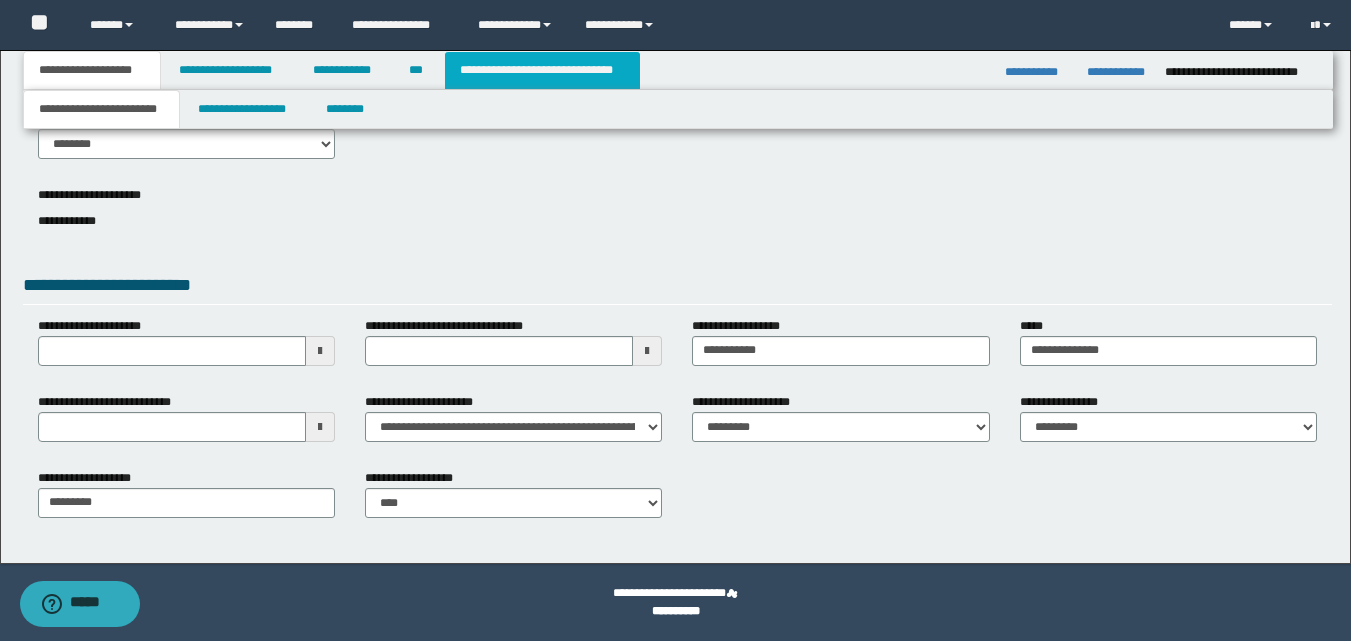 click on "**********" at bounding box center [542, 70] 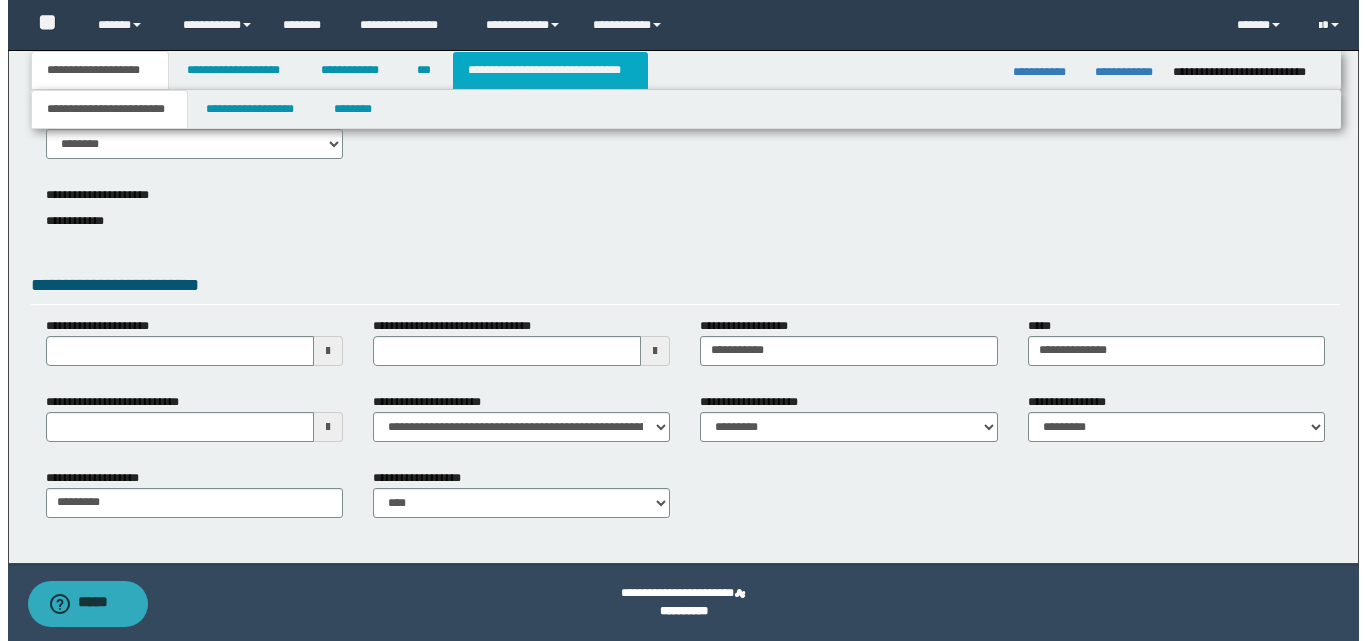 scroll, scrollTop: 0, scrollLeft: 0, axis: both 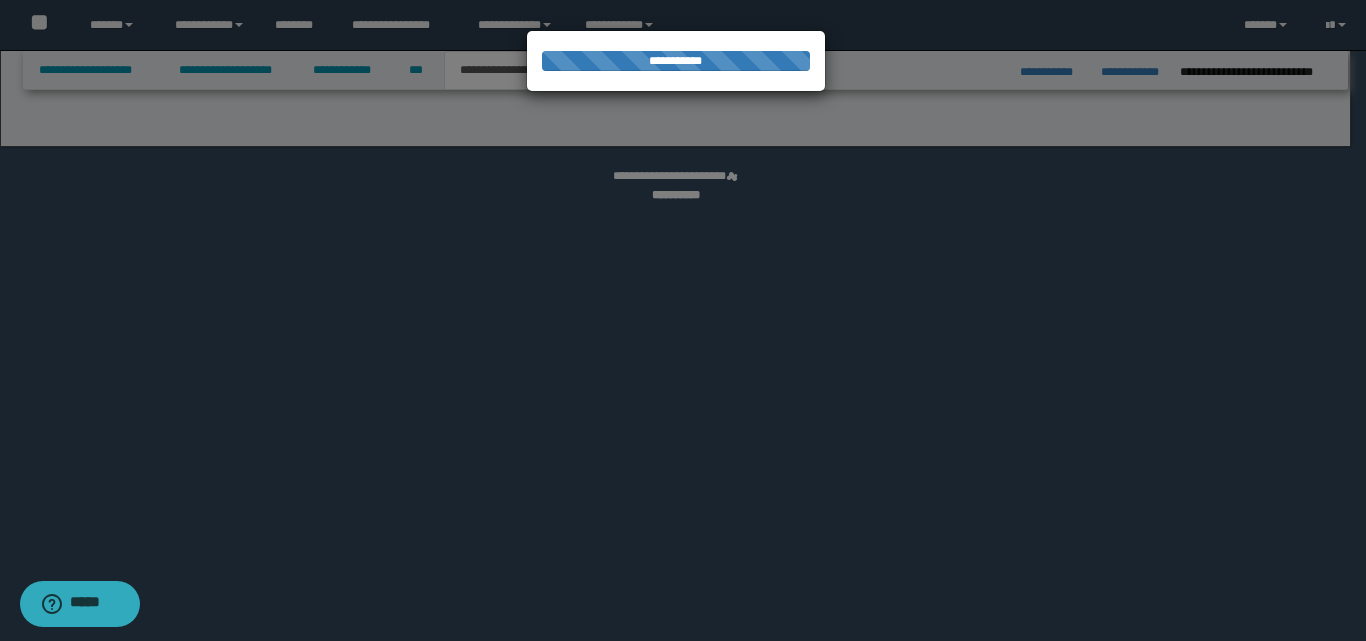 select on "*" 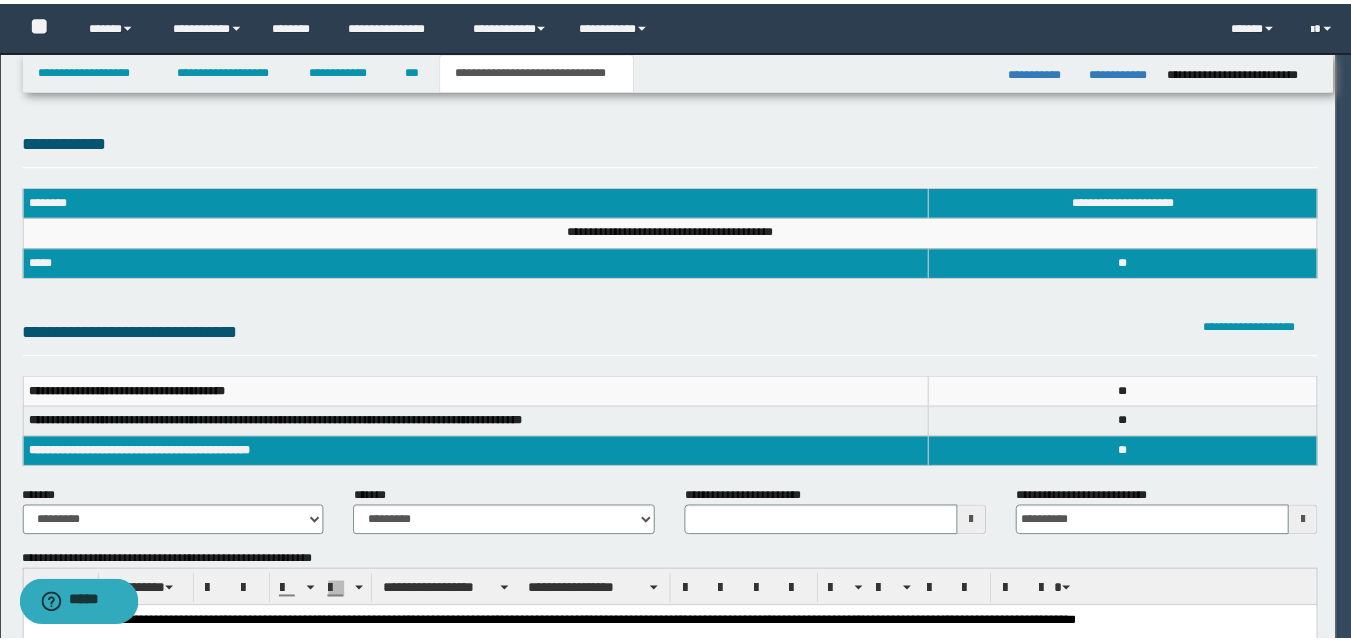 scroll, scrollTop: 0, scrollLeft: 0, axis: both 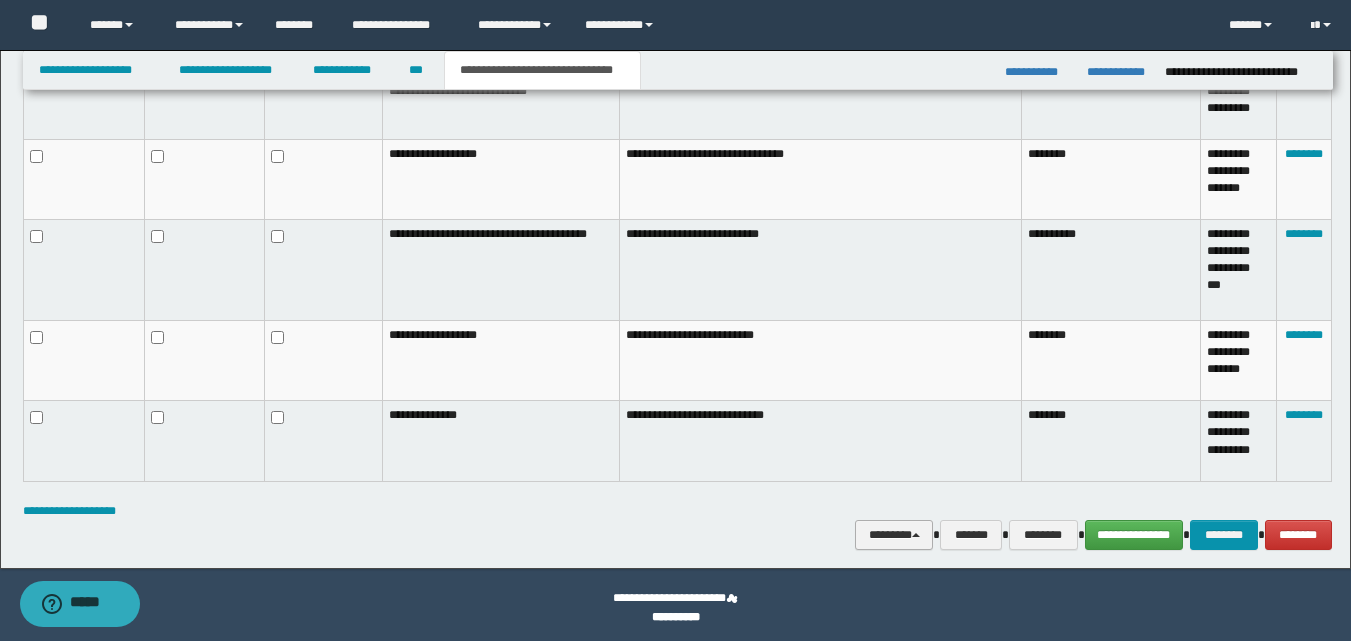 click on "********" at bounding box center [894, 535] 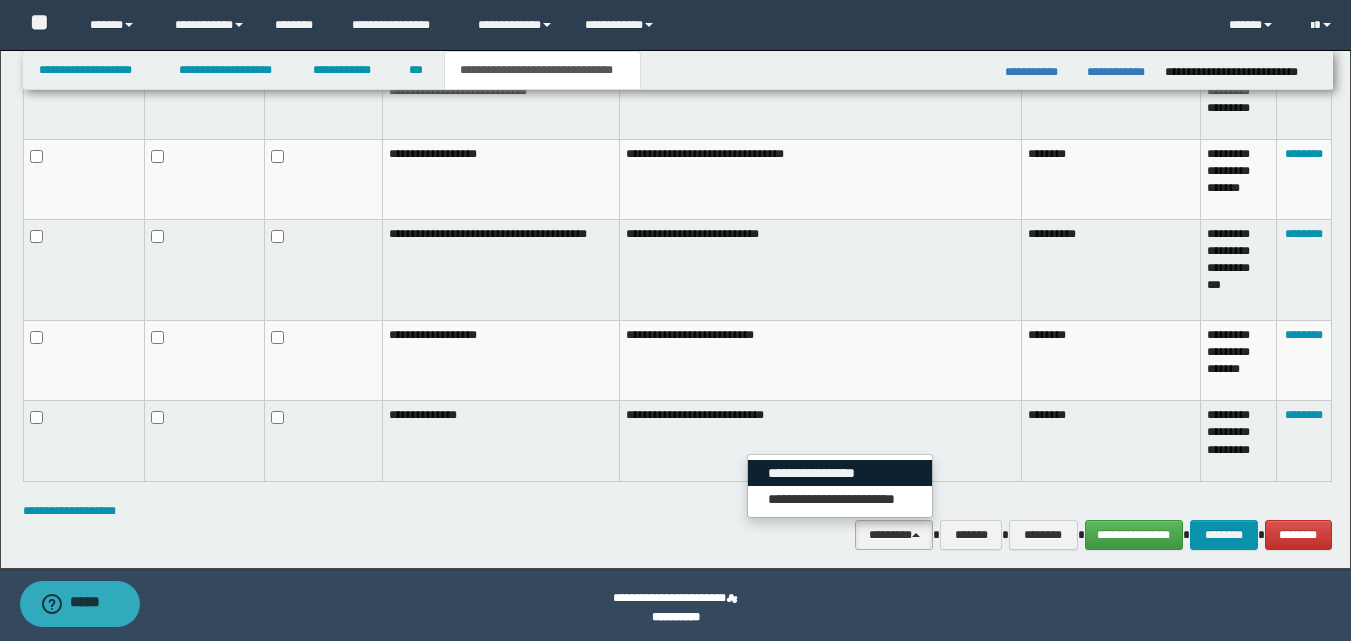 click on "**********" at bounding box center (840, 473) 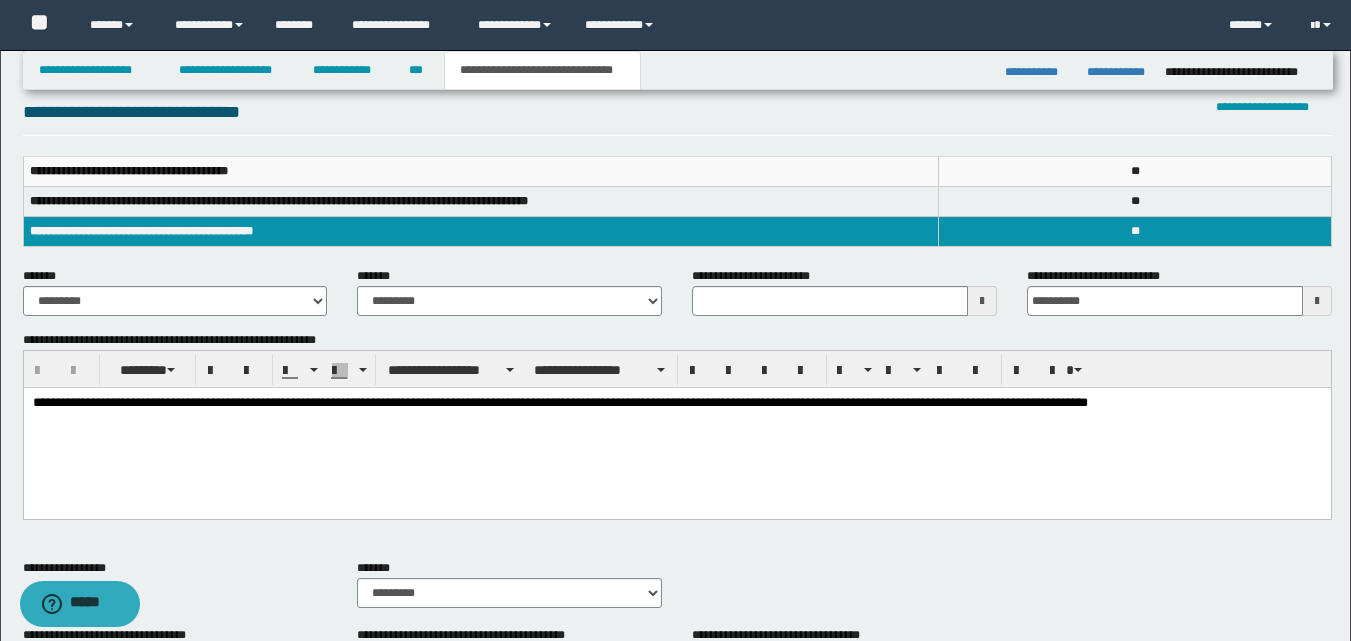 scroll, scrollTop: 193, scrollLeft: 0, axis: vertical 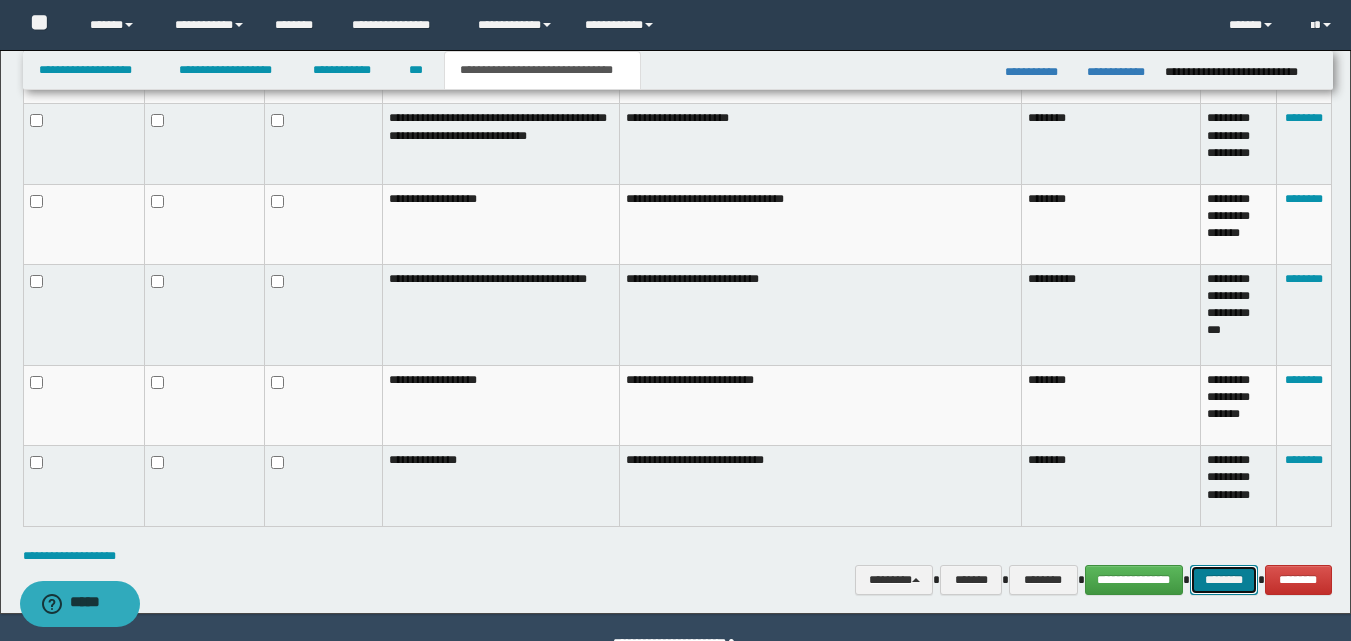 drag, startPoint x: 1240, startPoint y: 577, endPoint x: 1097, endPoint y: 548, distance: 145.91093 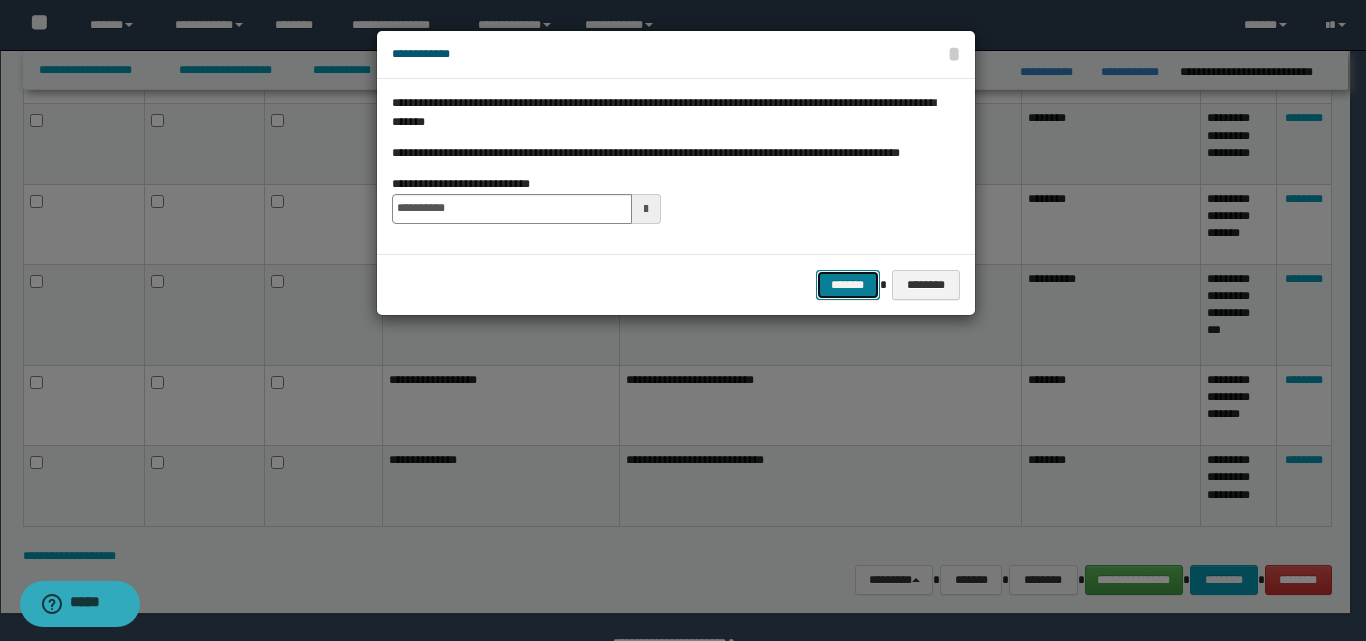 click on "*******" at bounding box center [848, 285] 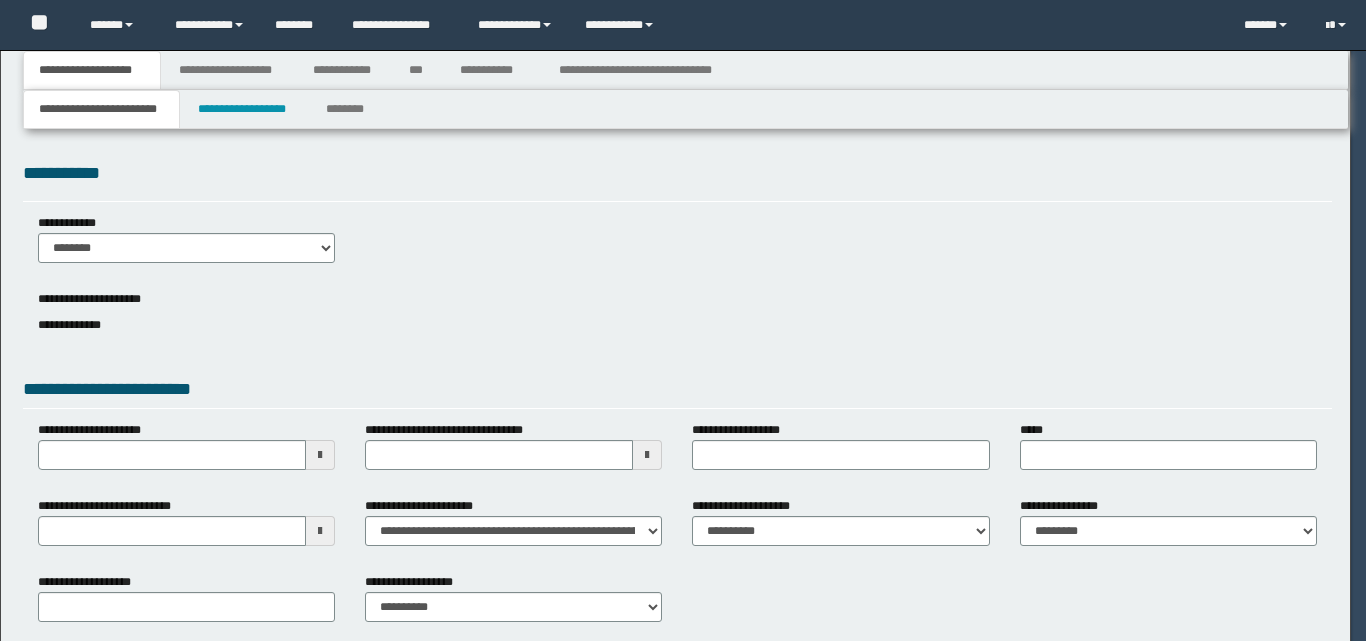 scroll, scrollTop: 0, scrollLeft: 0, axis: both 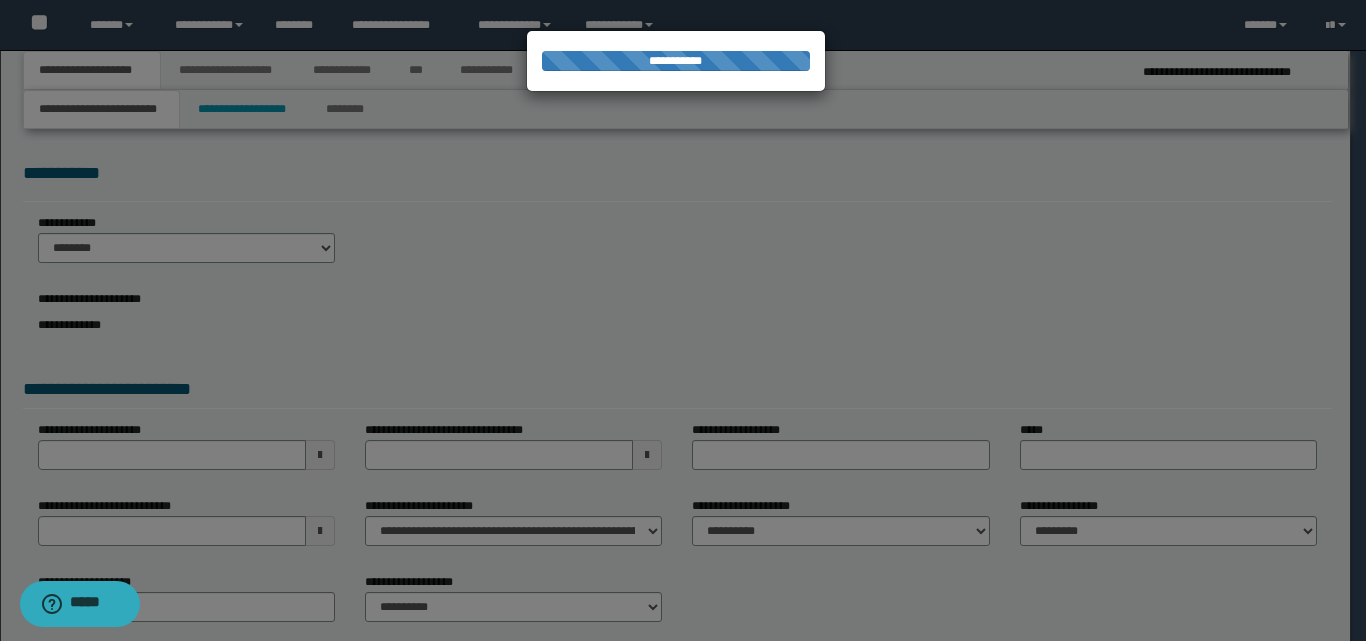 select on "*" 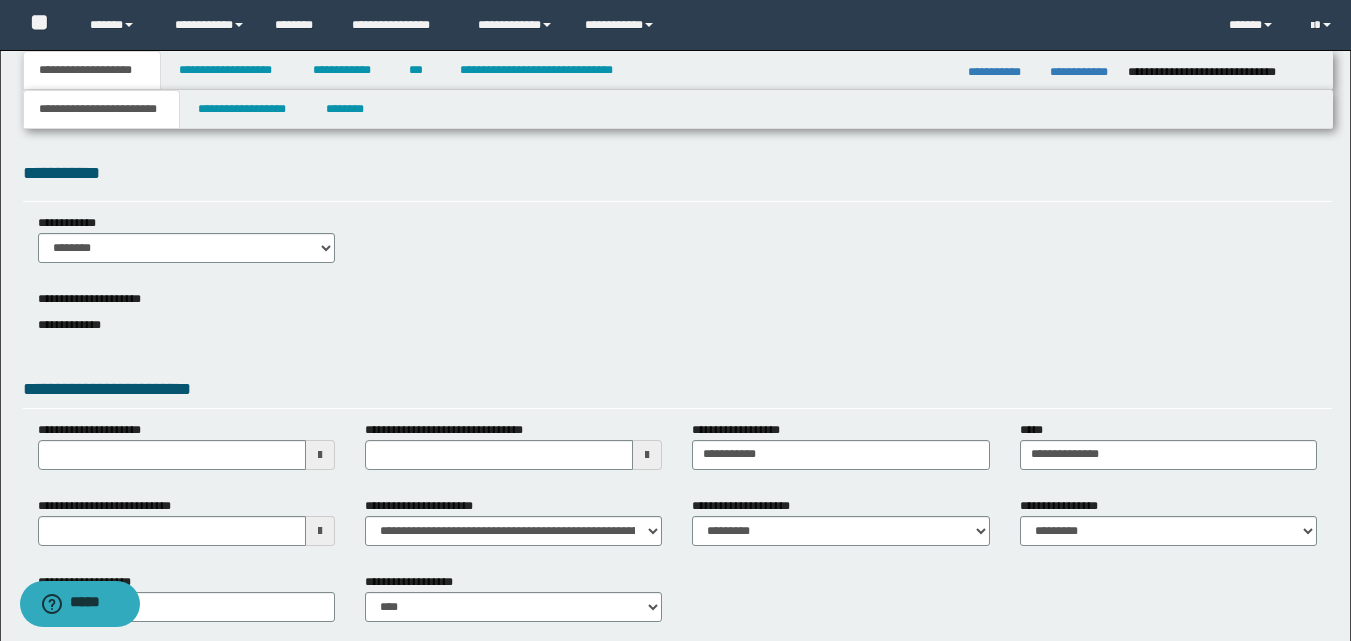 click at bounding box center (320, 531) 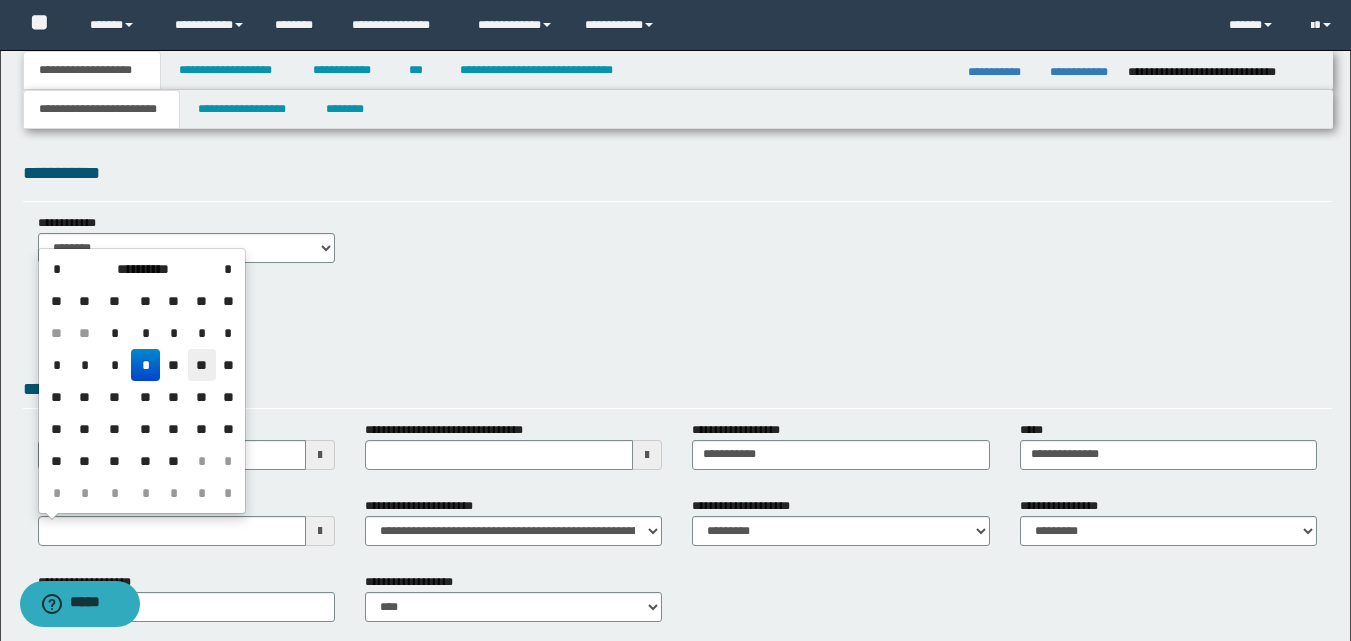 click on "**" at bounding box center [202, 365] 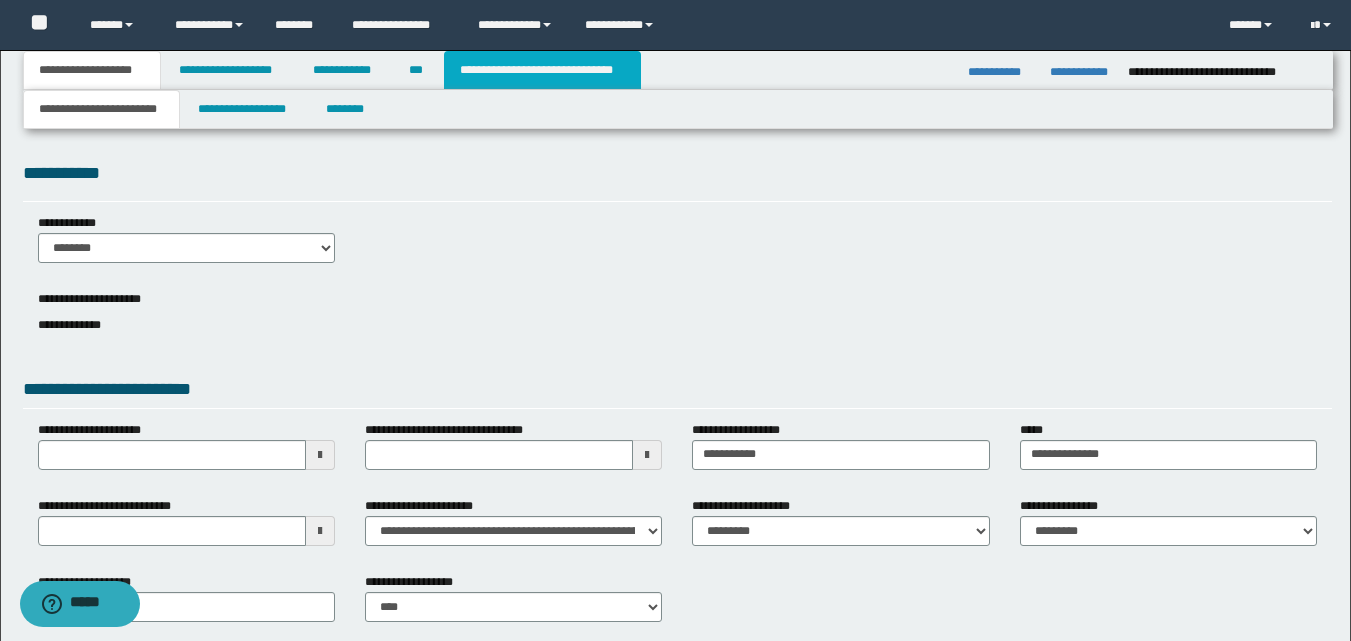drag, startPoint x: 595, startPoint y: 85, endPoint x: 602, endPoint y: 110, distance: 25.96151 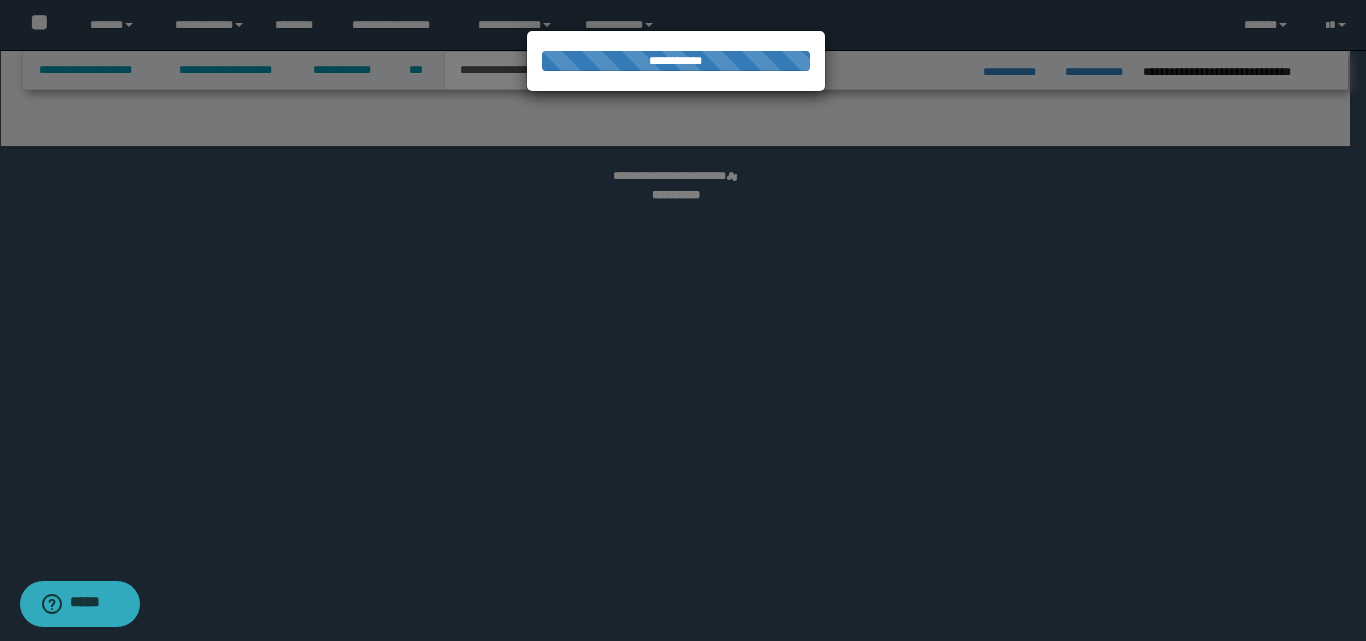 select on "*" 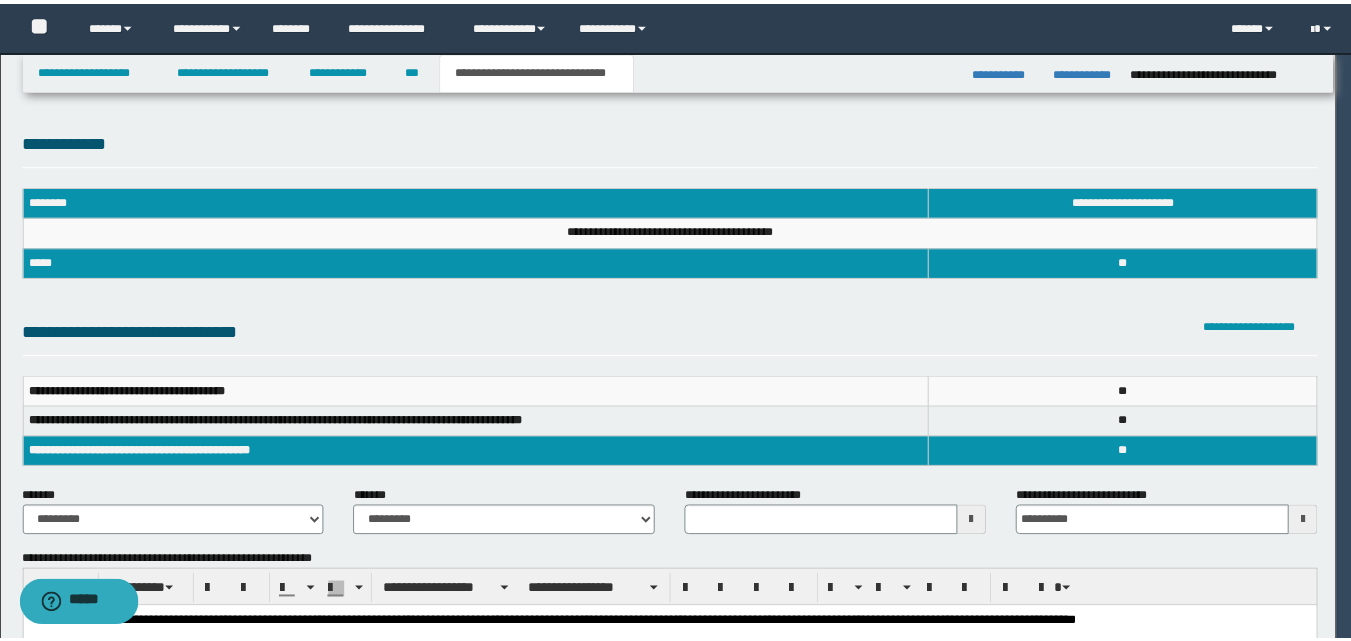 scroll, scrollTop: 0, scrollLeft: 0, axis: both 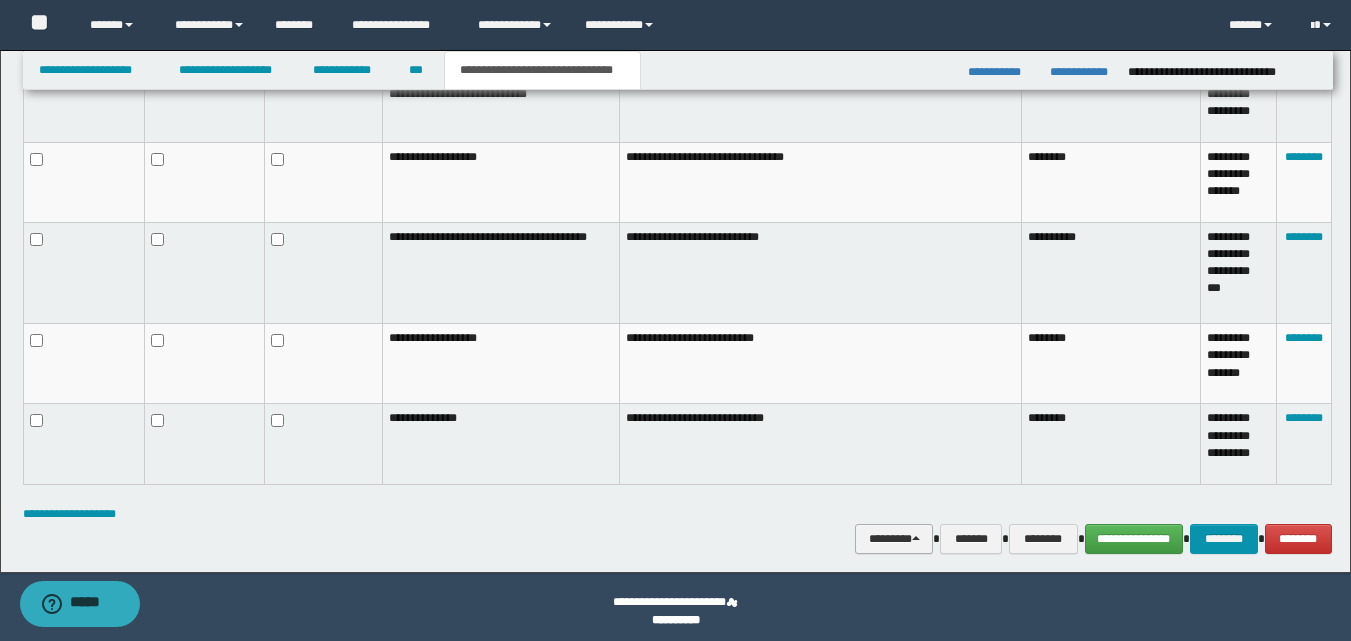 click on "********" at bounding box center (894, 539) 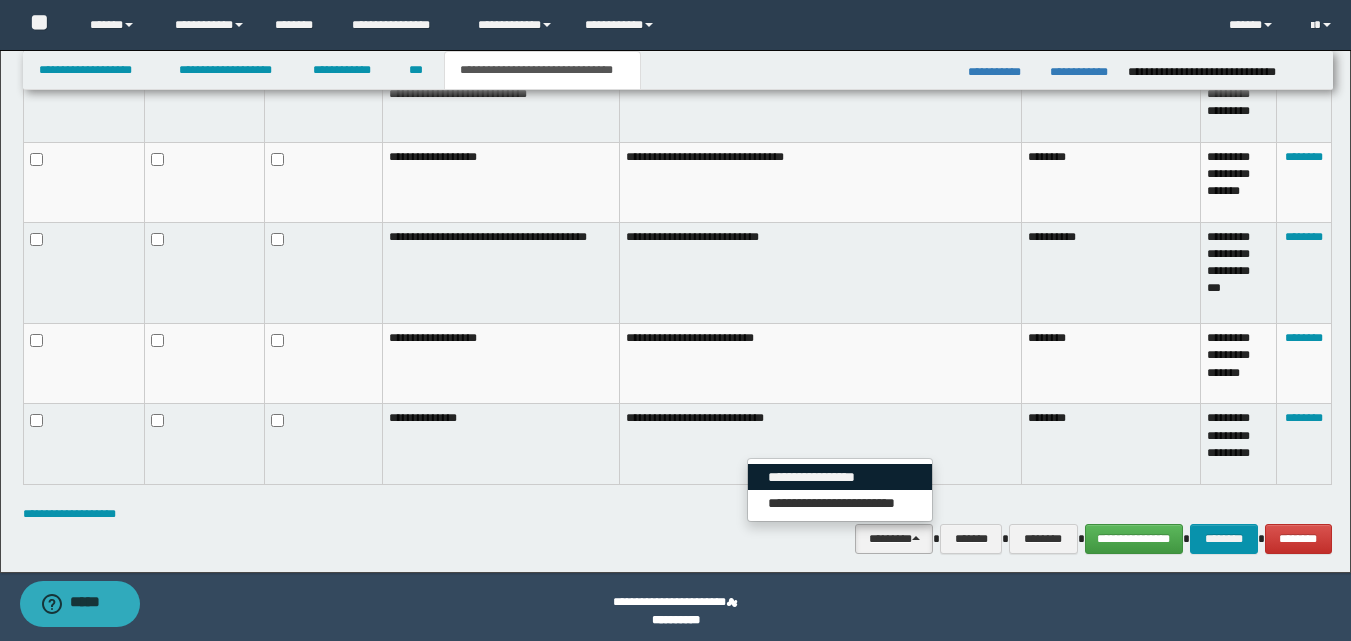 click on "**********" at bounding box center [840, 477] 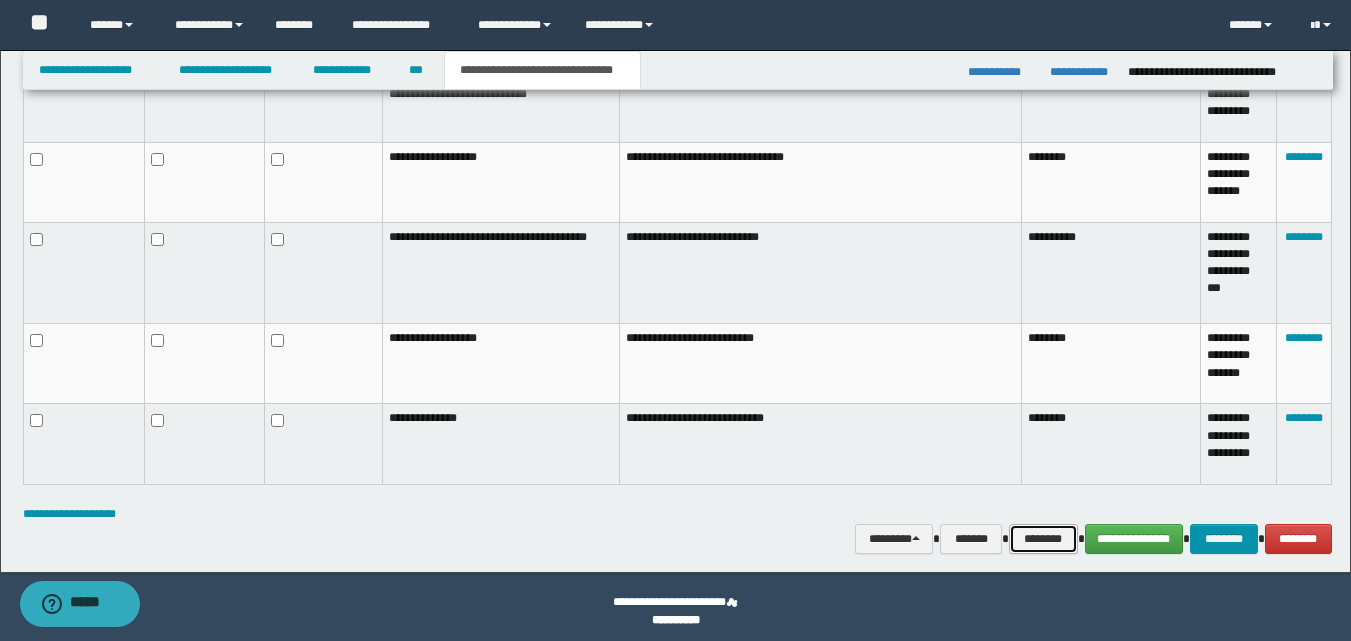 drag, startPoint x: 1054, startPoint y: 542, endPoint x: 847, endPoint y: 455, distance: 224.53954 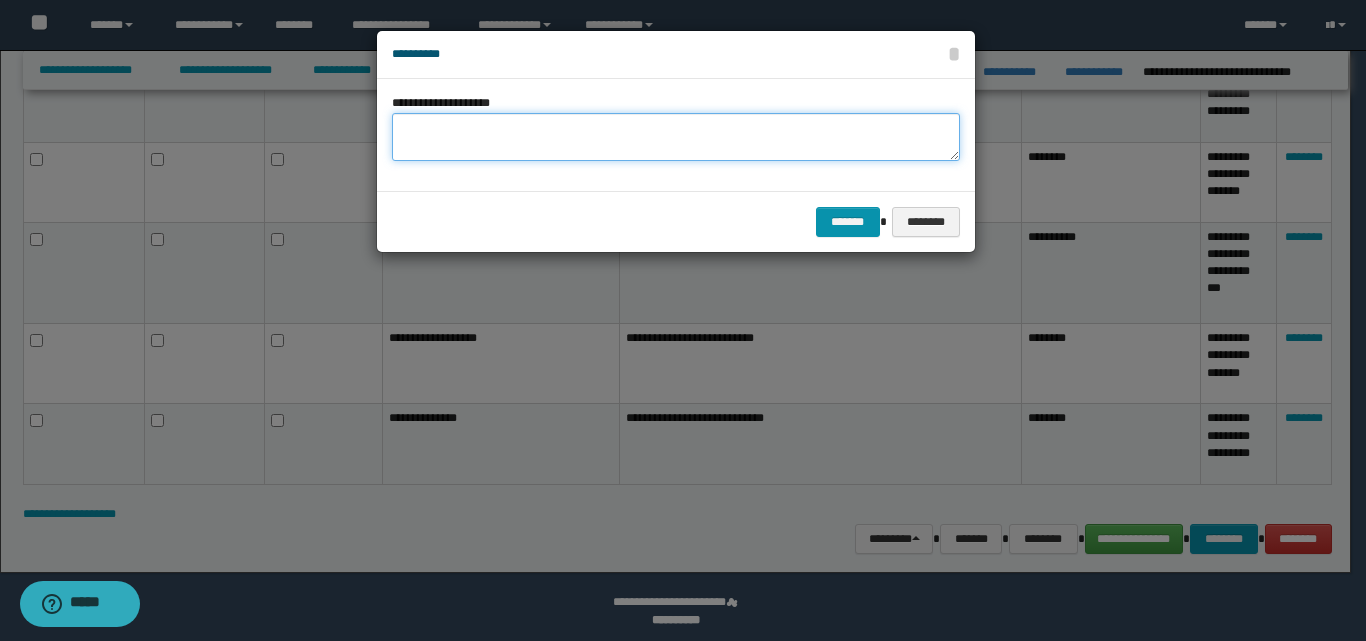 click on "**********" at bounding box center [676, 137] 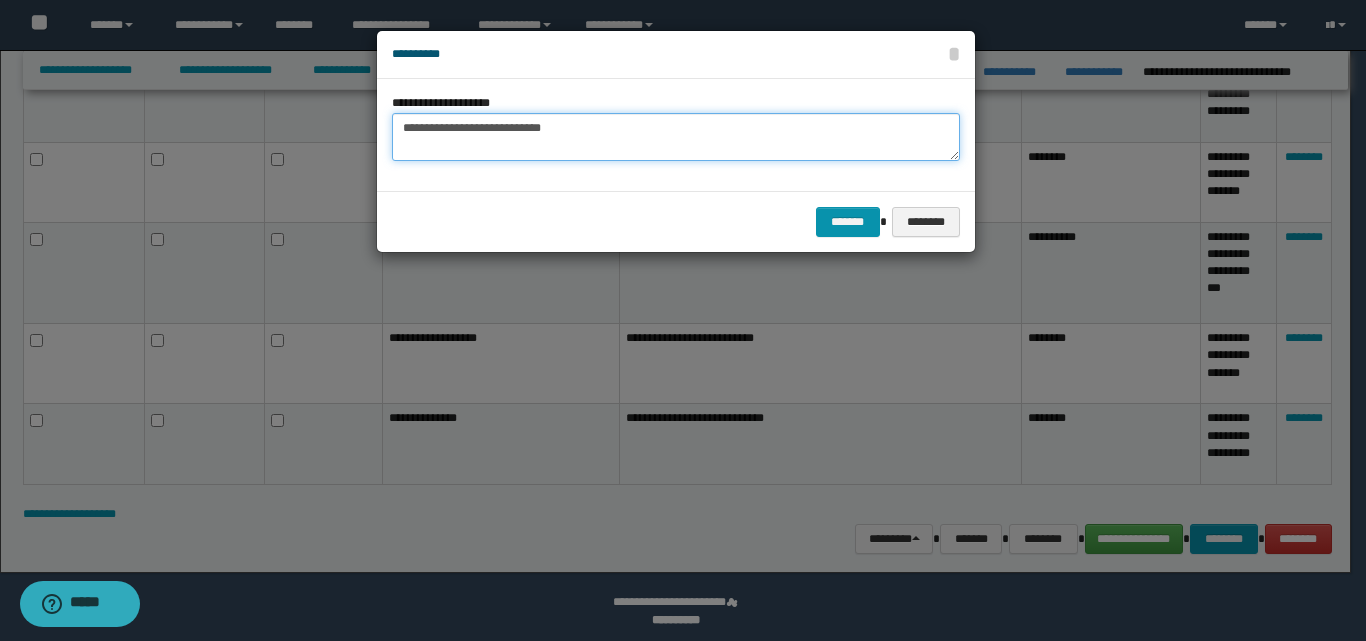 paste on "**********" 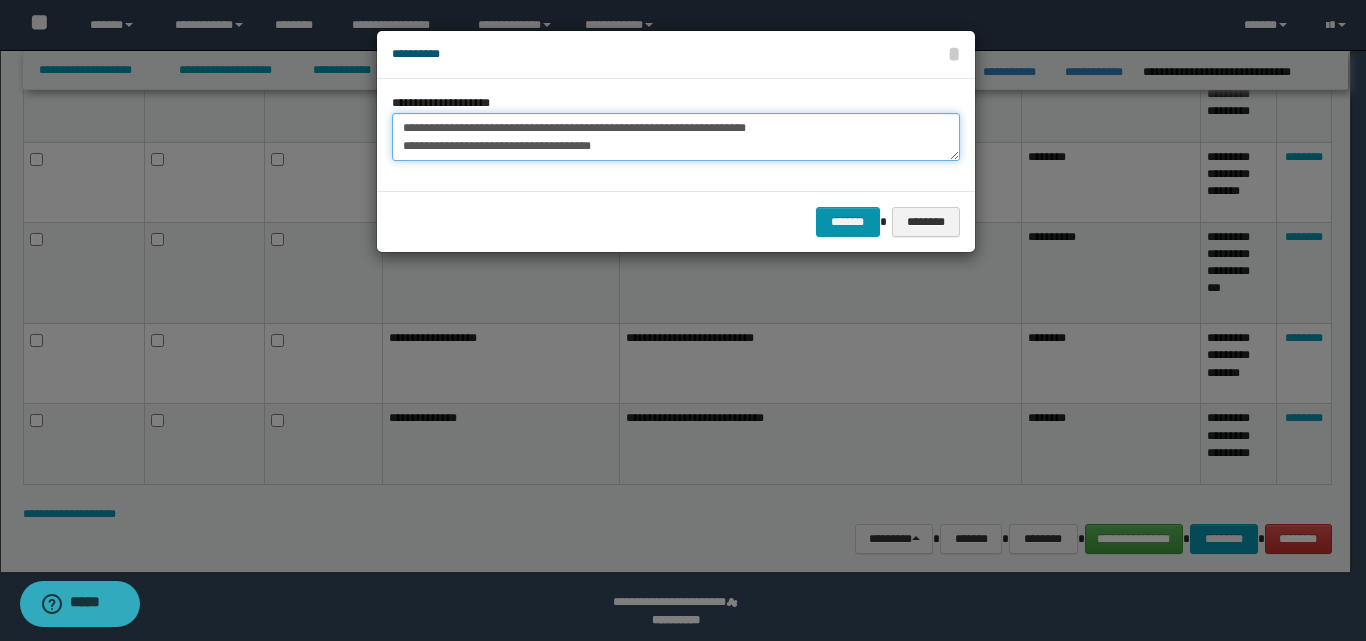 scroll, scrollTop: 12, scrollLeft: 0, axis: vertical 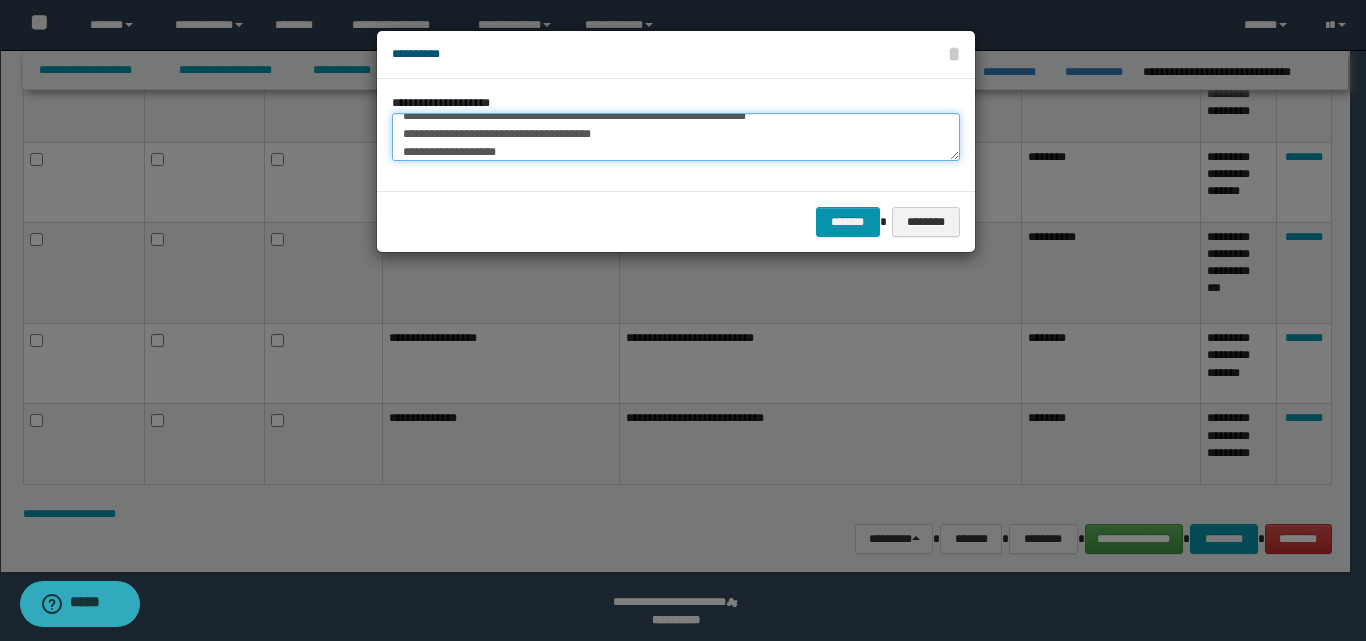 click on "**********" at bounding box center [676, 137] 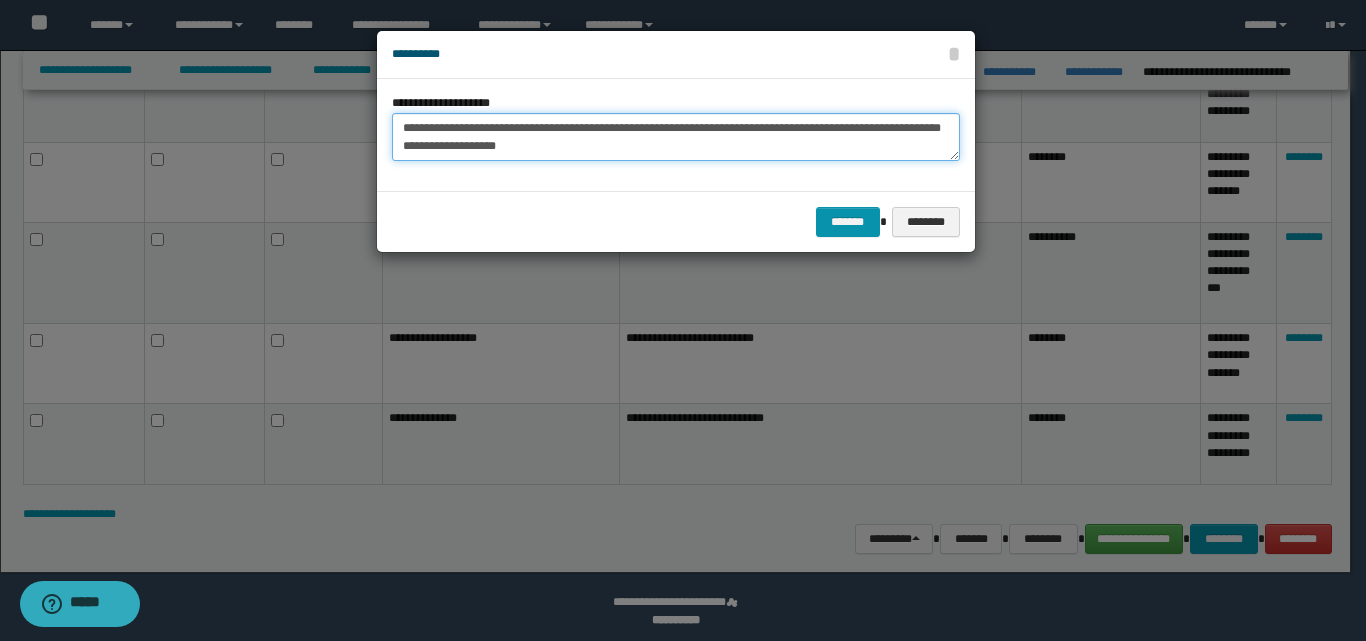 scroll, scrollTop: 0, scrollLeft: 0, axis: both 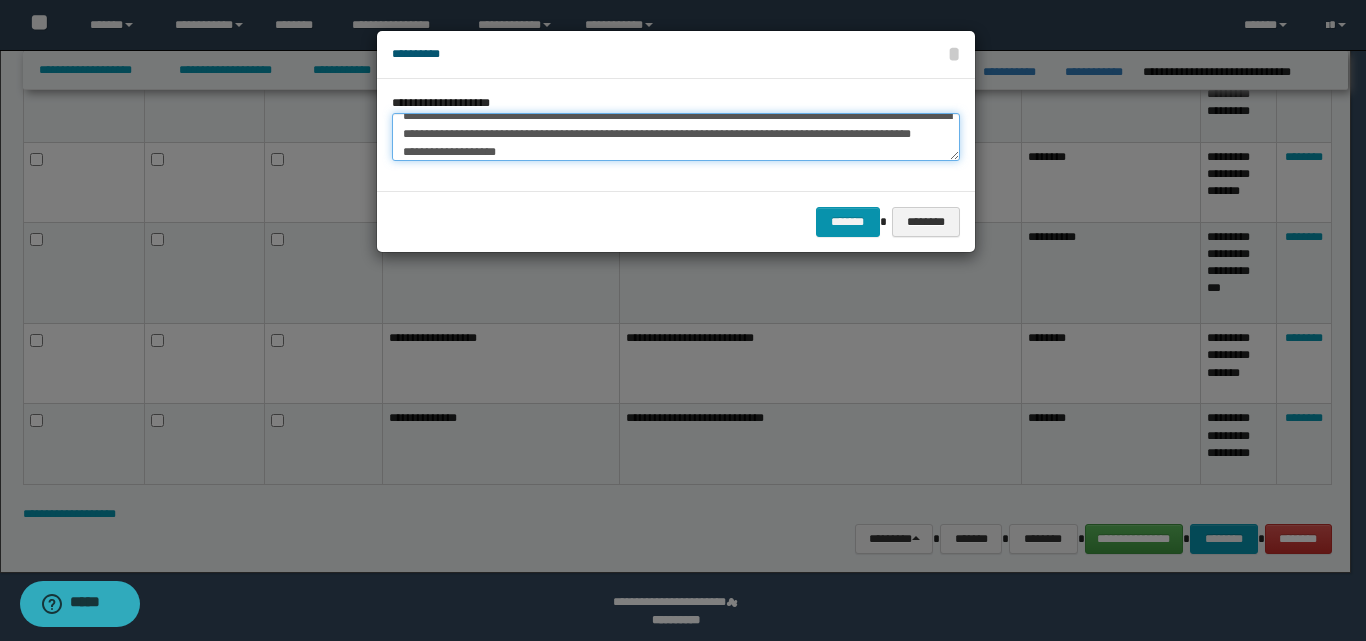 click on "**********" at bounding box center (676, 137) 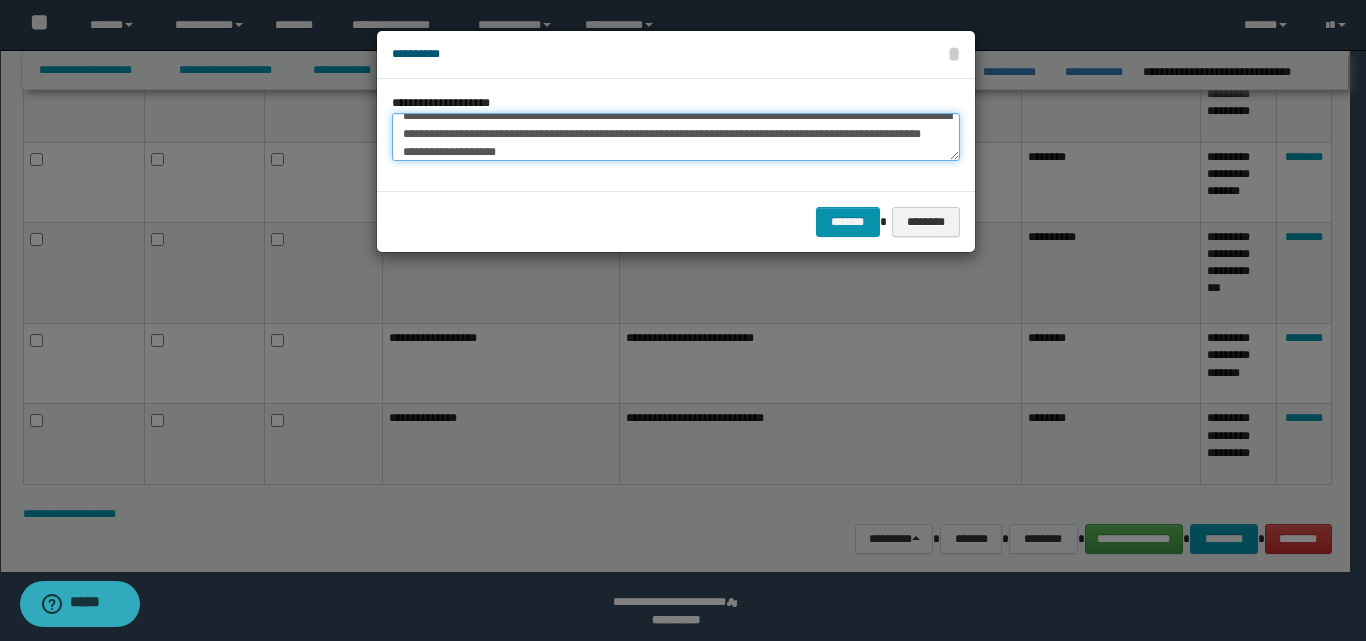 click on "**********" at bounding box center (676, 137) 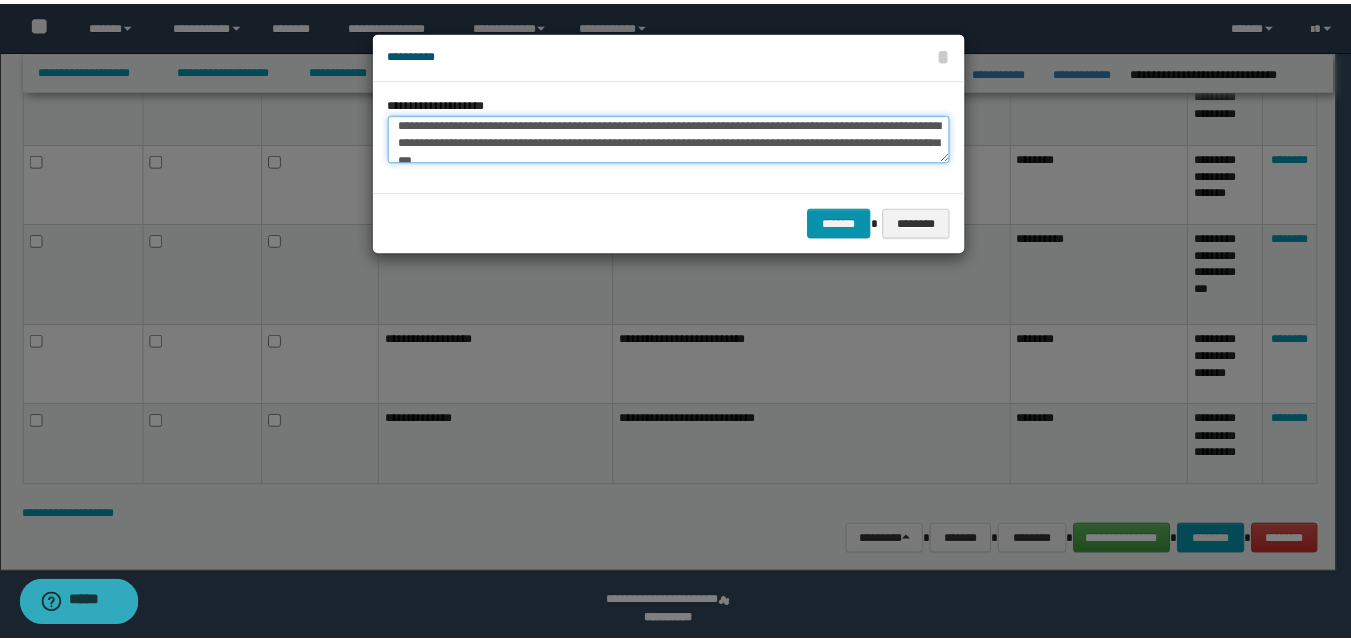 scroll, scrollTop: 30, scrollLeft: 0, axis: vertical 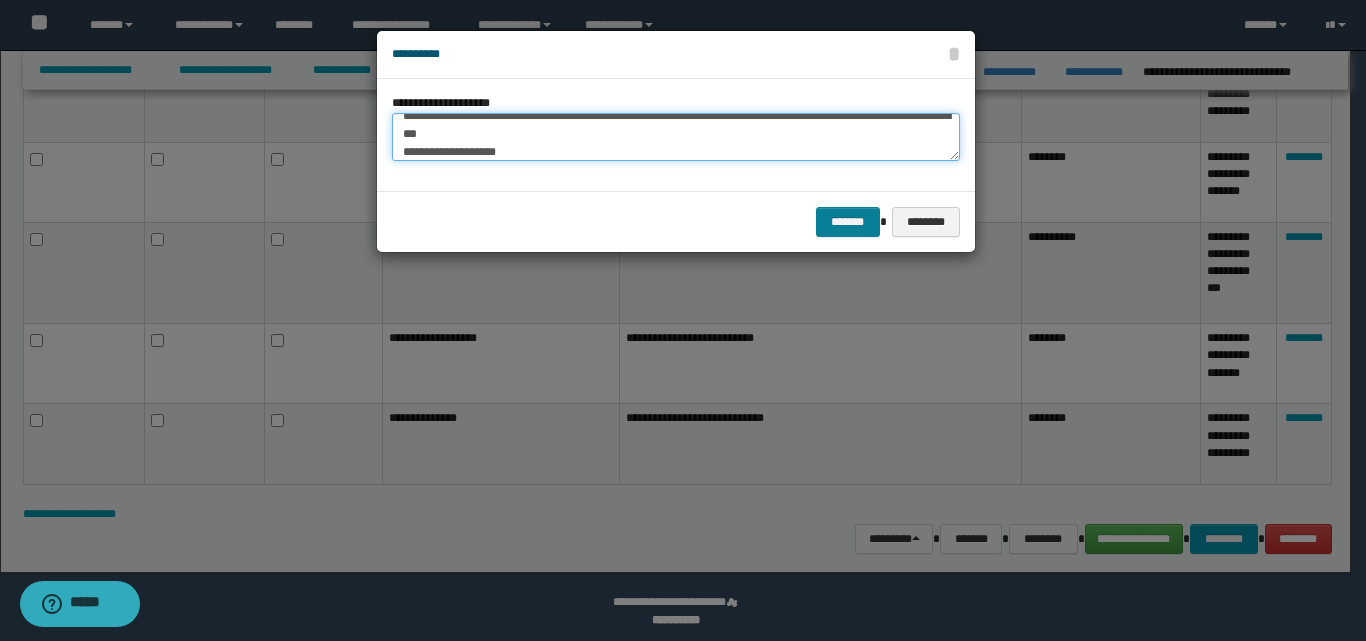 type on "**********" 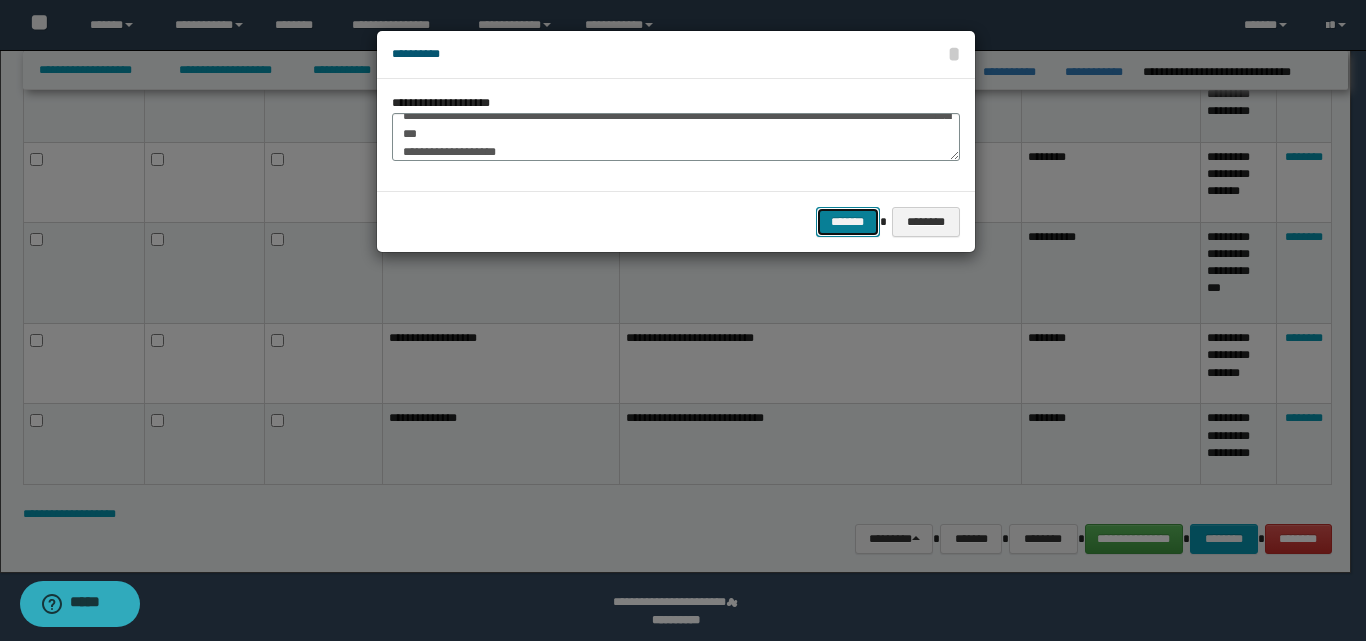 click on "*******" at bounding box center [848, 222] 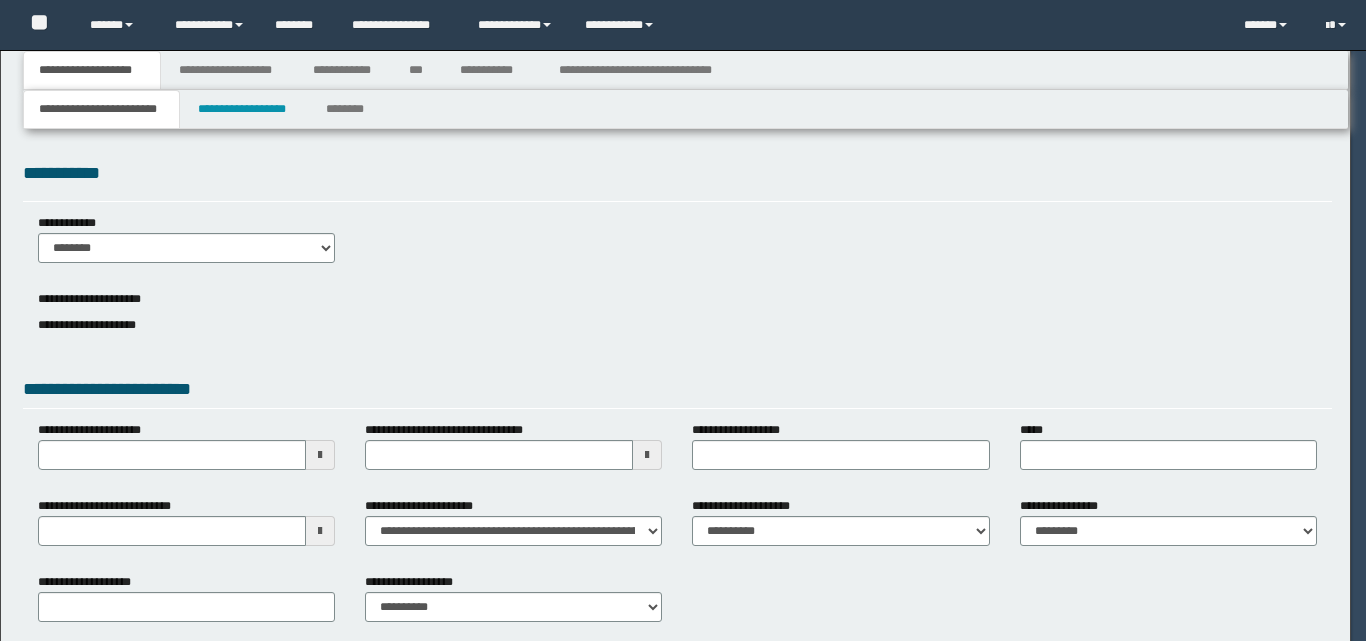 scroll, scrollTop: 0, scrollLeft: 0, axis: both 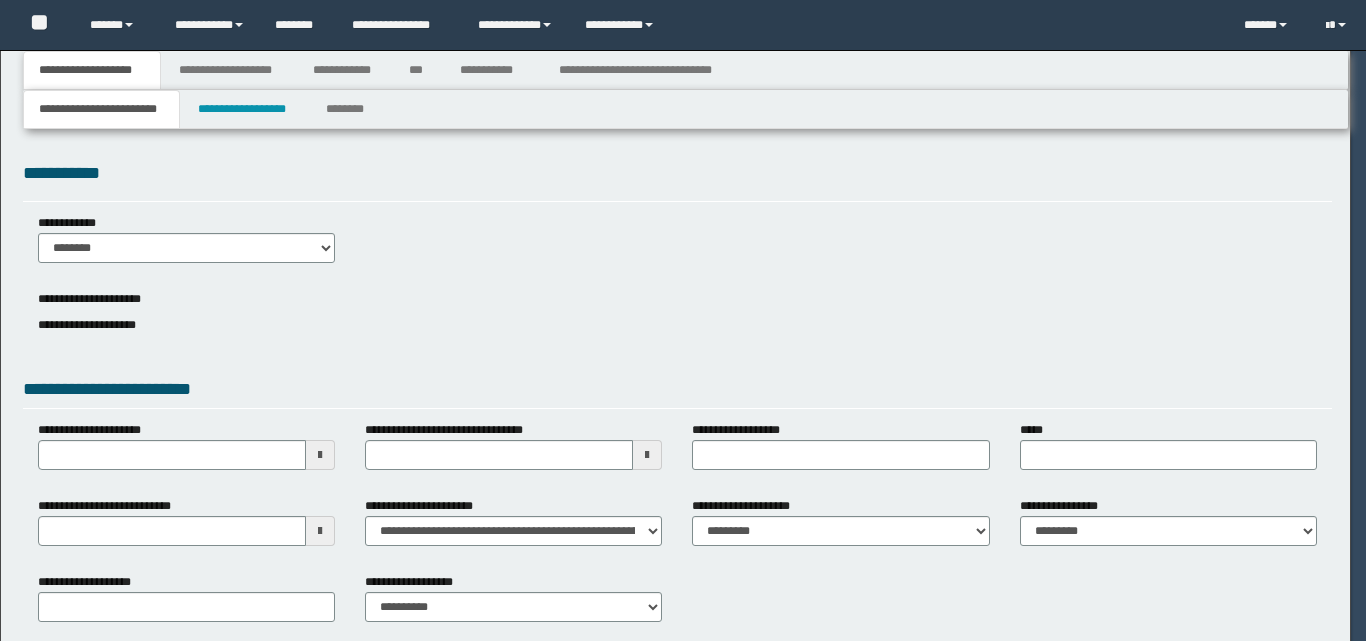 type on "*********" 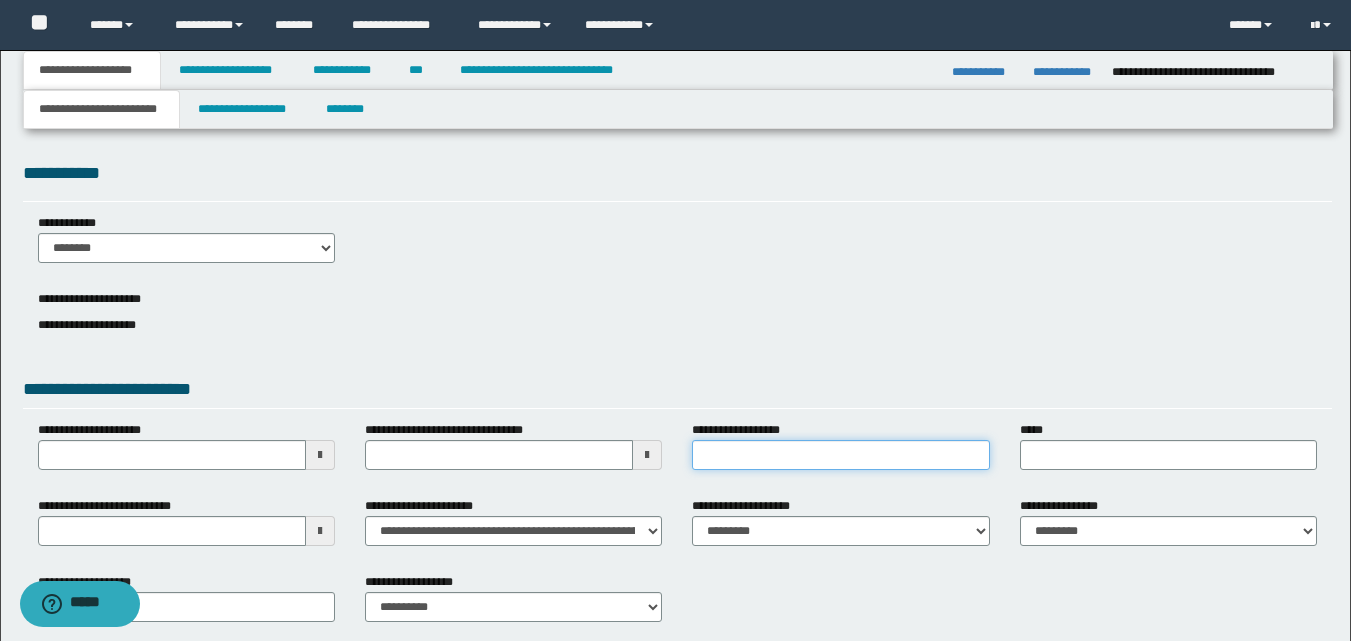 click on "**********" at bounding box center [840, 455] 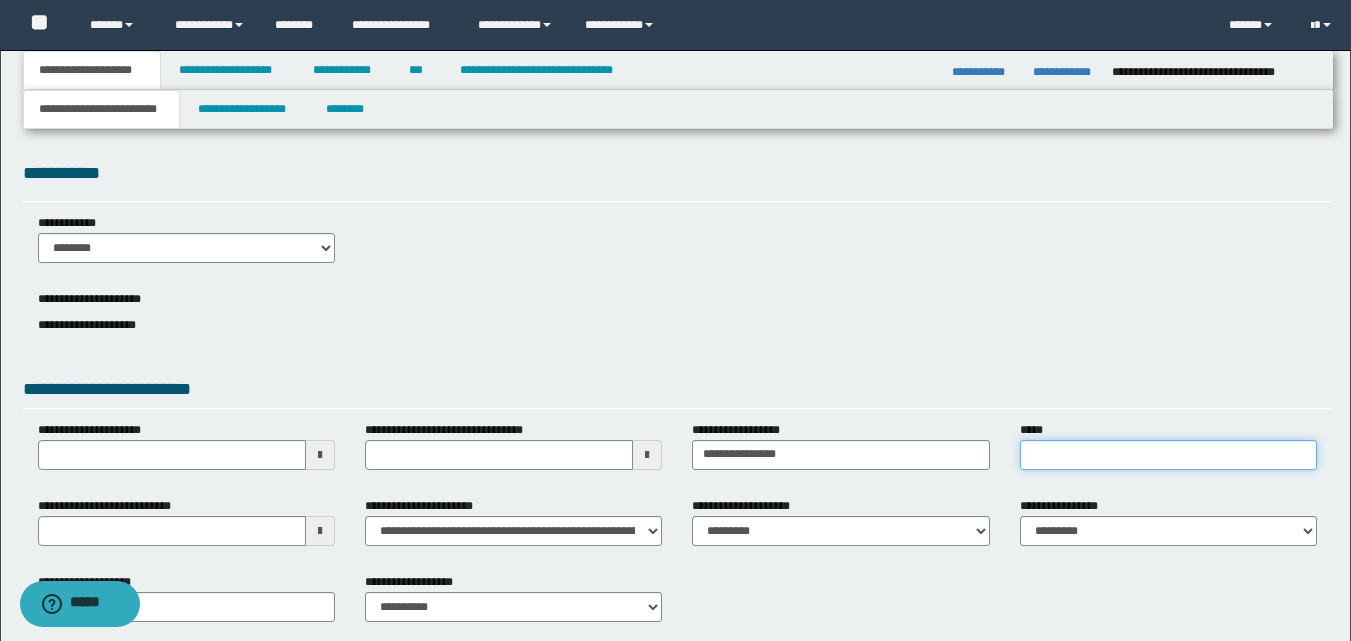 drag, startPoint x: 1070, startPoint y: 462, endPoint x: 1079, endPoint y: 455, distance: 11.401754 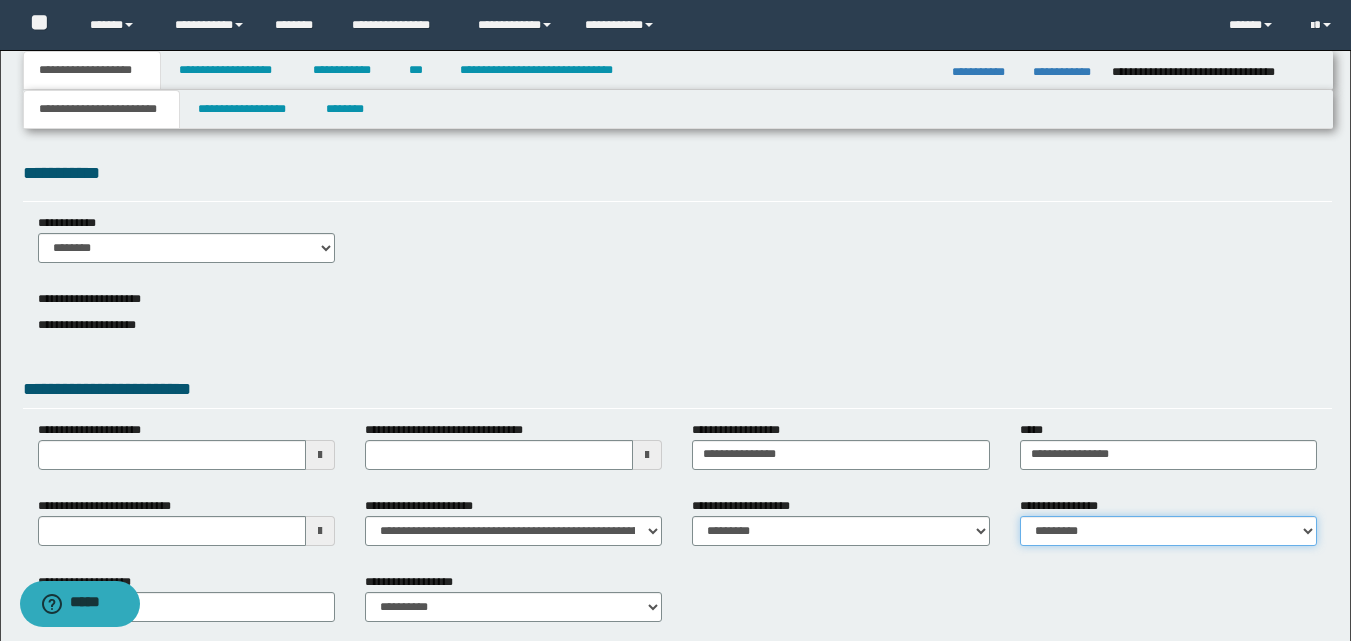 click on "**********" at bounding box center [1168, 531] 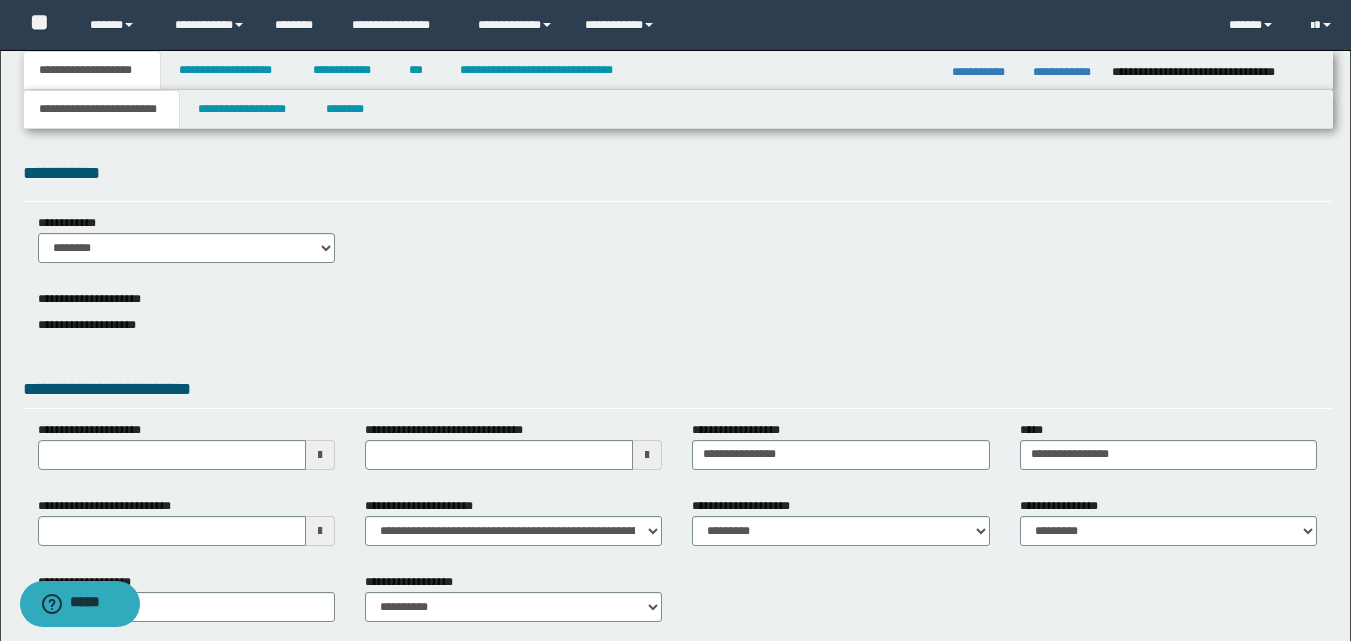 drag, startPoint x: 322, startPoint y: 529, endPoint x: 298, endPoint y: 529, distance: 24 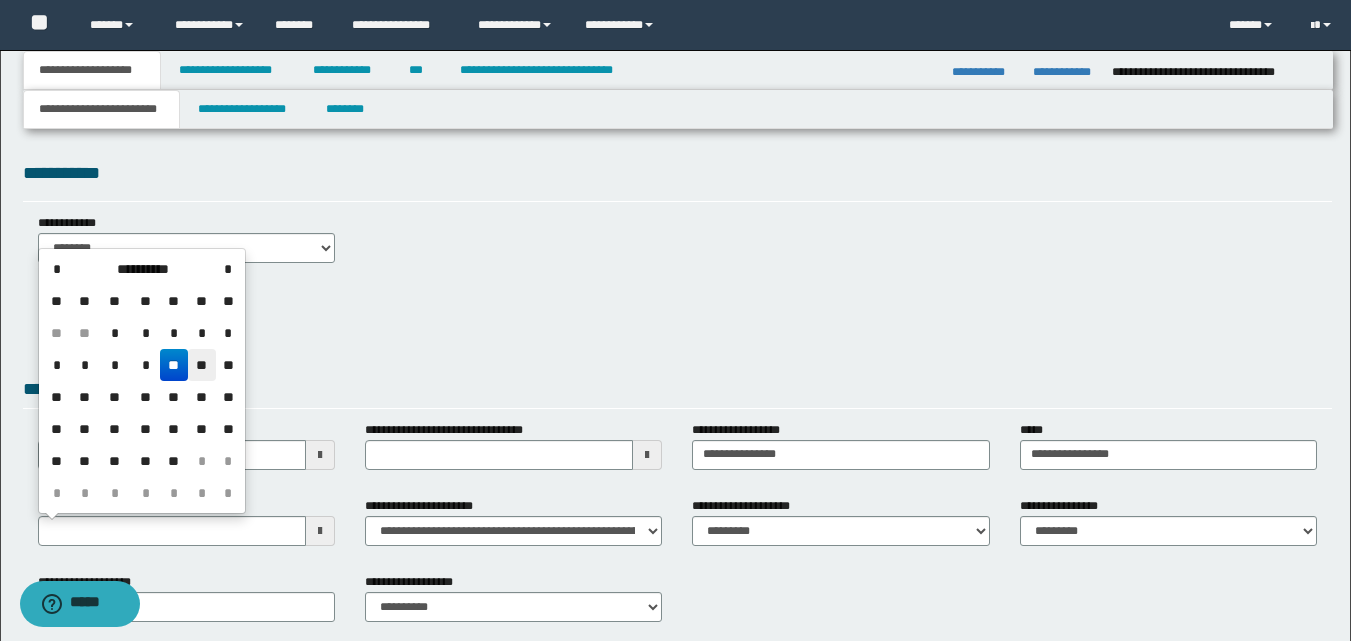 click on "**" at bounding box center (202, 365) 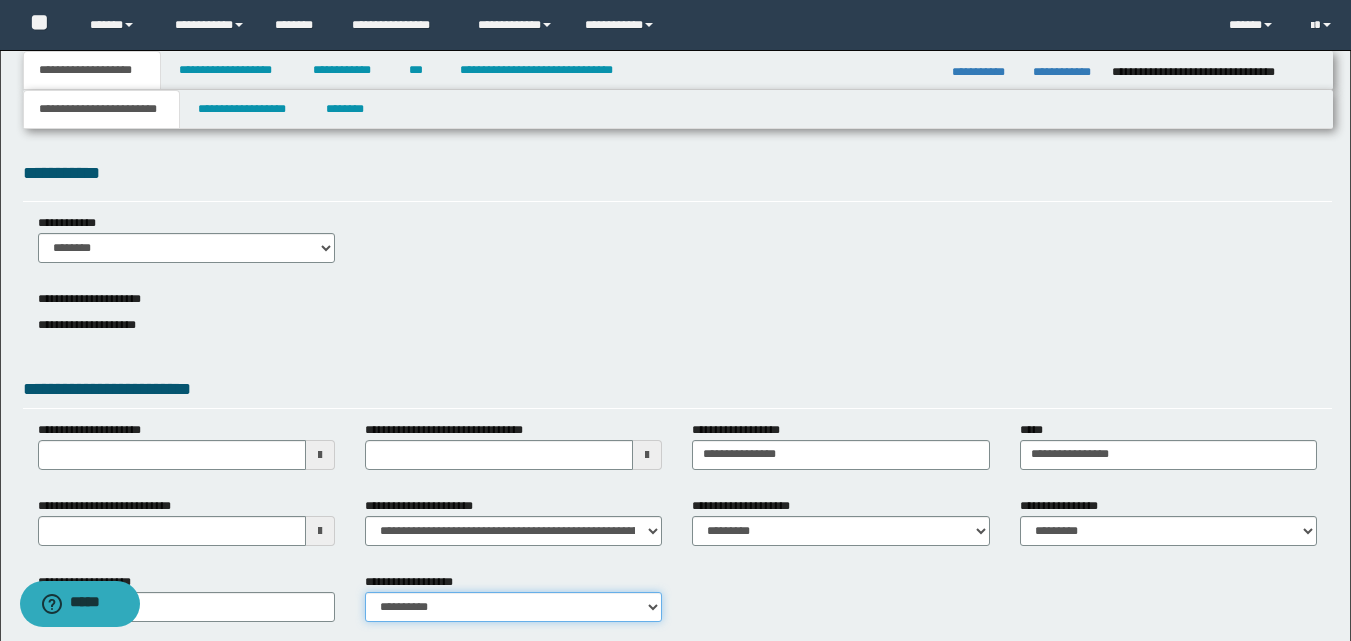 click on "**********" at bounding box center [513, 607] 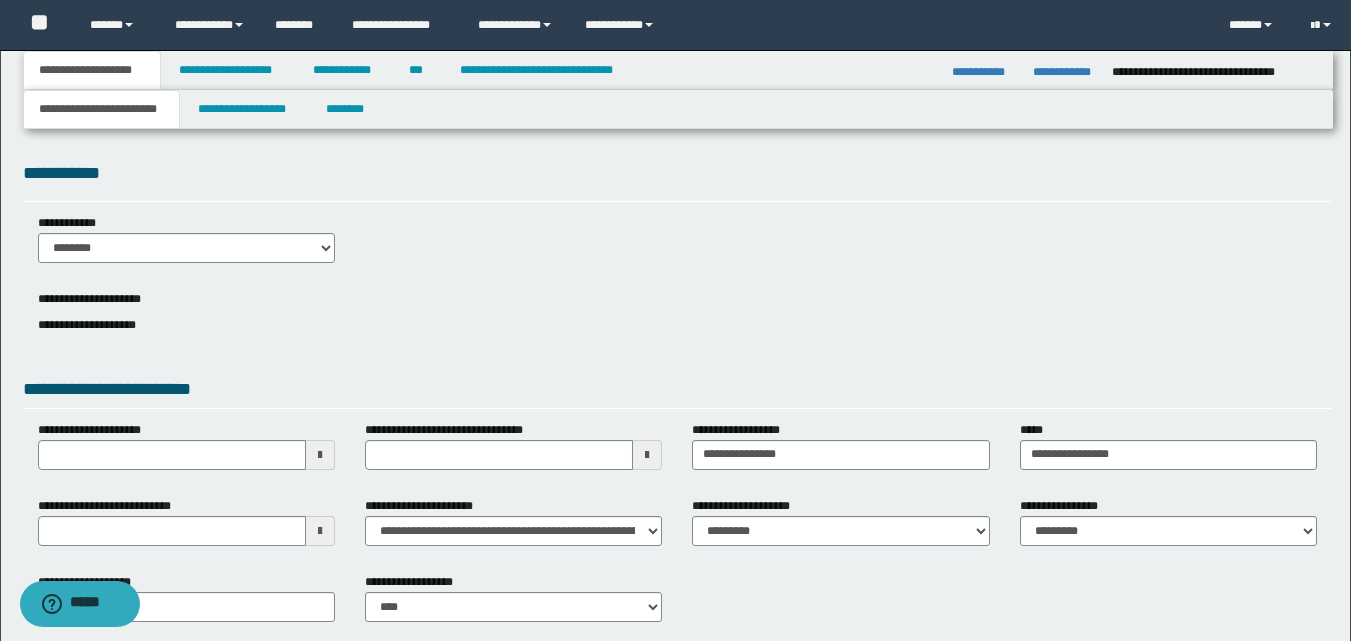 click at bounding box center (647, 455) 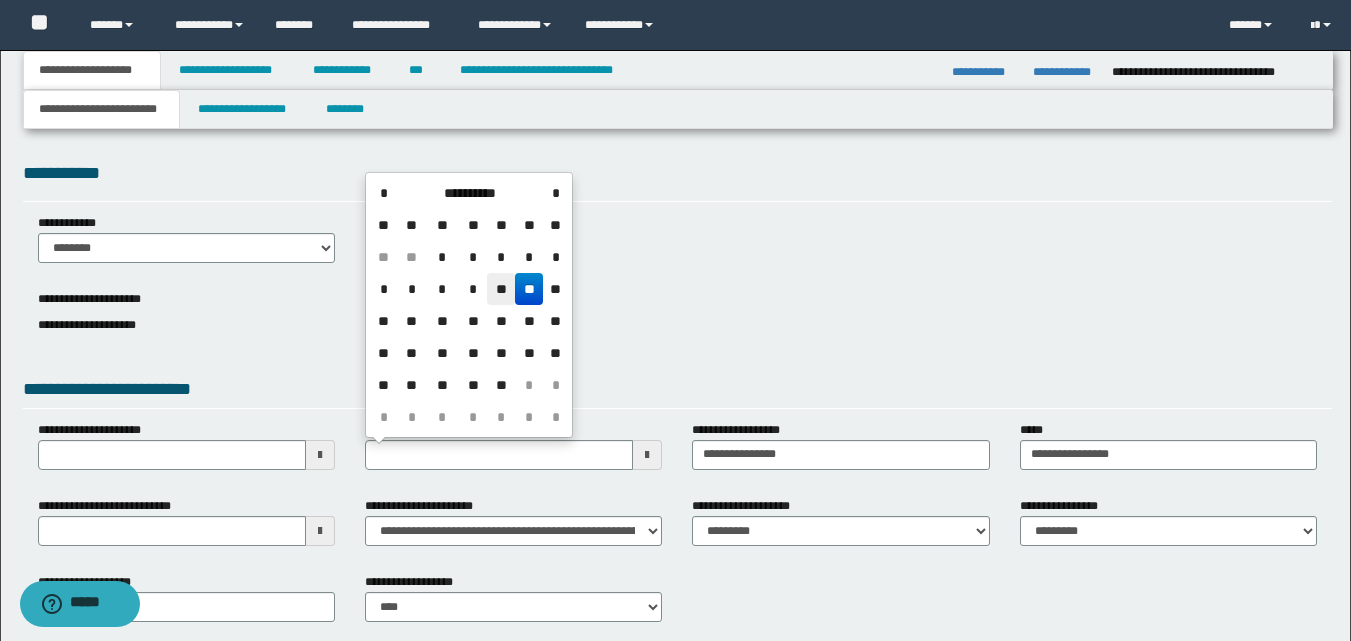 click on "**" at bounding box center (501, 289) 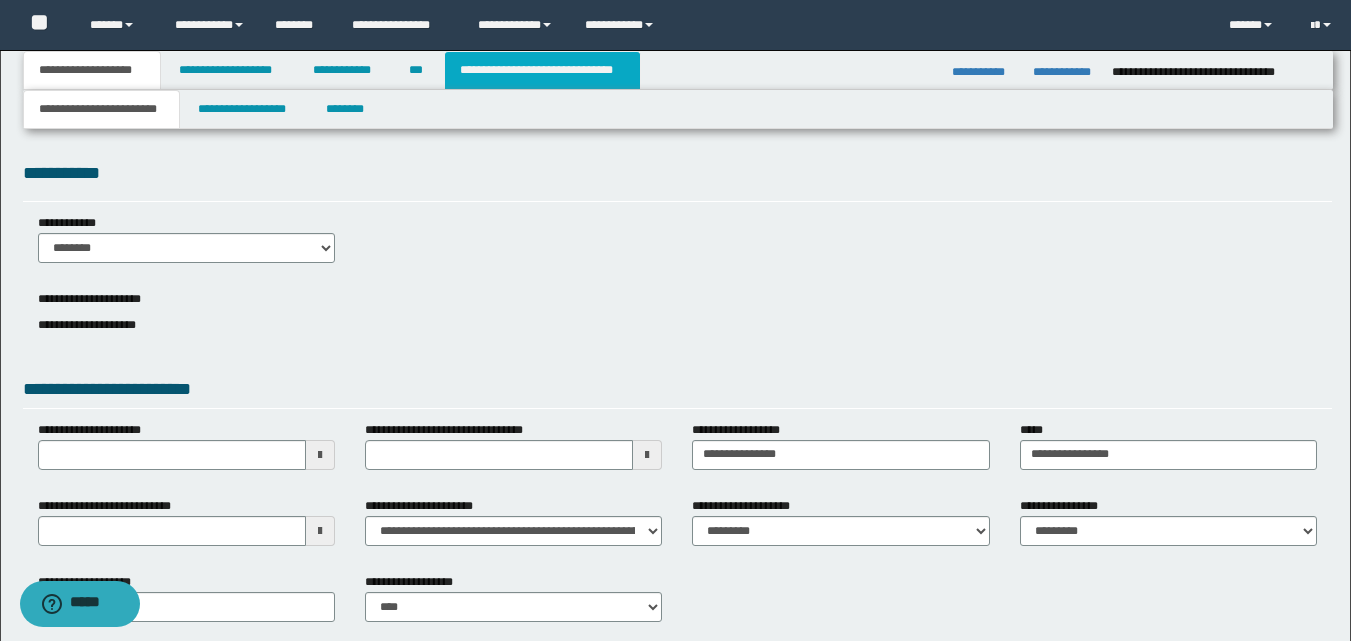 click on "**********" at bounding box center [542, 70] 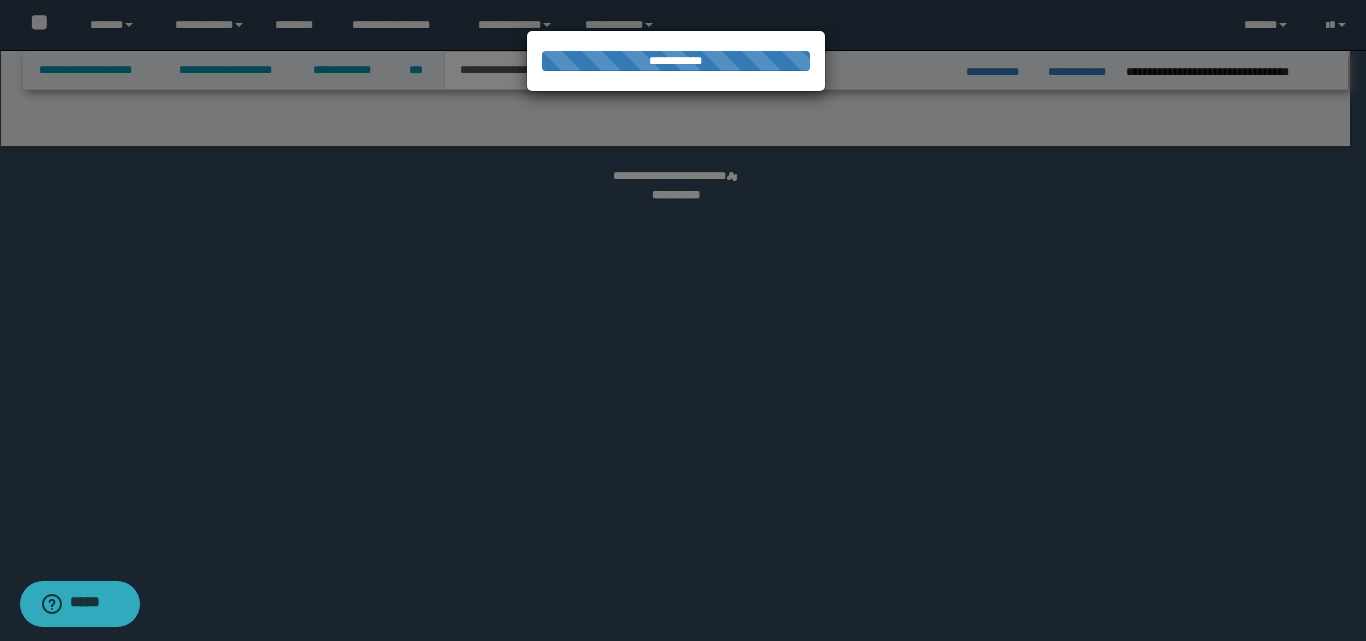 select on "*" 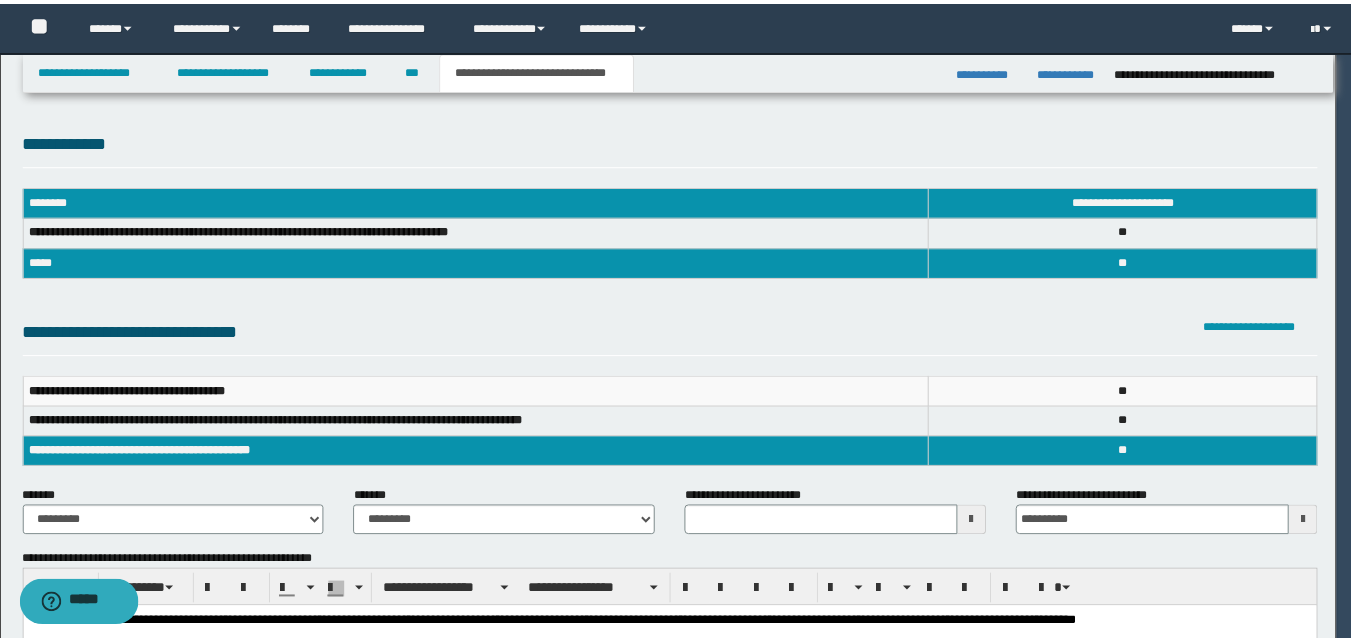 scroll, scrollTop: 0, scrollLeft: 0, axis: both 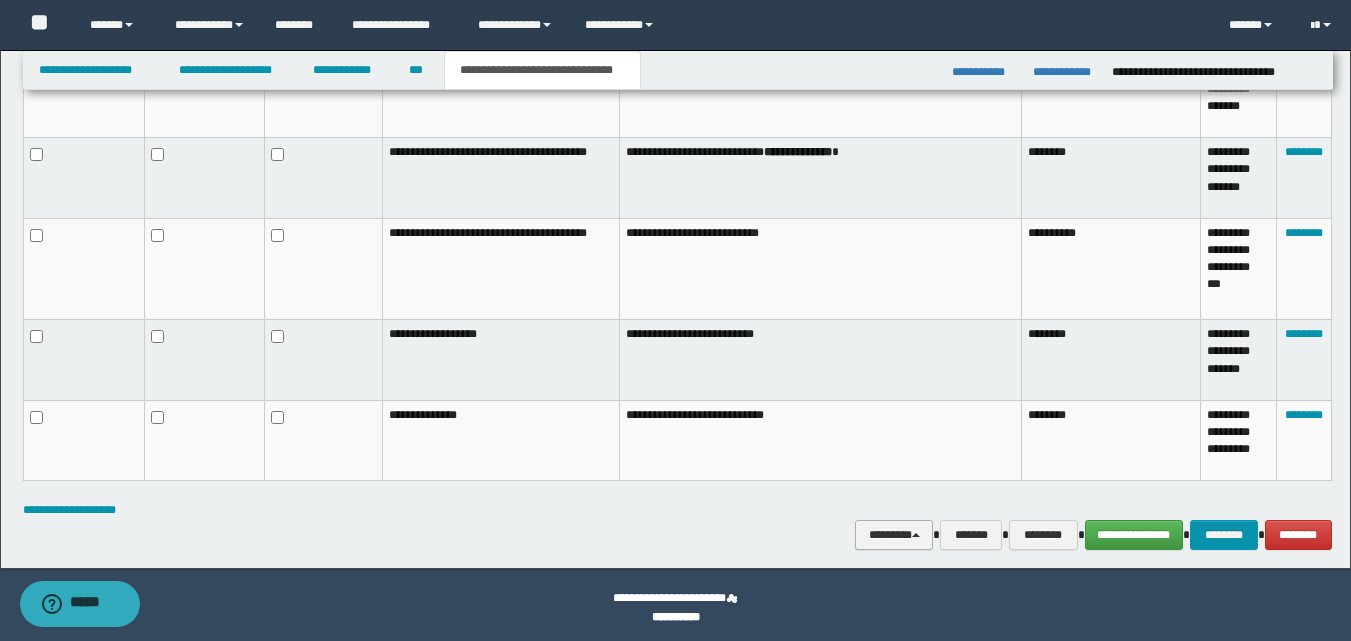 drag, startPoint x: 897, startPoint y: 546, endPoint x: 882, endPoint y: 520, distance: 30.016663 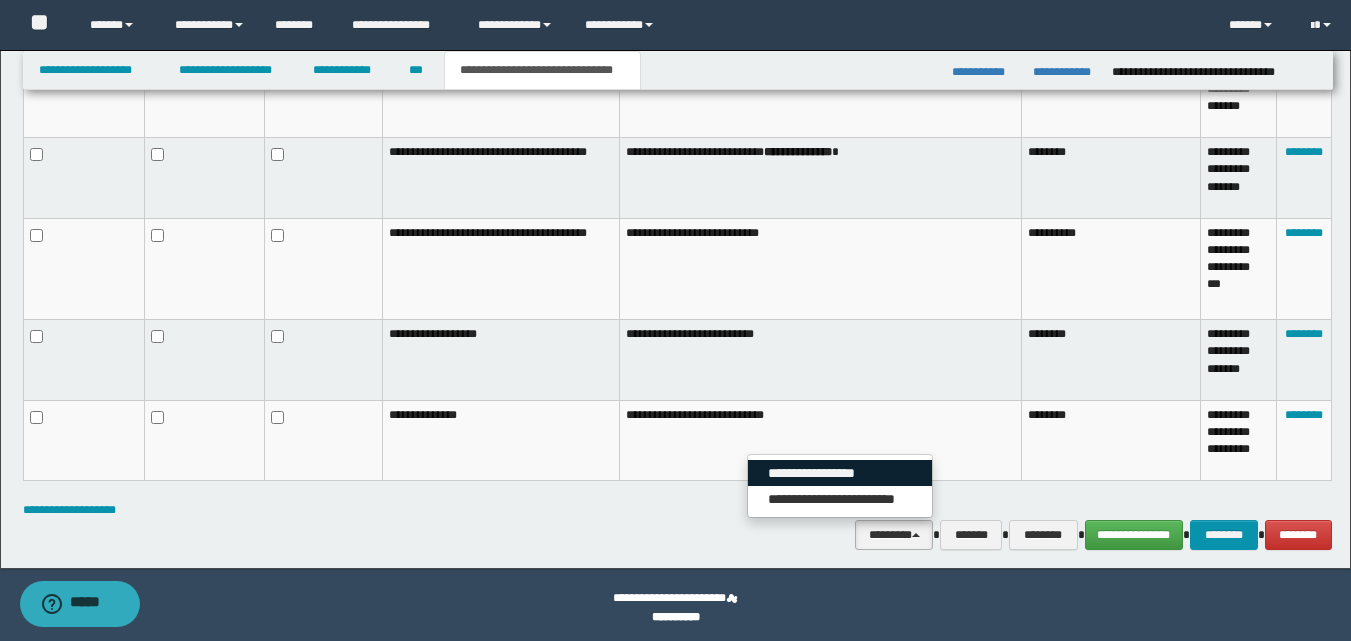 click on "**********" at bounding box center (840, 473) 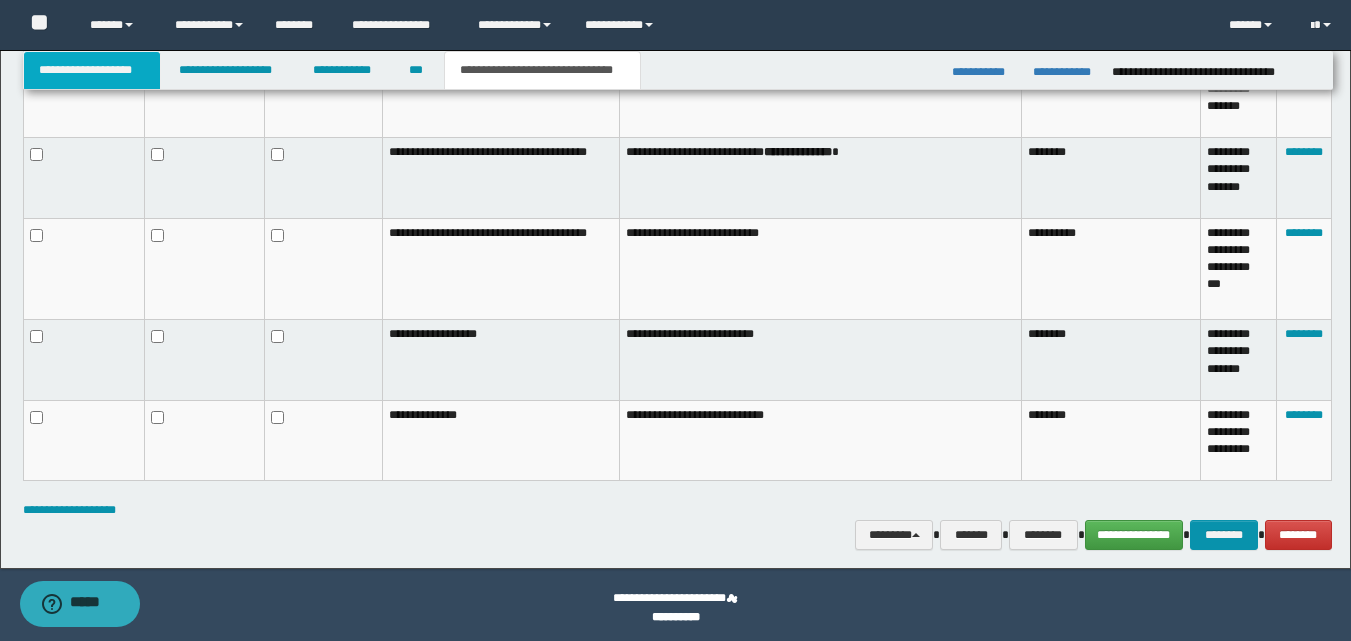 click on "**********" at bounding box center (92, 70) 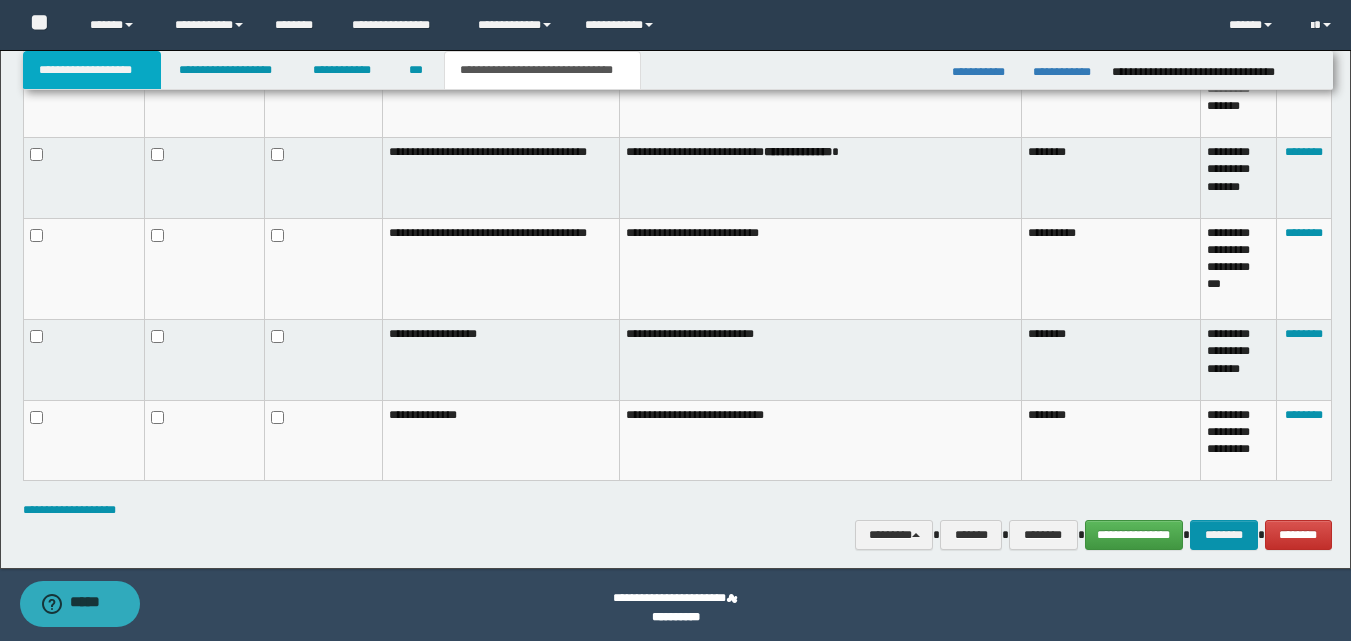 scroll, scrollTop: 104, scrollLeft: 0, axis: vertical 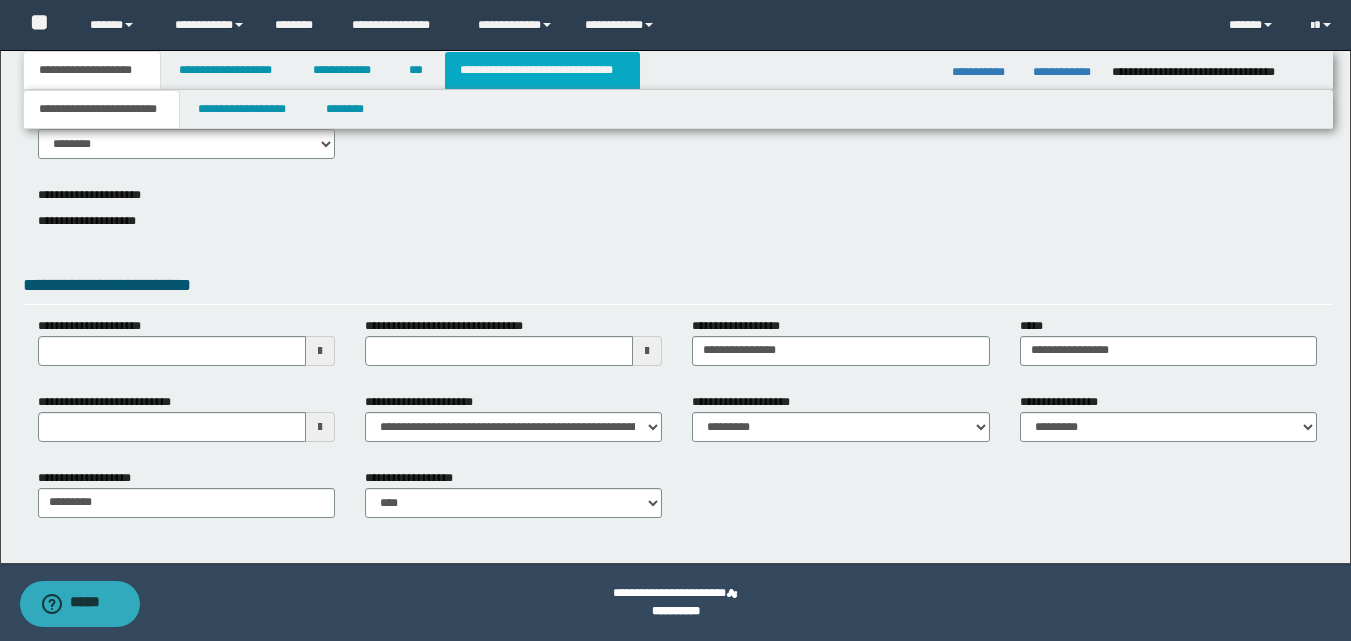 click on "**********" at bounding box center [542, 70] 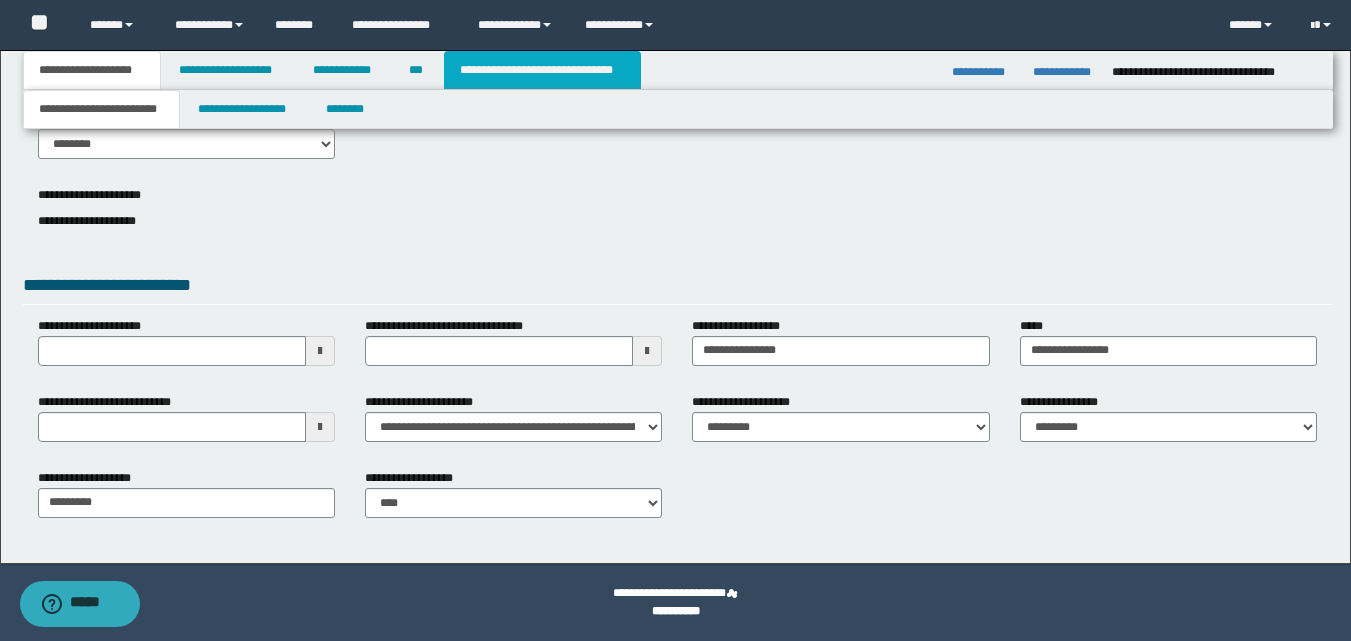 scroll, scrollTop: 73, scrollLeft: 0, axis: vertical 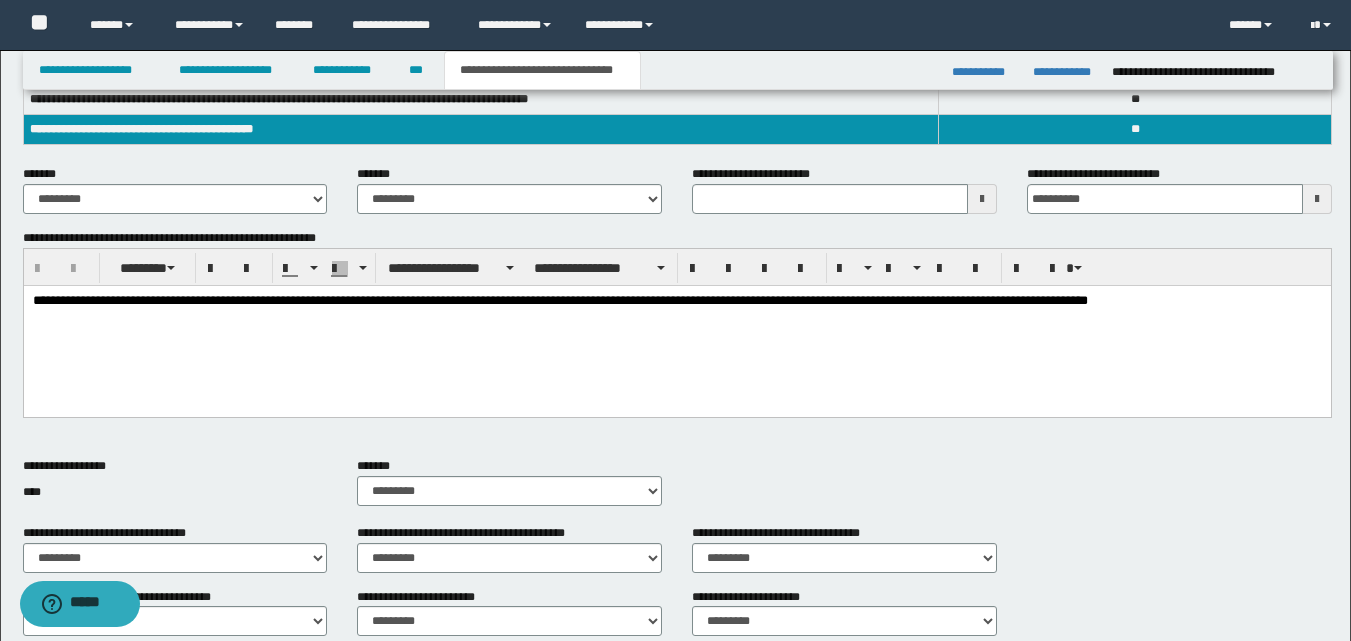 type 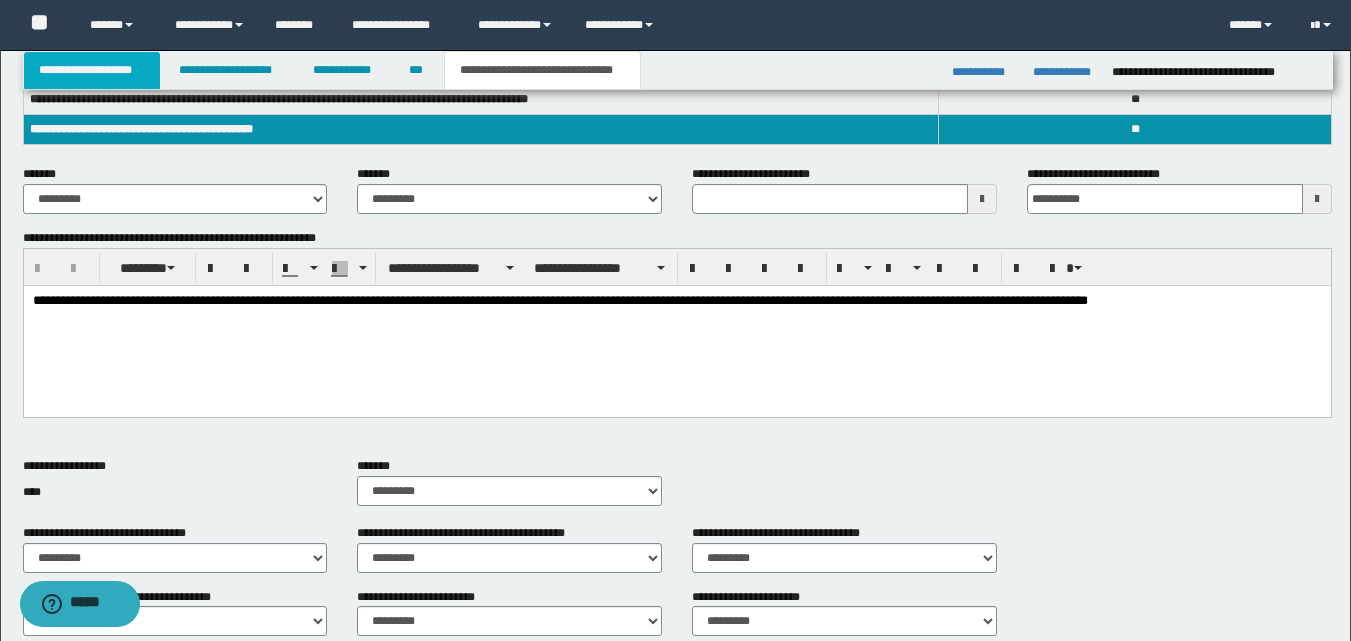 click on "**********" at bounding box center [92, 70] 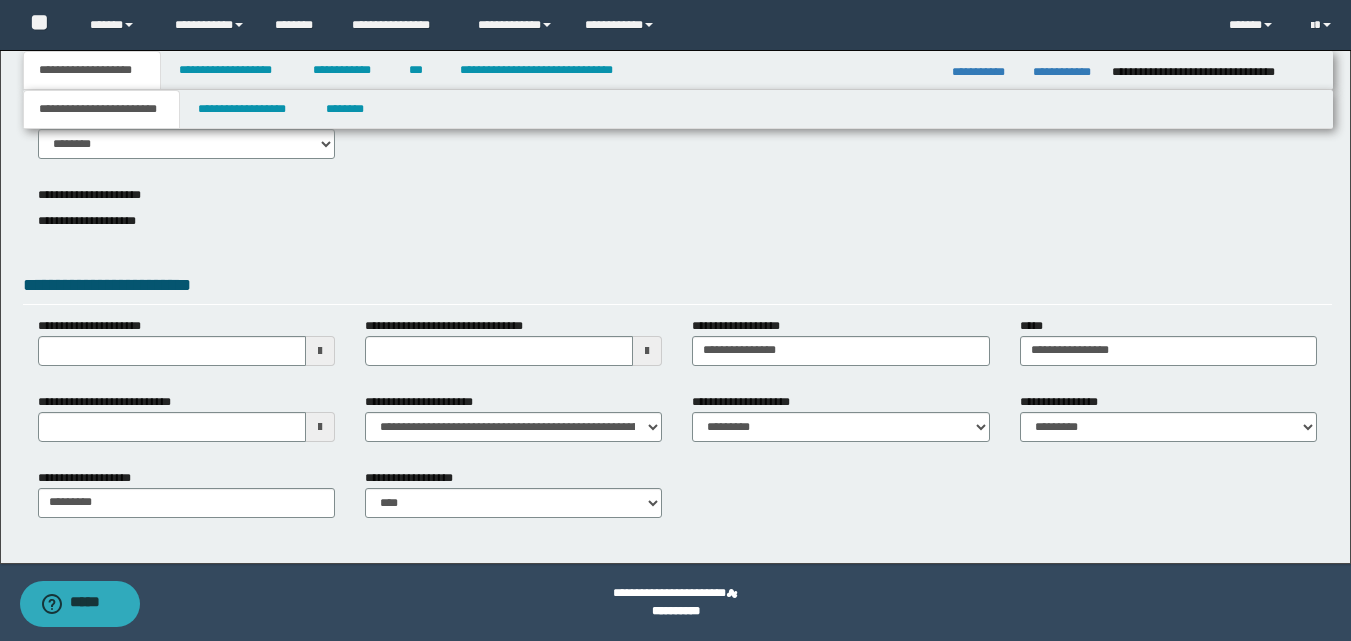 scroll, scrollTop: 104, scrollLeft: 0, axis: vertical 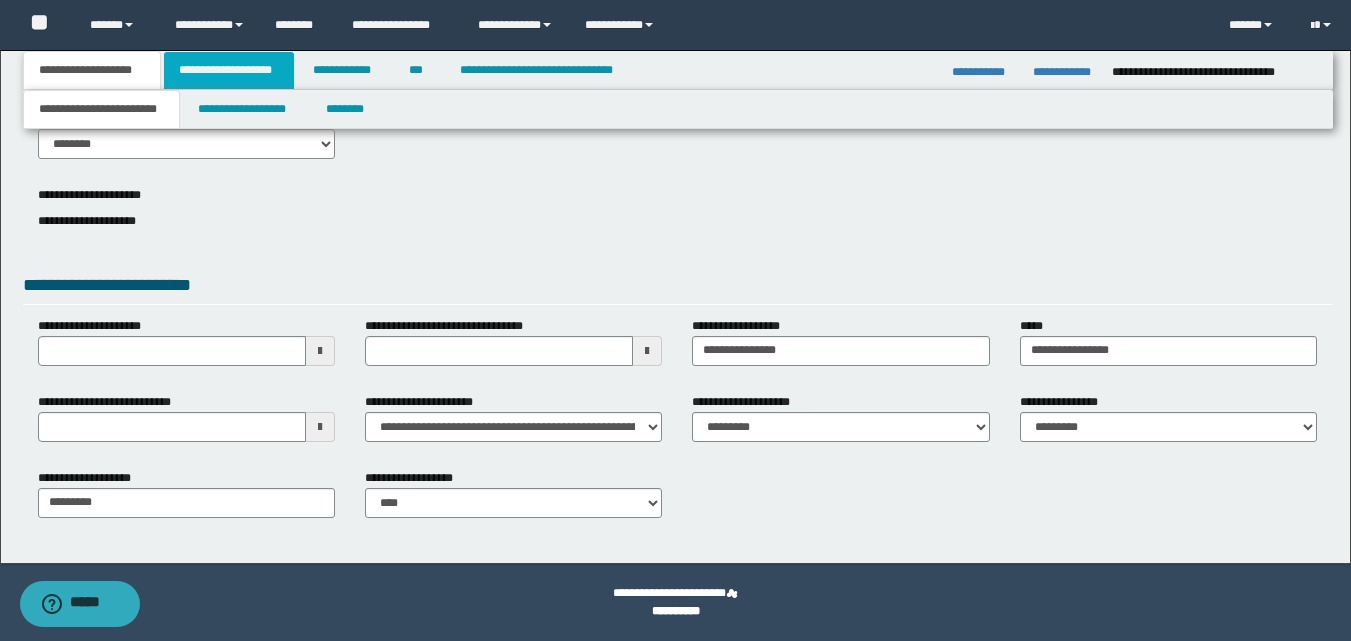 click on "**********" at bounding box center [229, 70] 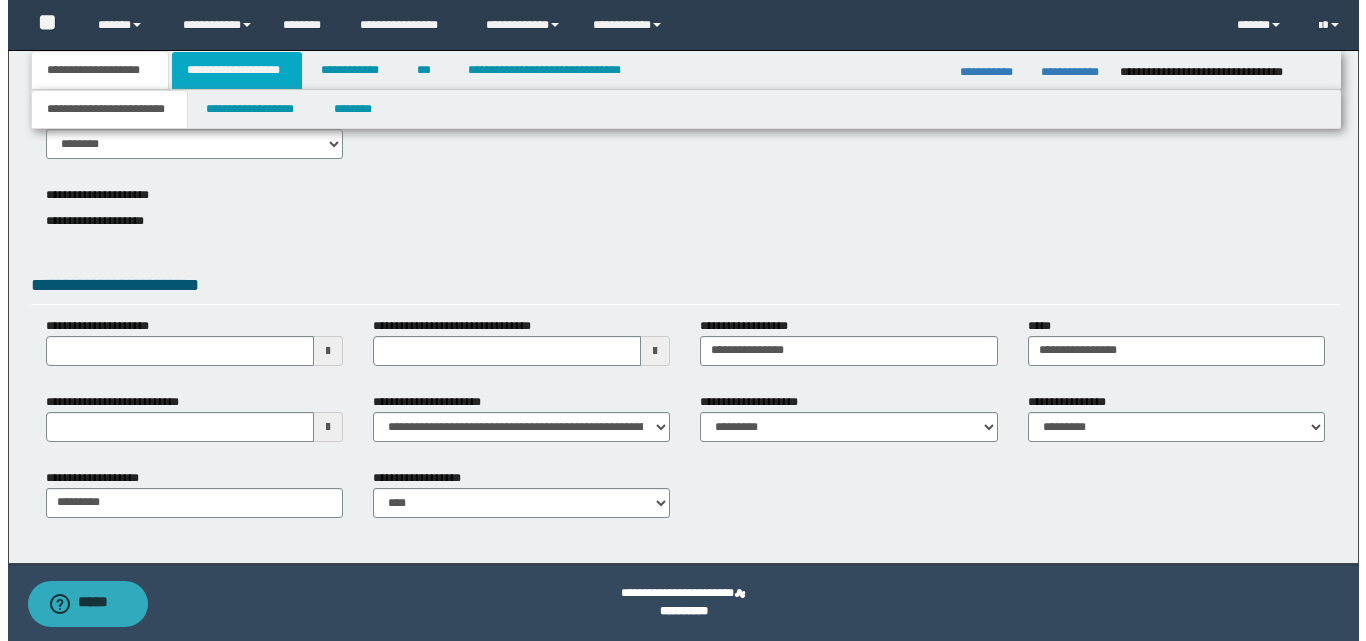 scroll, scrollTop: 0, scrollLeft: 0, axis: both 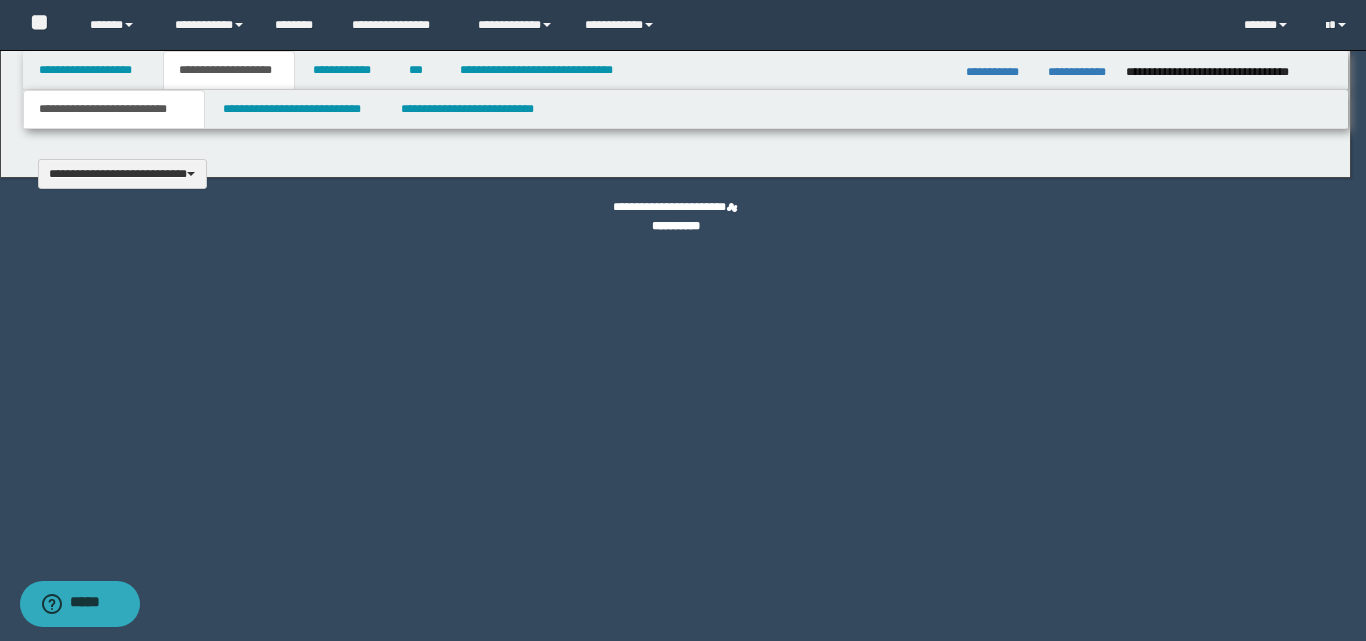 type 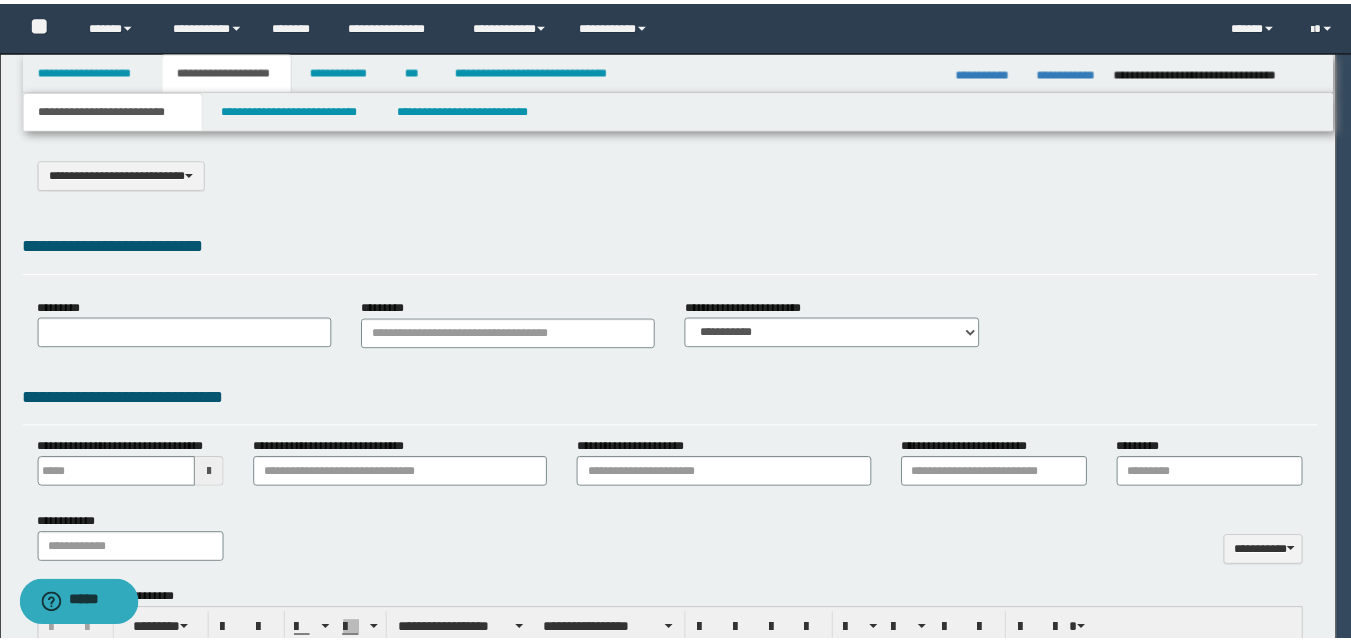 scroll, scrollTop: 0, scrollLeft: 0, axis: both 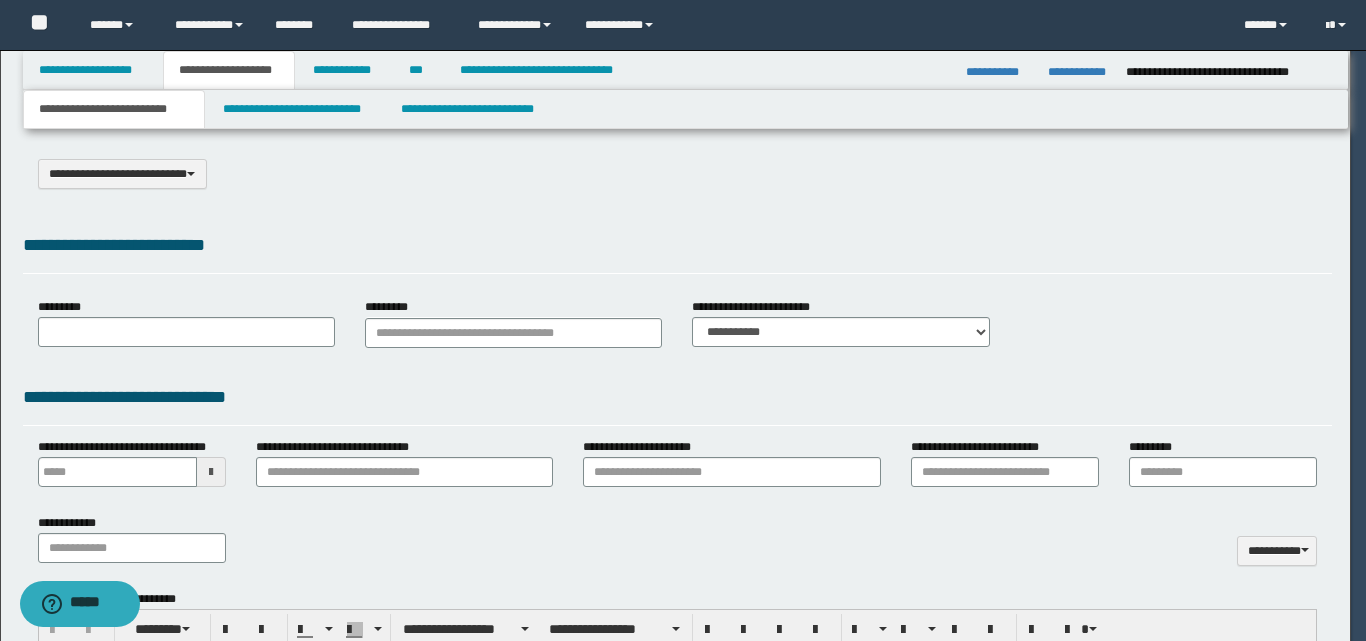 type on "********" 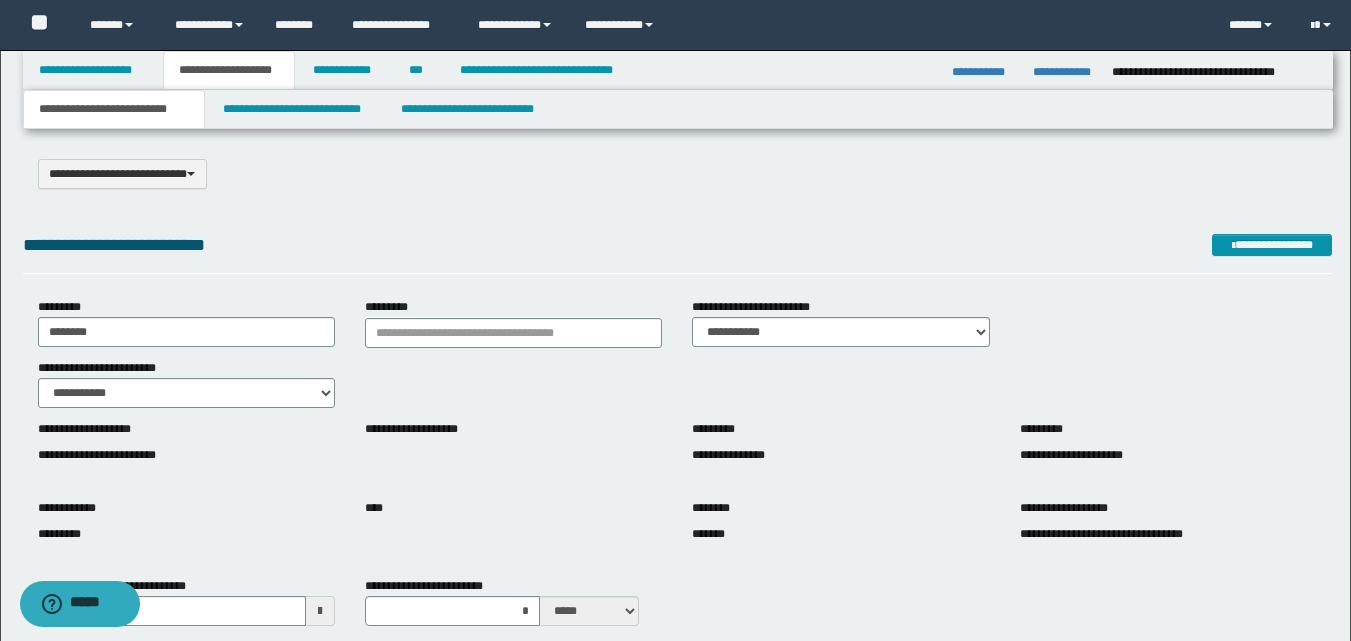 click on "**********" at bounding box center [114, 109] 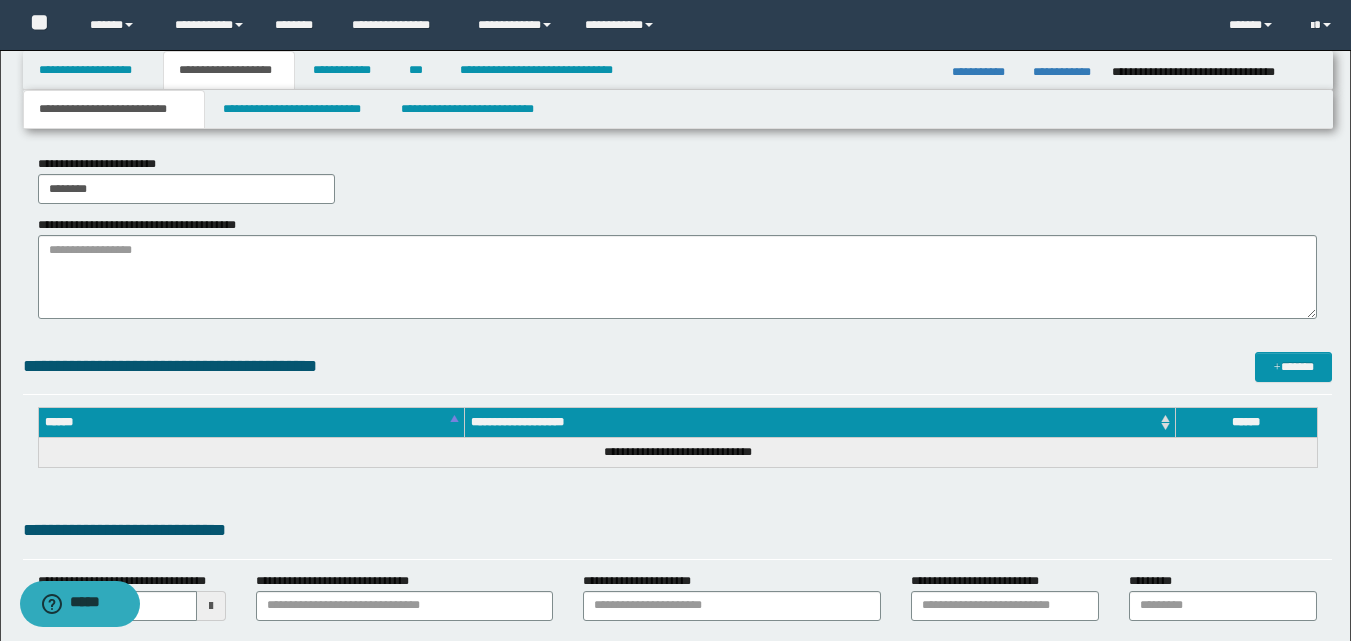 scroll, scrollTop: 500, scrollLeft: 0, axis: vertical 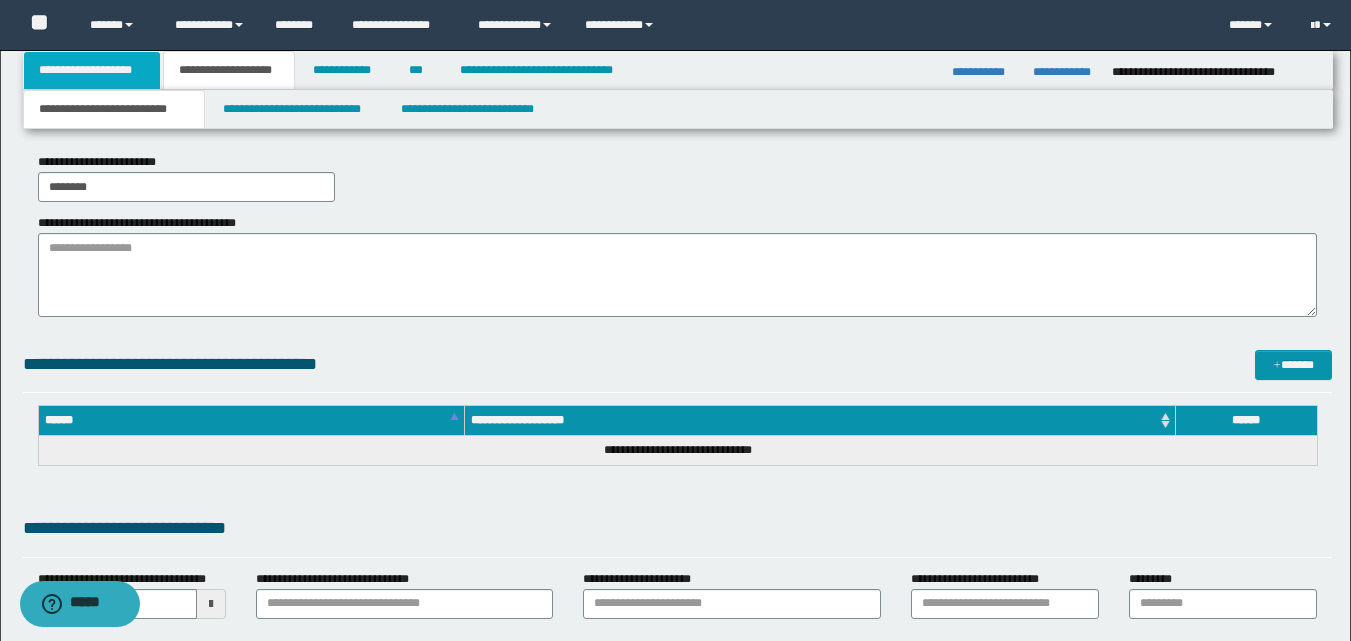 click on "**********" at bounding box center (92, 70) 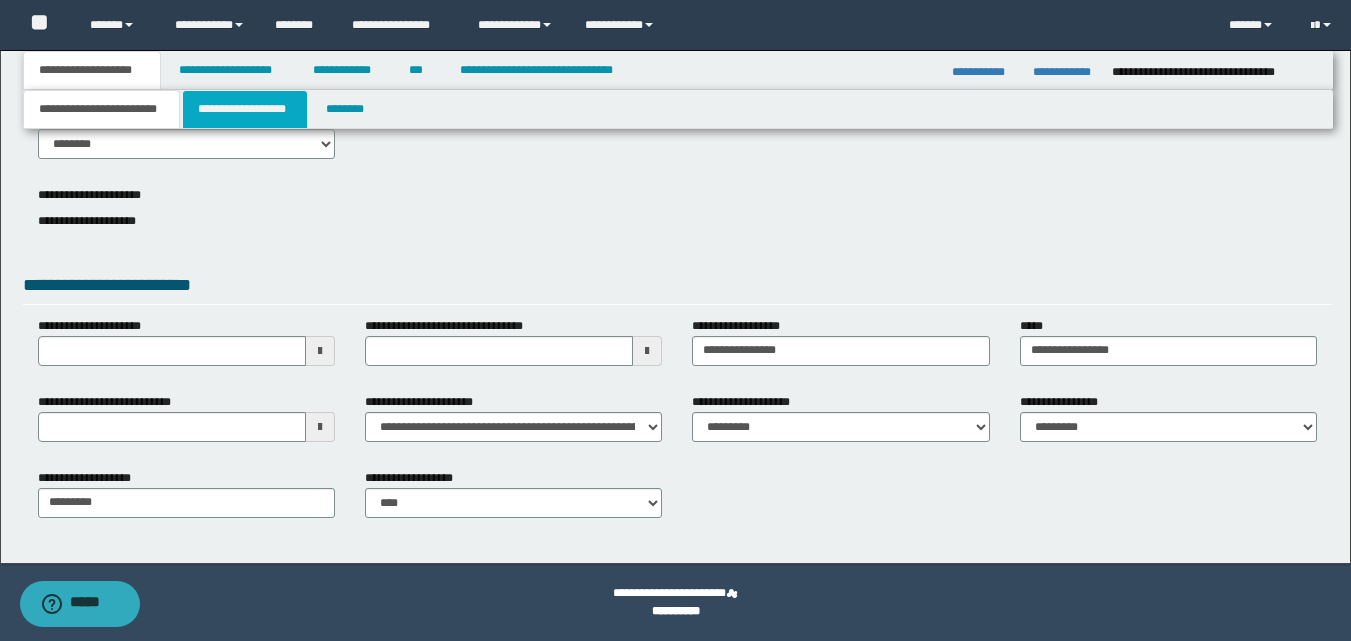 click on "**********" at bounding box center (245, 109) 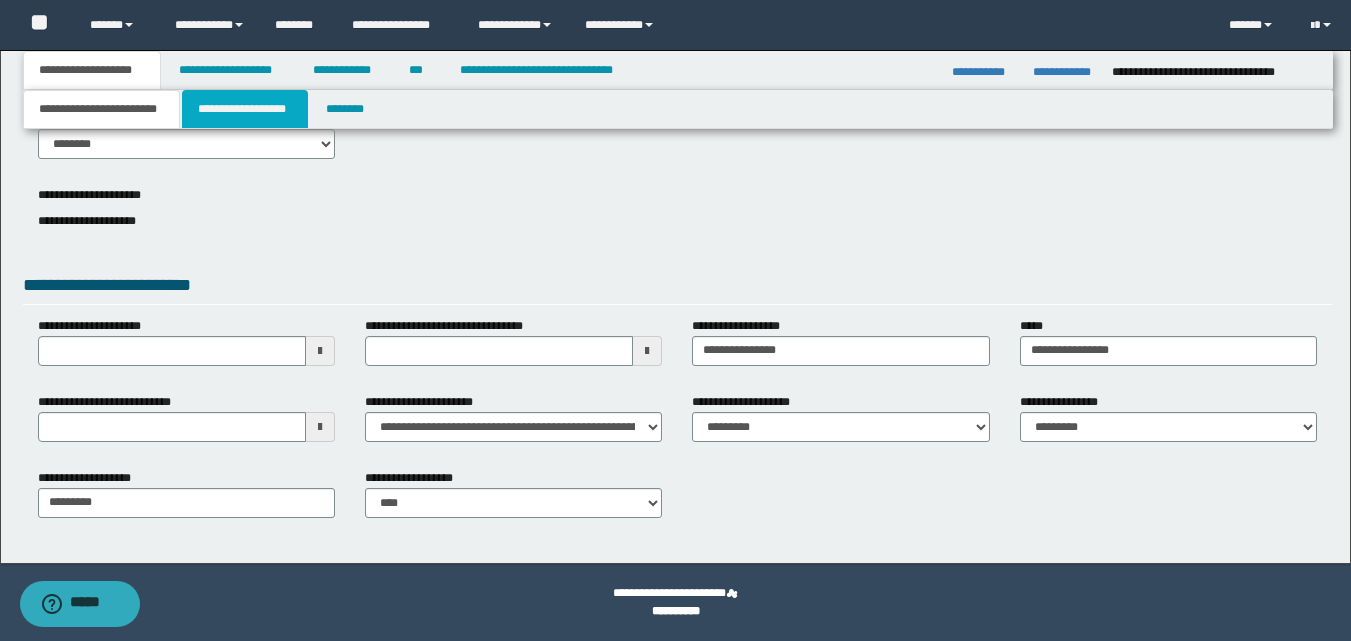 scroll, scrollTop: 0, scrollLeft: 0, axis: both 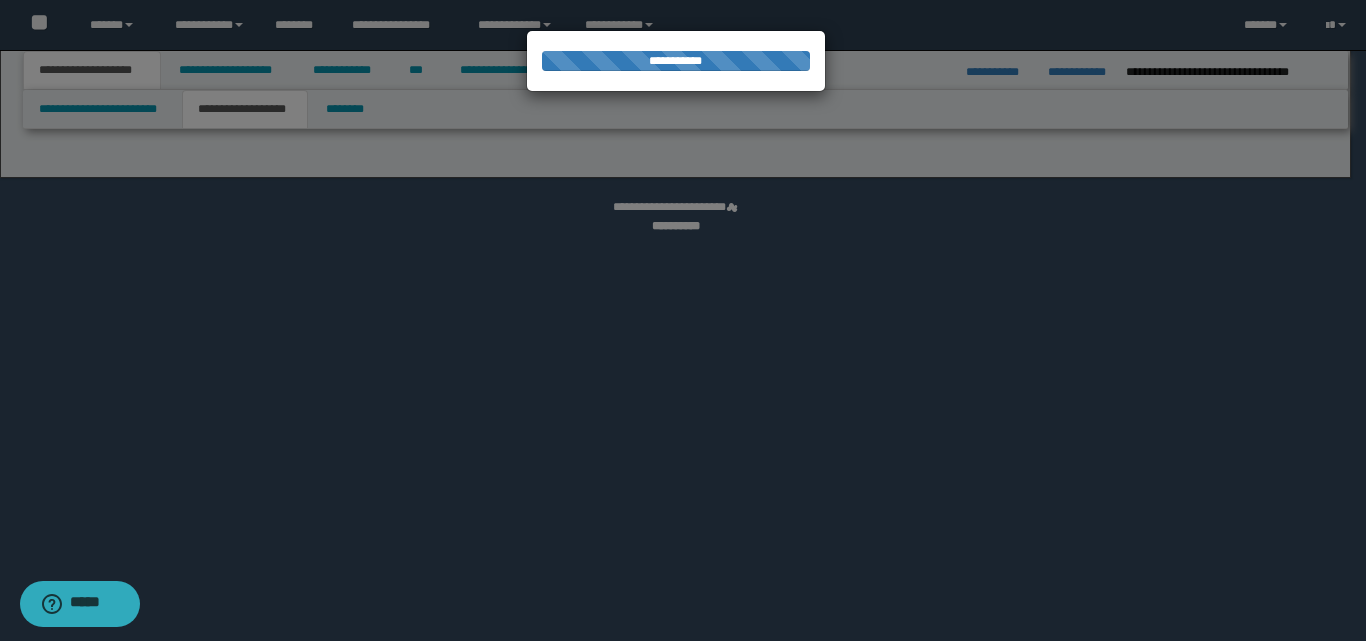 select on "*" 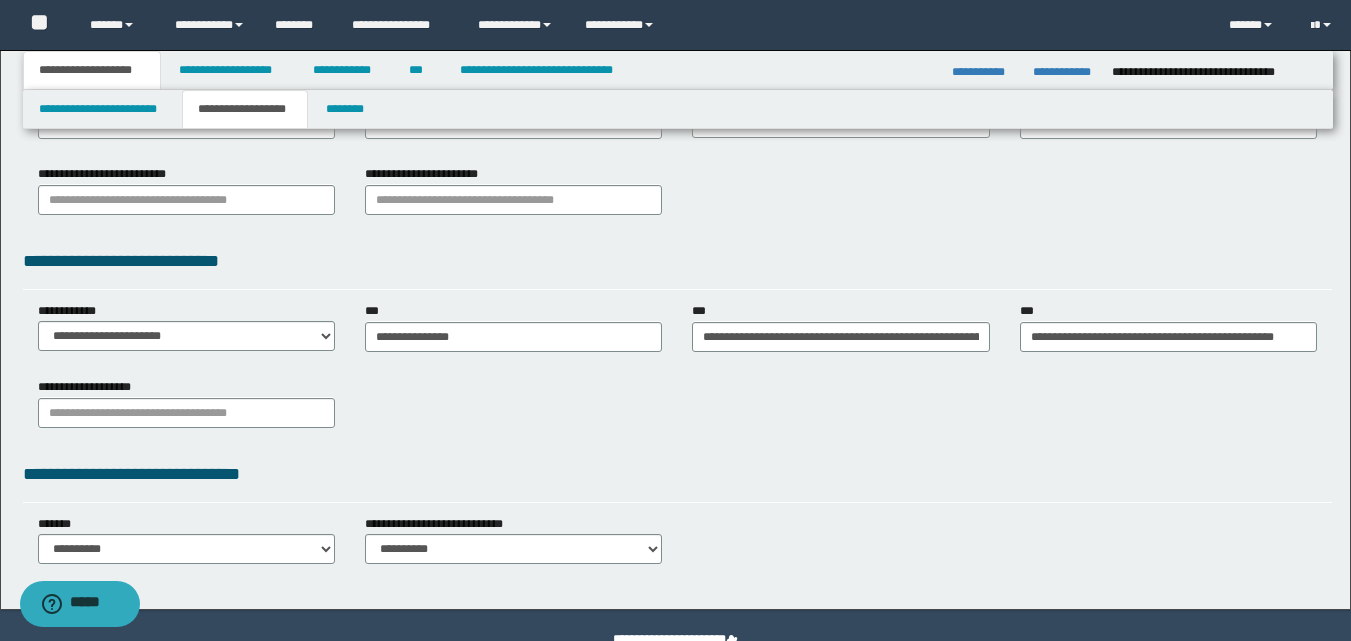 scroll, scrollTop: 466, scrollLeft: 0, axis: vertical 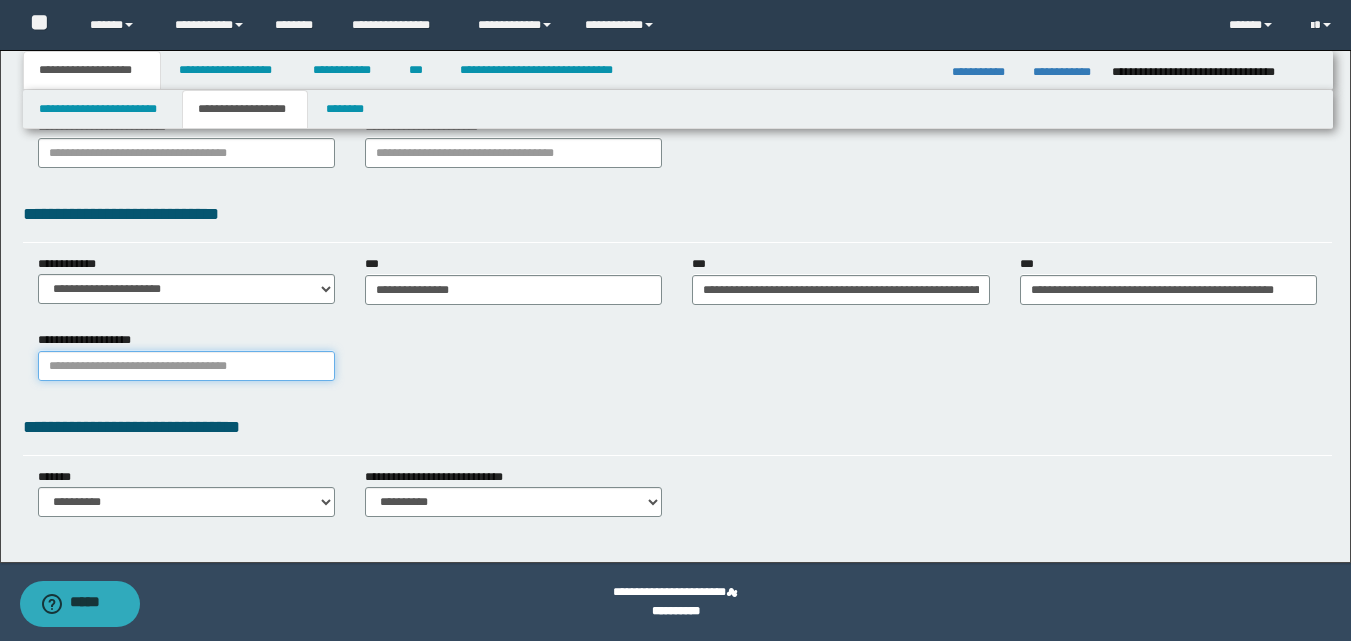 click on "**********" at bounding box center (186, 366) 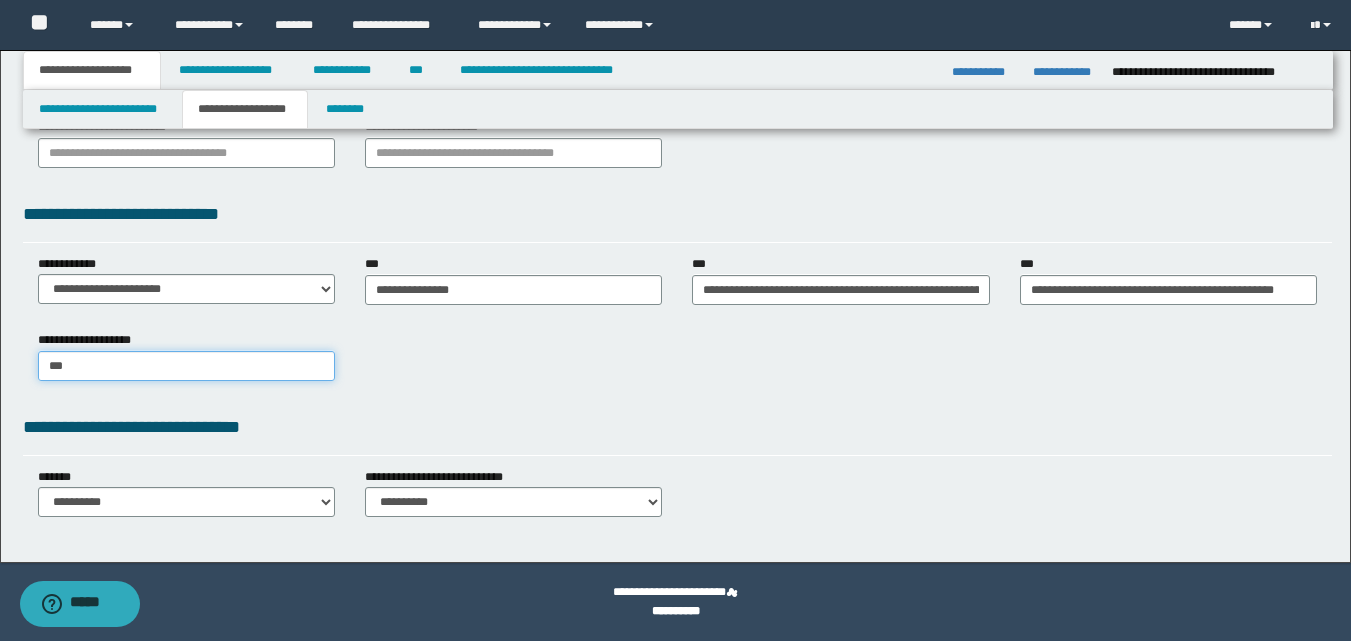 type on "****" 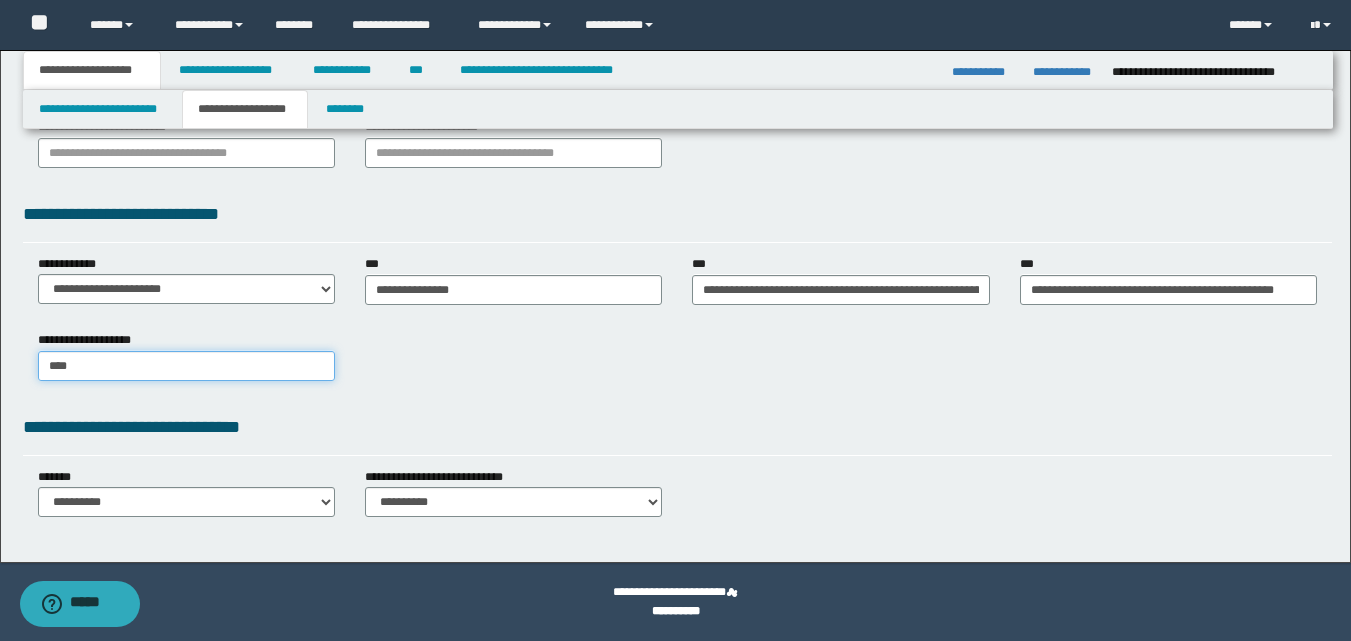 type on "****" 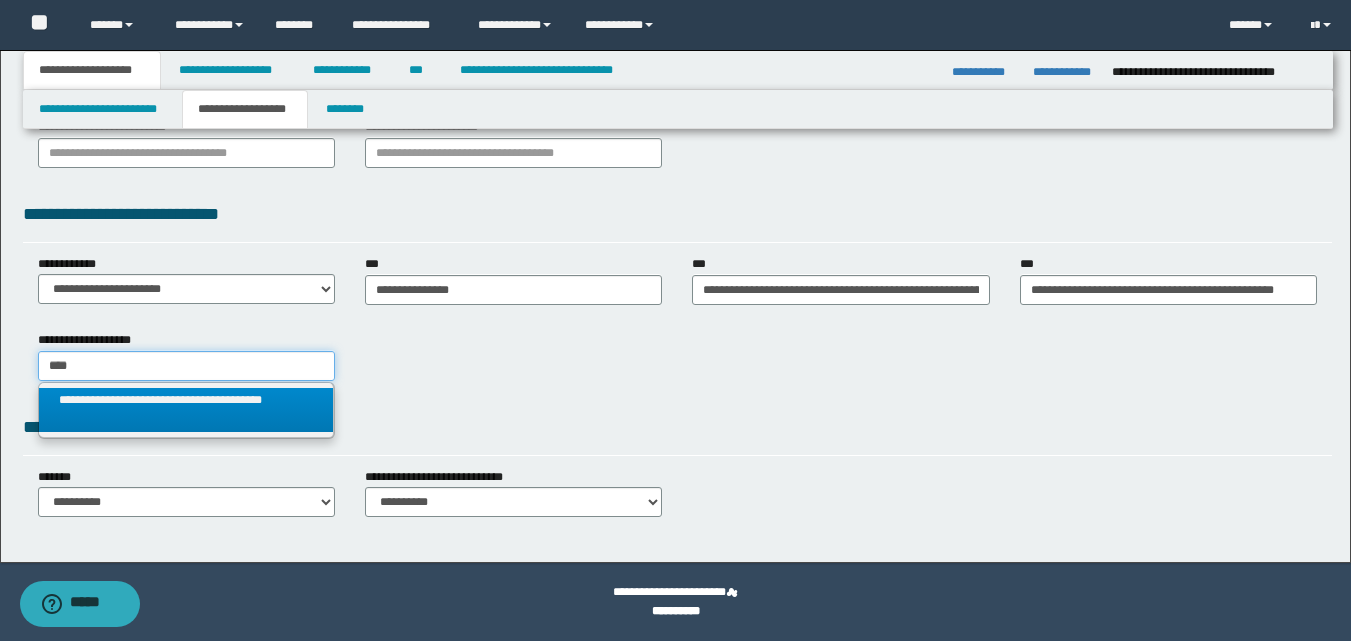 type on "****" 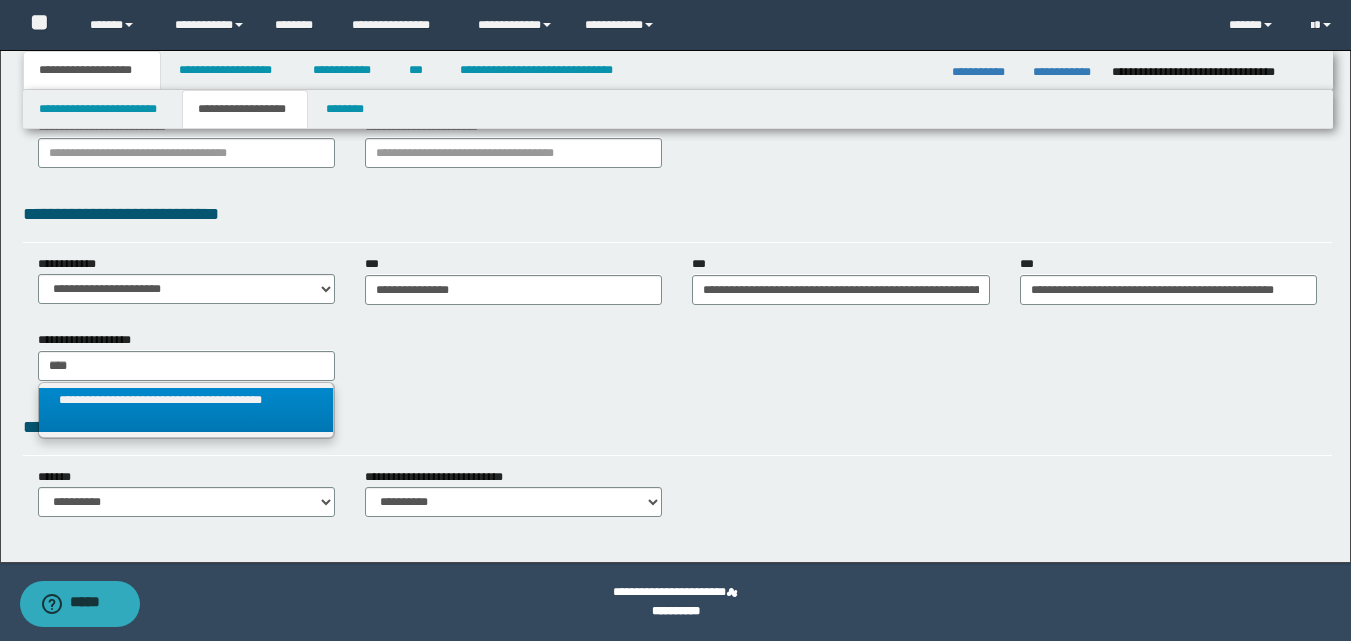 drag, startPoint x: 126, startPoint y: 398, endPoint x: 271, endPoint y: 417, distance: 146.23953 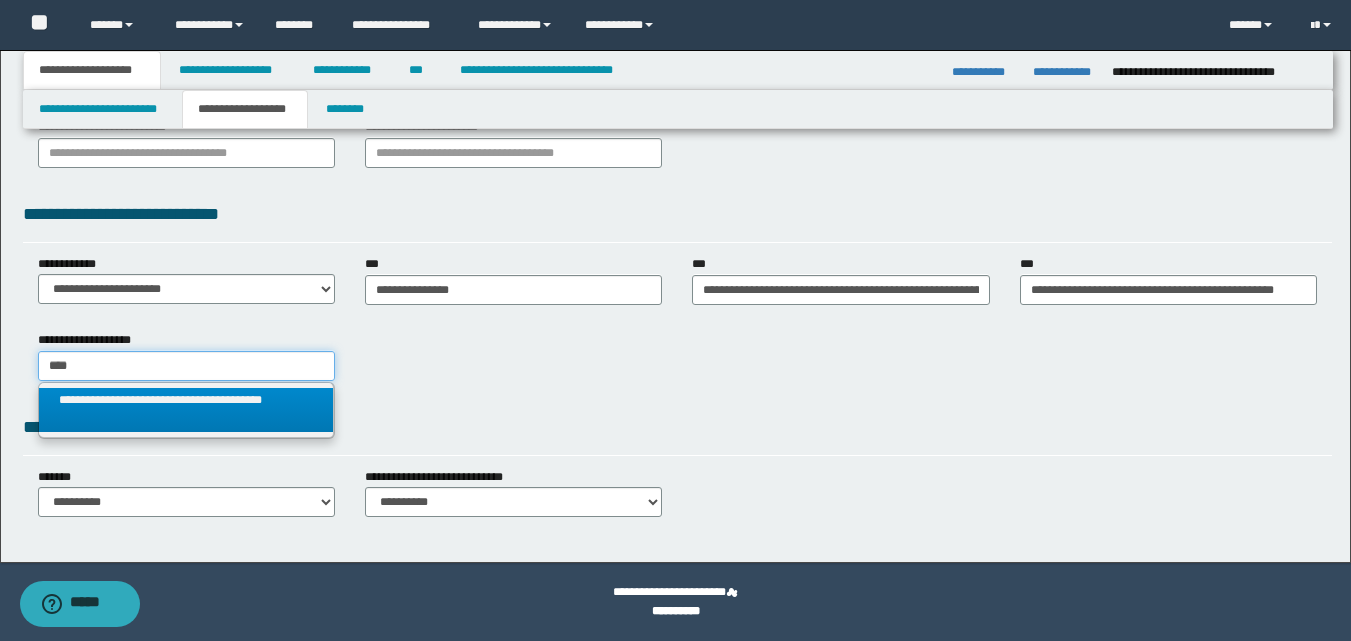 type 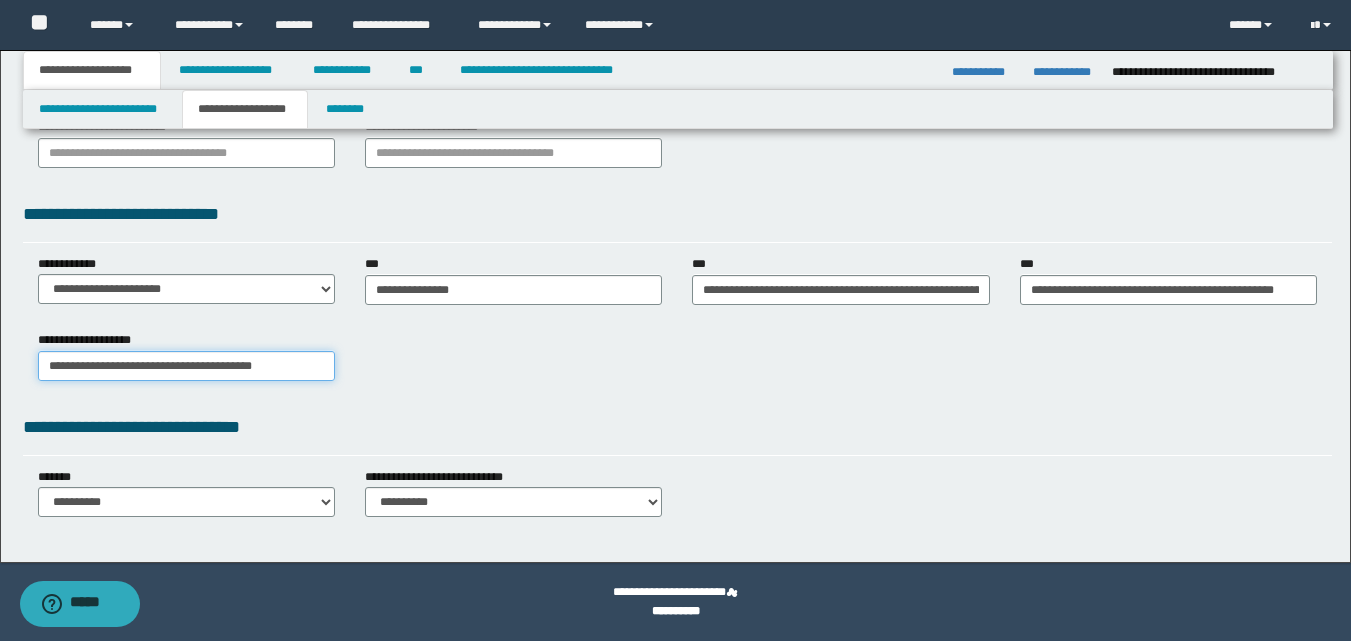 scroll, scrollTop: 0, scrollLeft: 0, axis: both 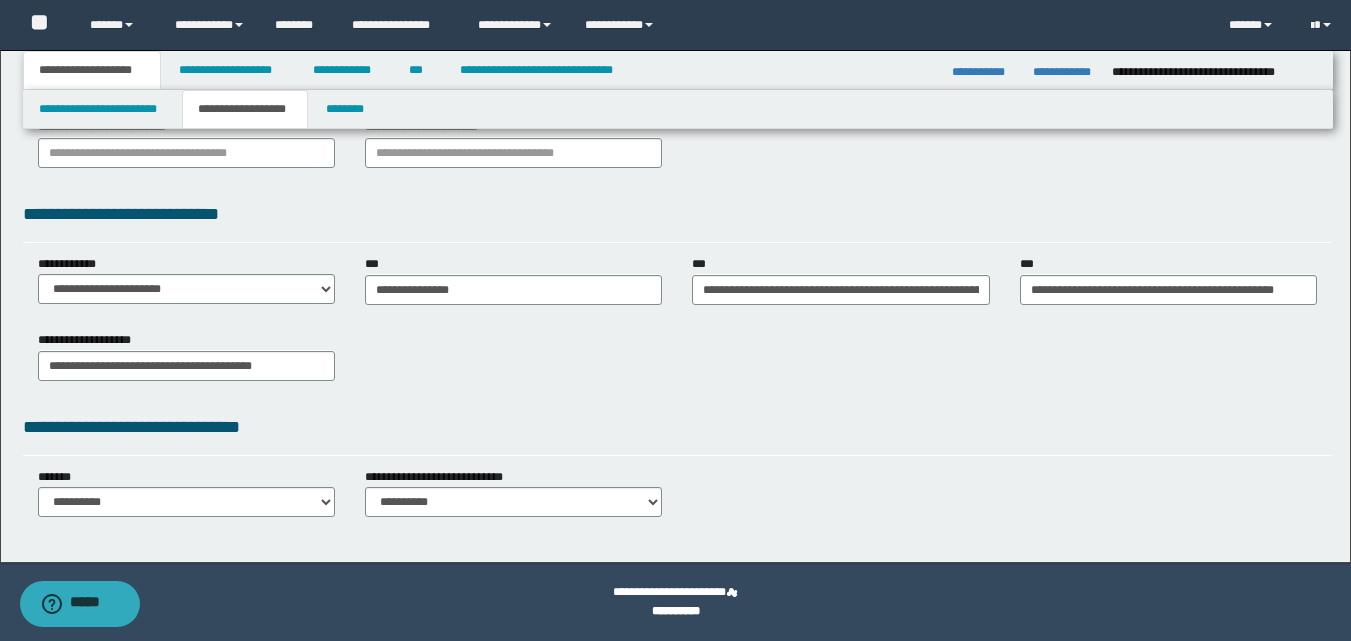 click on "**********" at bounding box center (677, 427) 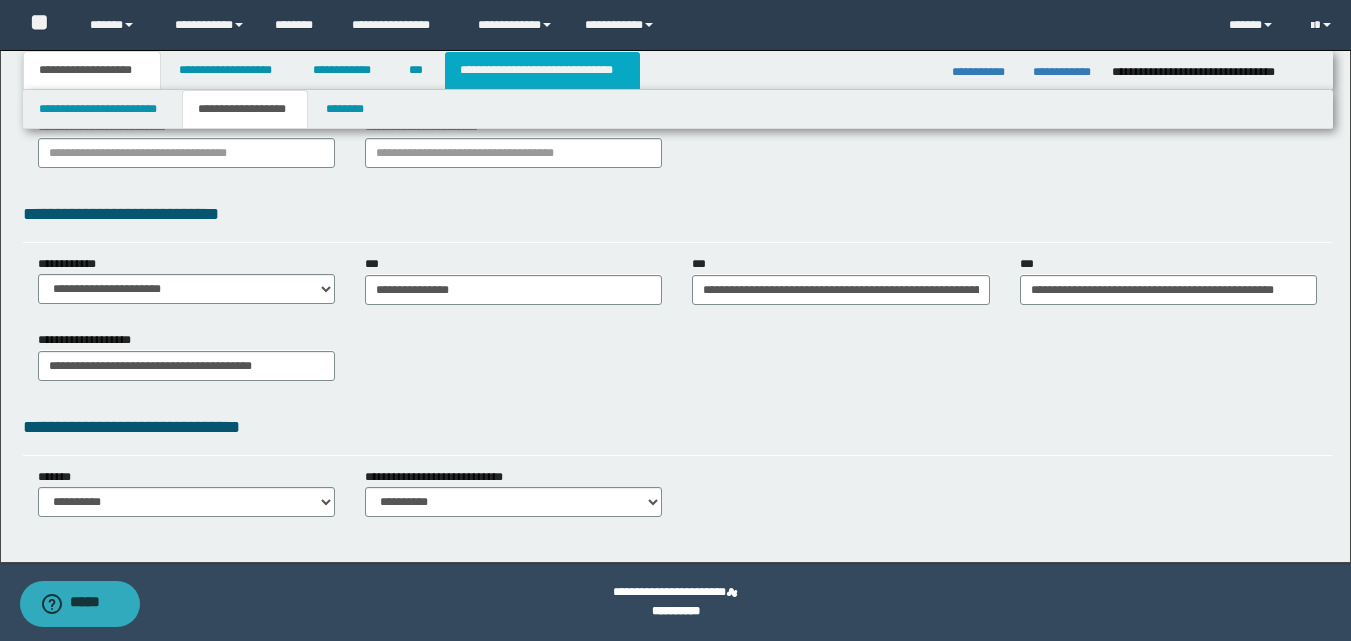 click on "**********" at bounding box center [542, 70] 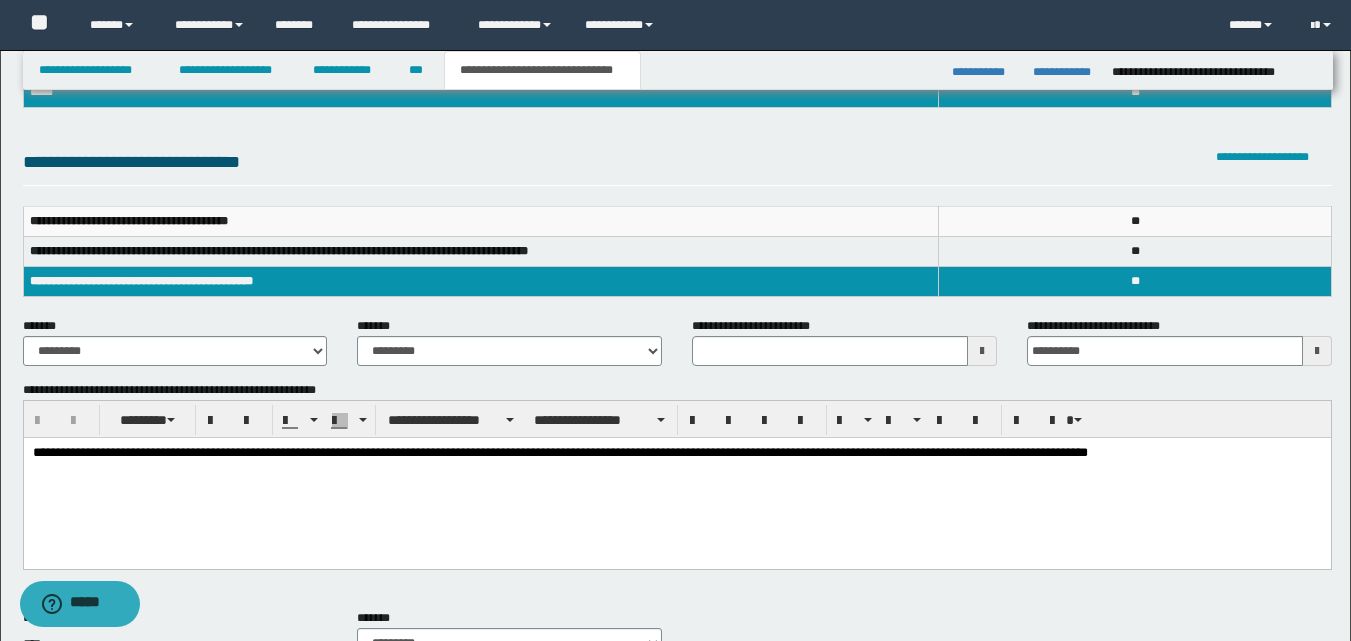 scroll, scrollTop: 135, scrollLeft: 0, axis: vertical 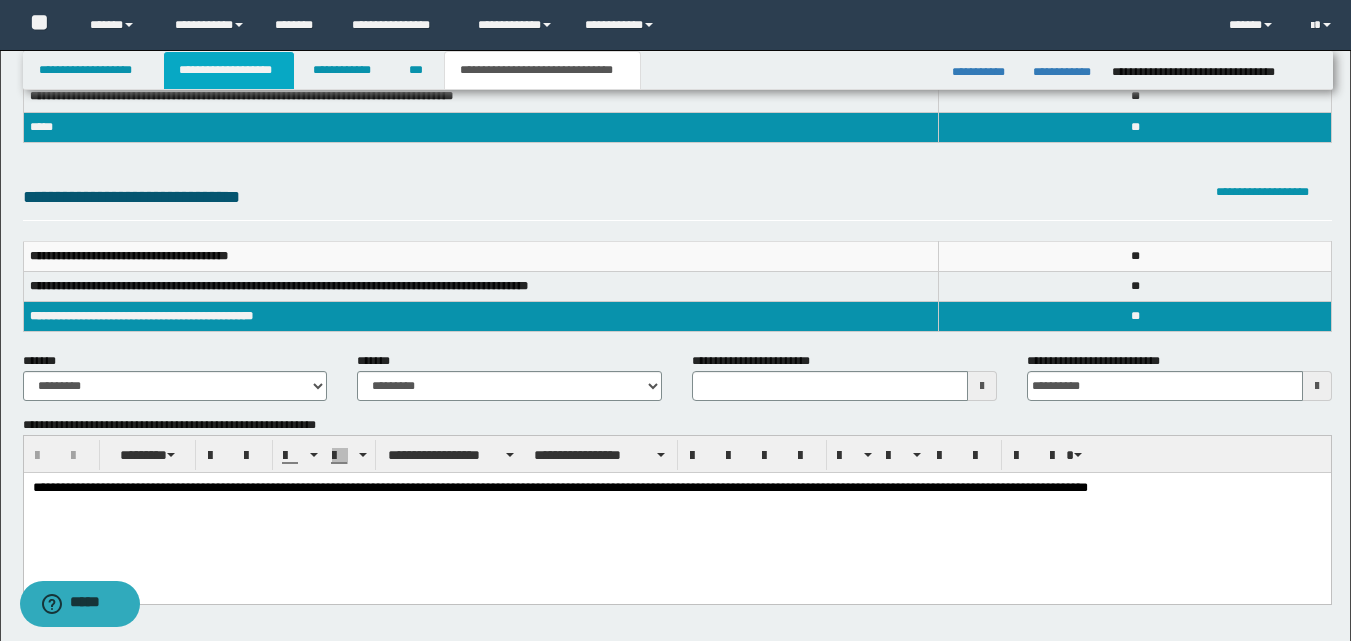 click on "**********" at bounding box center [229, 70] 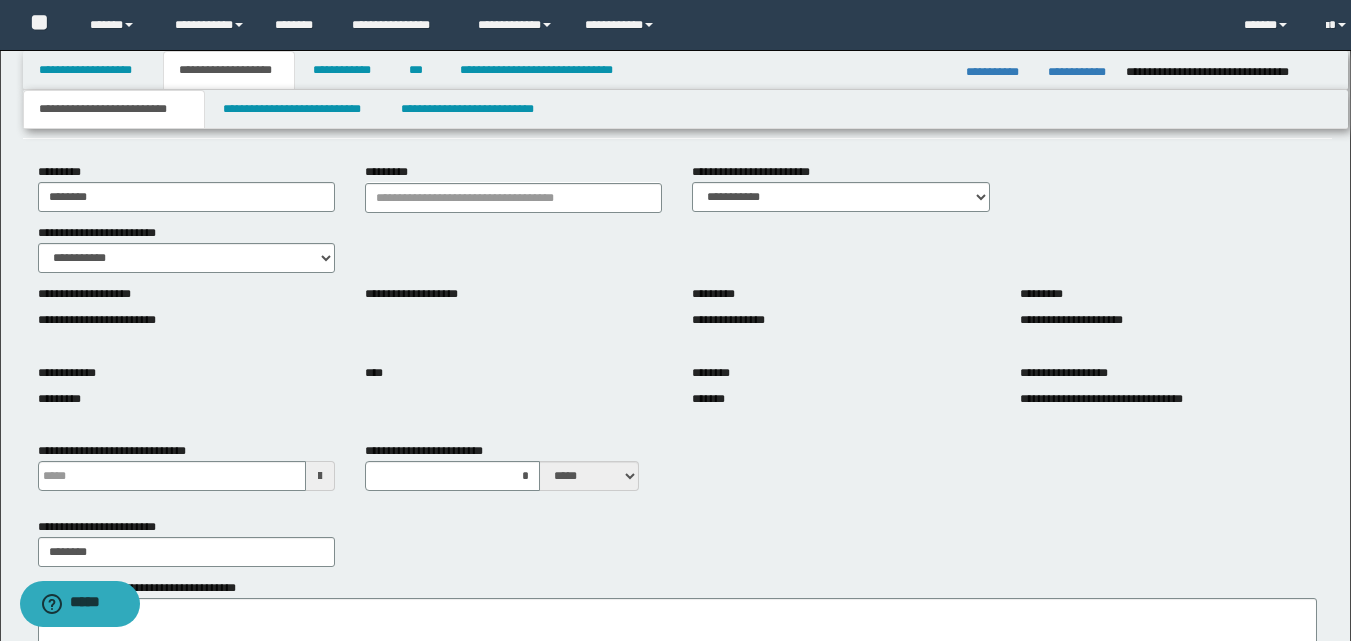 scroll, scrollTop: 166, scrollLeft: 0, axis: vertical 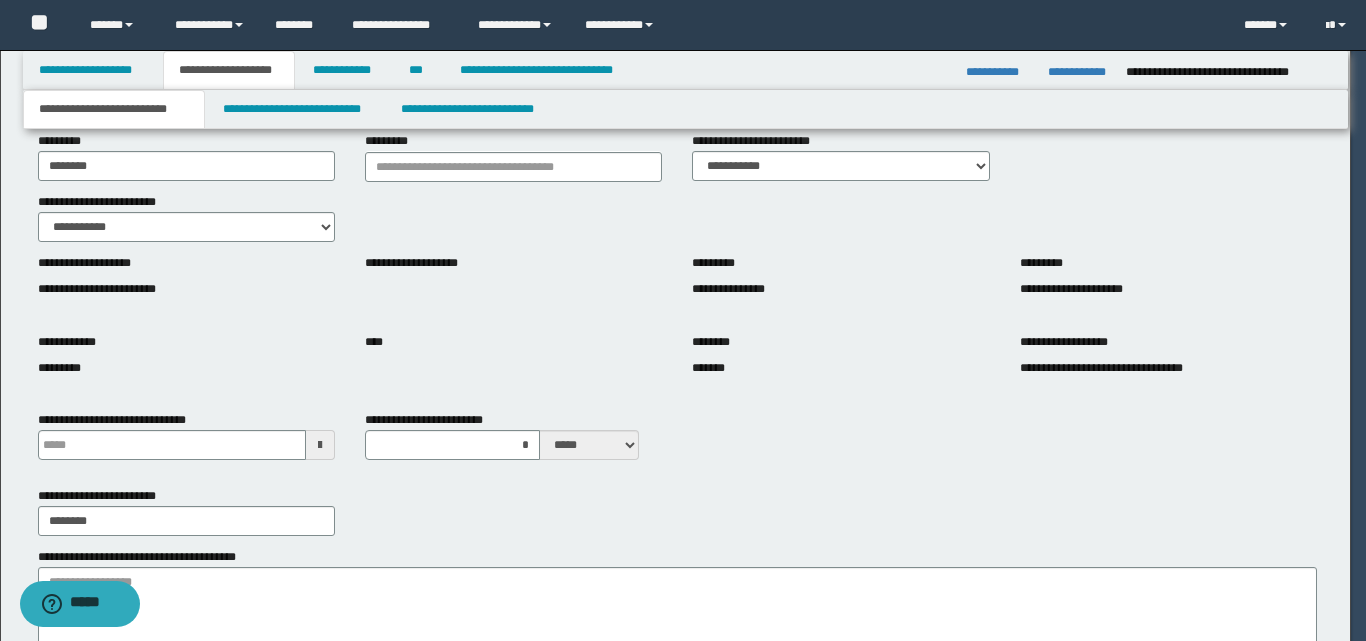 type 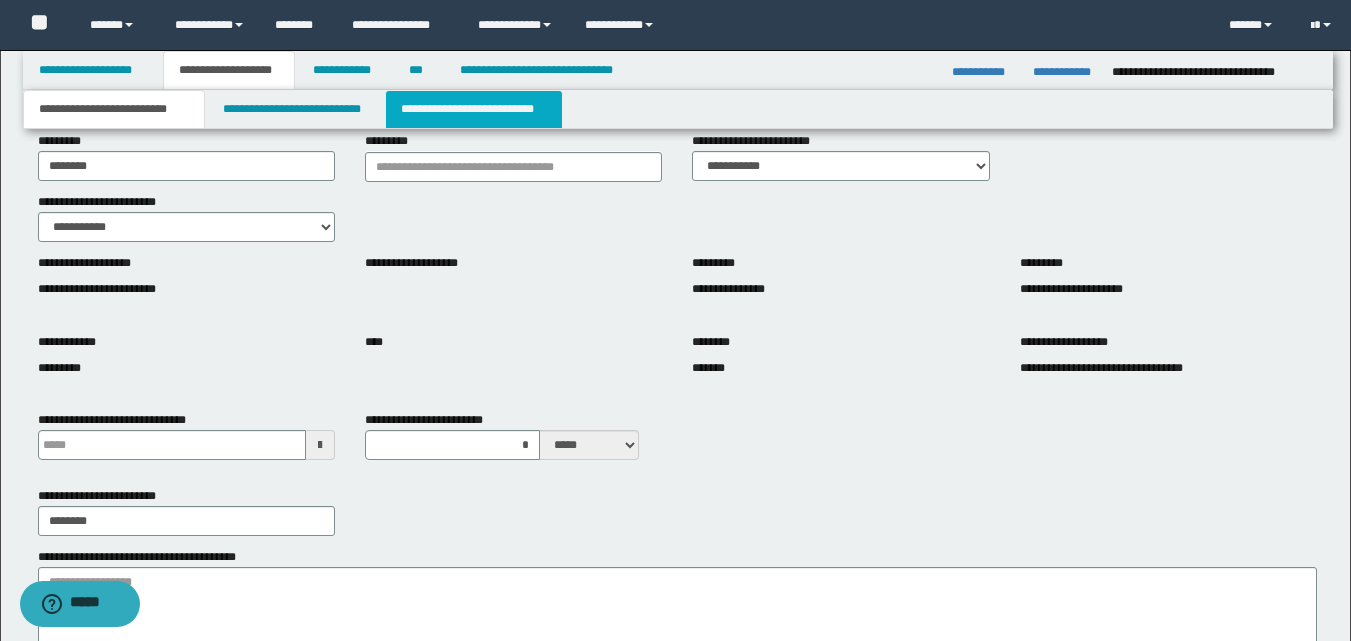 click on "**********" at bounding box center (474, 109) 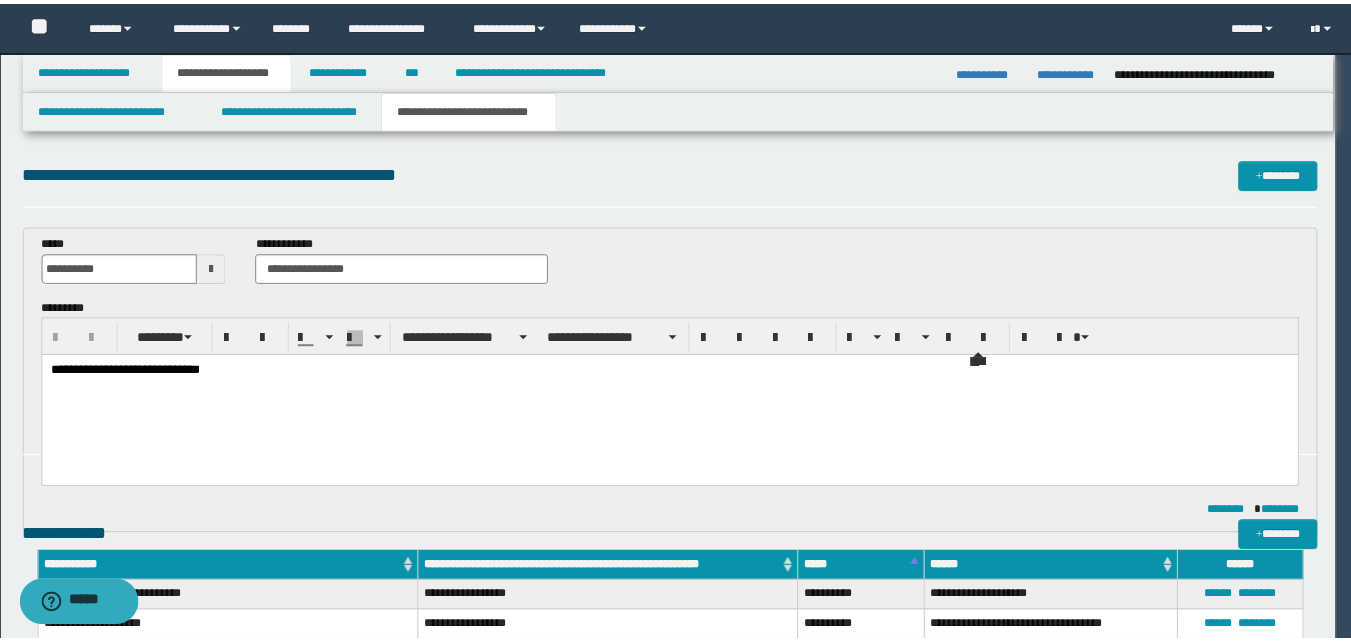 scroll, scrollTop: 0, scrollLeft: 0, axis: both 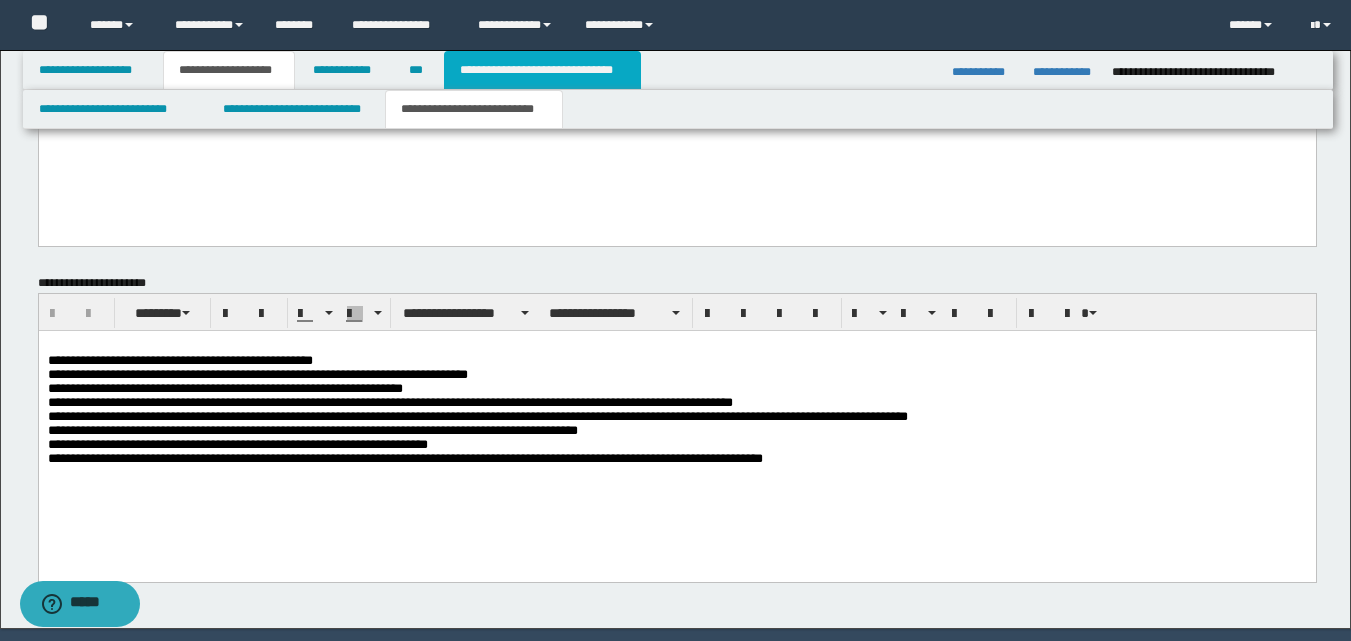 drag, startPoint x: 562, startPoint y: 82, endPoint x: 657, endPoint y: 166, distance: 126.81088 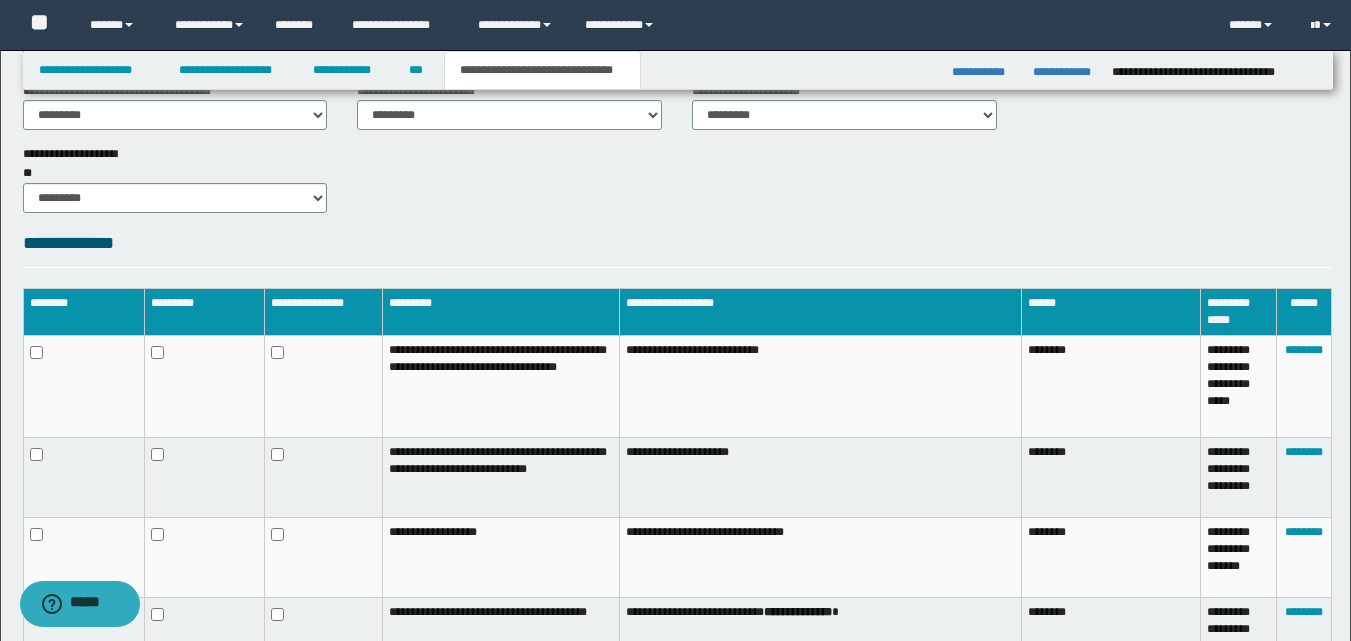 scroll, scrollTop: 831, scrollLeft: 0, axis: vertical 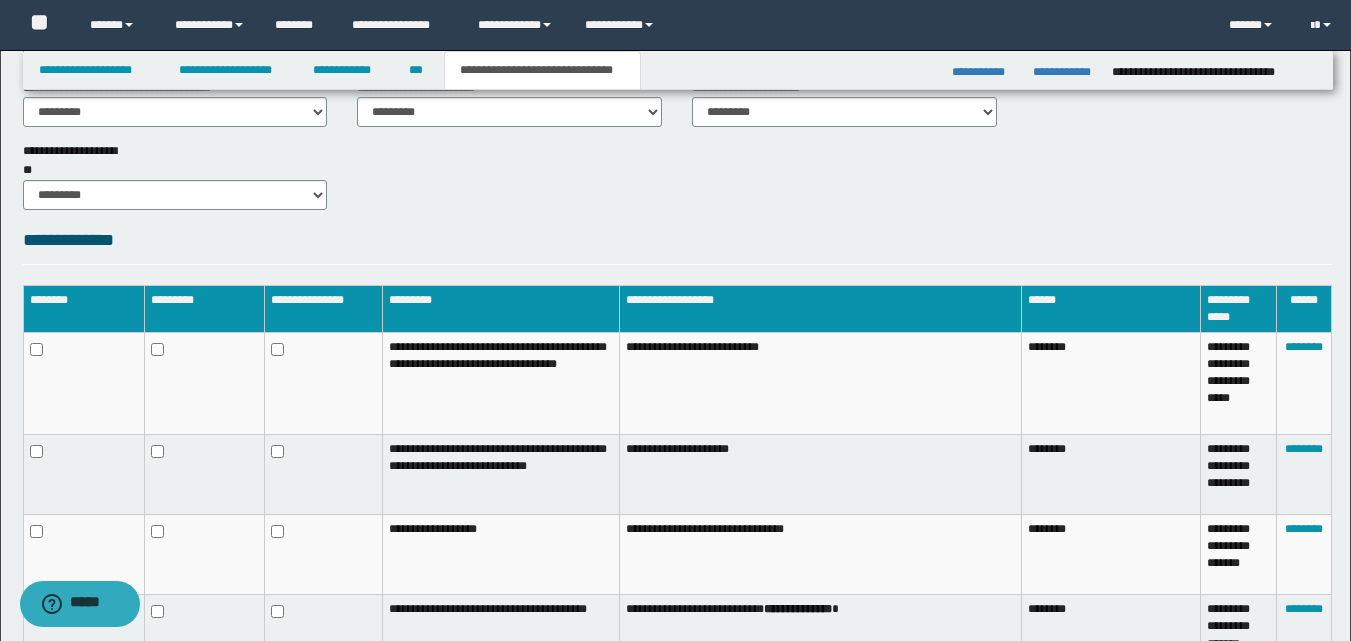 click at bounding box center (204, 383) 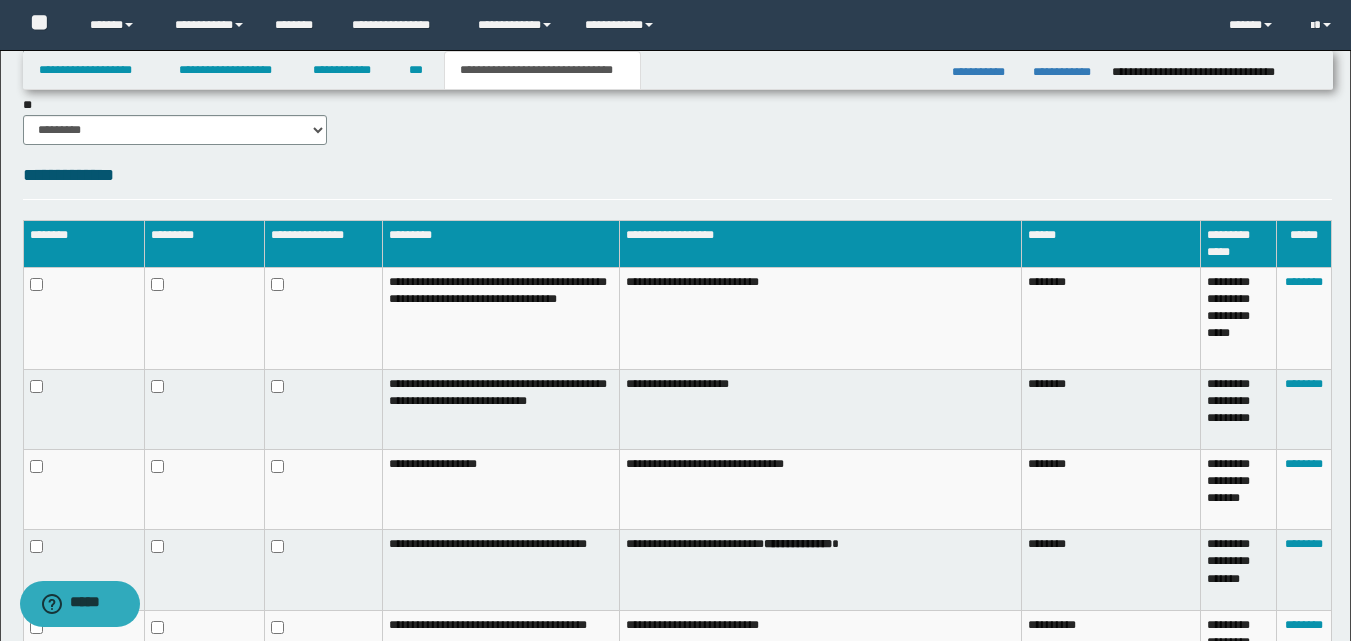 scroll, scrollTop: 931, scrollLeft: 0, axis: vertical 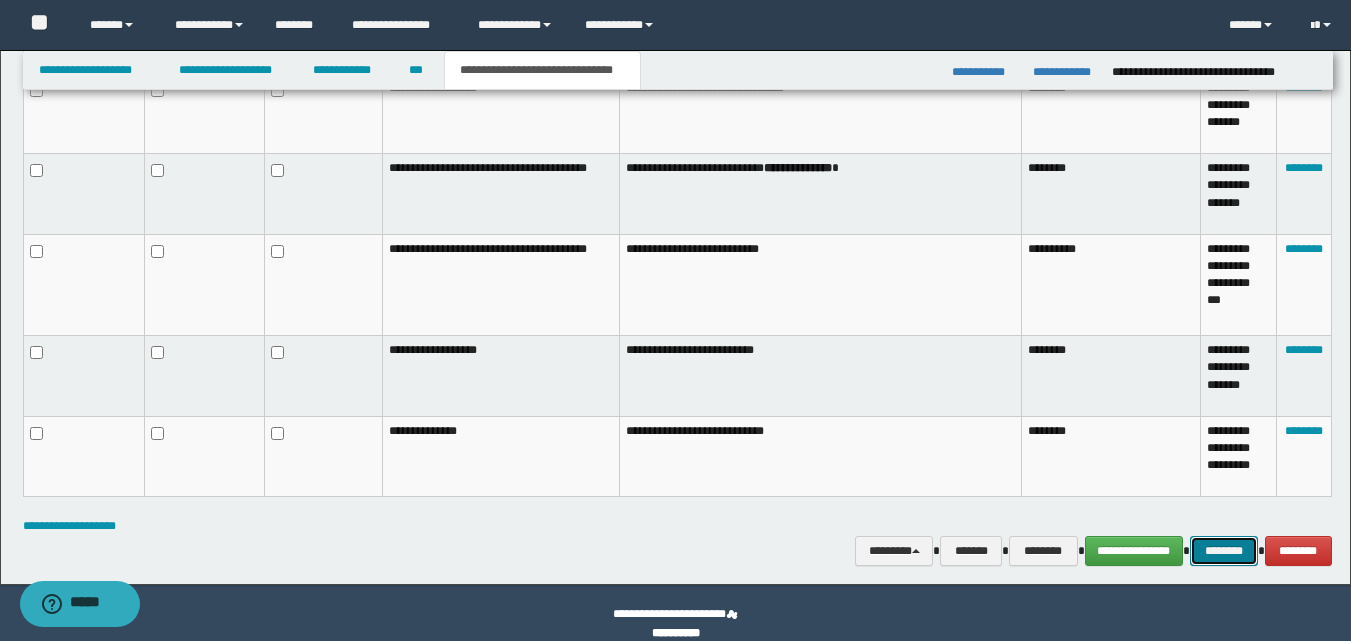 click on "********" at bounding box center [1224, 551] 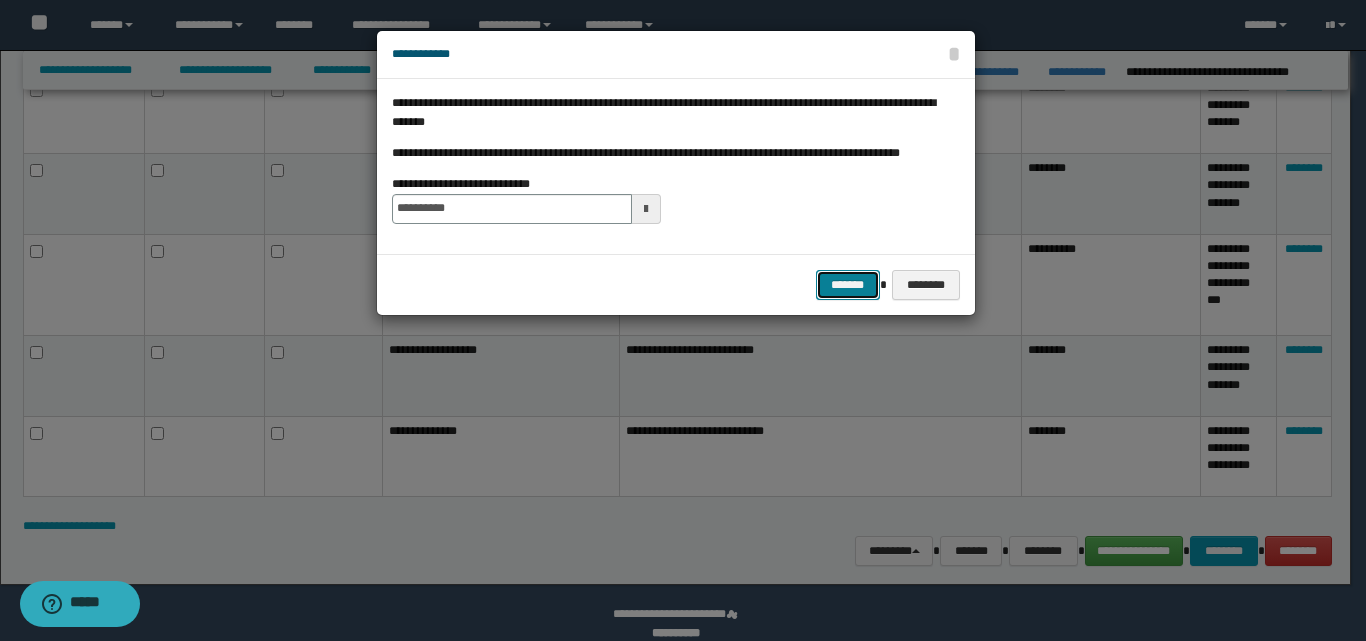 click on "*******" at bounding box center (848, 285) 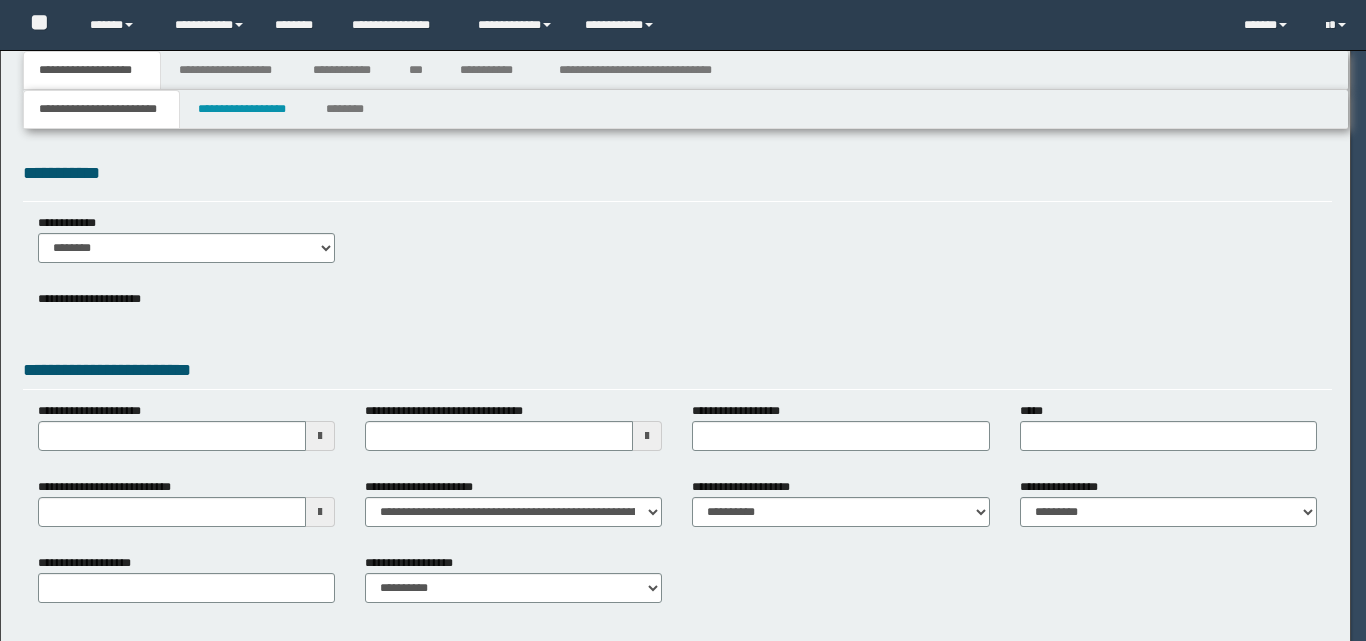 scroll, scrollTop: 0, scrollLeft: 0, axis: both 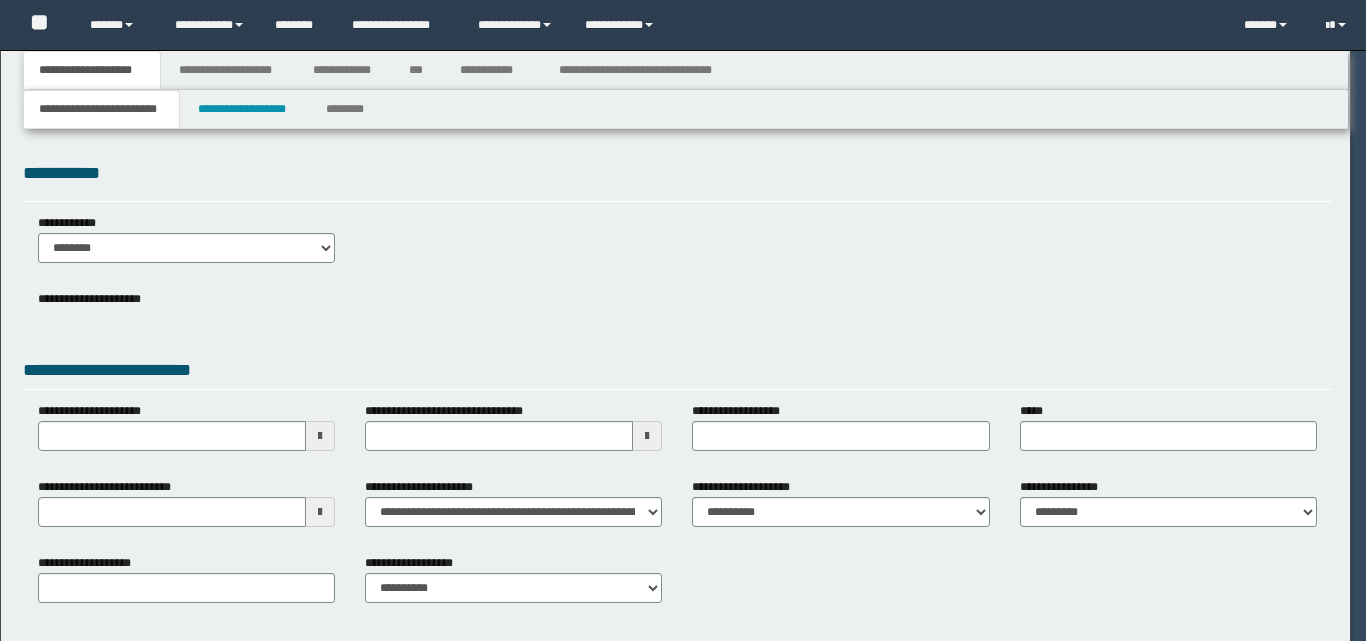 select on "*" 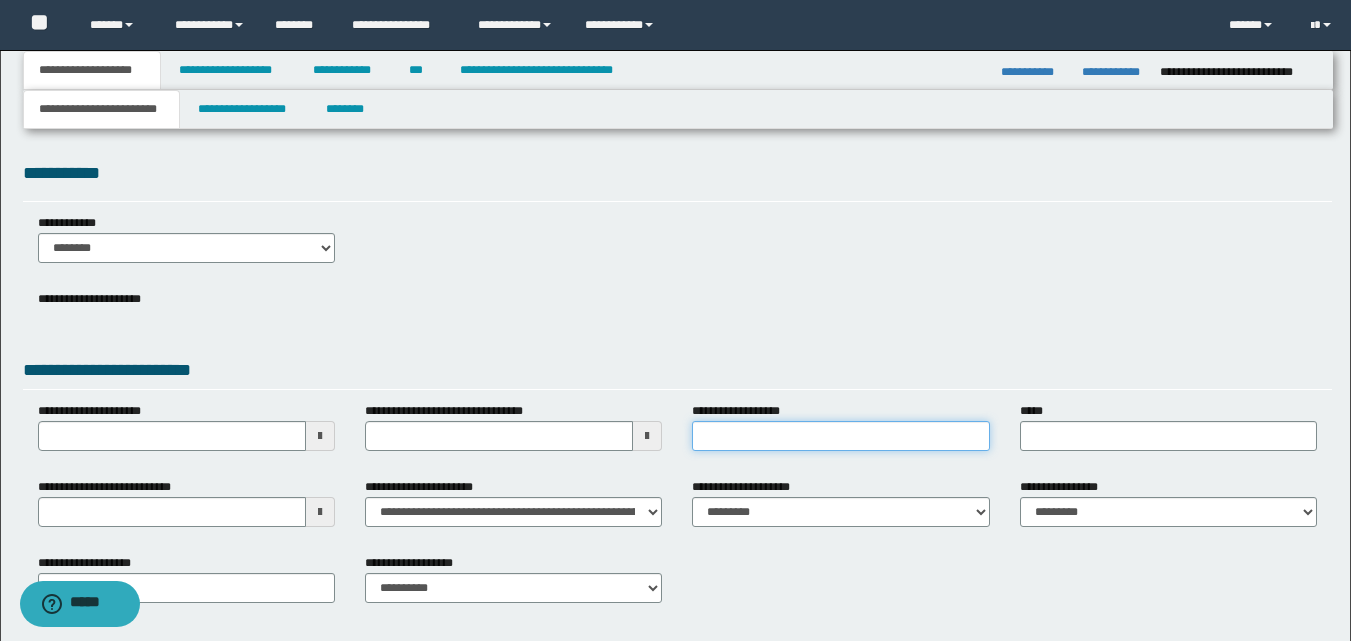 click on "**********" at bounding box center (840, 436) 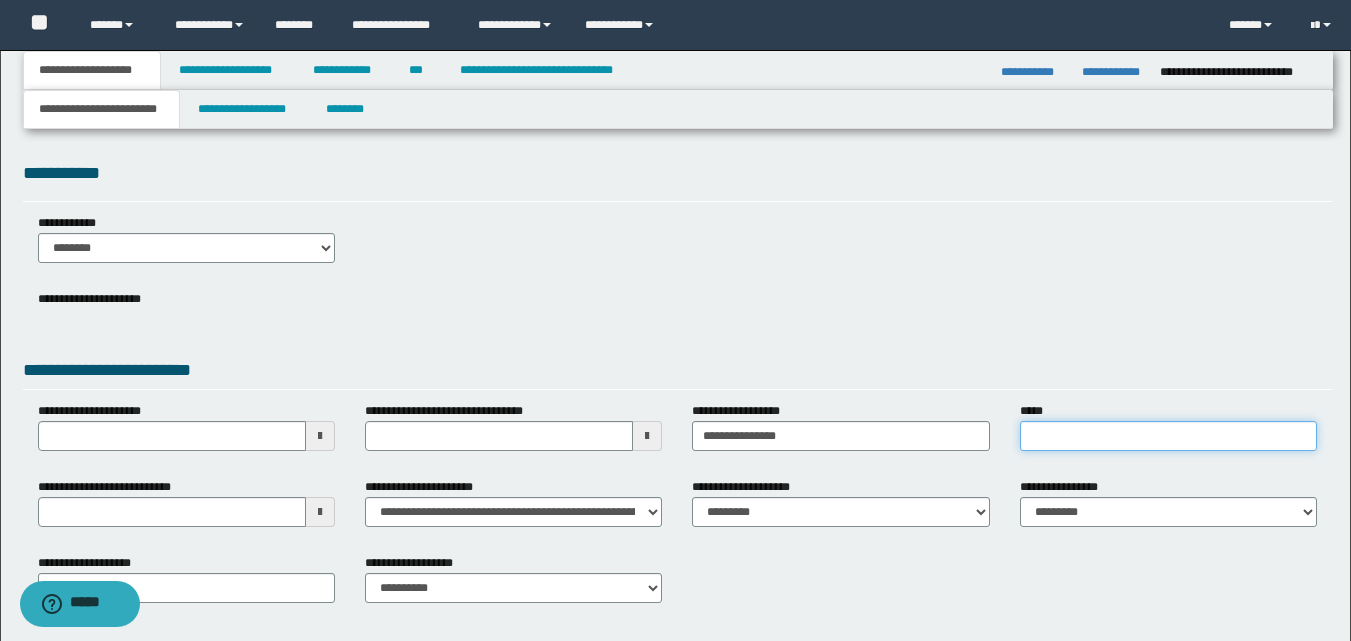 drag, startPoint x: 1053, startPoint y: 441, endPoint x: 1070, endPoint y: 427, distance: 22.022715 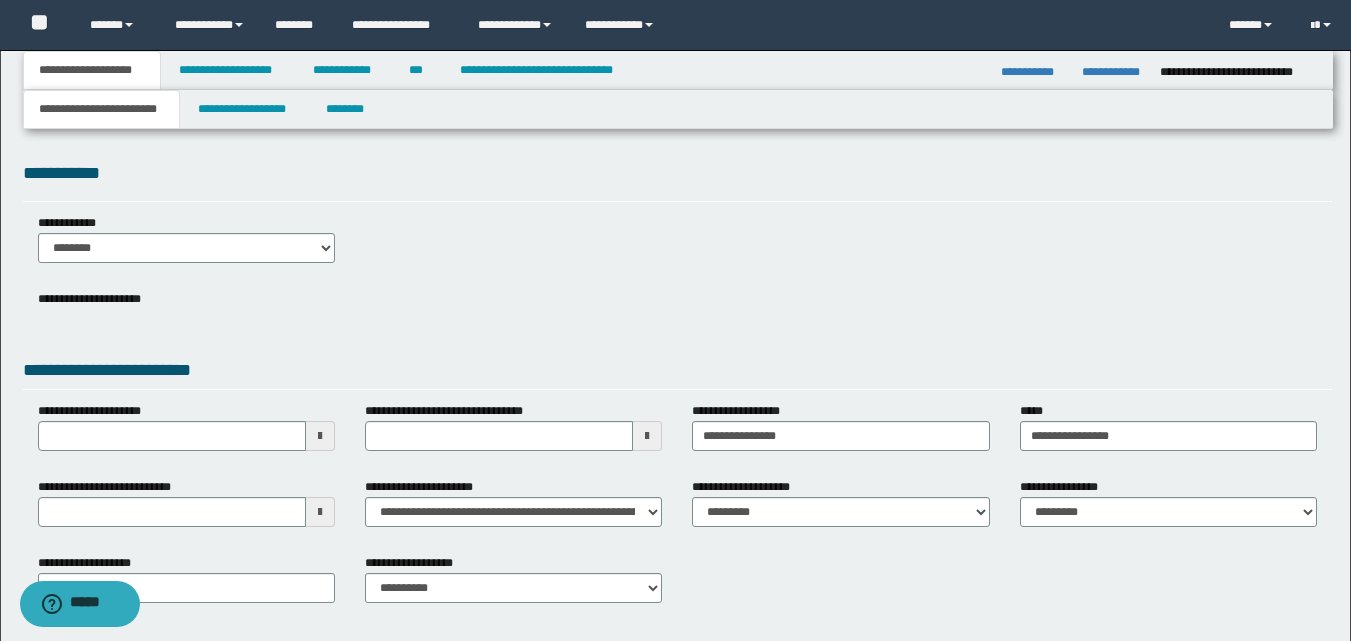click at bounding box center [647, 436] 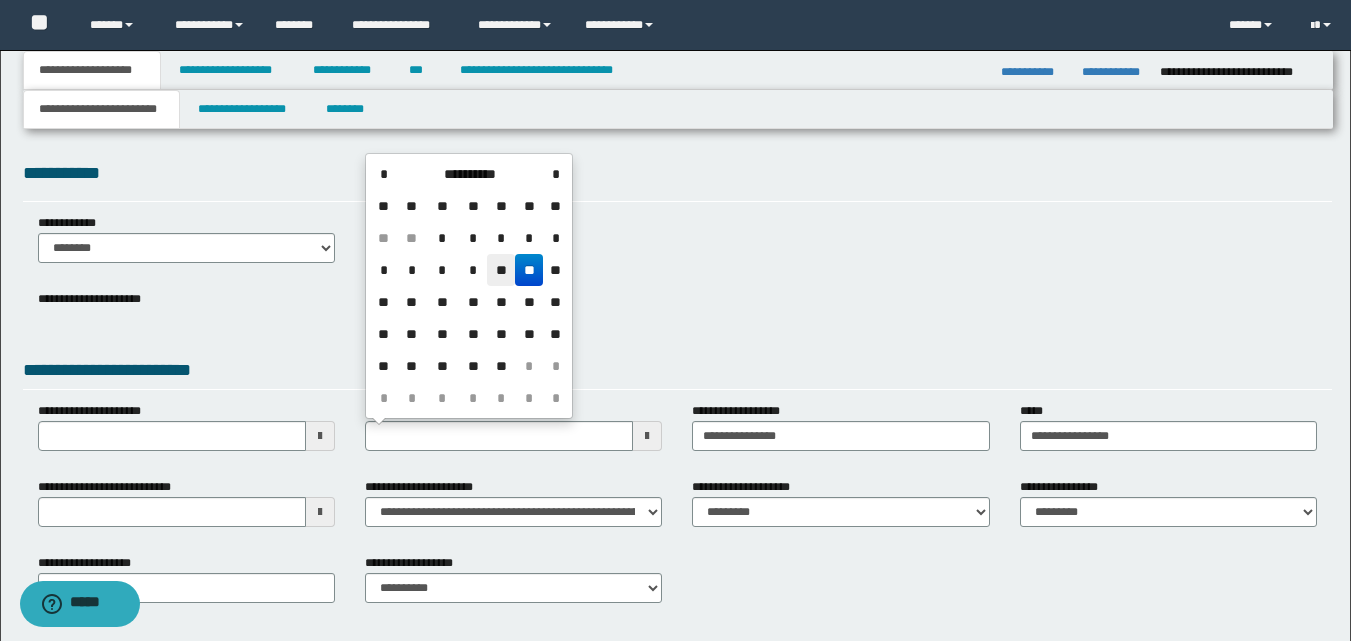 click on "**" at bounding box center [501, 270] 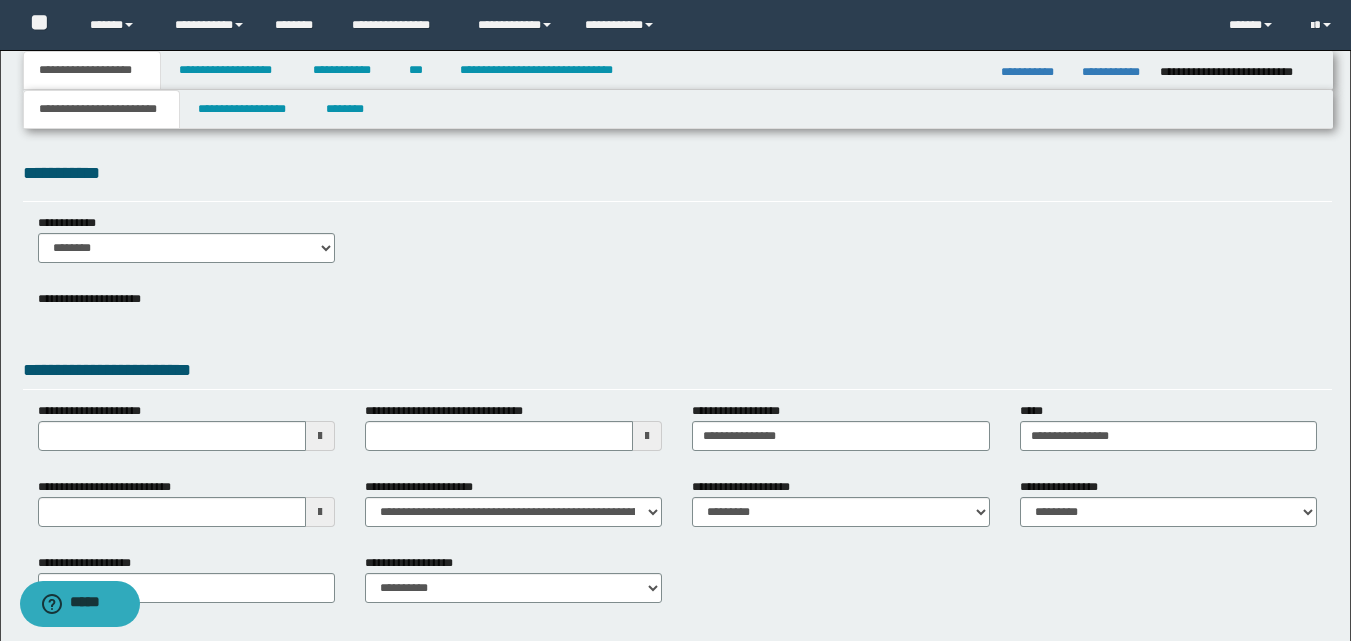 click at bounding box center [320, 512] 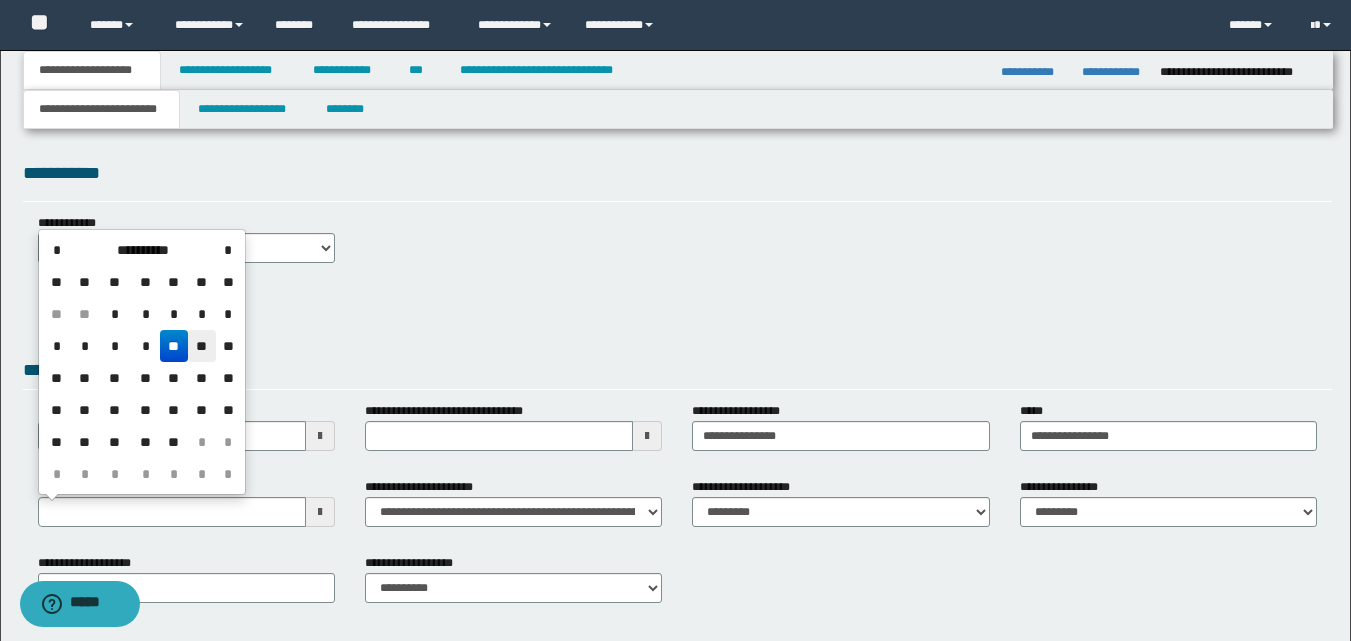 click on "**" at bounding box center [202, 346] 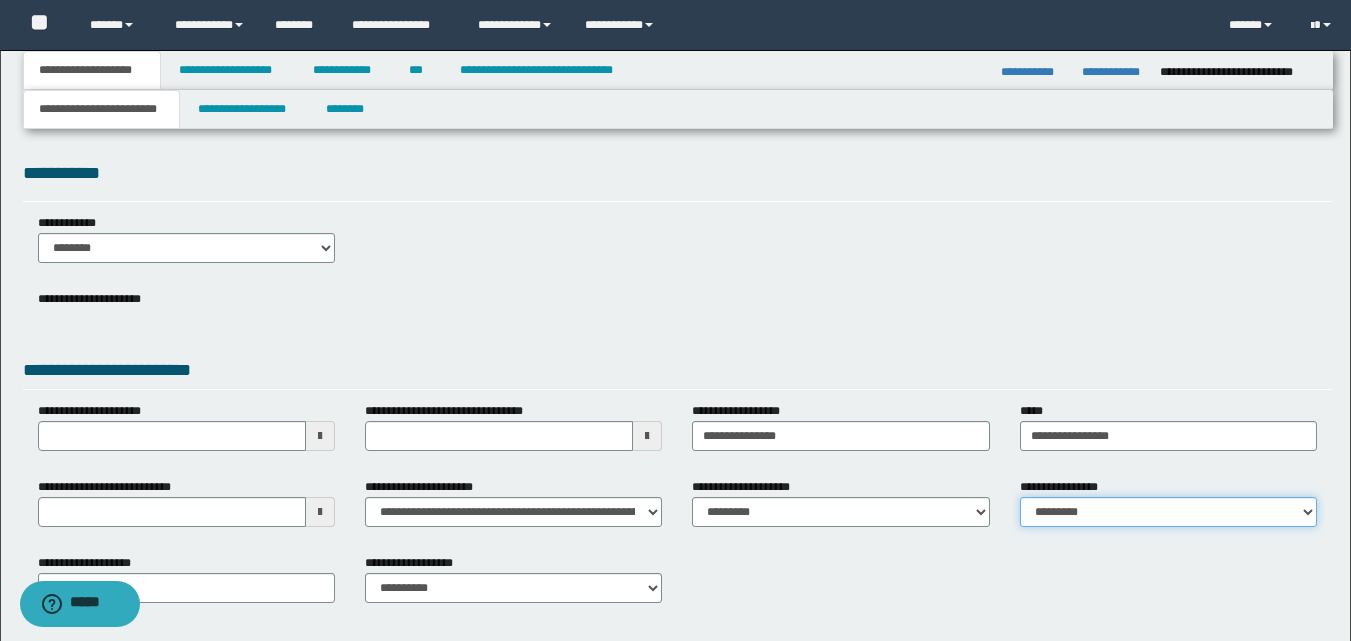 click on "**********" at bounding box center [1168, 512] 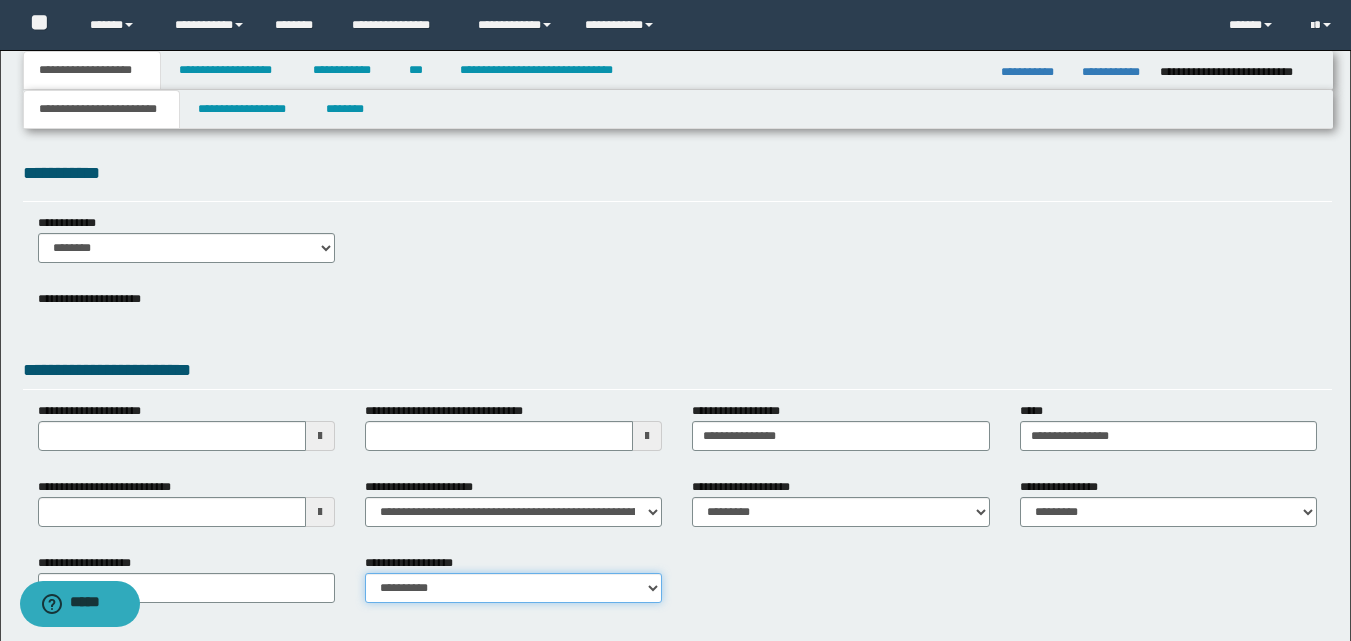 click on "**********" at bounding box center [513, 588] 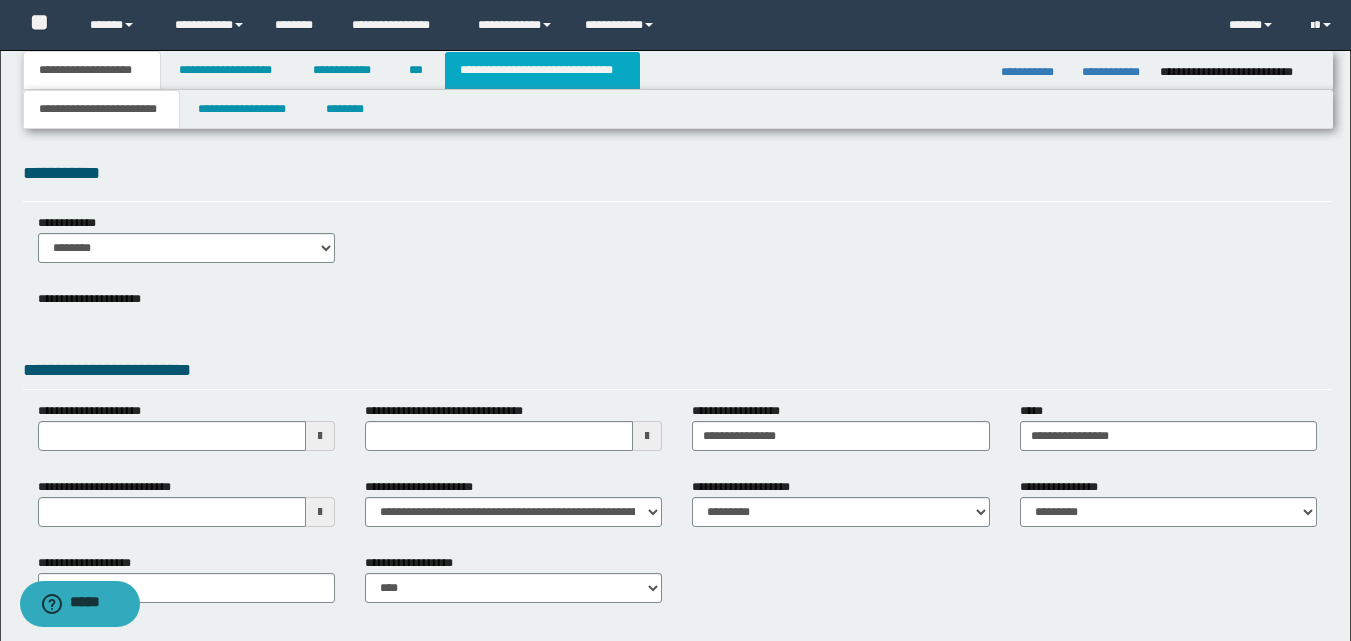 click on "**********" at bounding box center [542, 70] 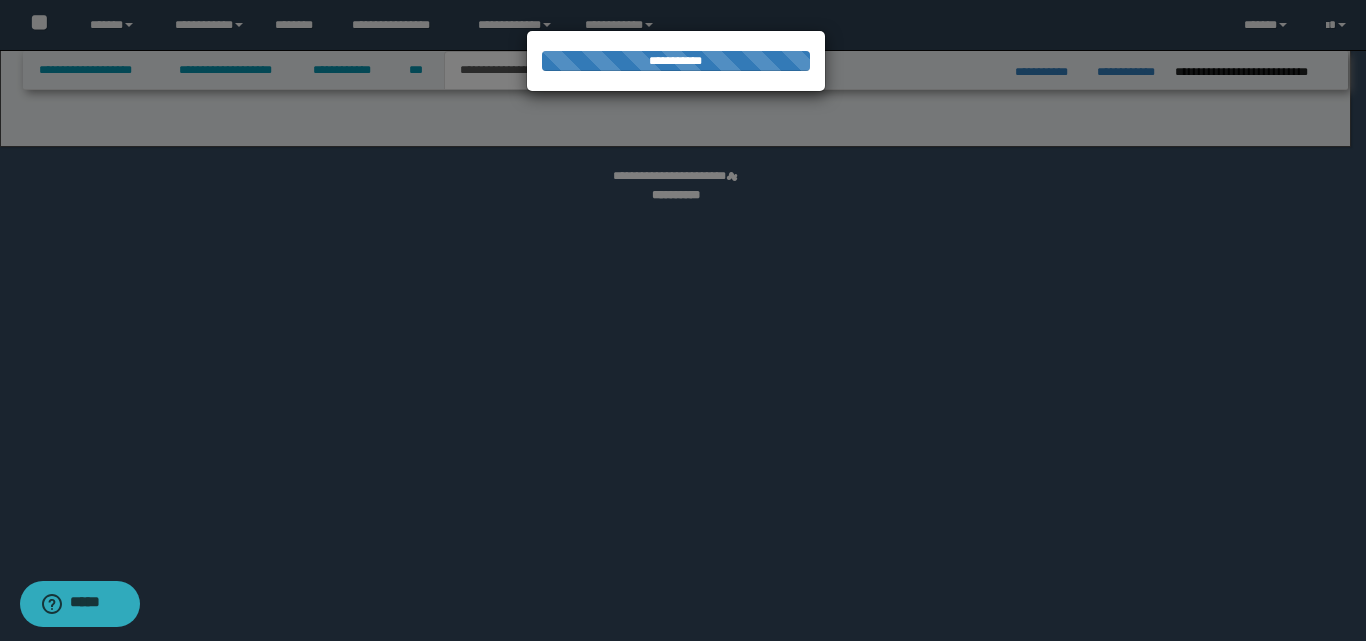 select on "*" 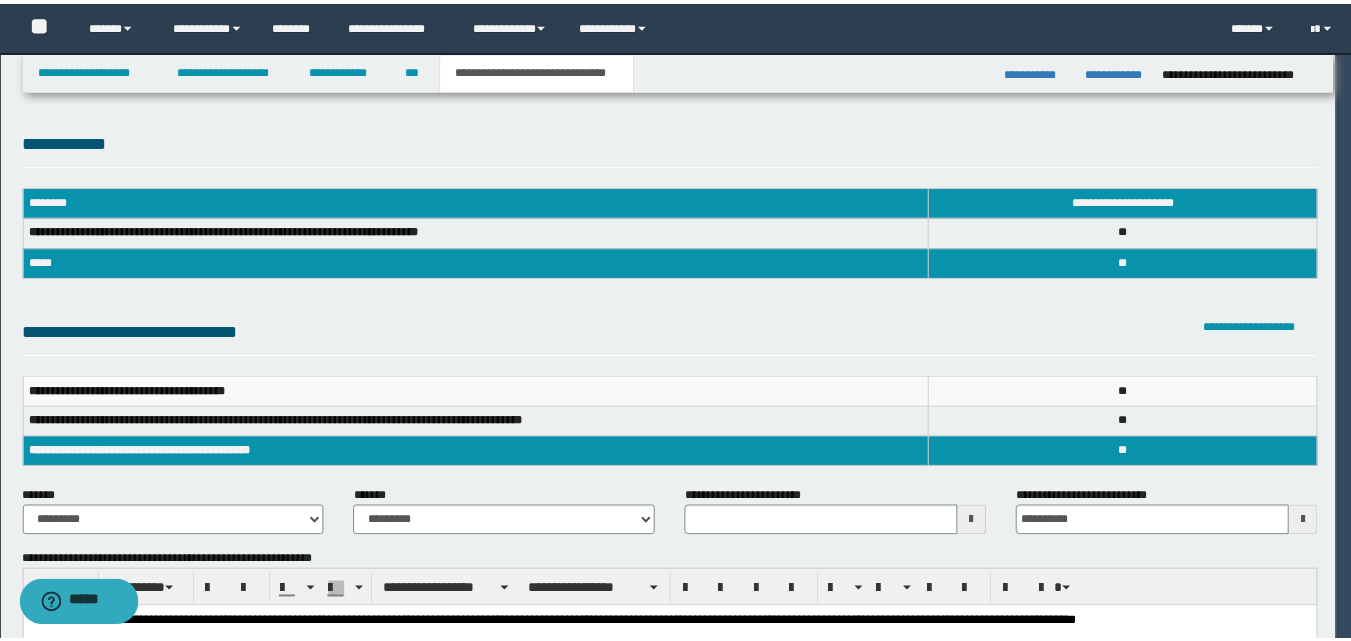 scroll, scrollTop: 0, scrollLeft: 0, axis: both 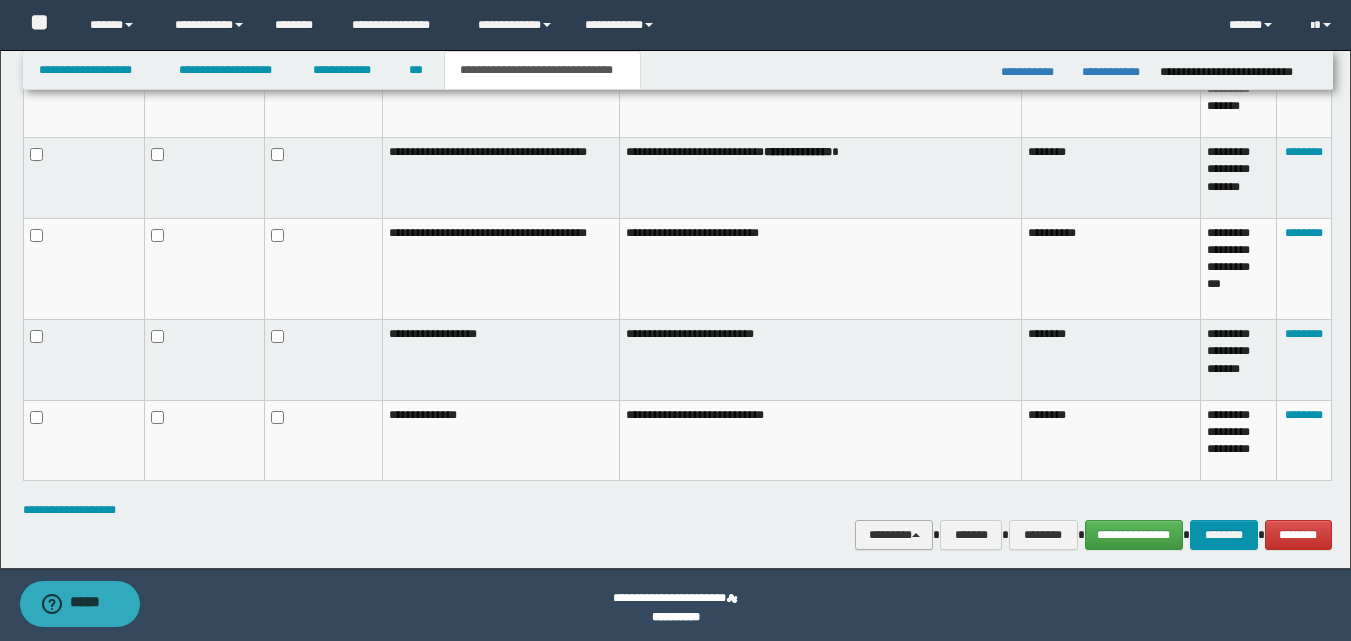 click on "********" at bounding box center [894, 535] 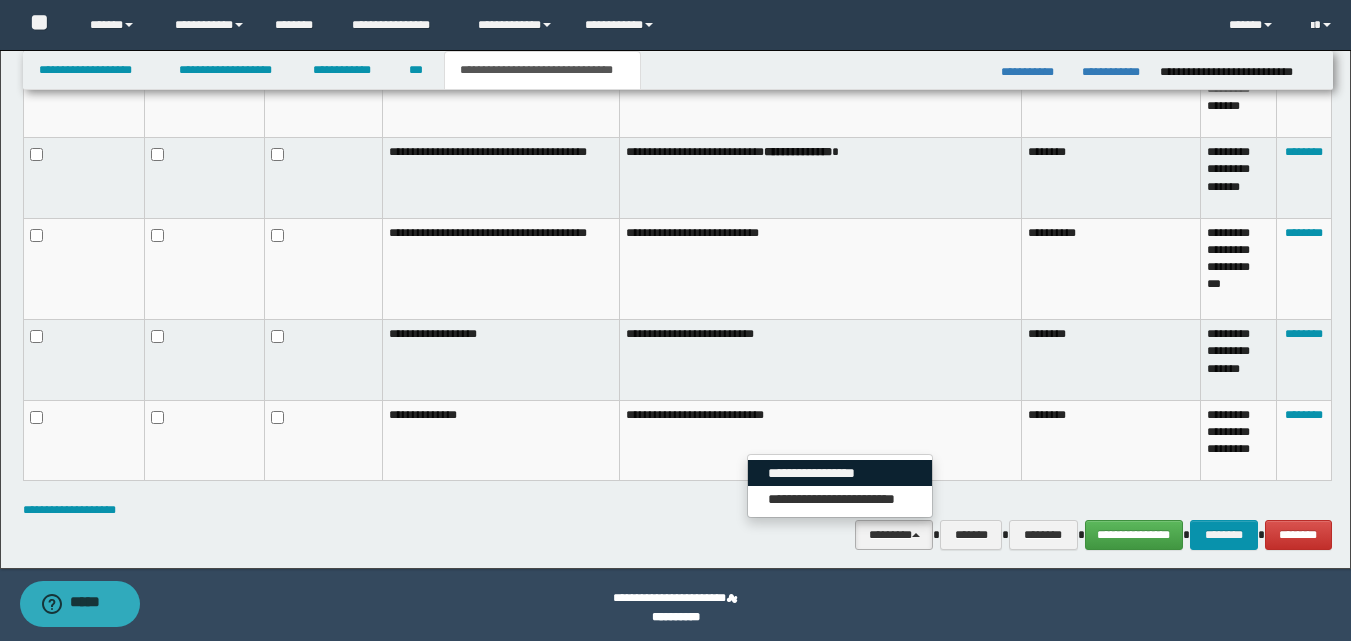click on "**********" at bounding box center [840, 473] 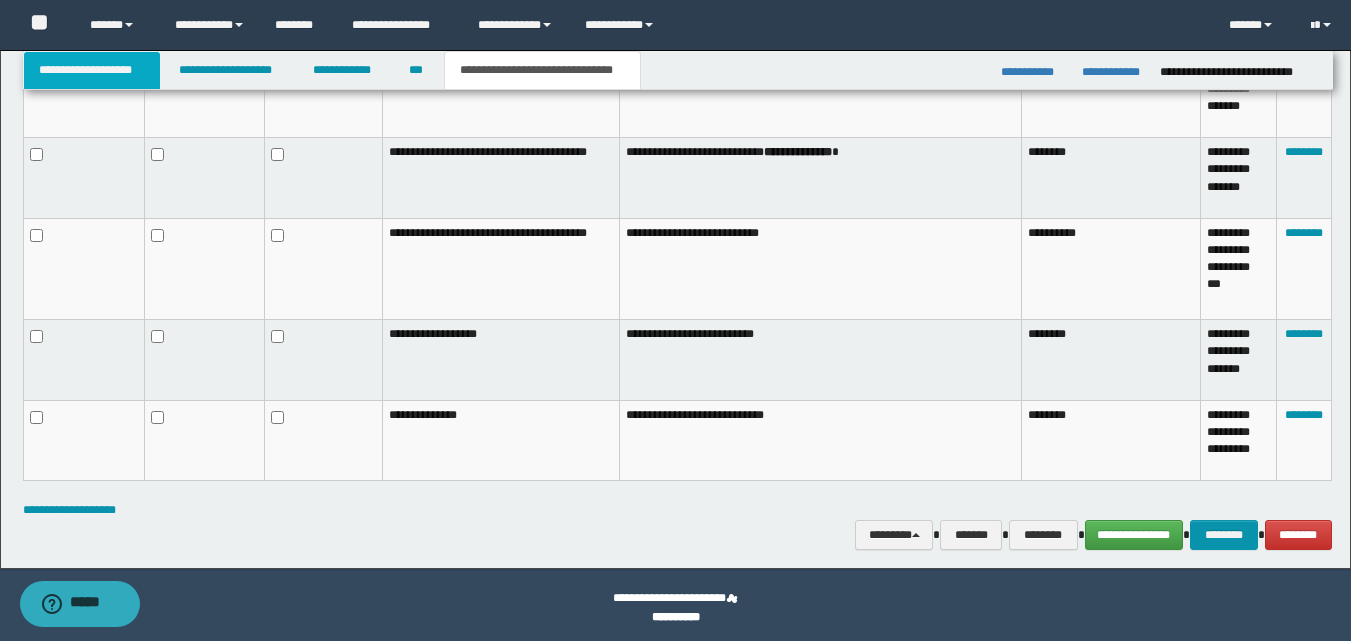click on "**********" at bounding box center [92, 70] 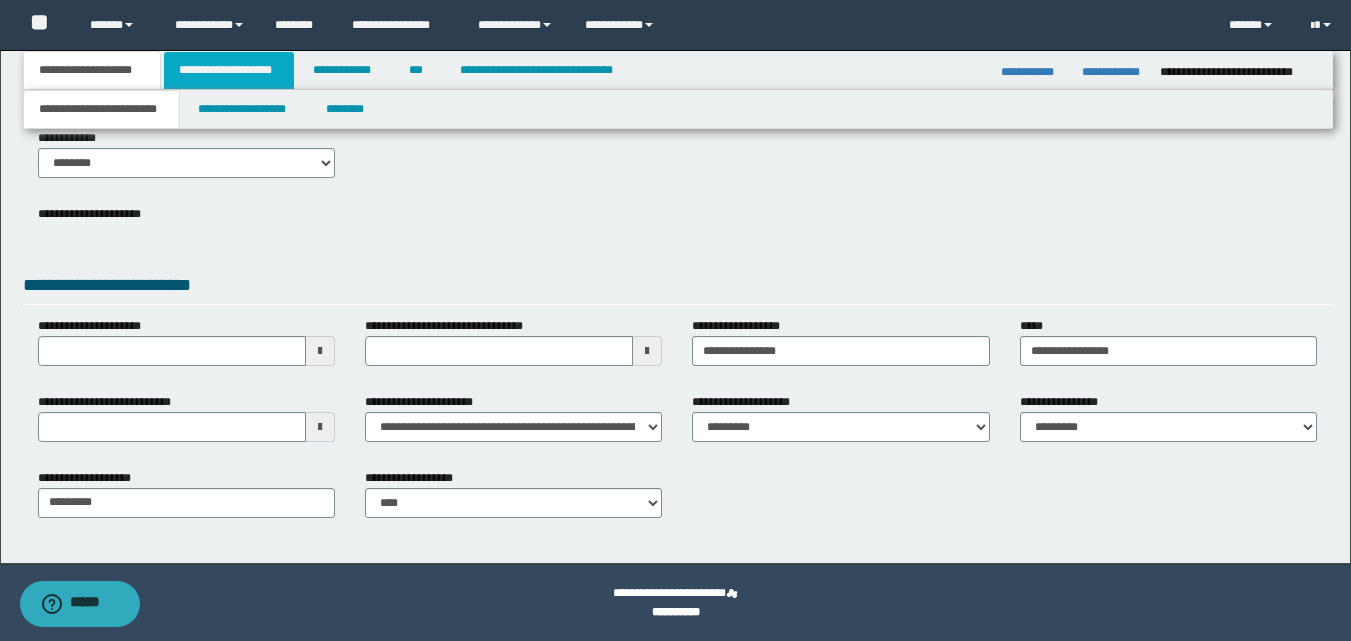 click on "**********" at bounding box center (229, 70) 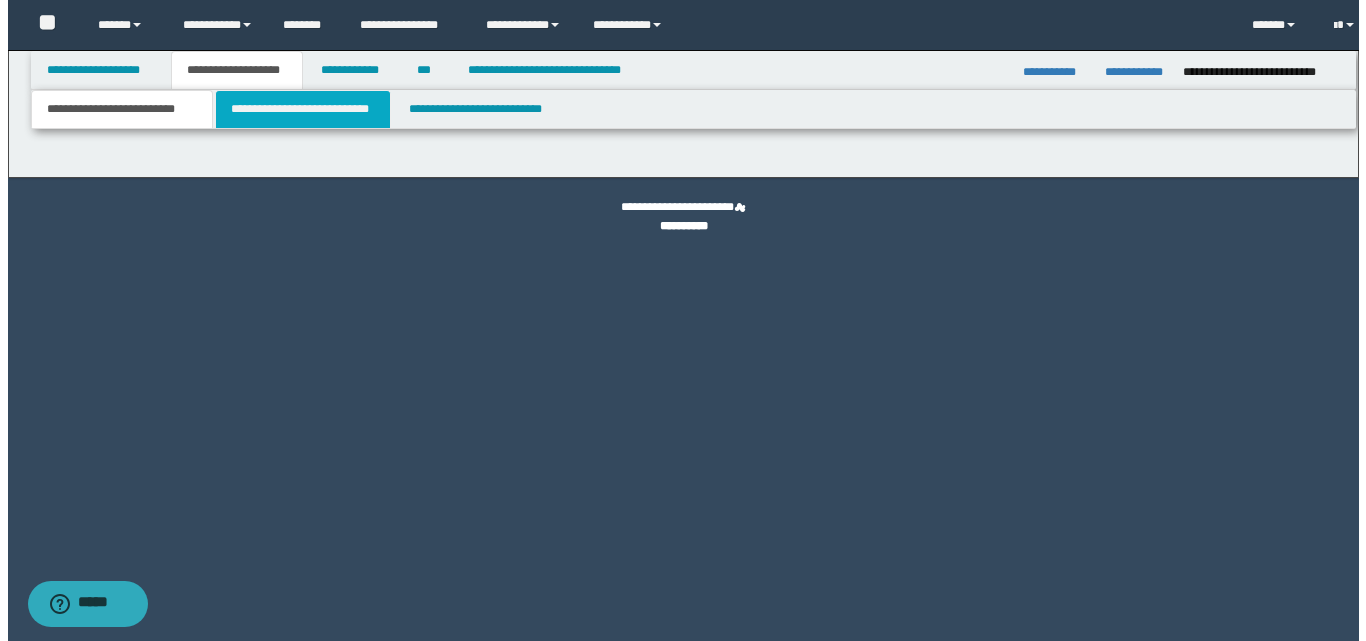 scroll, scrollTop: 0, scrollLeft: 0, axis: both 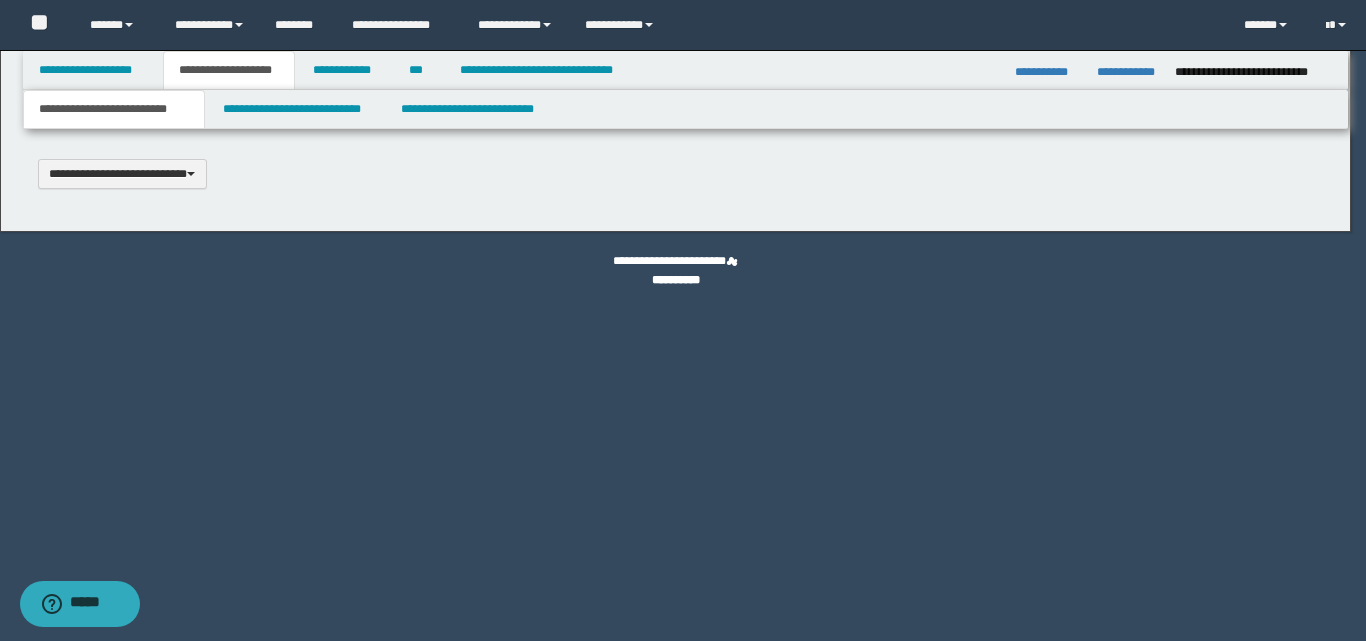 type 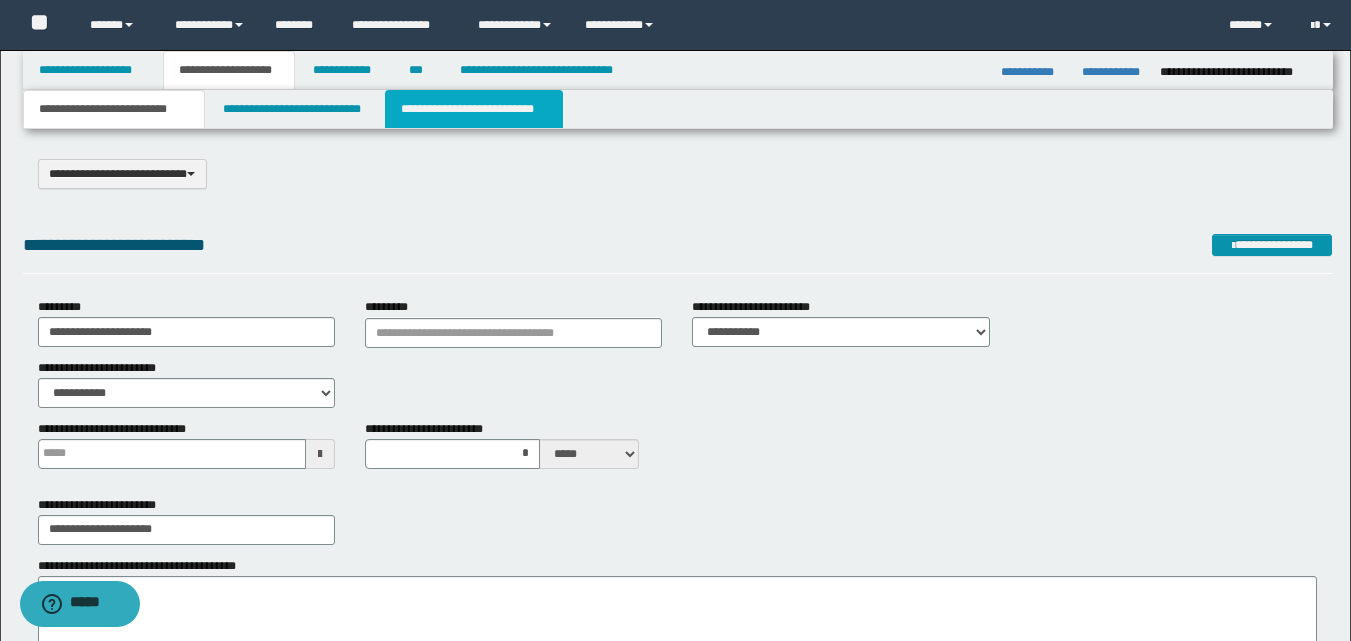 click on "**********" at bounding box center (474, 109) 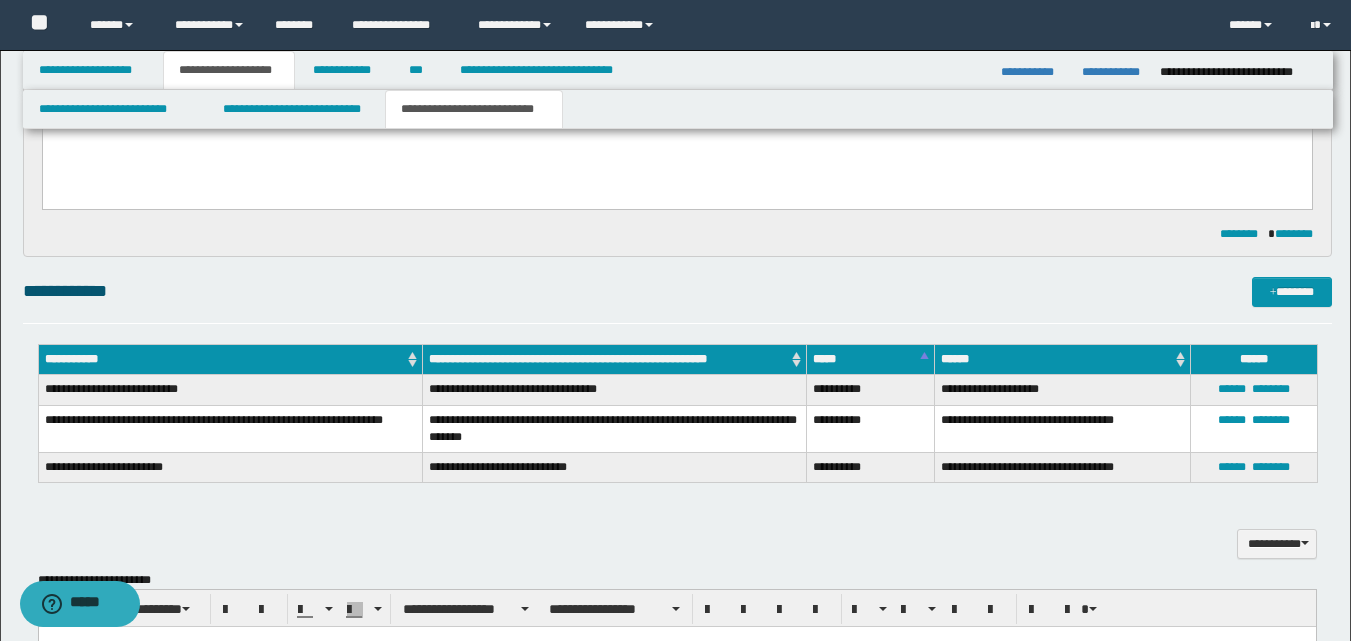 scroll, scrollTop: 300, scrollLeft: 0, axis: vertical 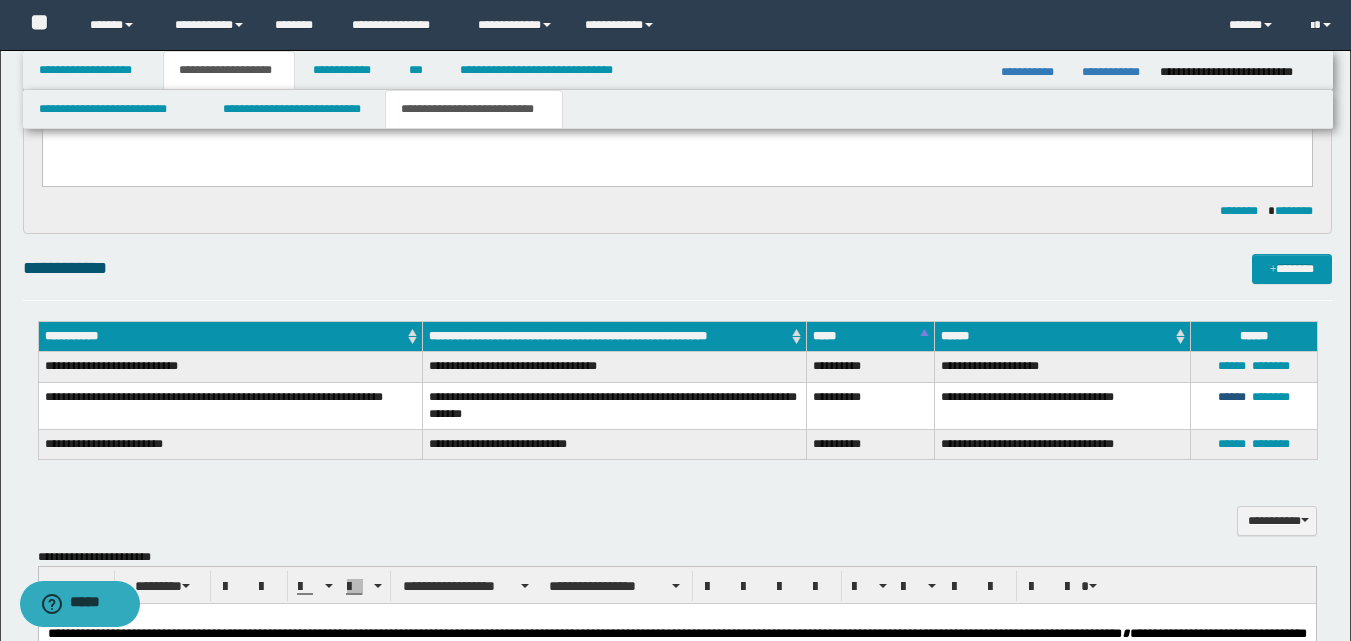 drag, startPoint x: 1232, startPoint y: 403, endPoint x: 1182, endPoint y: 397, distance: 50.358715 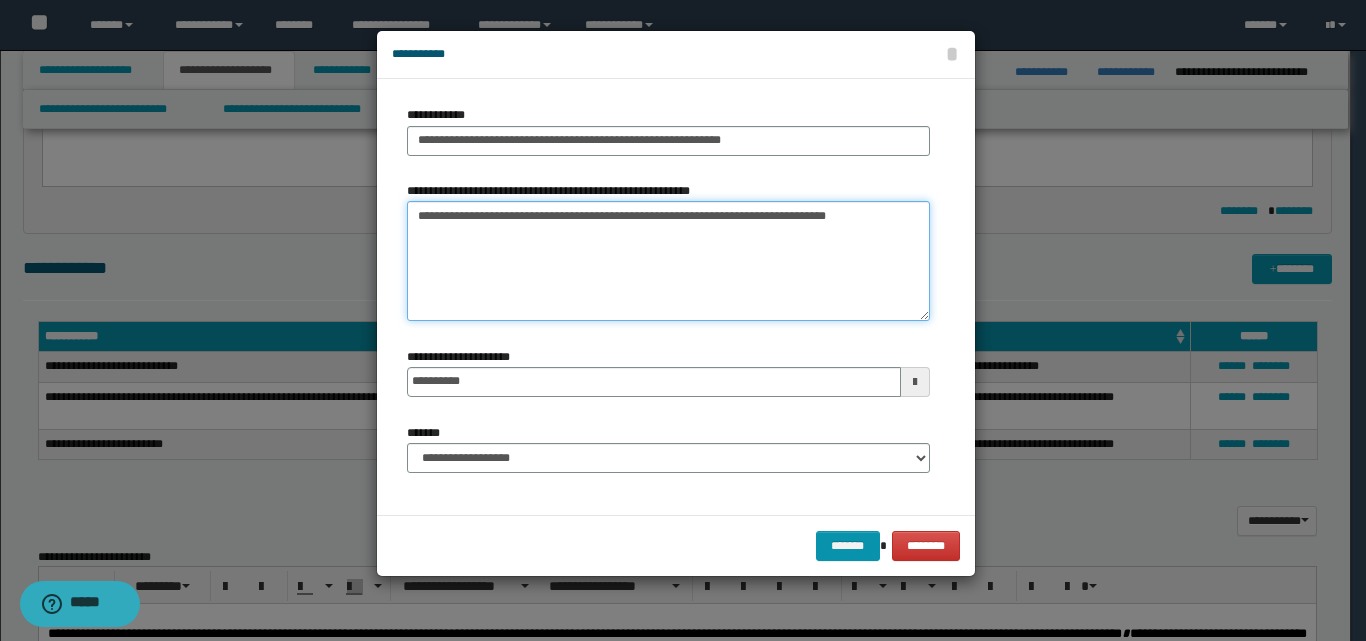 click on "**********" at bounding box center (668, 261) 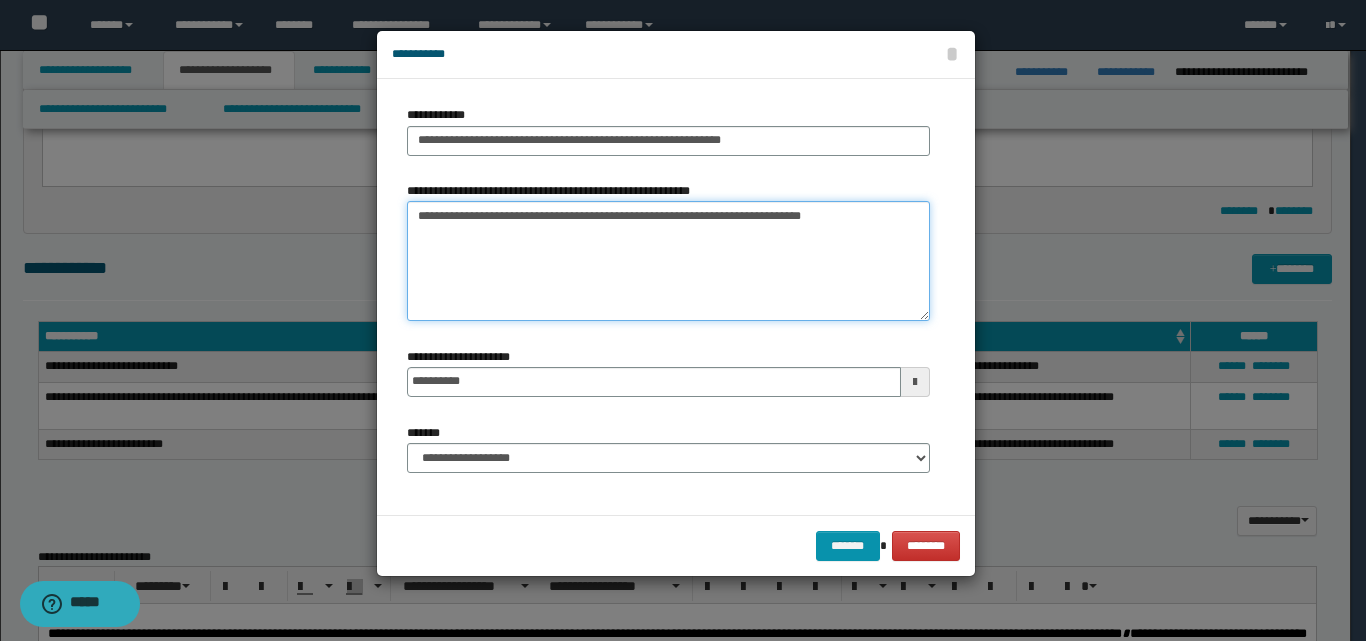 click on "**********" at bounding box center [668, 261] 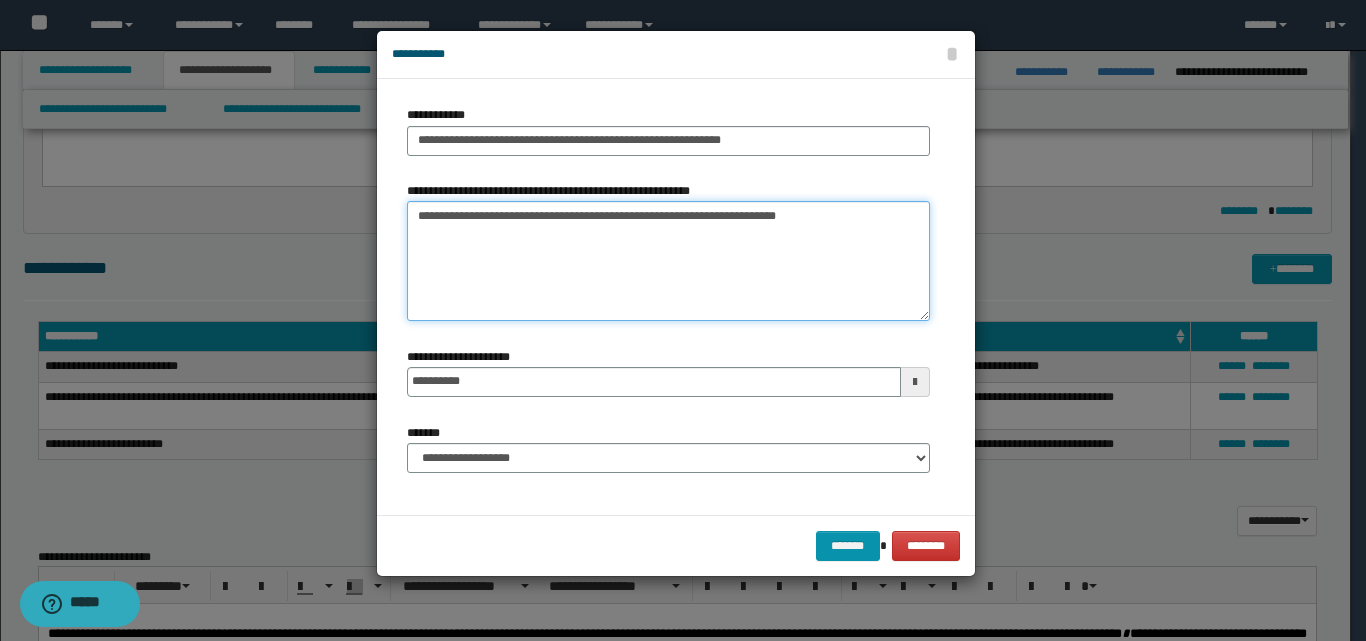 drag, startPoint x: 566, startPoint y: 219, endPoint x: 543, endPoint y: 256, distance: 43.56604 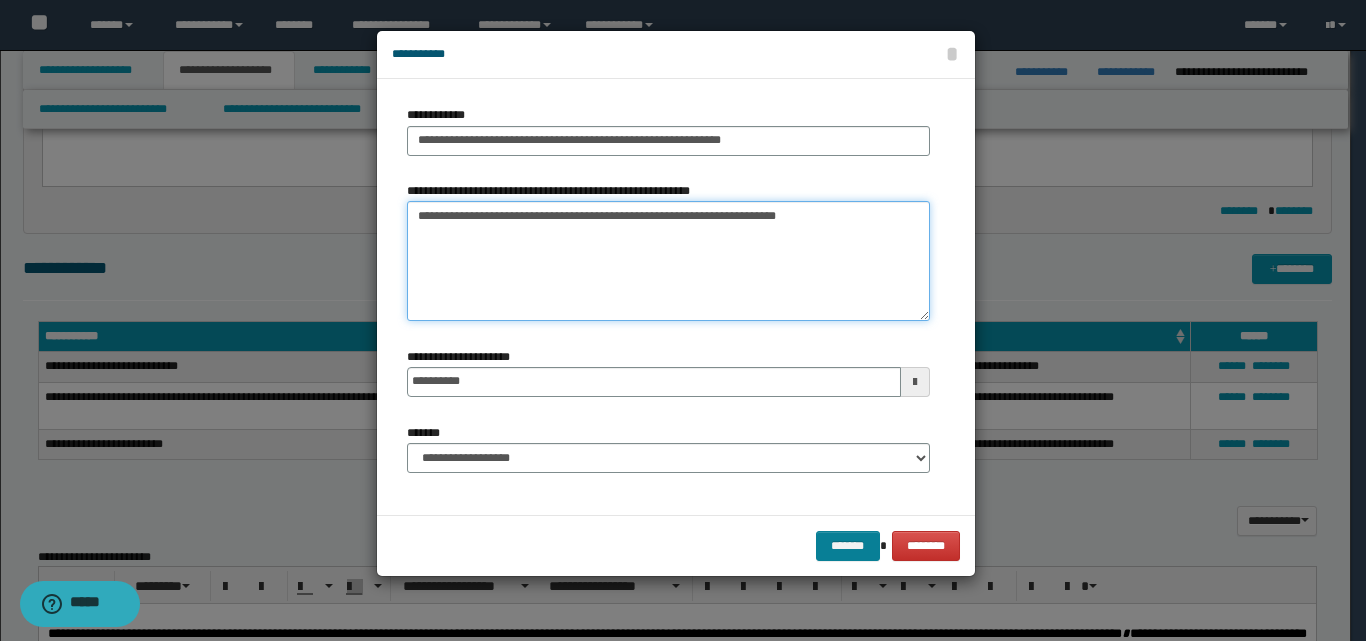 type on "**********" 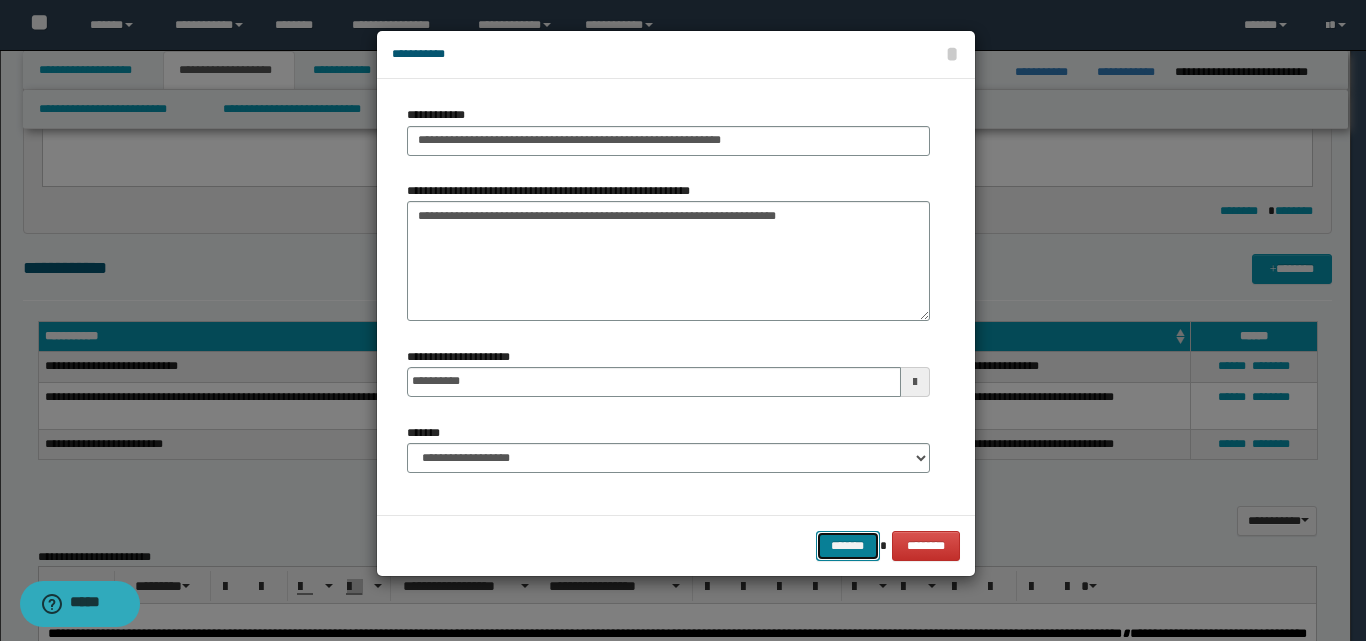 click on "*******" at bounding box center [848, 546] 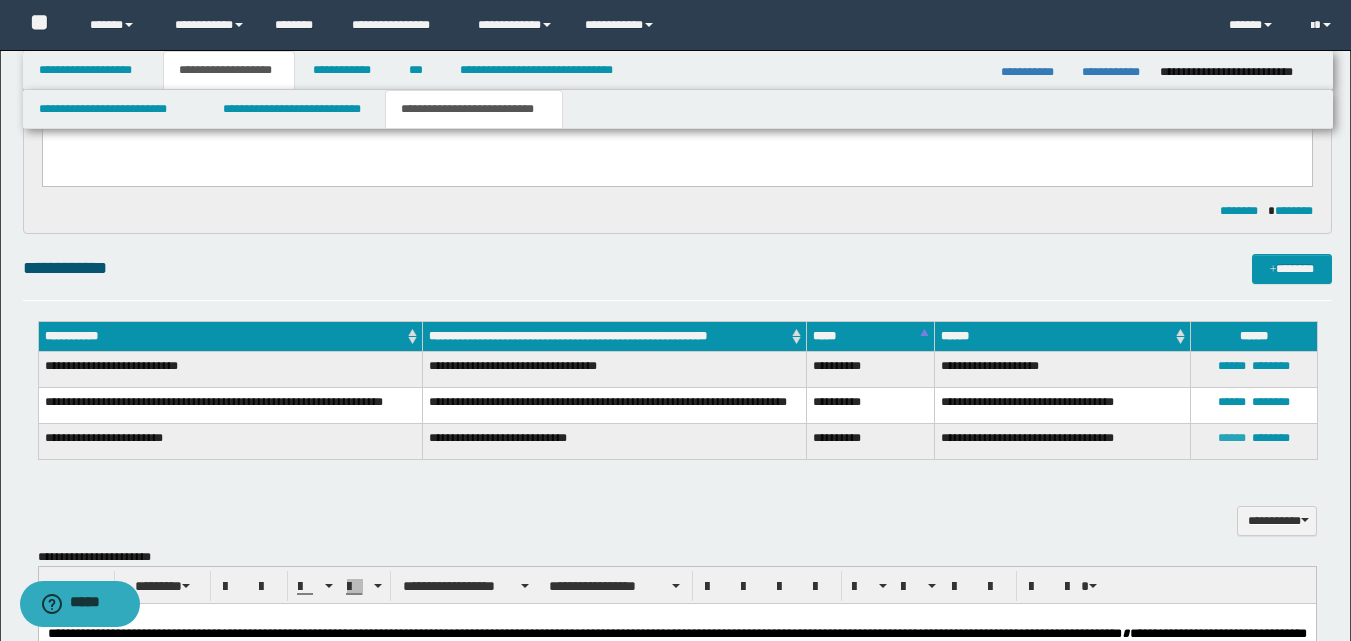 click on "******" at bounding box center (1232, 438) 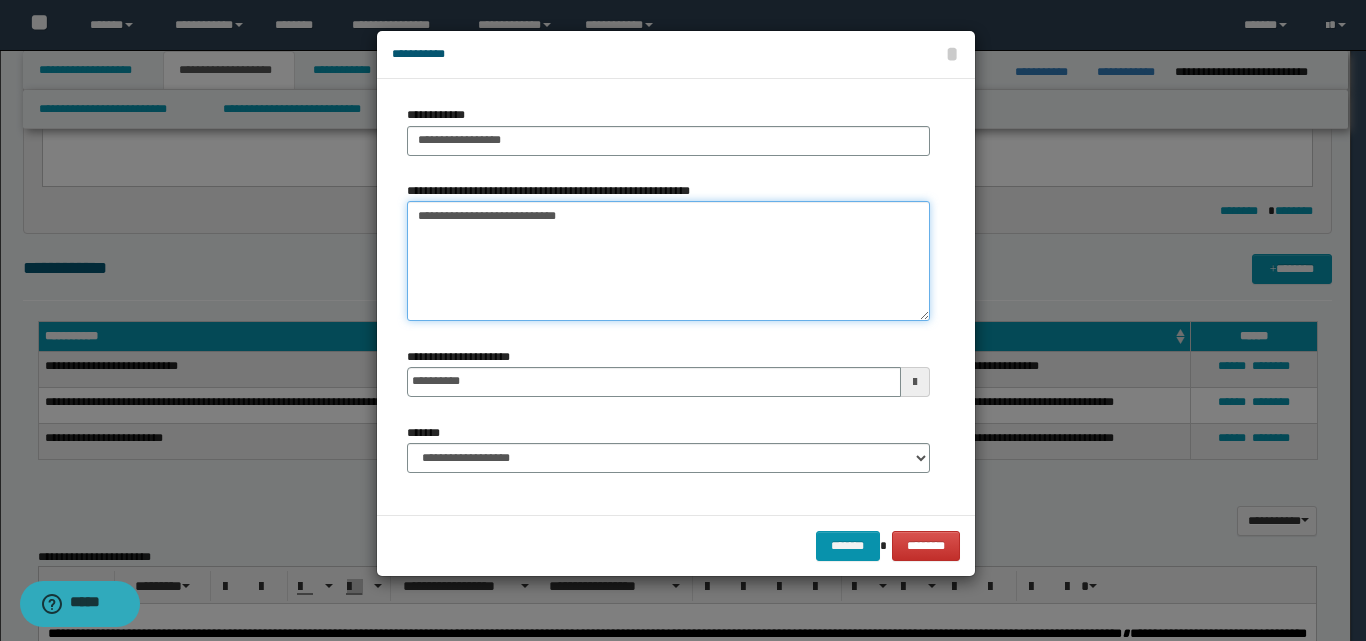 drag, startPoint x: 506, startPoint y: 219, endPoint x: 509, endPoint y: 229, distance: 10.440307 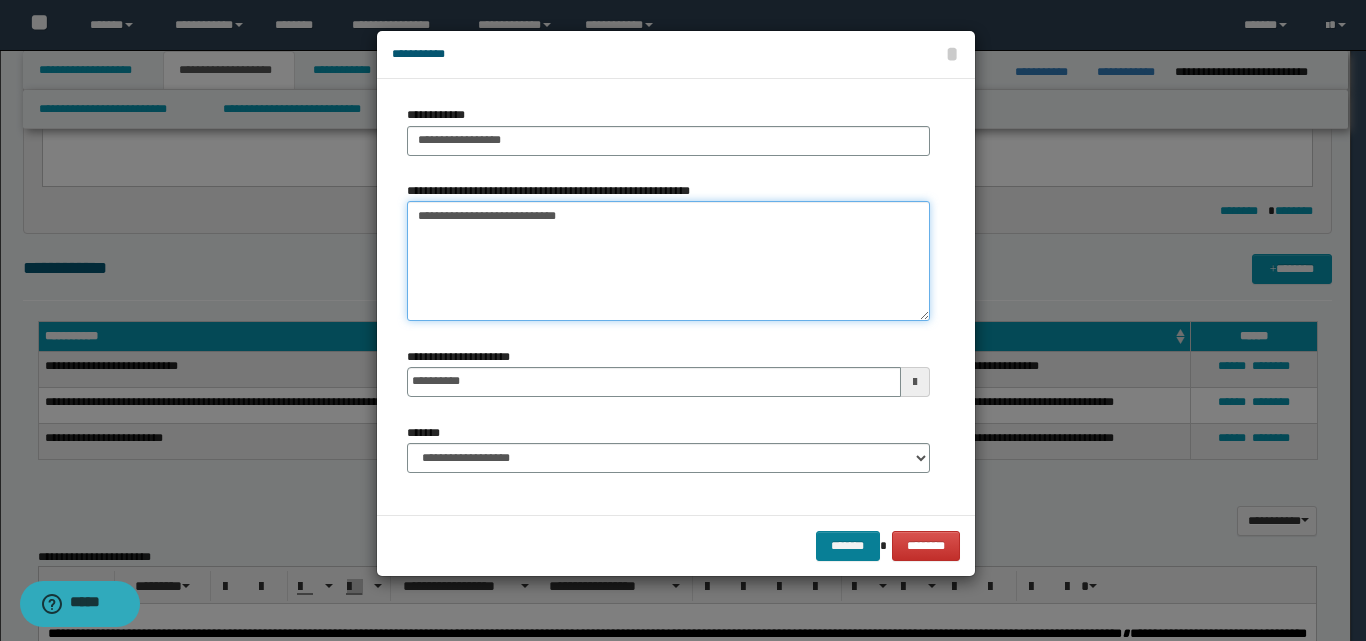 type on "**********" 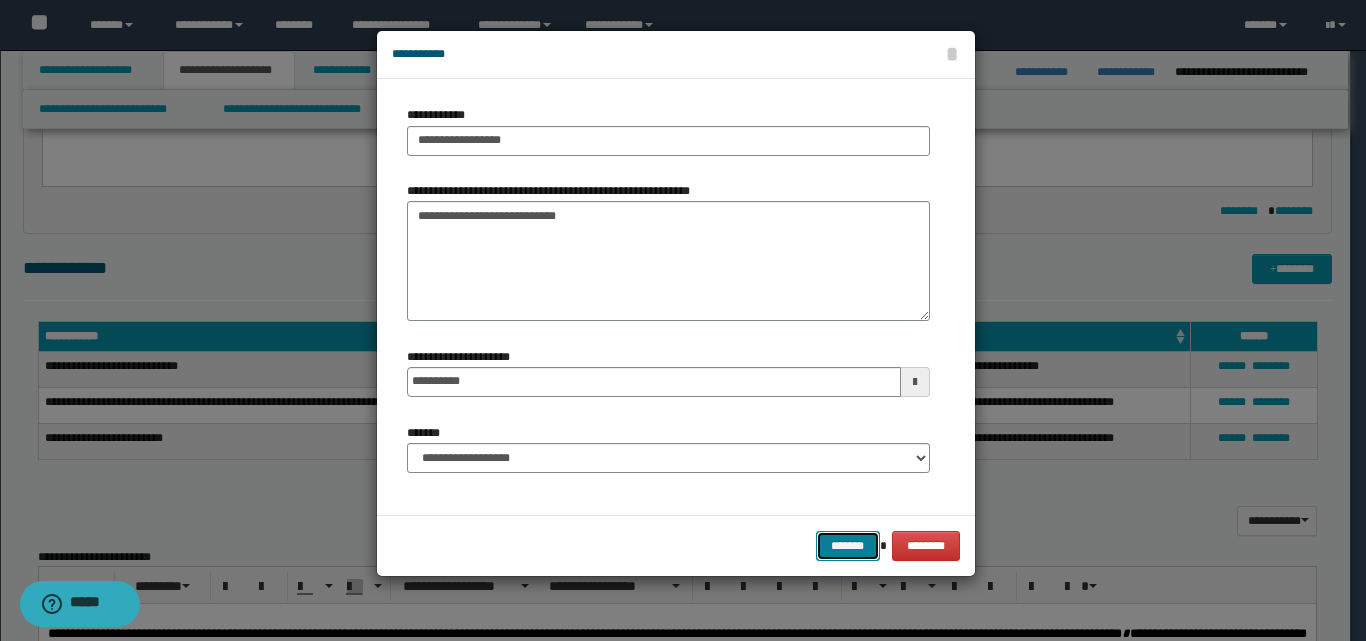 click on "*******" at bounding box center [848, 546] 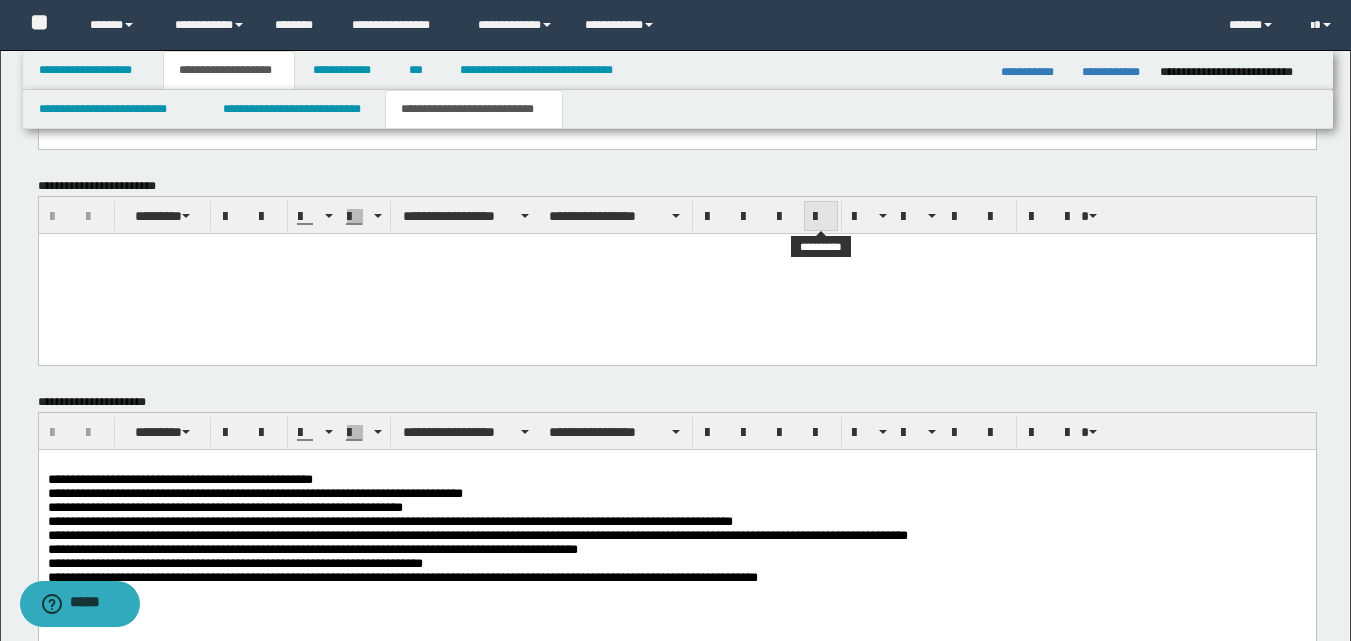 scroll, scrollTop: 1200, scrollLeft: 0, axis: vertical 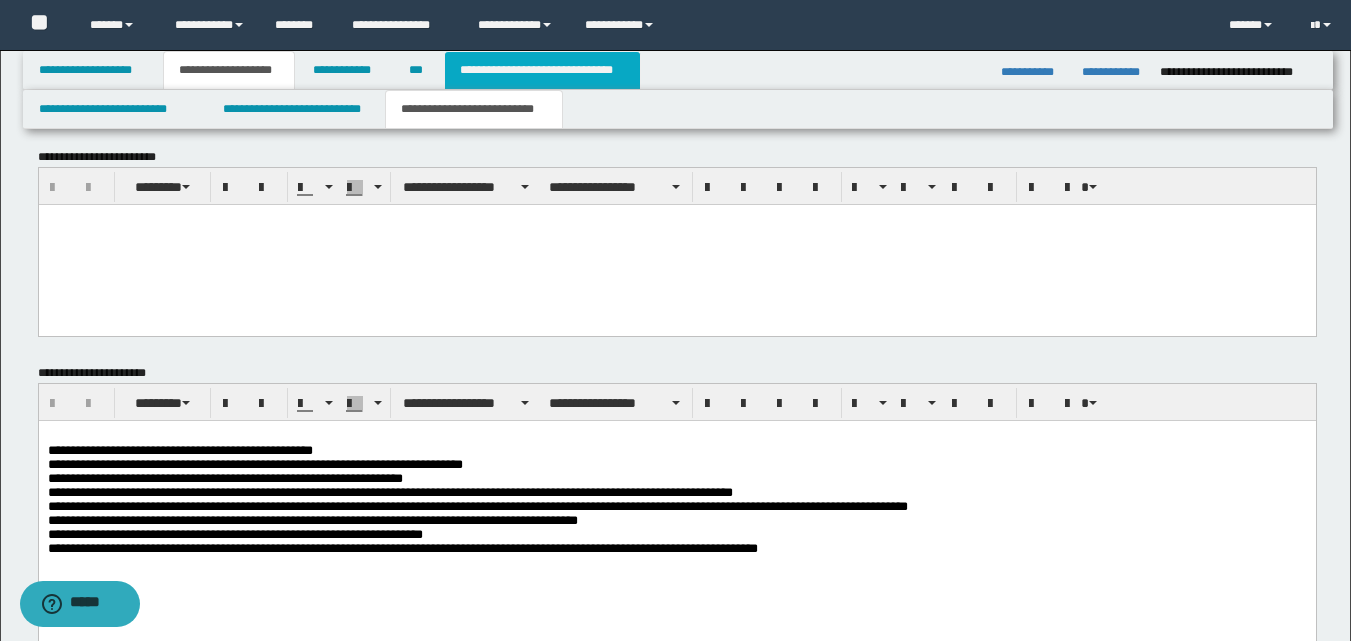 click on "**********" at bounding box center (542, 70) 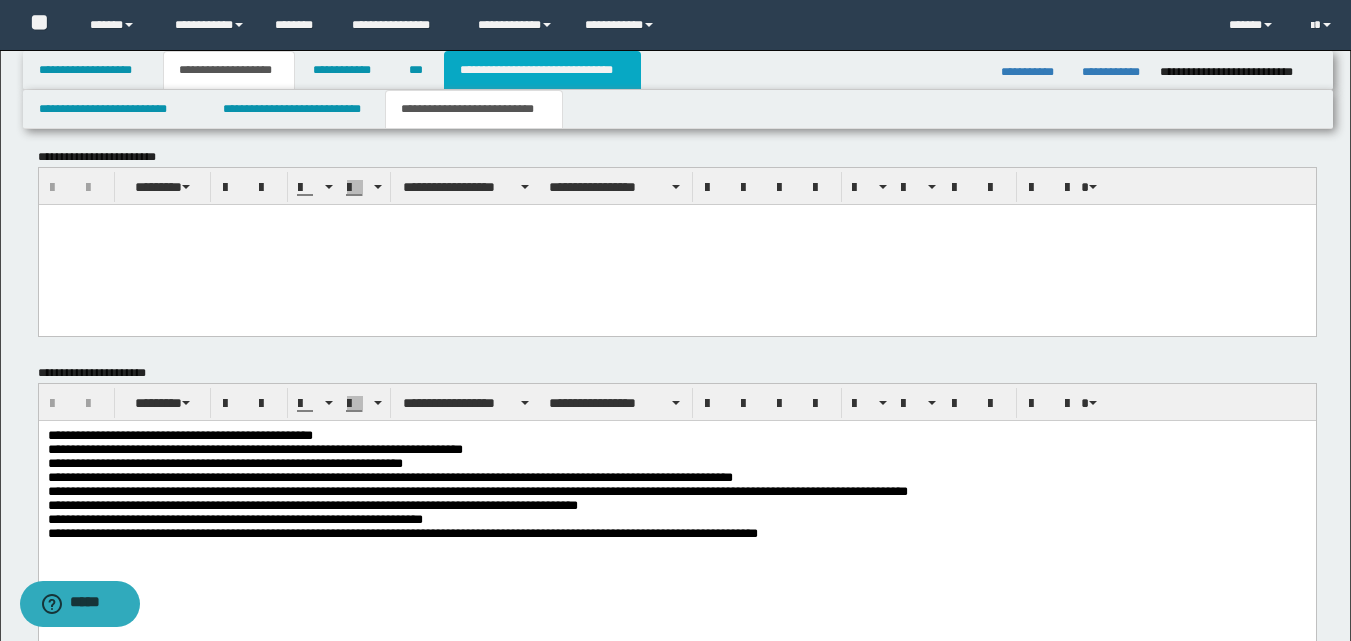 scroll, scrollTop: 1169, scrollLeft: 0, axis: vertical 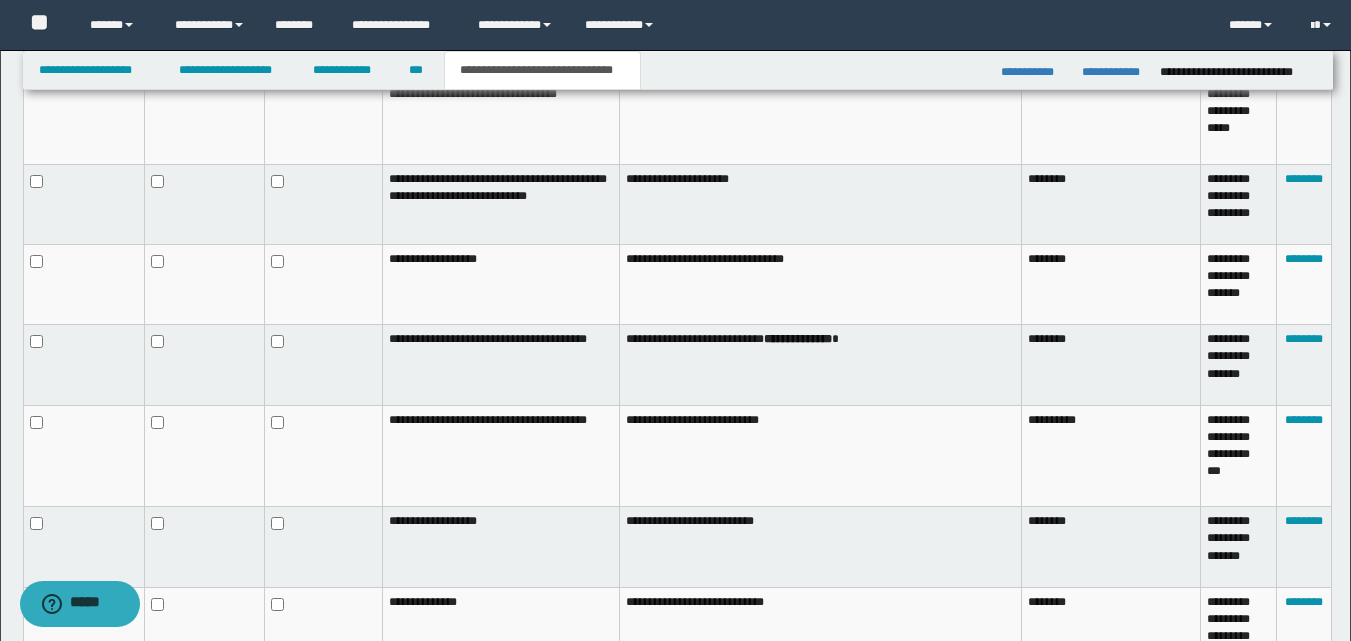 click at bounding box center [323, 456] 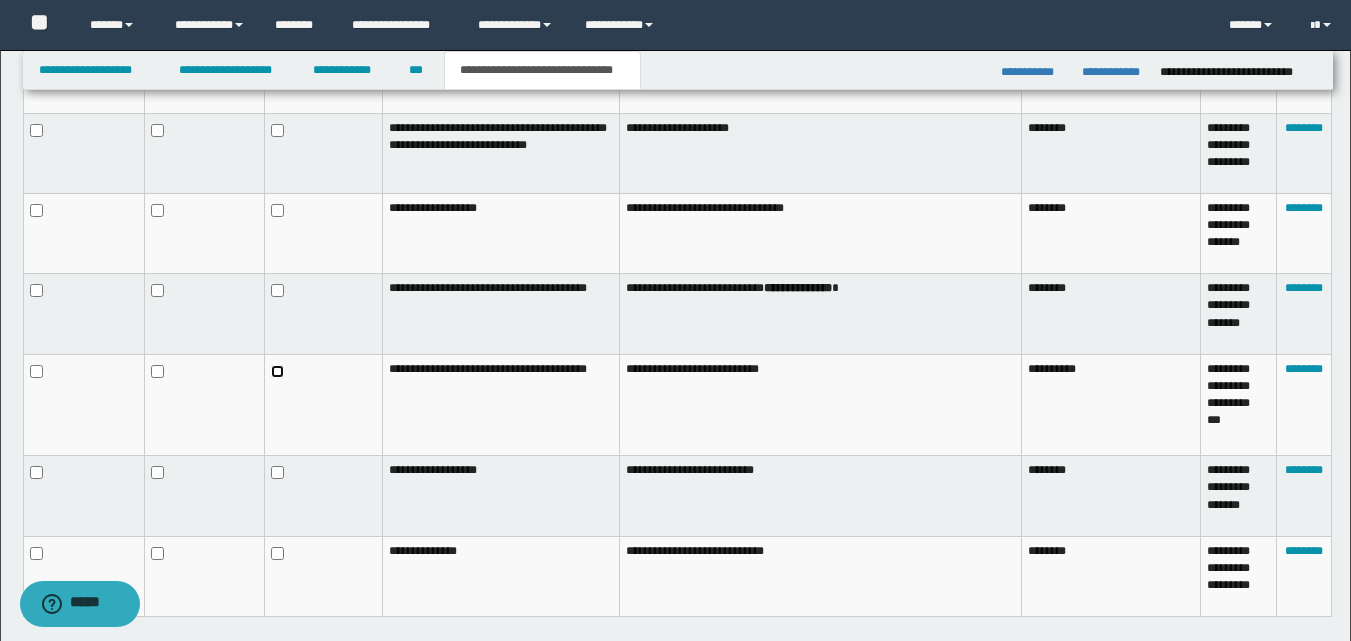 scroll, scrollTop: 1201, scrollLeft: 0, axis: vertical 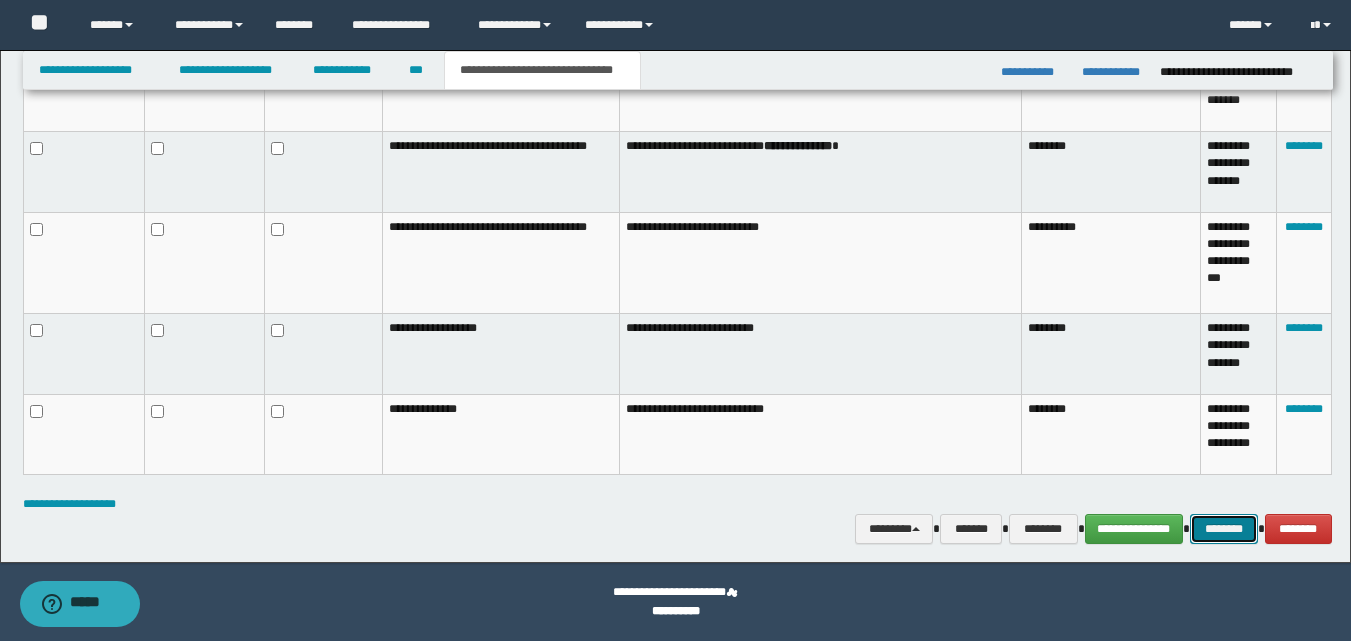 click on "********" at bounding box center (1224, 529) 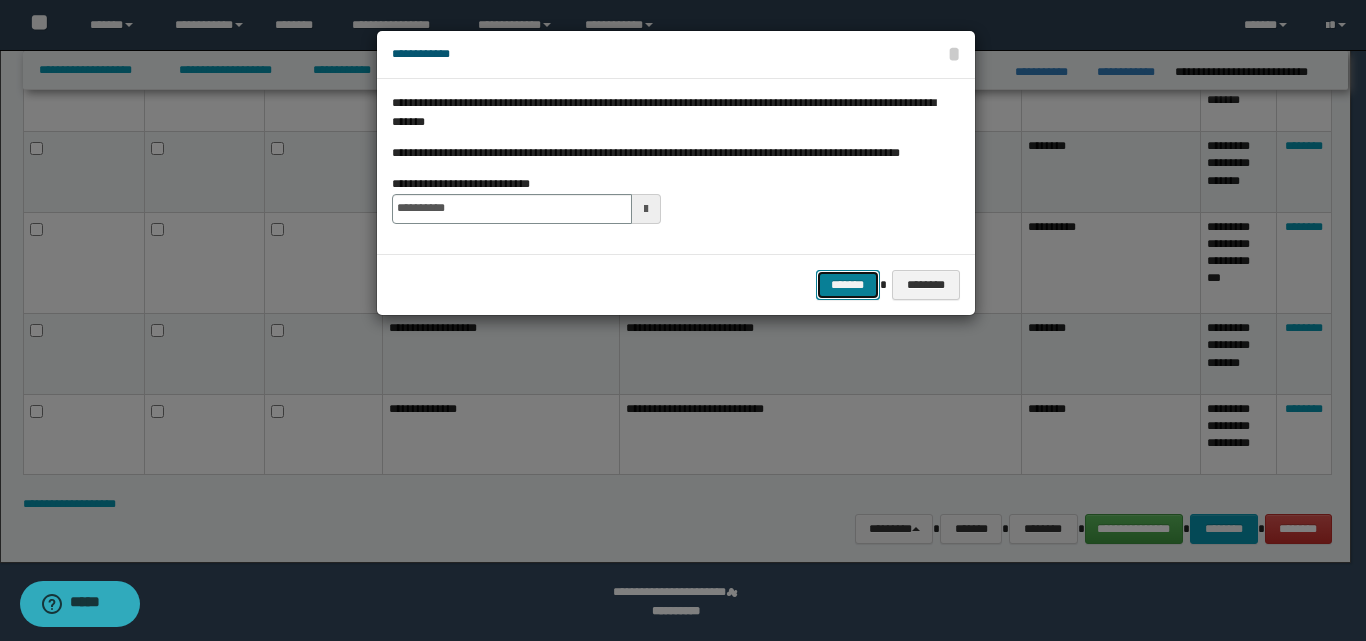 click on "*******" at bounding box center (848, 285) 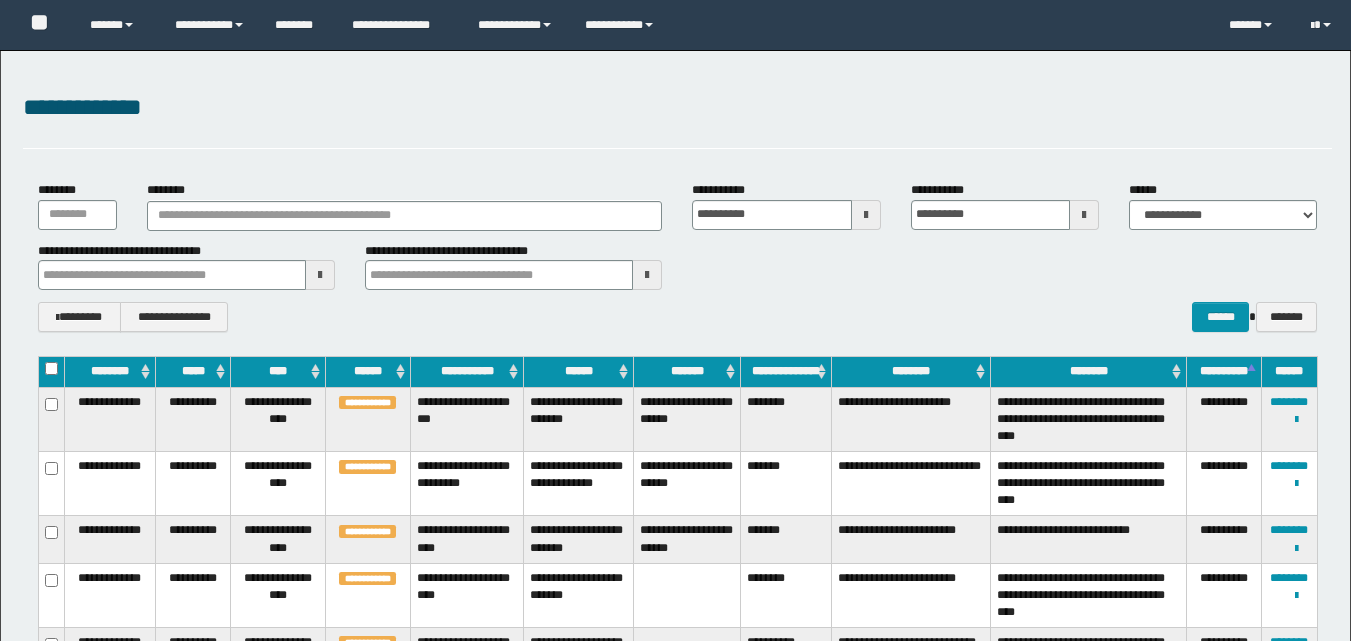 scroll, scrollTop: 396, scrollLeft: 0, axis: vertical 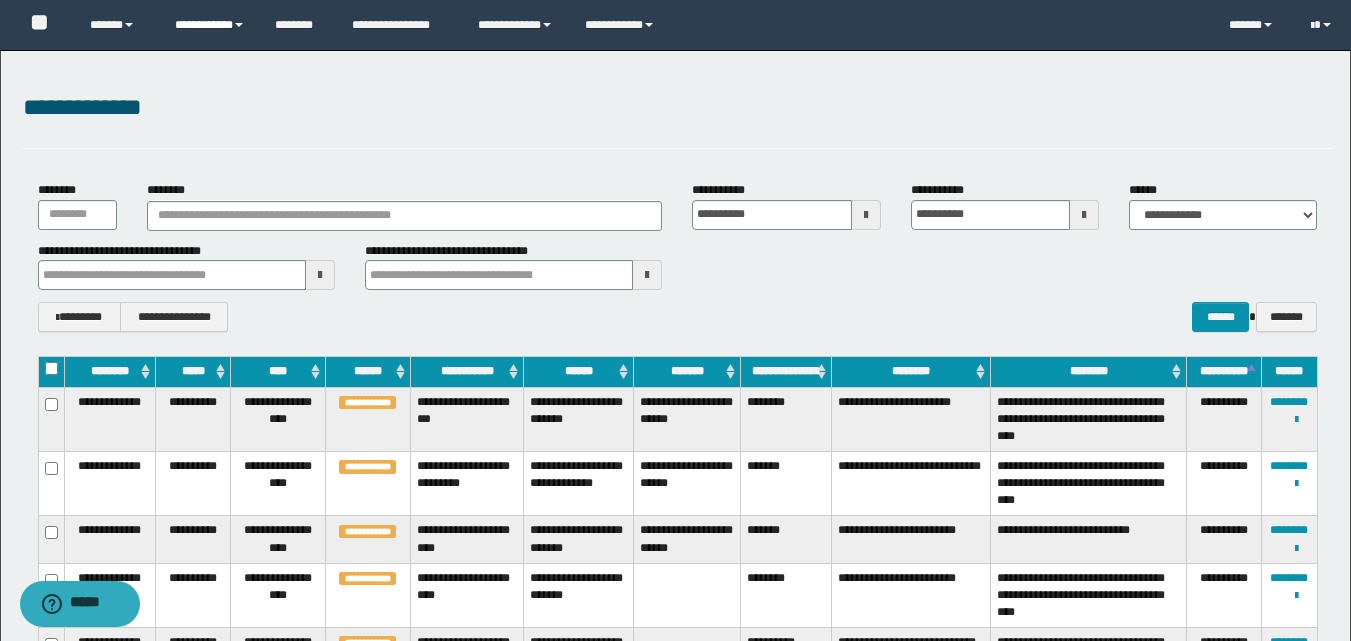 drag, startPoint x: 211, startPoint y: 33, endPoint x: 206, endPoint y: 56, distance: 23.537205 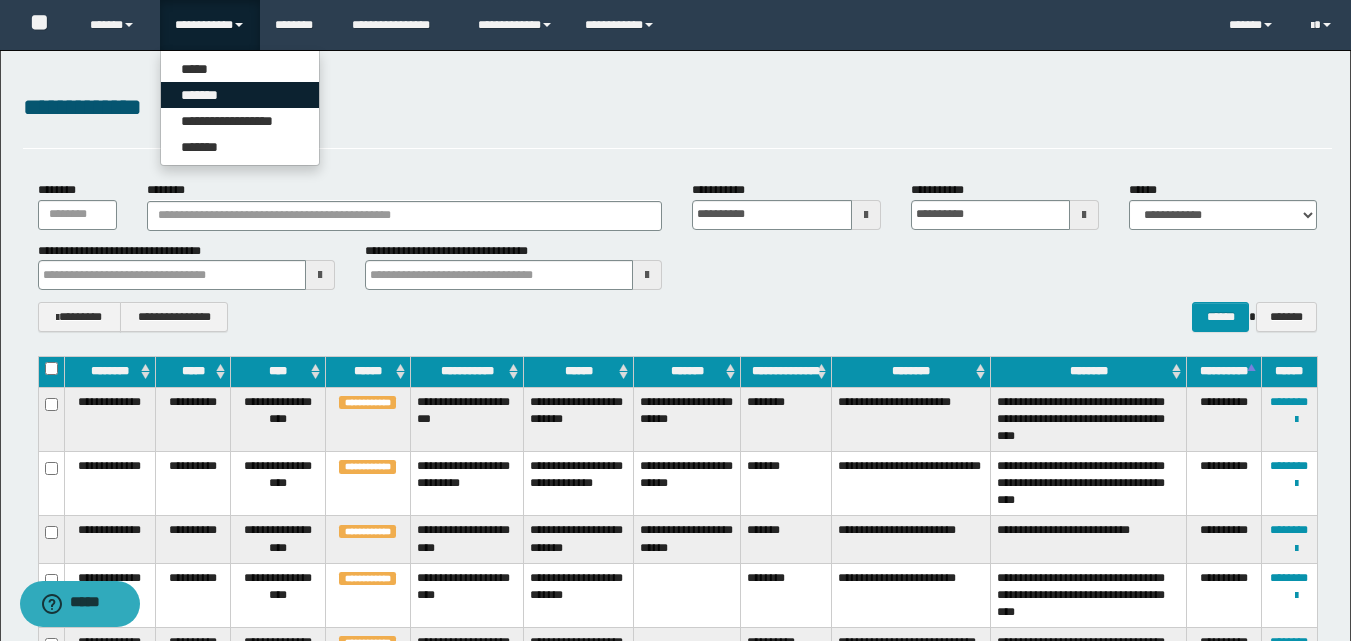 click on "*******" at bounding box center (240, 95) 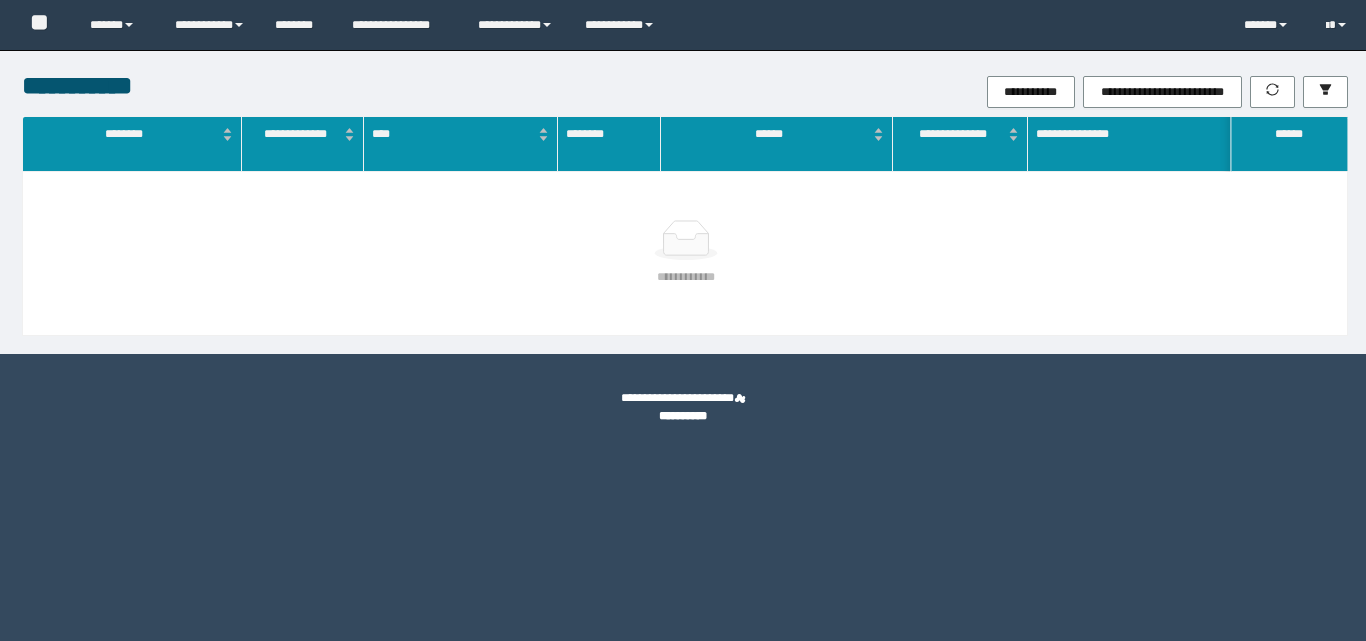 scroll, scrollTop: 0, scrollLeft: 0, axis: both 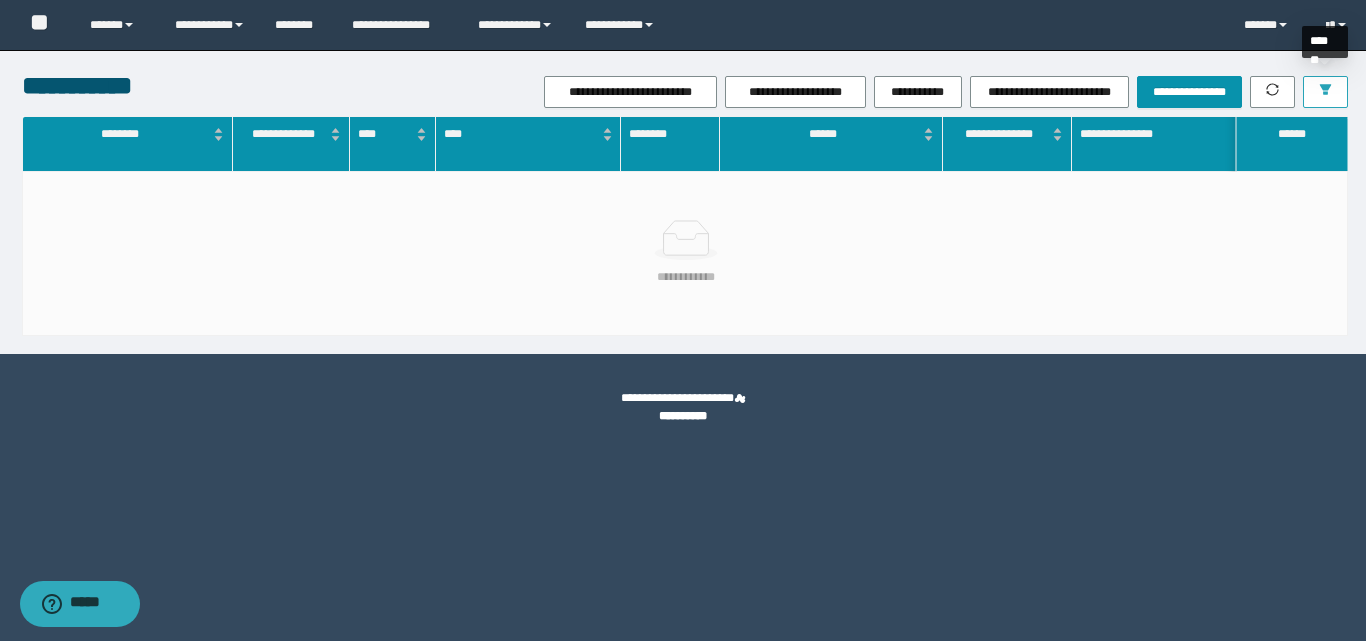 click at bounding box center (1325, 92) 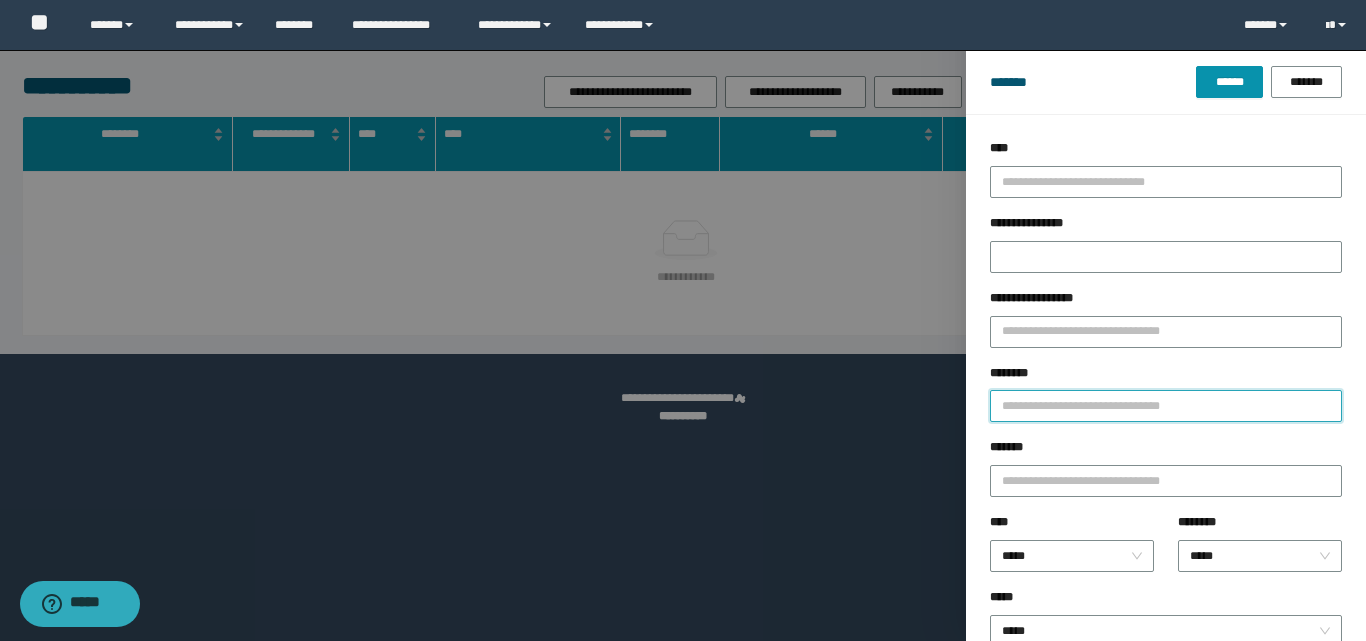 drag, startPoint x: 1012, startPoint y: 404, endPoint x: 1030, endPoint y: 406, distance: 18.110771 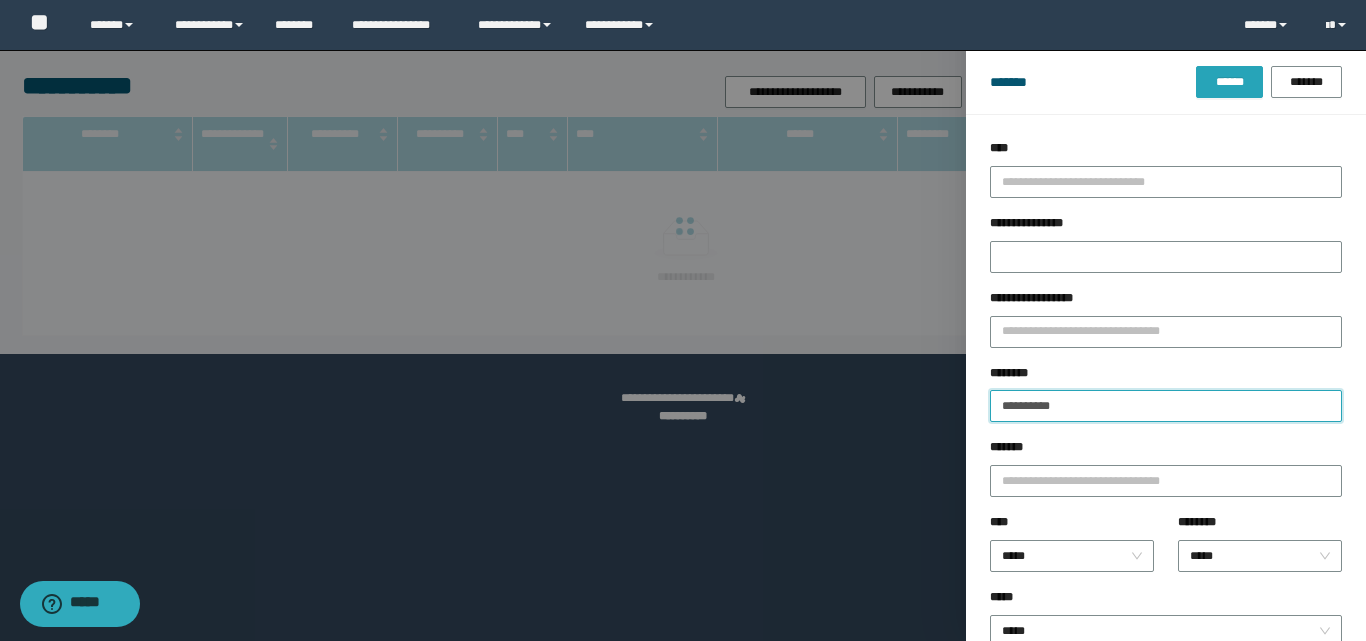 type on "**********" 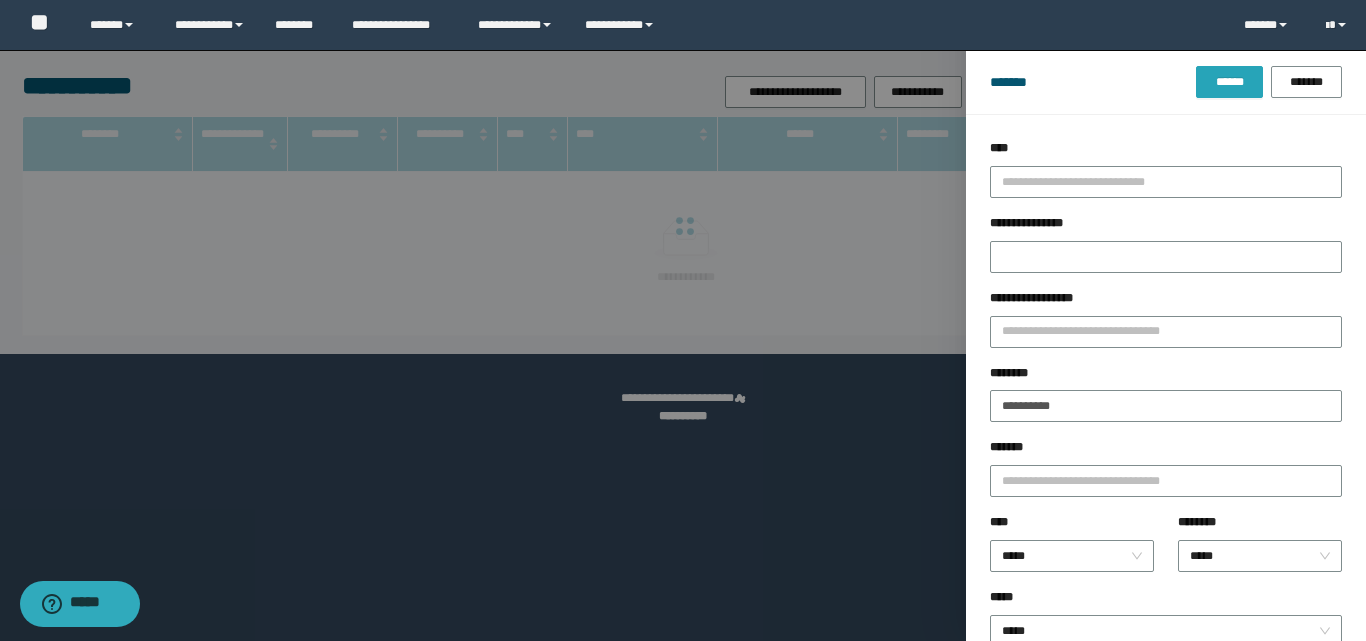 click on "******" at bounding box center (1229, 82) 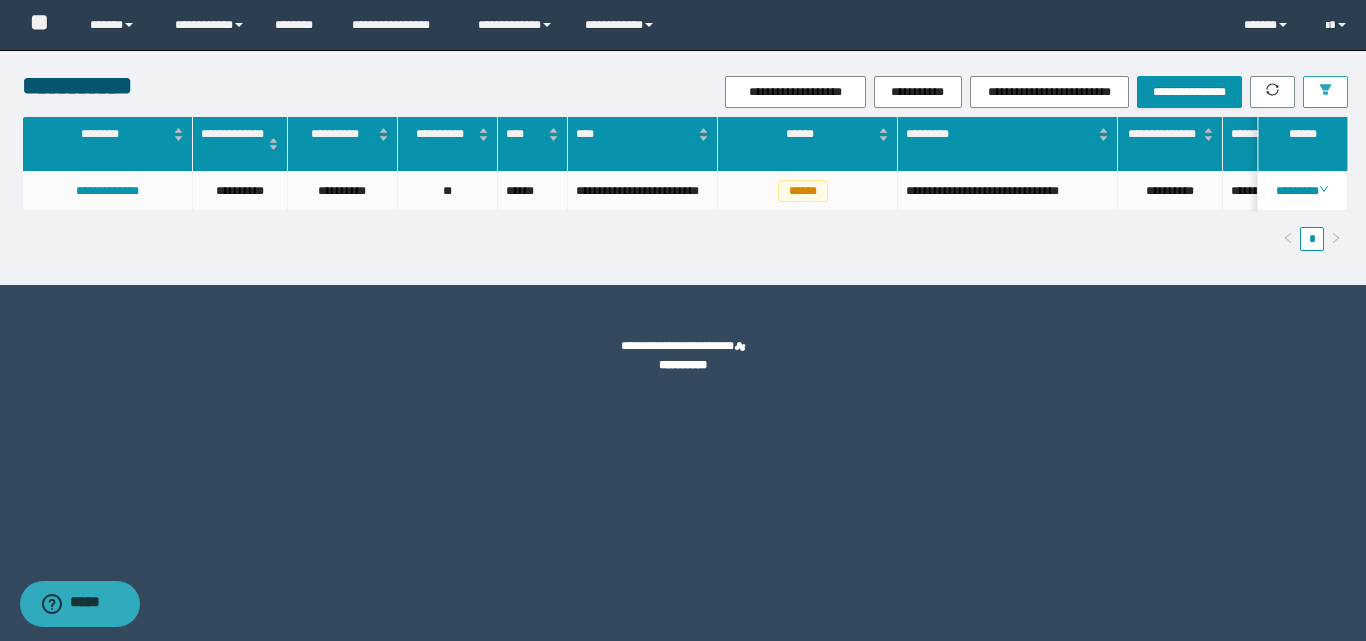 type 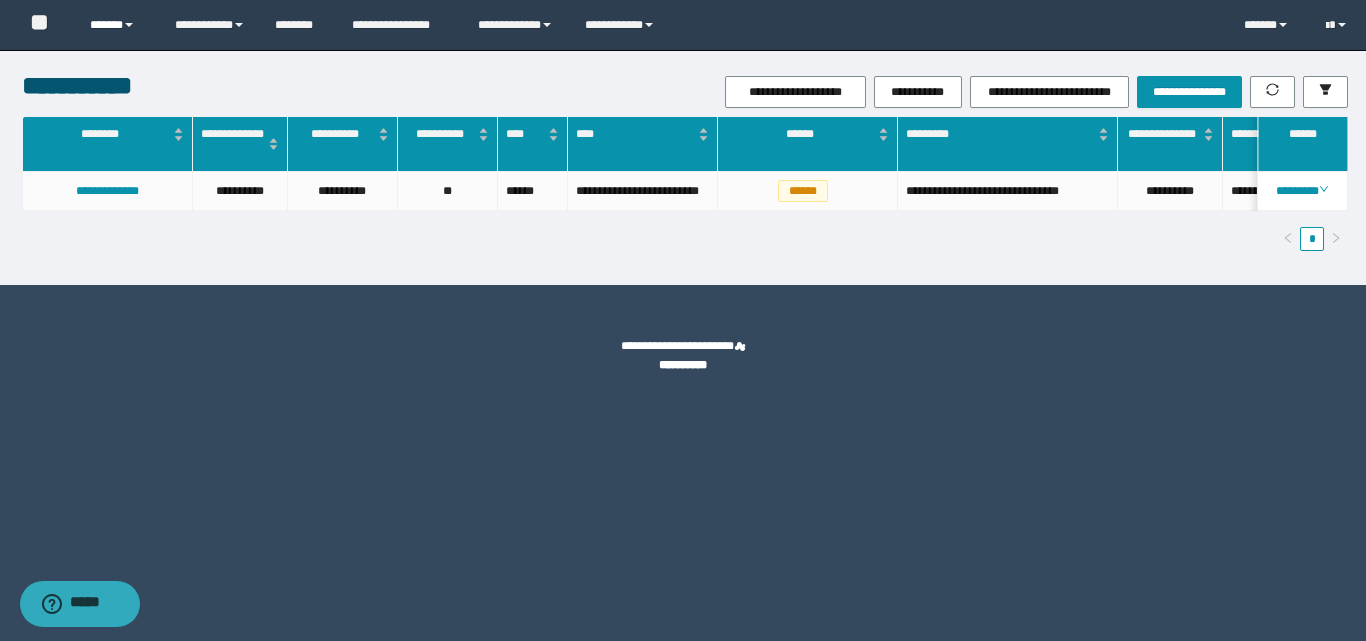 click on "******" at bounding box center (117, 25) 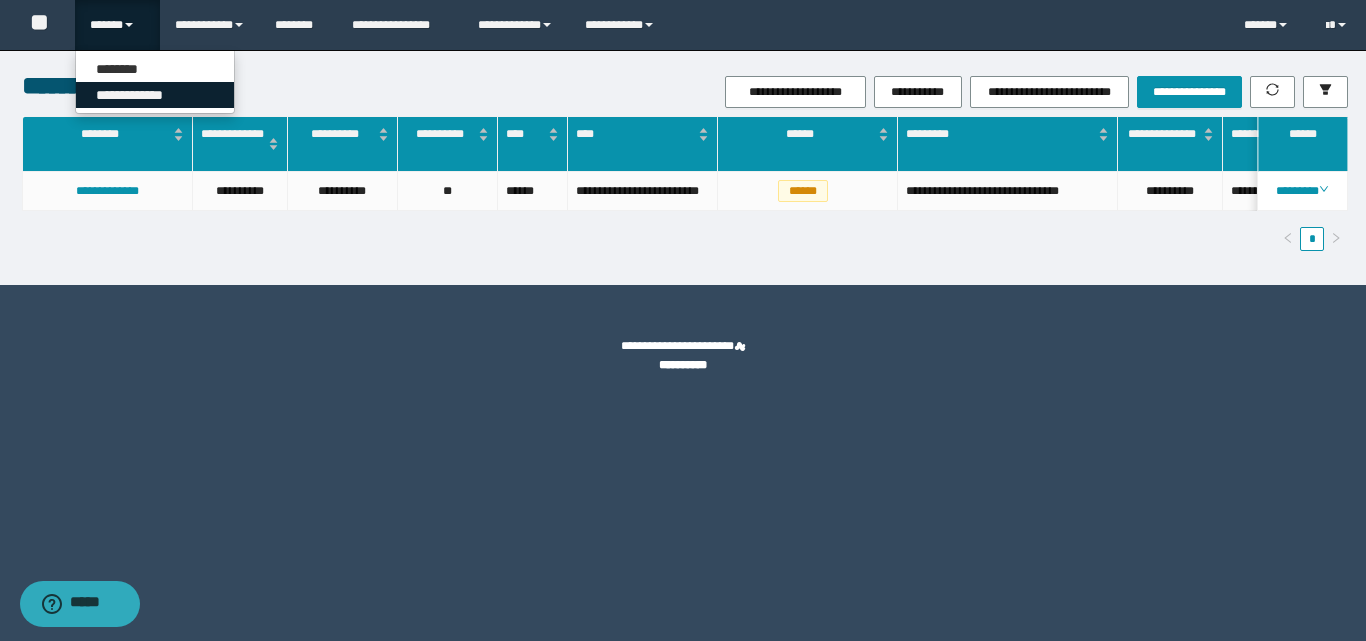 drag, startPoint x: 105, startPoint y: 93, endPoint x: 134, endPoint y: 104, distance: 31.016125 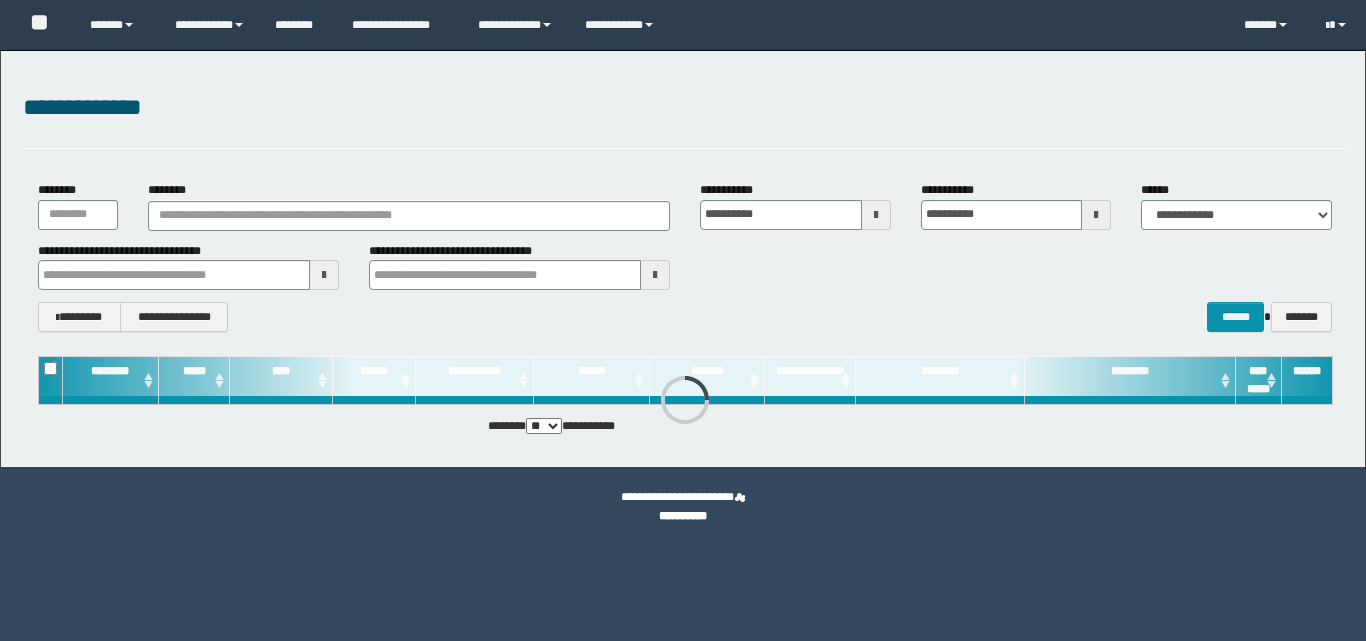scroll, scrollTop: 0, scrollLeft: 0, axis: both 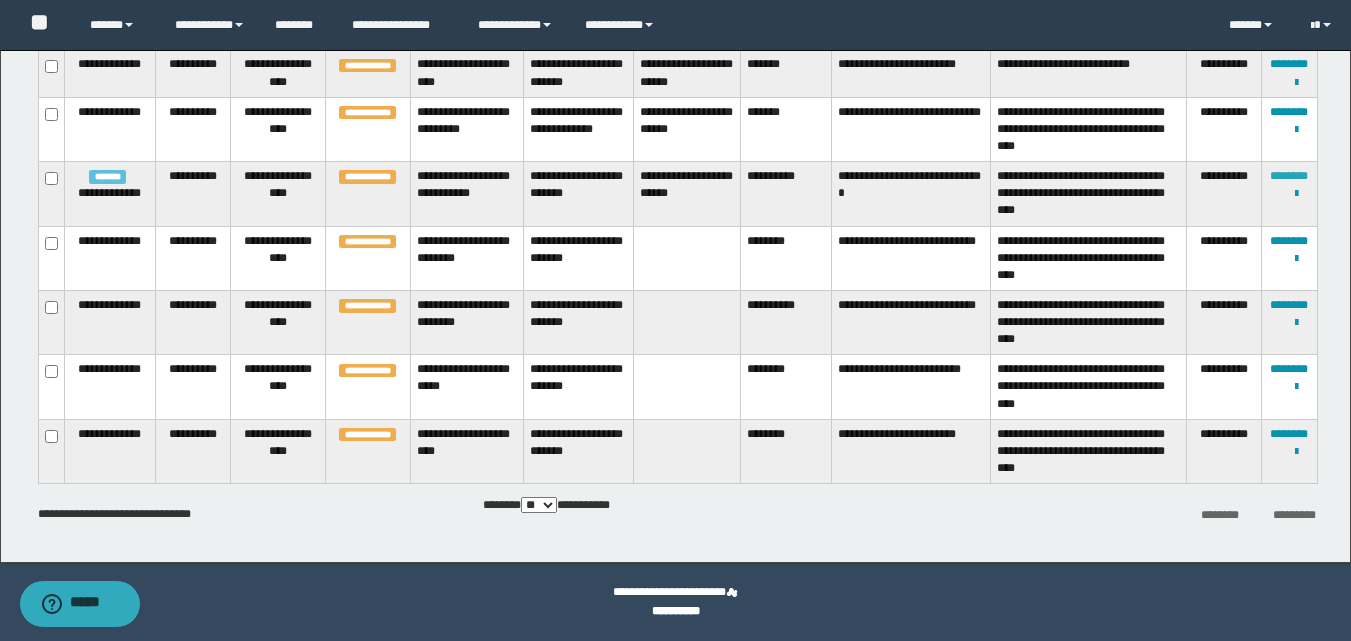 click on "********" at bounding box center [1289, 176] 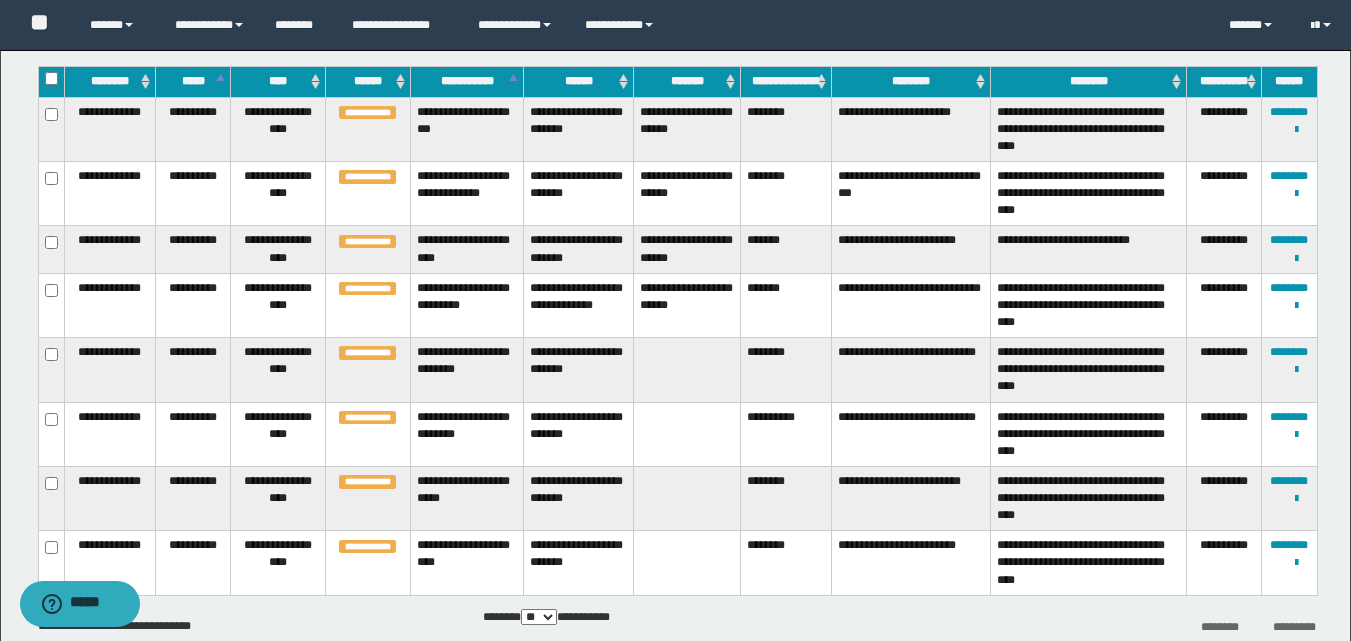 scroll, scrollTop: 325, scrollLeft: 0, axis: vertical 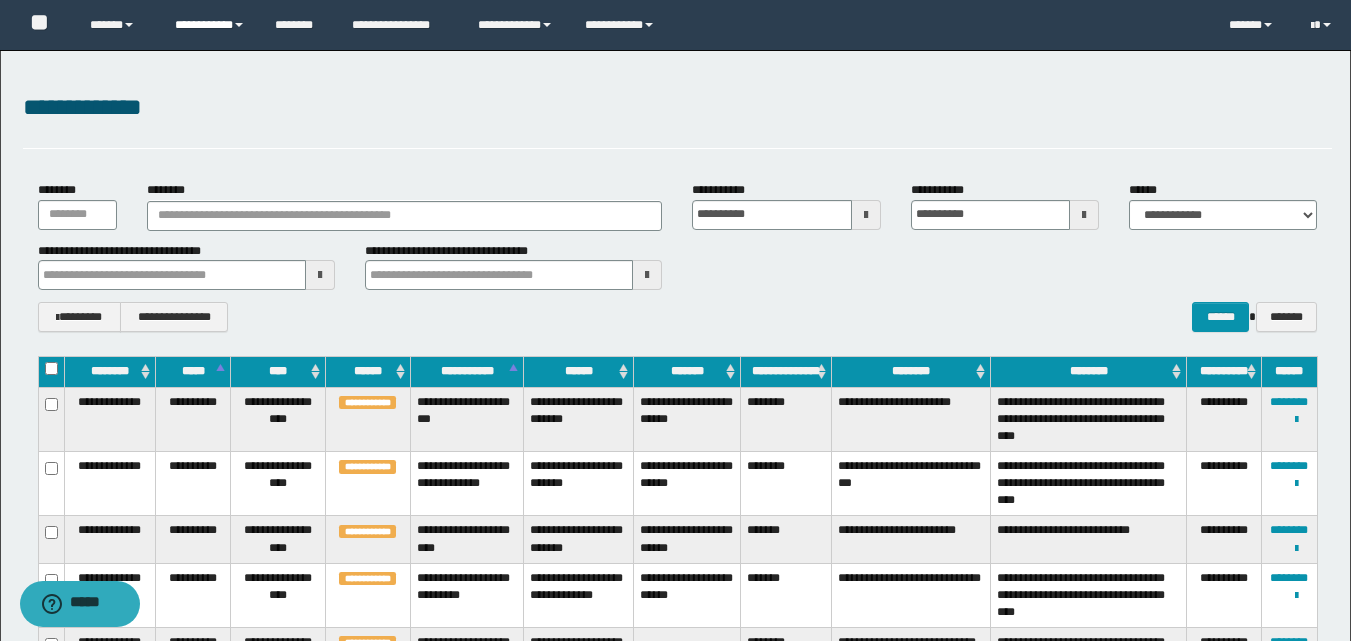 click on "**********" at bounding box center [210, 25] 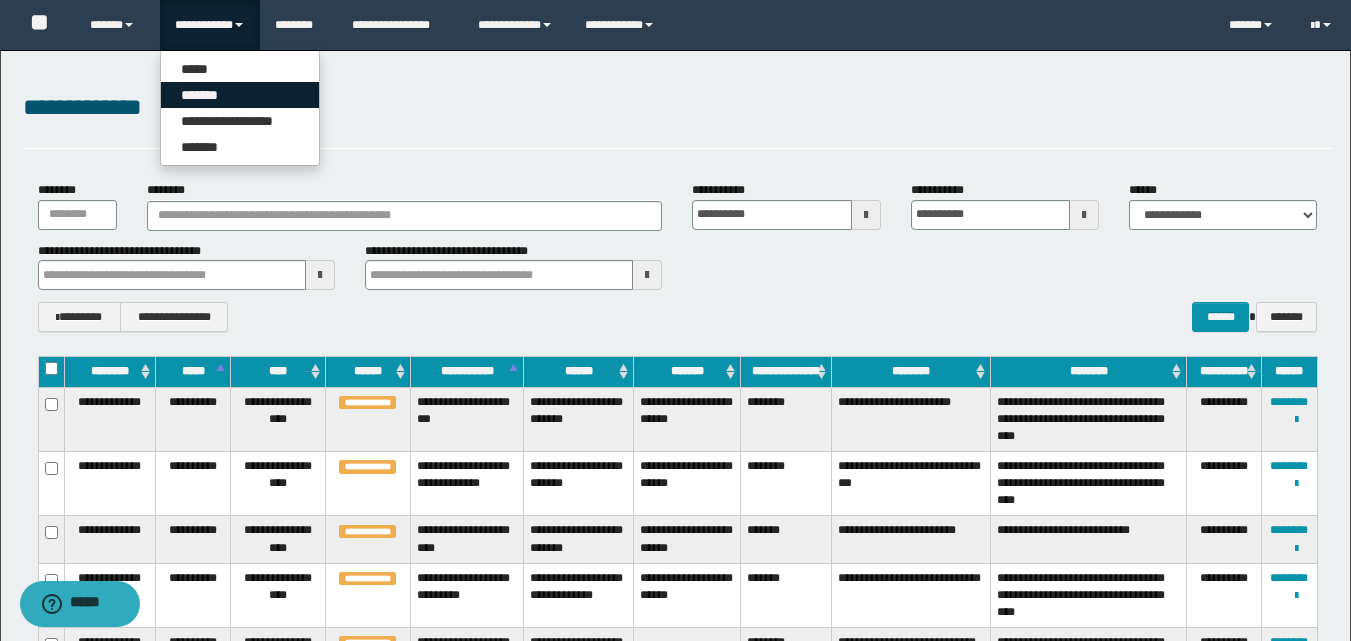 click on "*******" at bounding box center [240, 95] 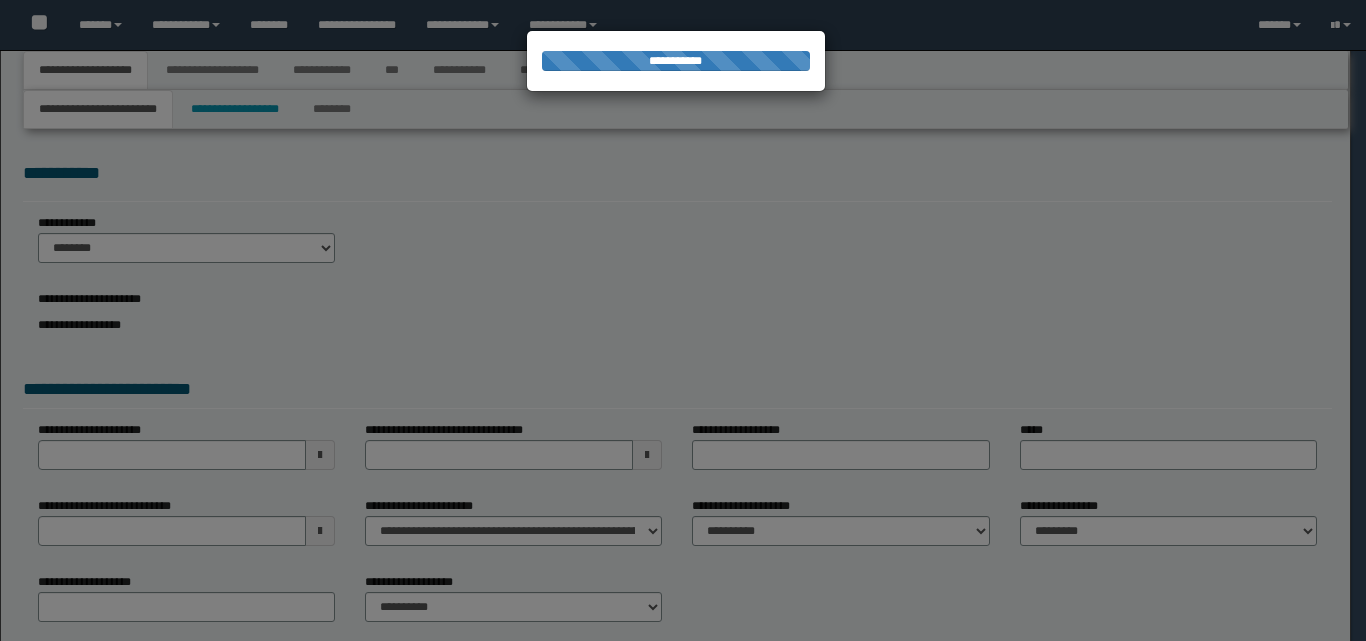 scroll, scrollTop: 0, scrollLeft: 0, axis: both 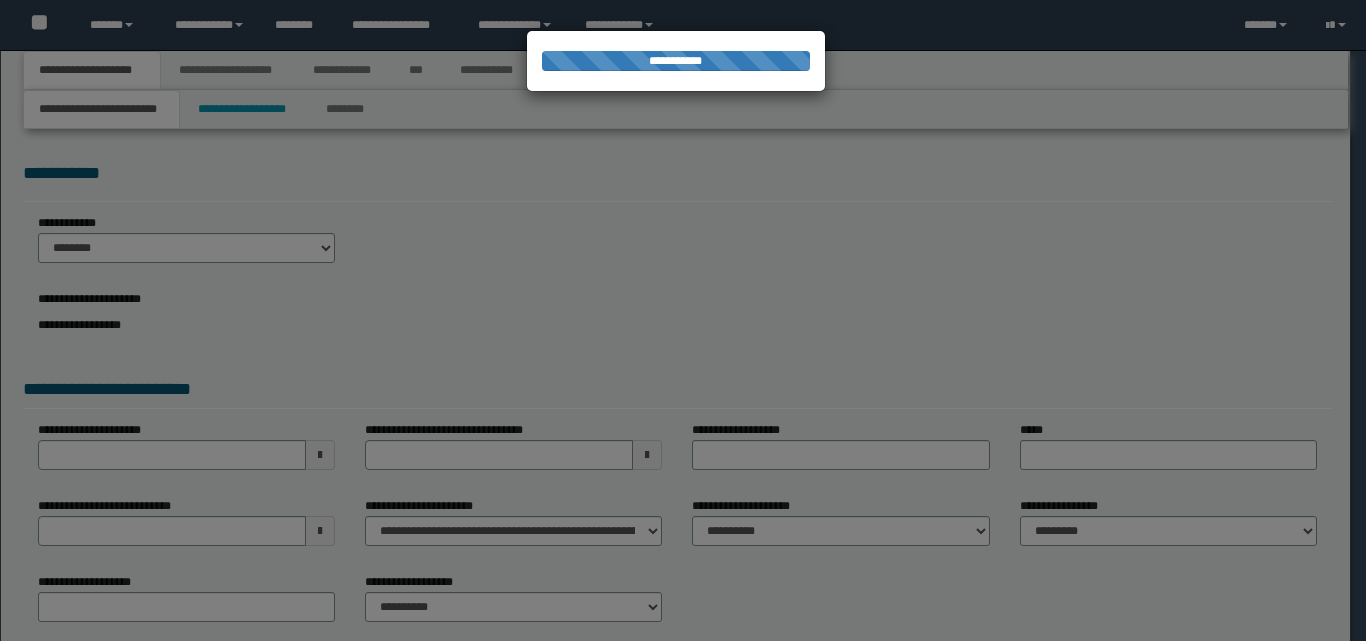 select on "*" 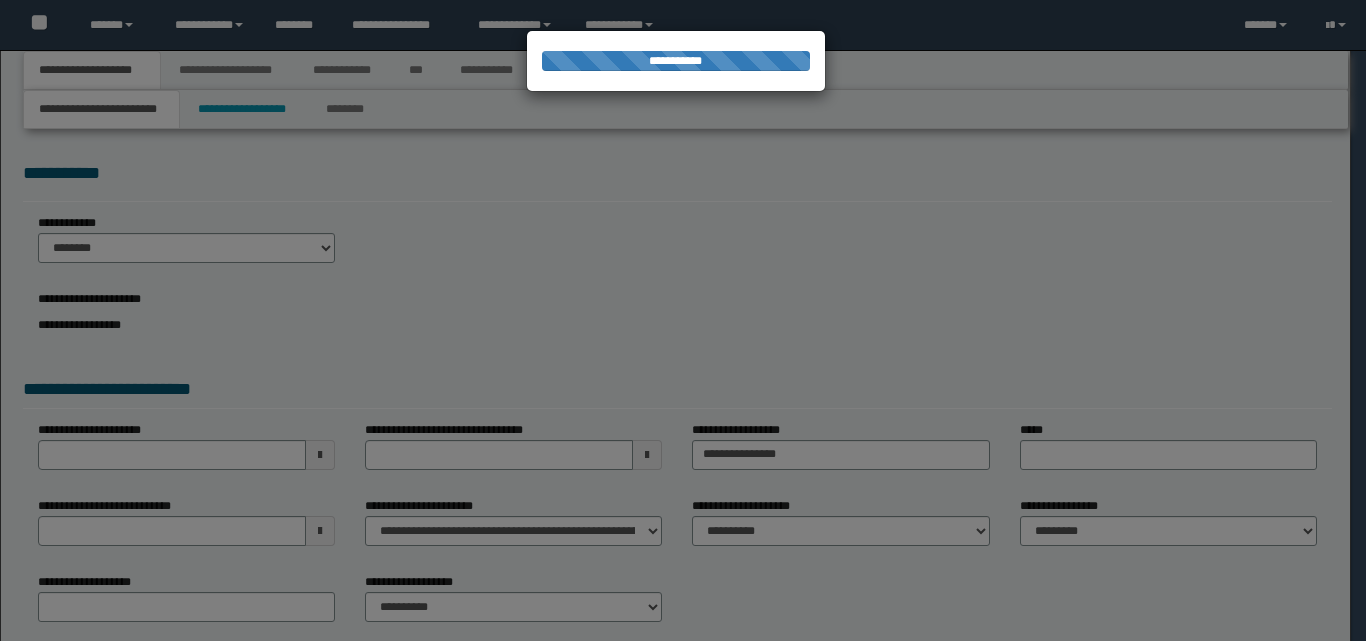 type on "**********" 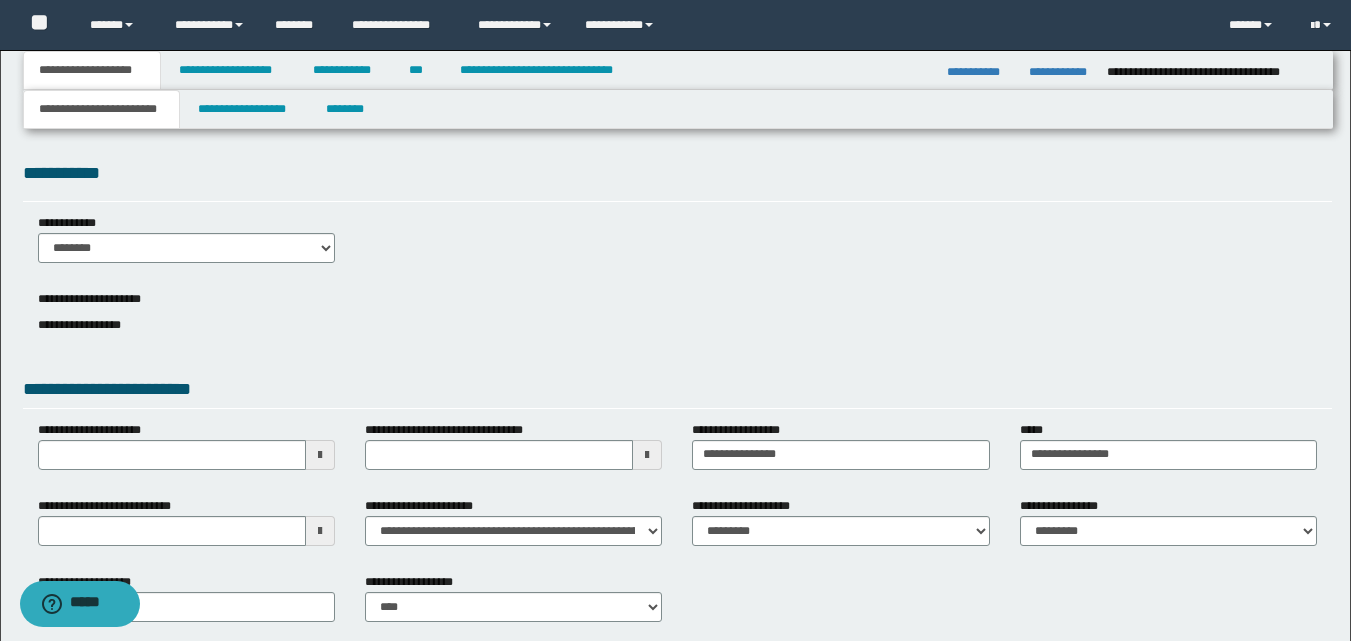 click at bounding box center (320, 531) 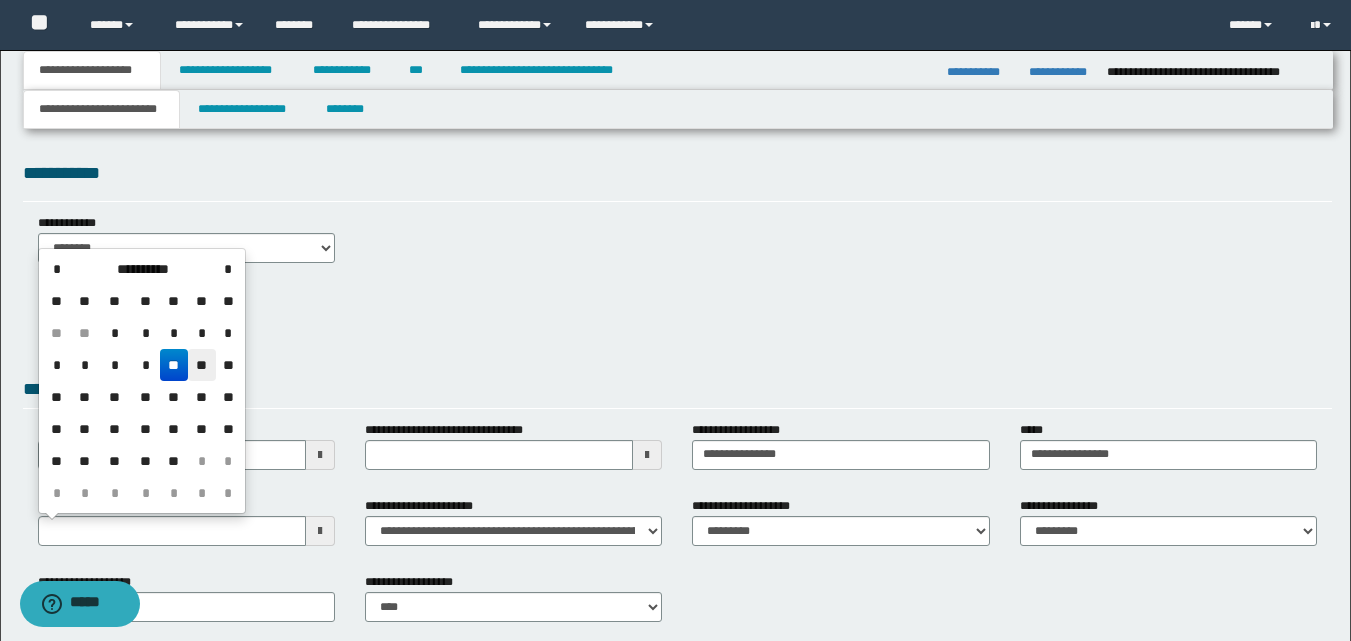 click on "**" at bounding box center [202, 365] 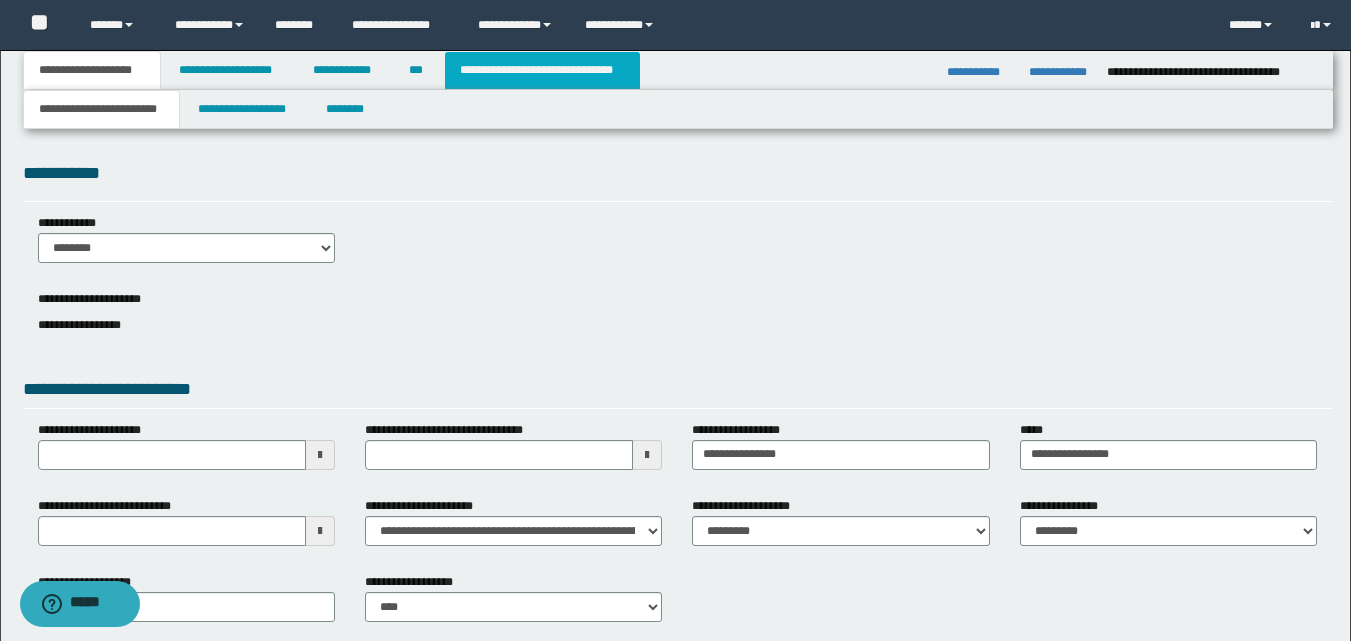 drag, startPoint x: 614, startPoint y: 67, endPoint x: 612, endPoint y: 80, distance: 13.152946 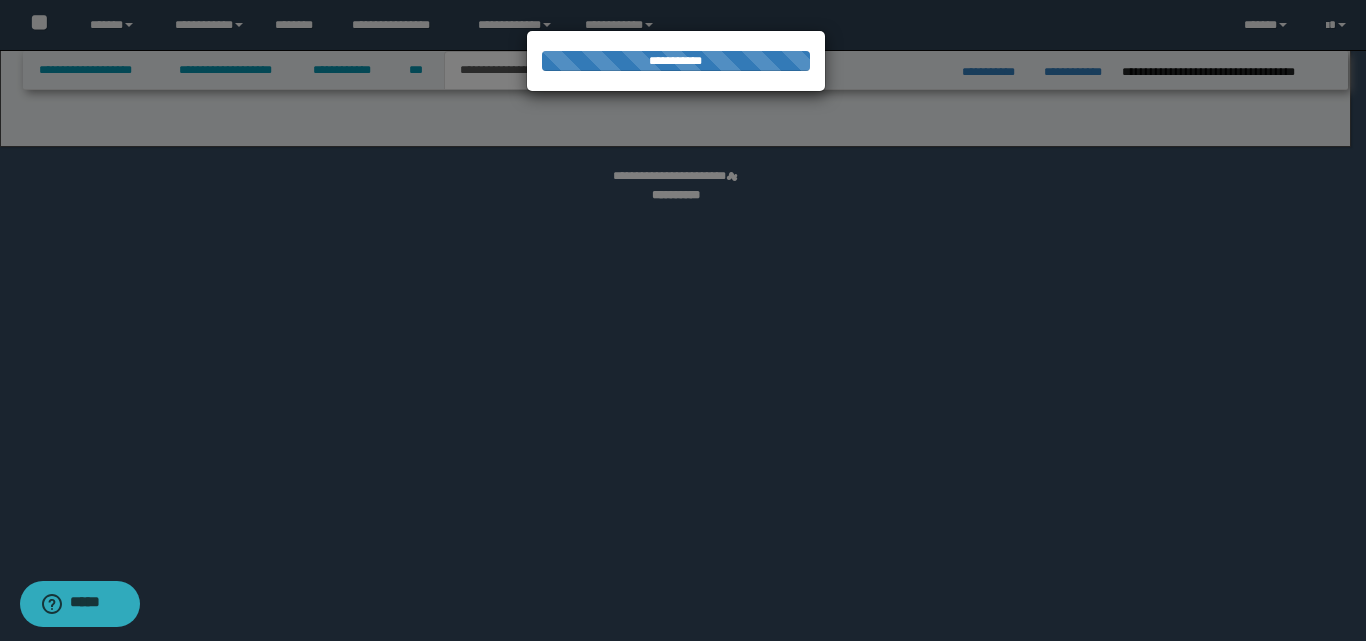 select on "*" 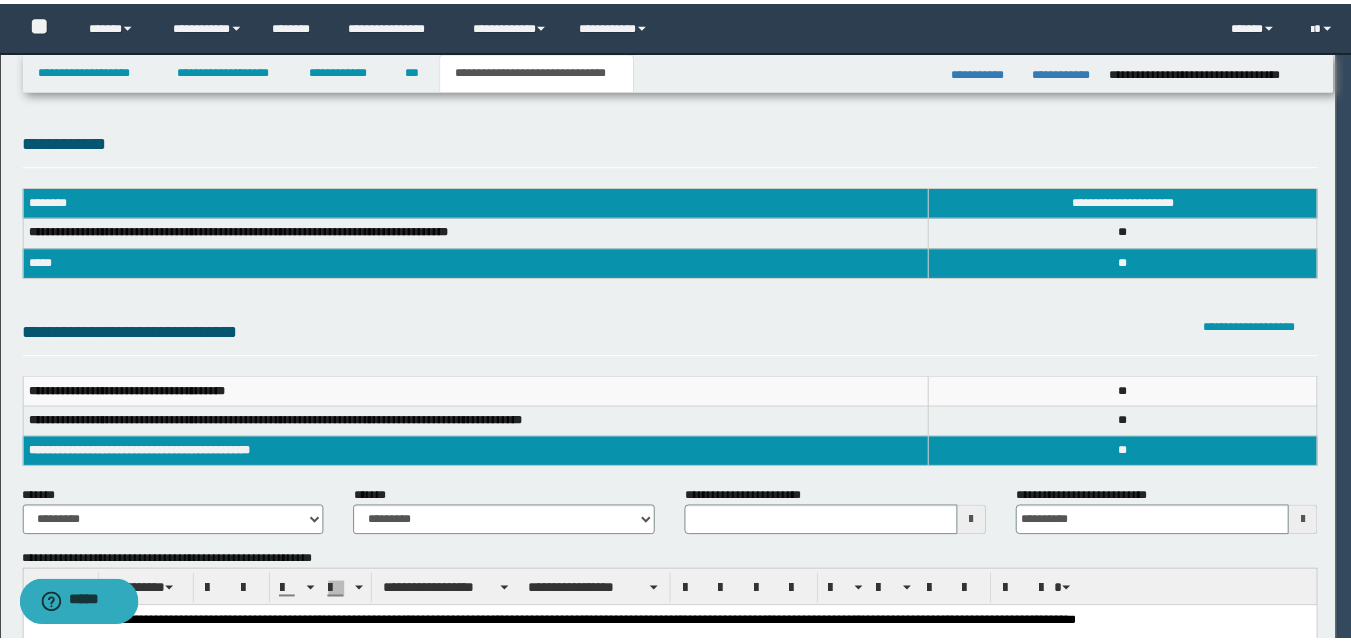 scroll, scrollTop: 0, scrollLeft: 0, axis: both 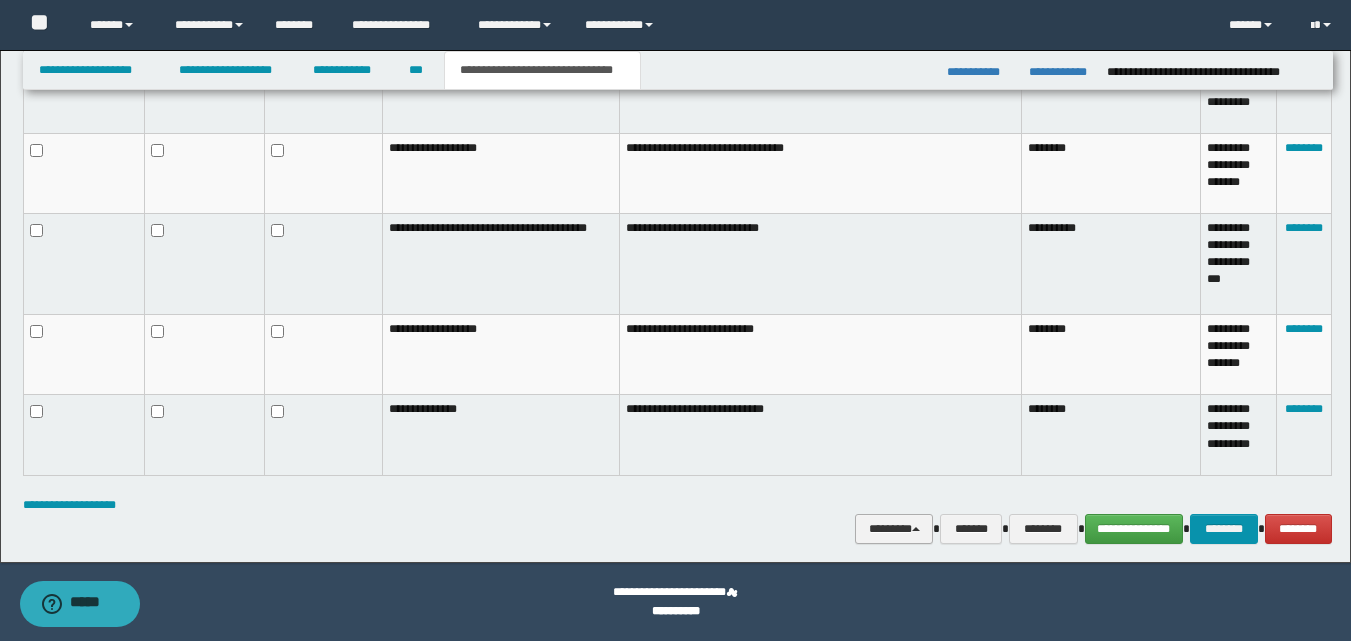 drag, startPoint x: 911, startPoint y: 543, endPoint x: 881, endPoint y: 524, distance: 35.510563 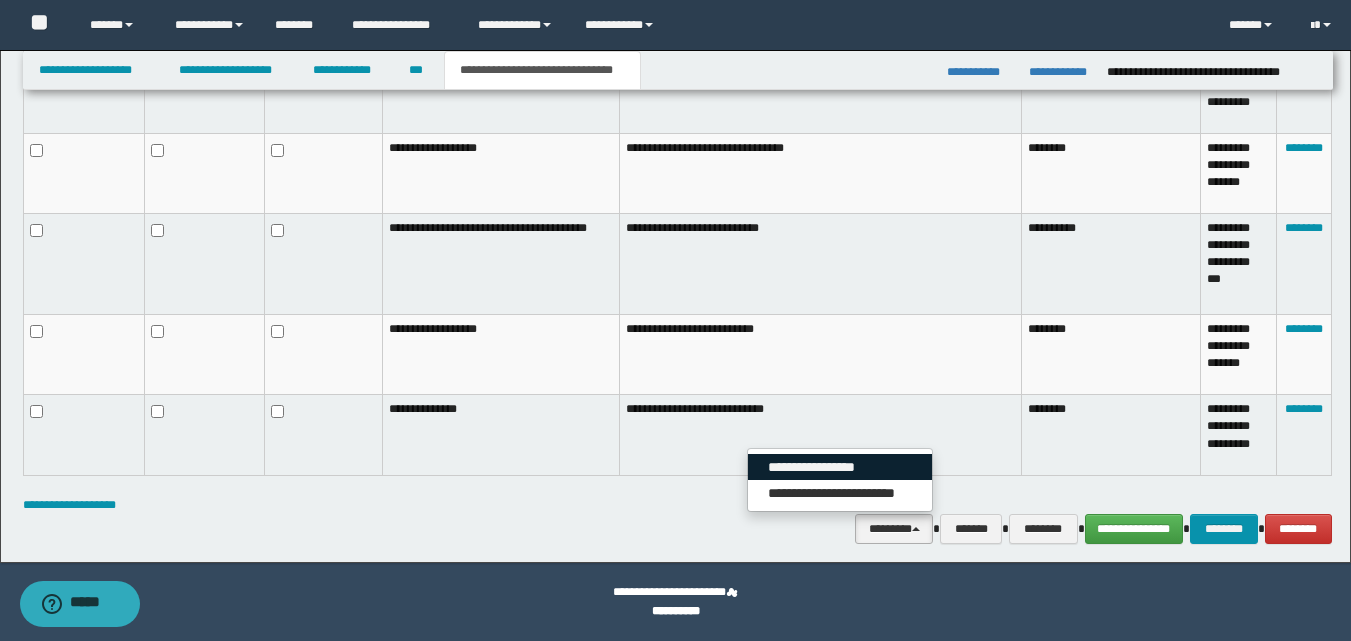 click on "**********" at bounding box center (840, 467) 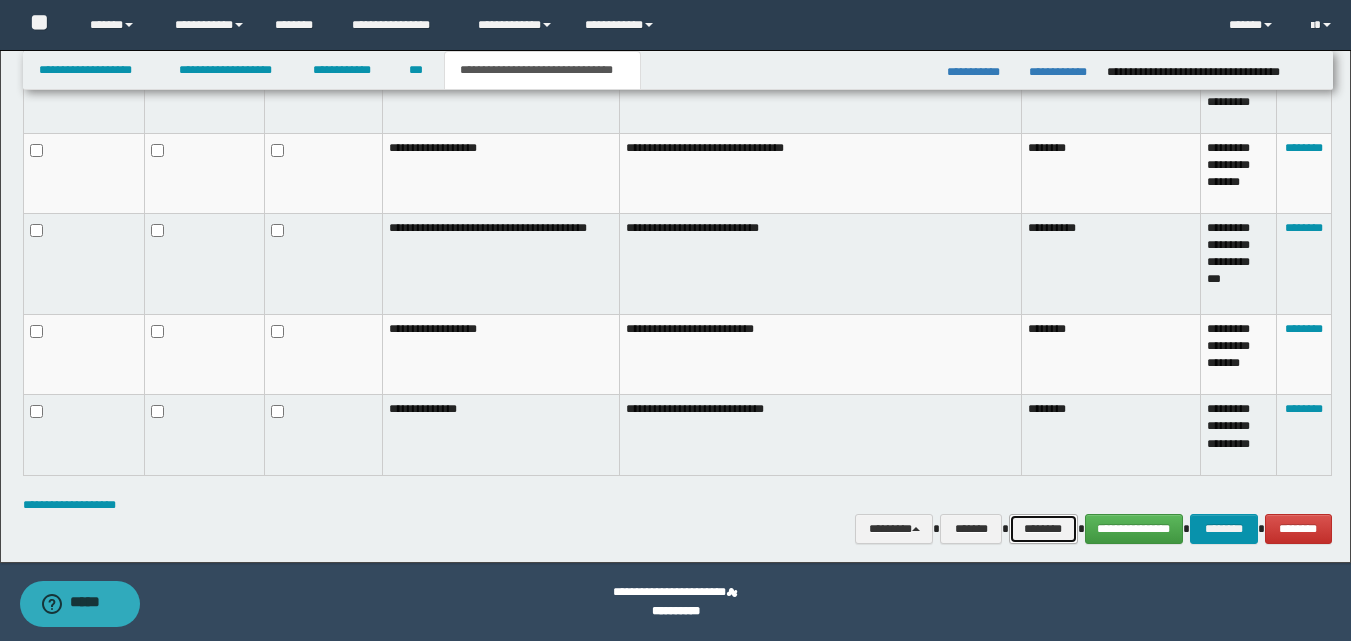 drag, startPoint x: 1062, startPoint y: 525, endPoint x: 906, endPoint y: 475, distance: 163.81697 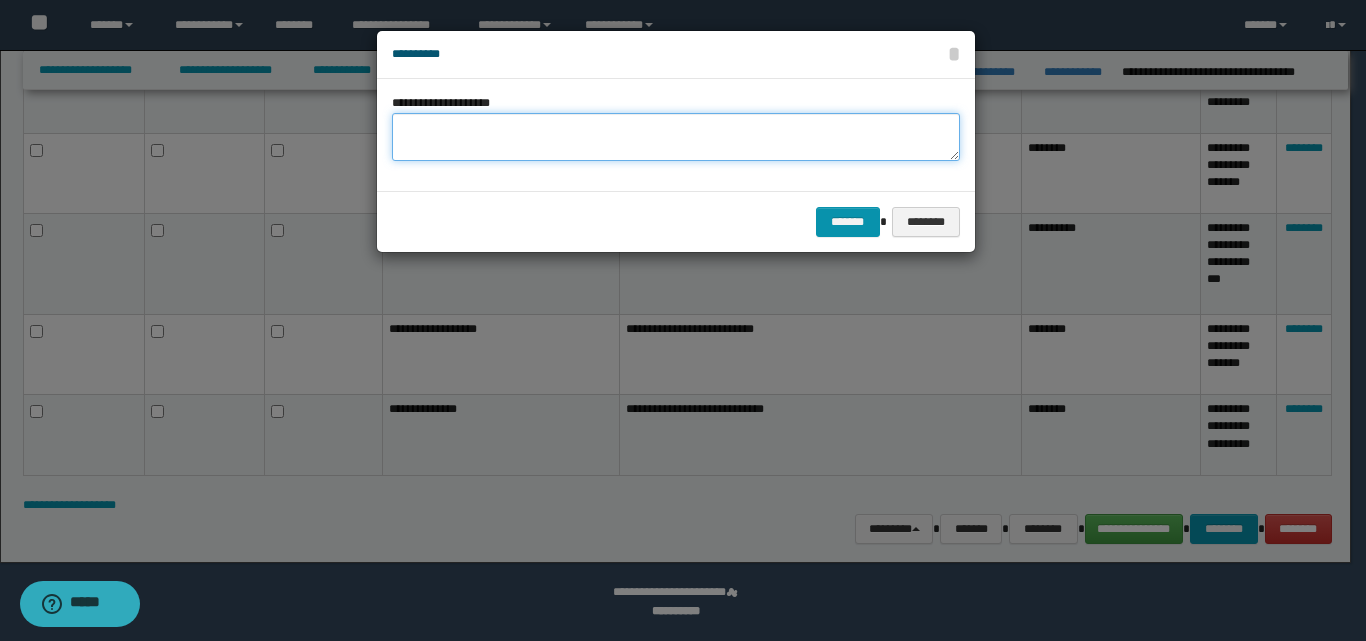 click on "**********" at bounding box center [676, 137] 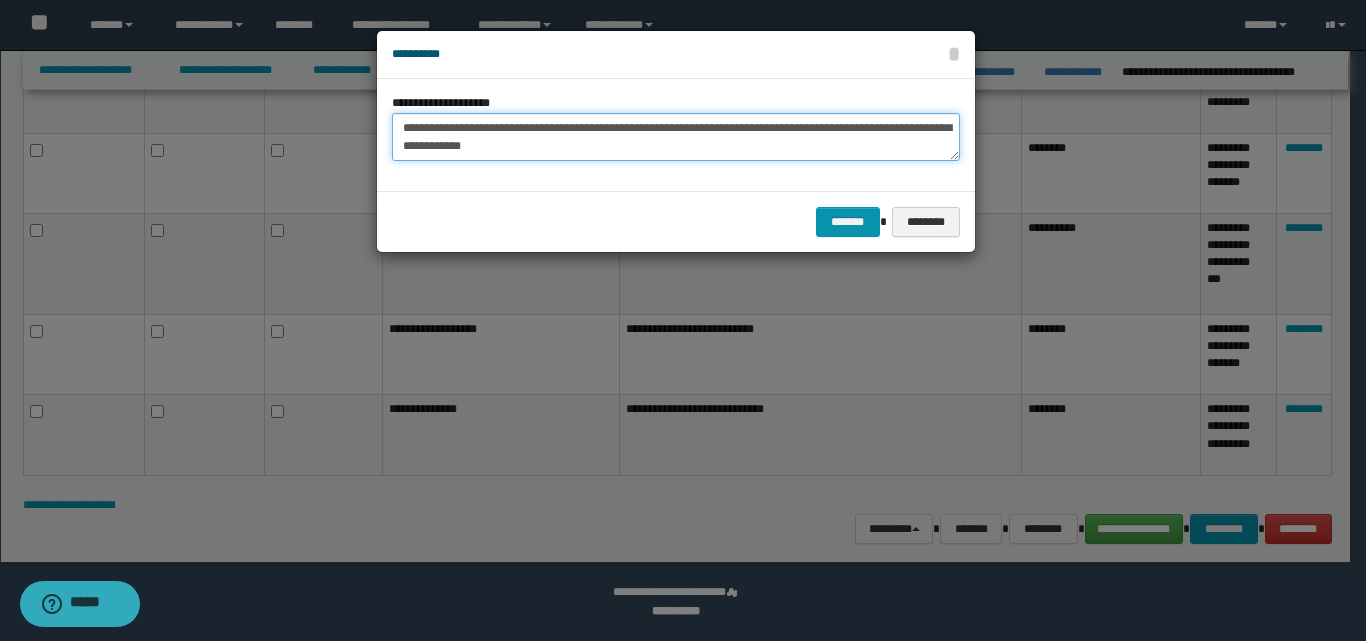drag, startPoint x: 502, startPoint y: 145, endPoint x: 434, endPoint y: 148, distance: 68.06615 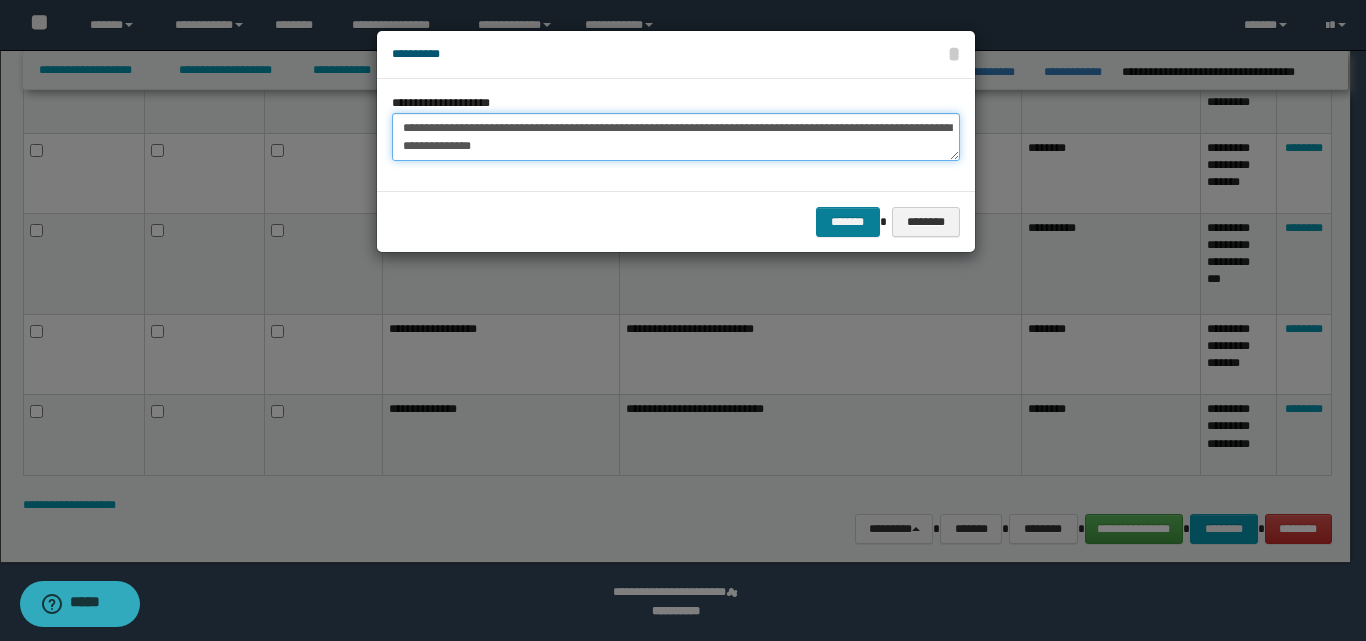 type on "**********" 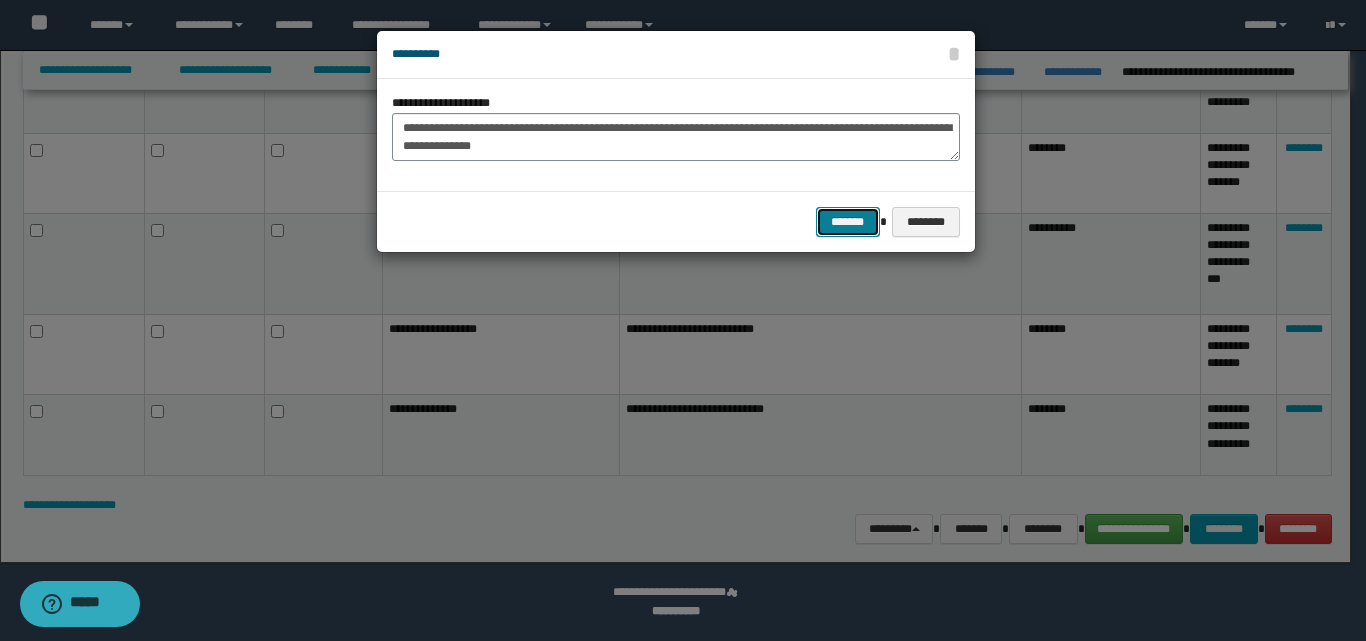 click on "*******" at bounding box center (848, 222) 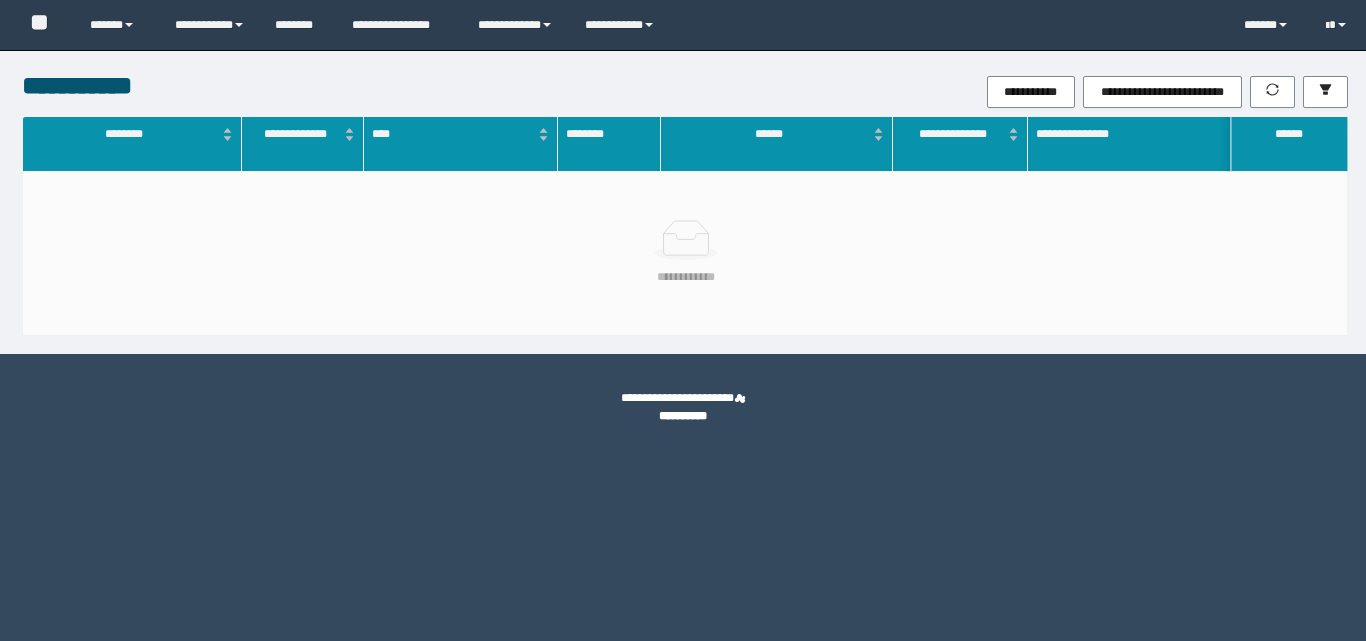 scroll, scrollTop: 0, scrollLeft: 0, axis: both 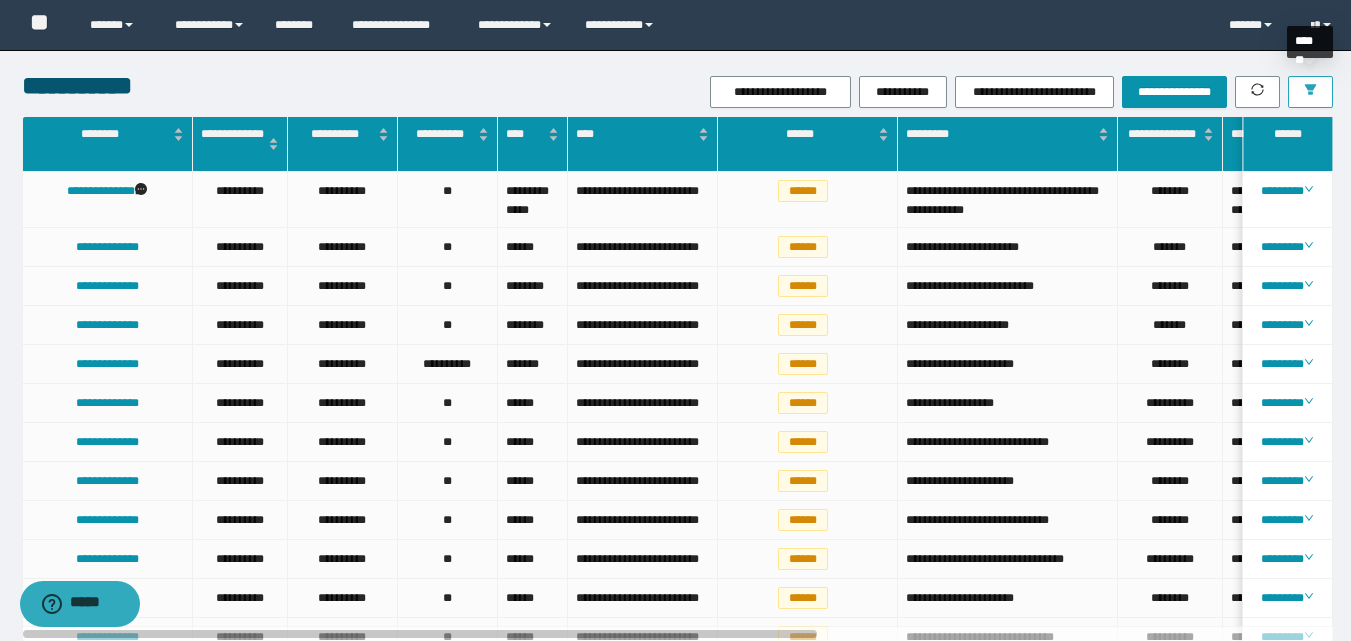 click at bounding box center [1310, 91] 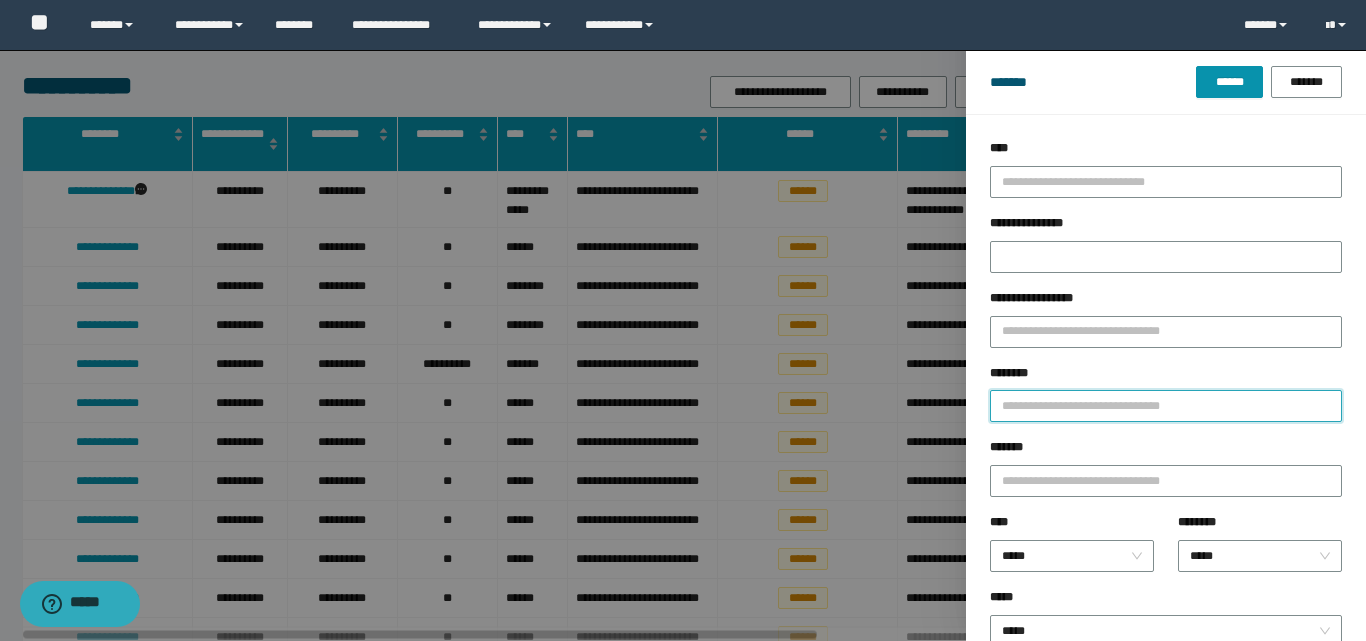 drag, startPoint x: 1006, startPoint y: 403, endPoint x: 1034, endPoint y: 405, distance: 28.071337 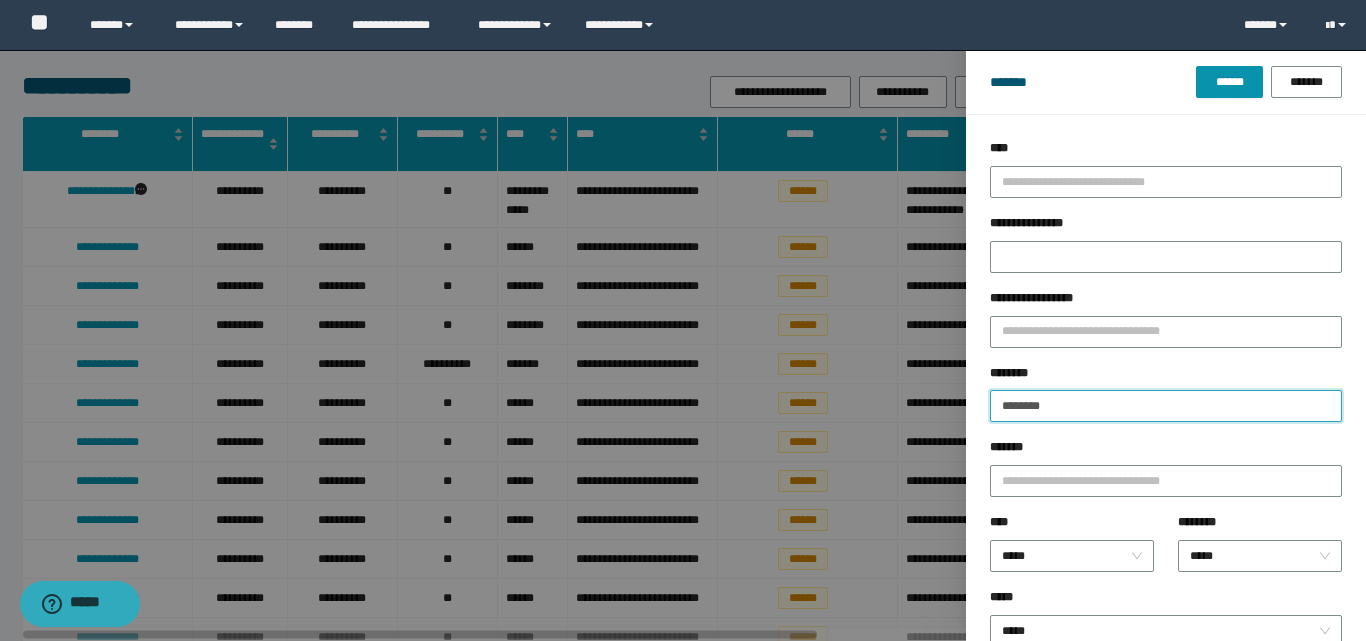 click on "********" at bounding box center (1166, 406) 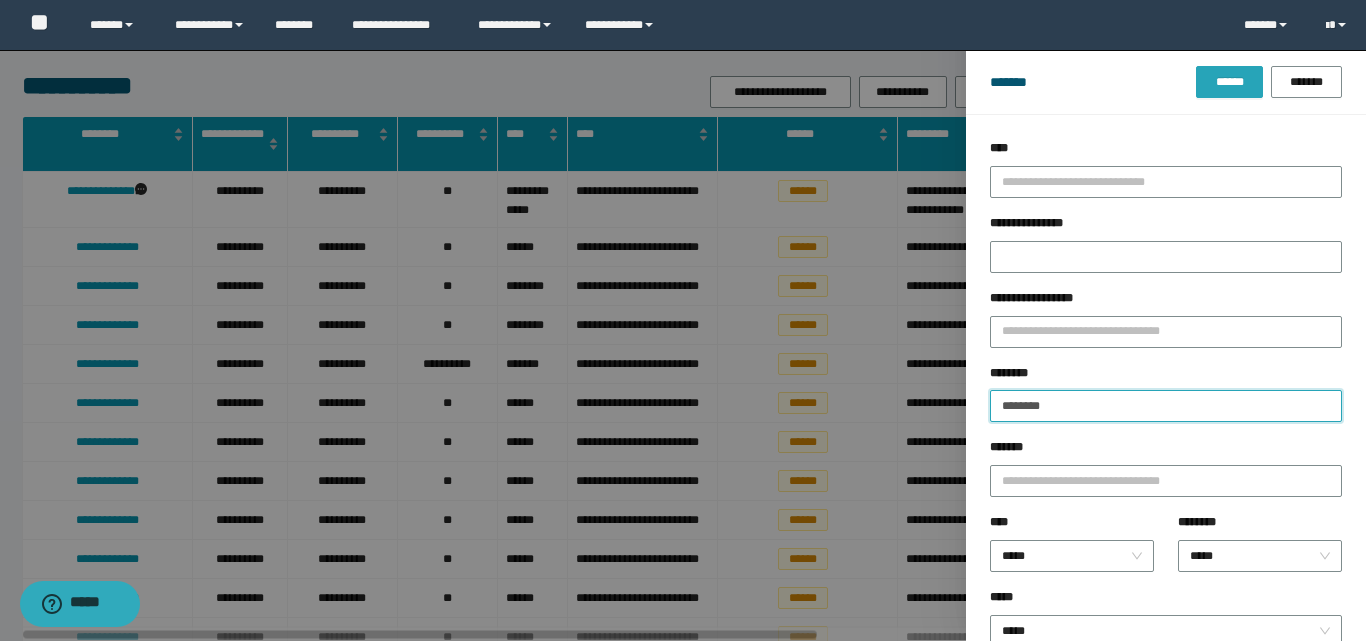 type on "********" 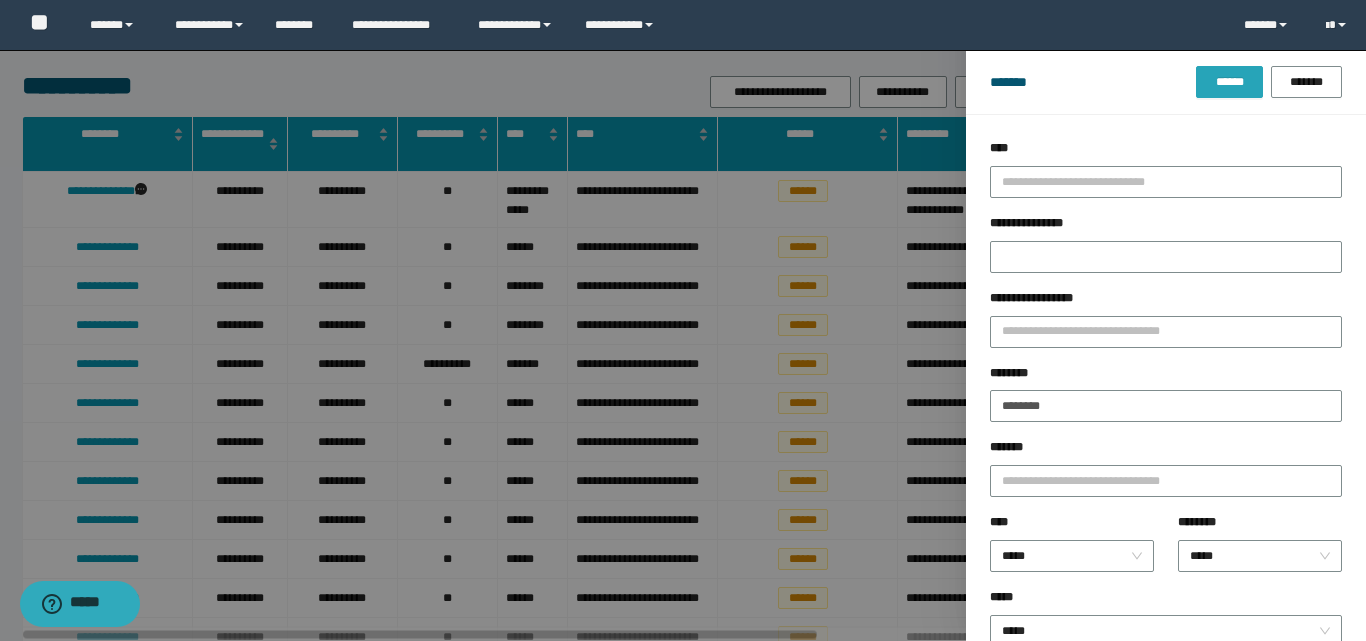 click on "******" at bounding box center (1229, 82) 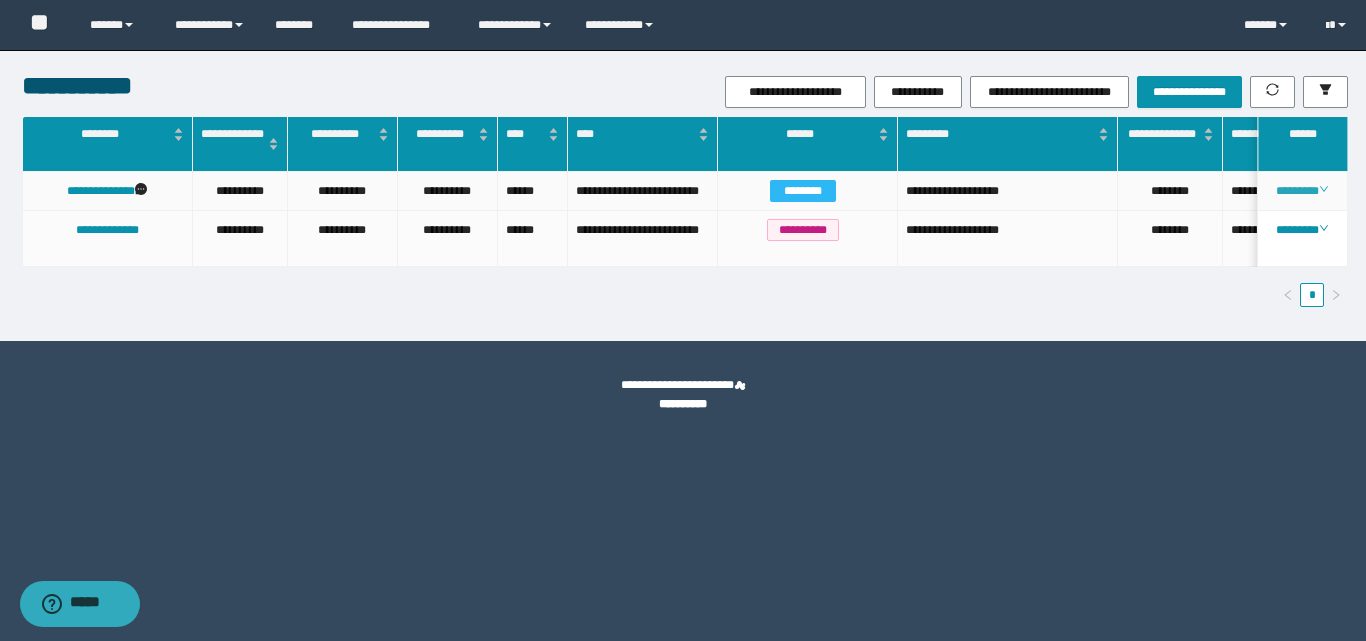 click on "********" at bounding box center (1302, 191) 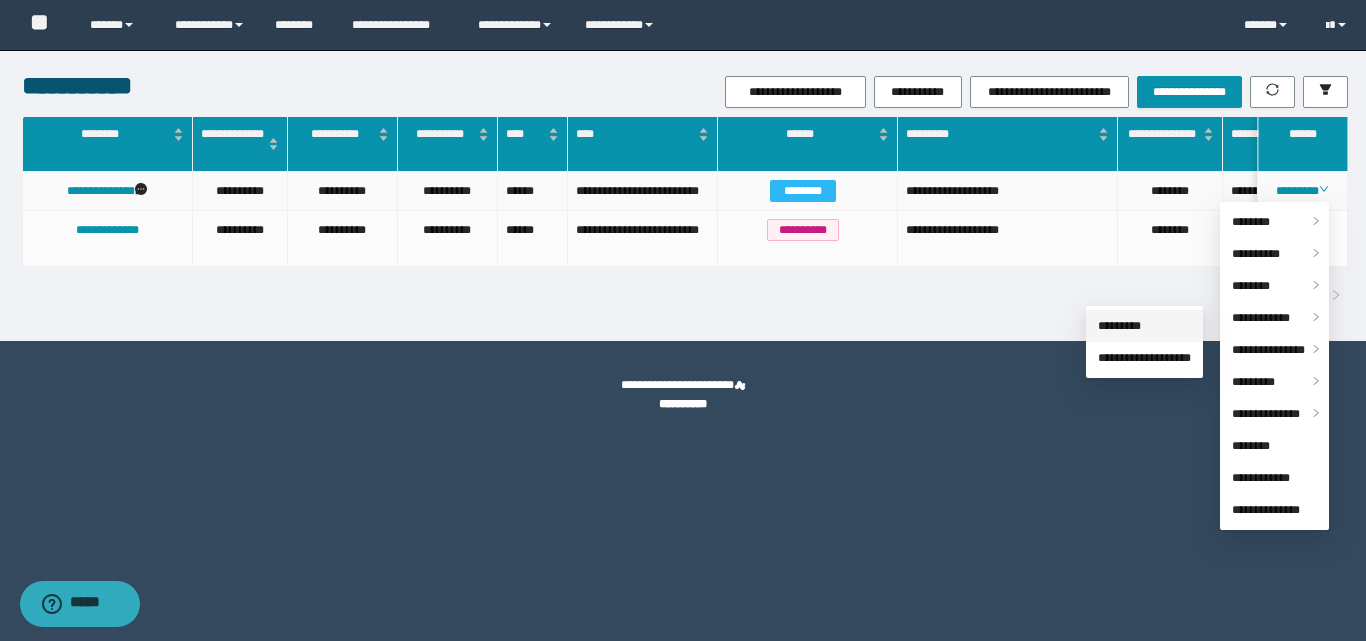 click on "*********" at bounding box center (1119, 326) 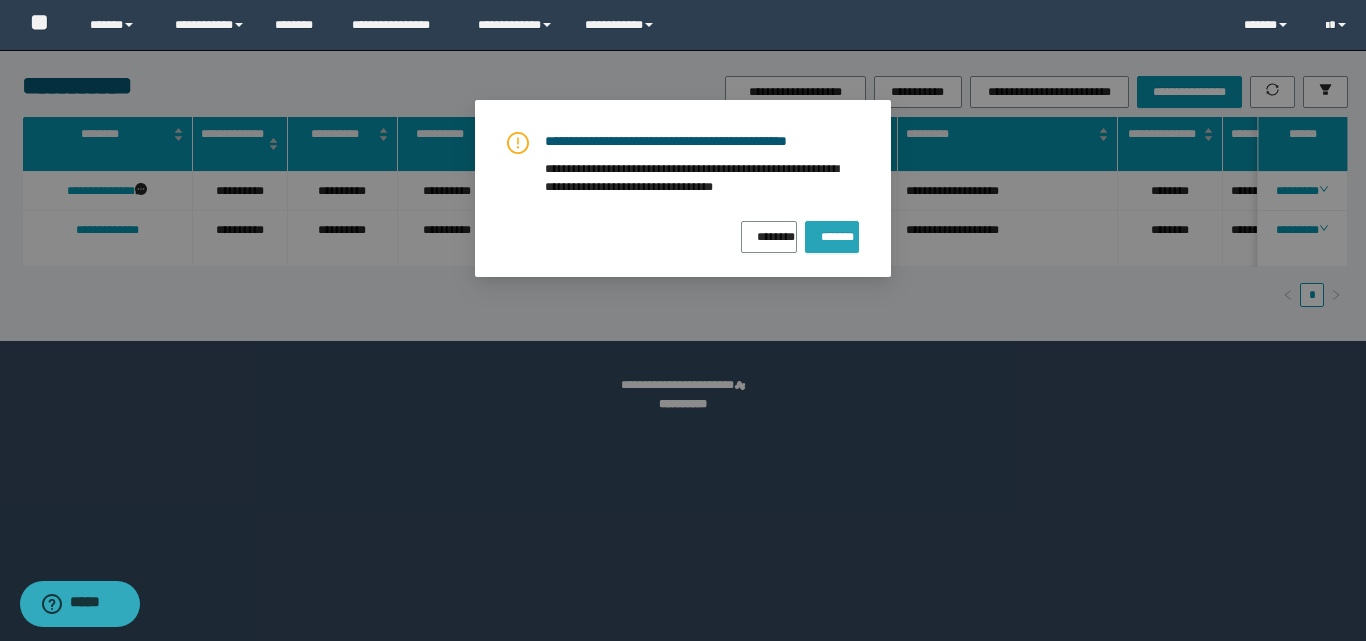 click on "*******" at bounding box center [832, 237] 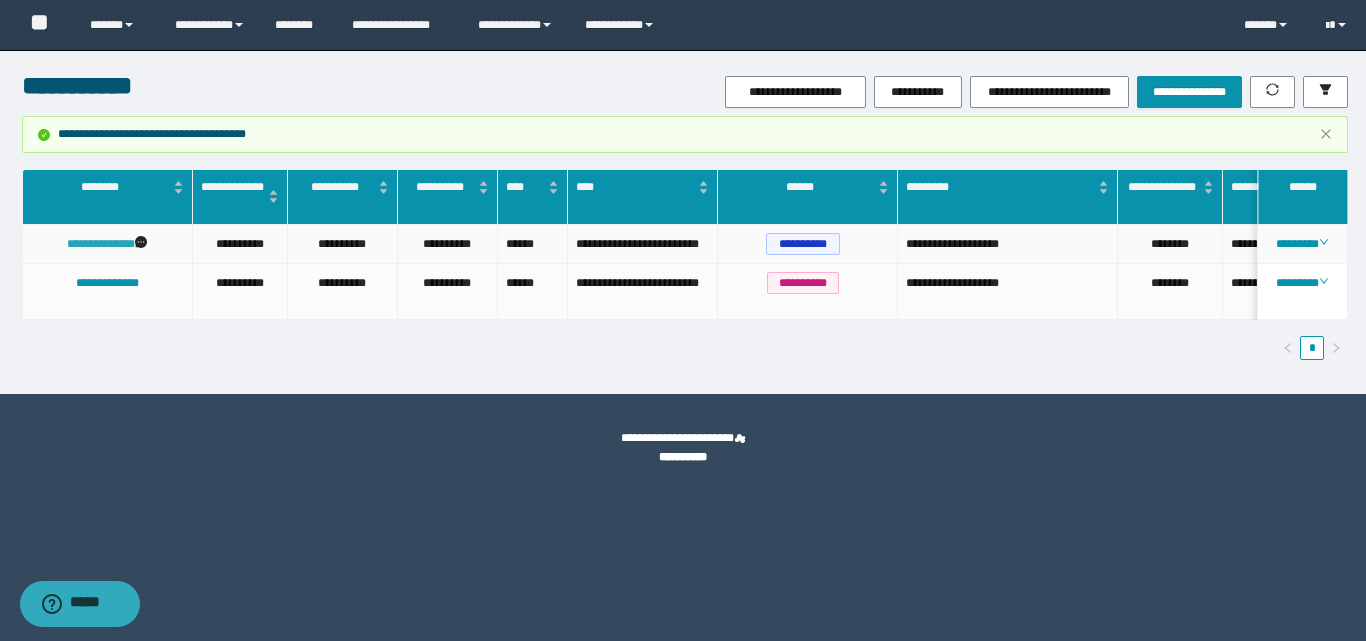 click on "**********" at bounding box center [101, 244] 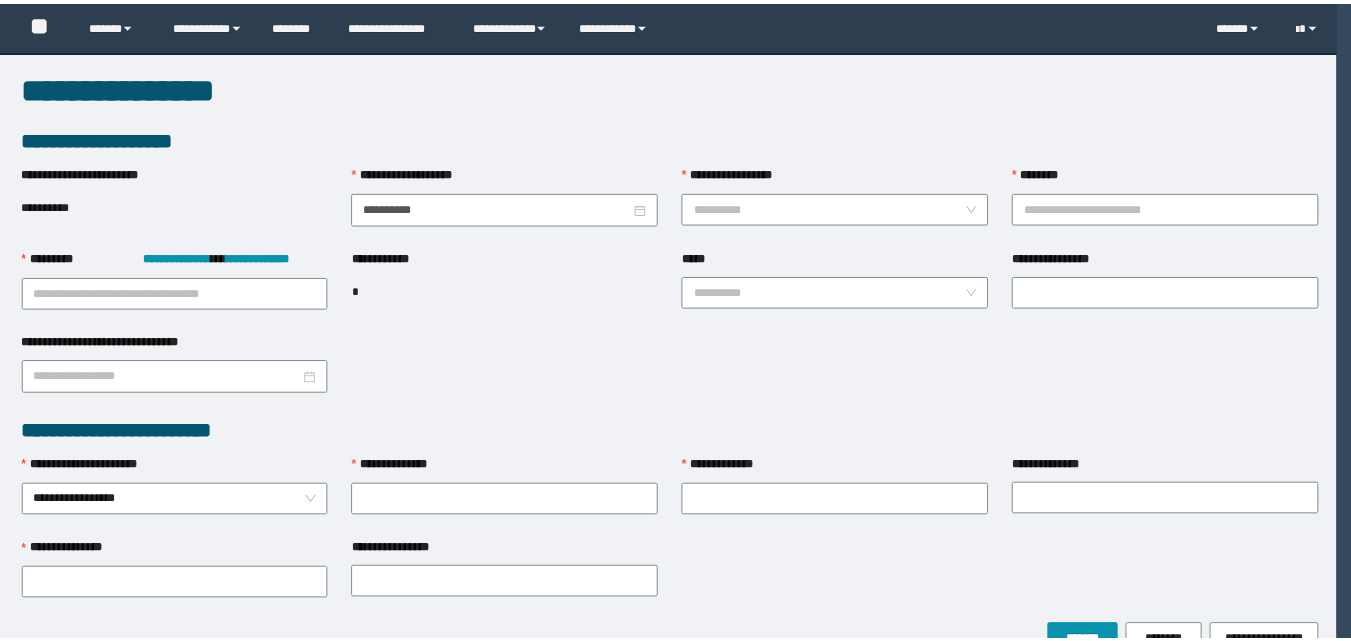 scroll, scrollTop: 0, scrollLeft: 0, axis: both 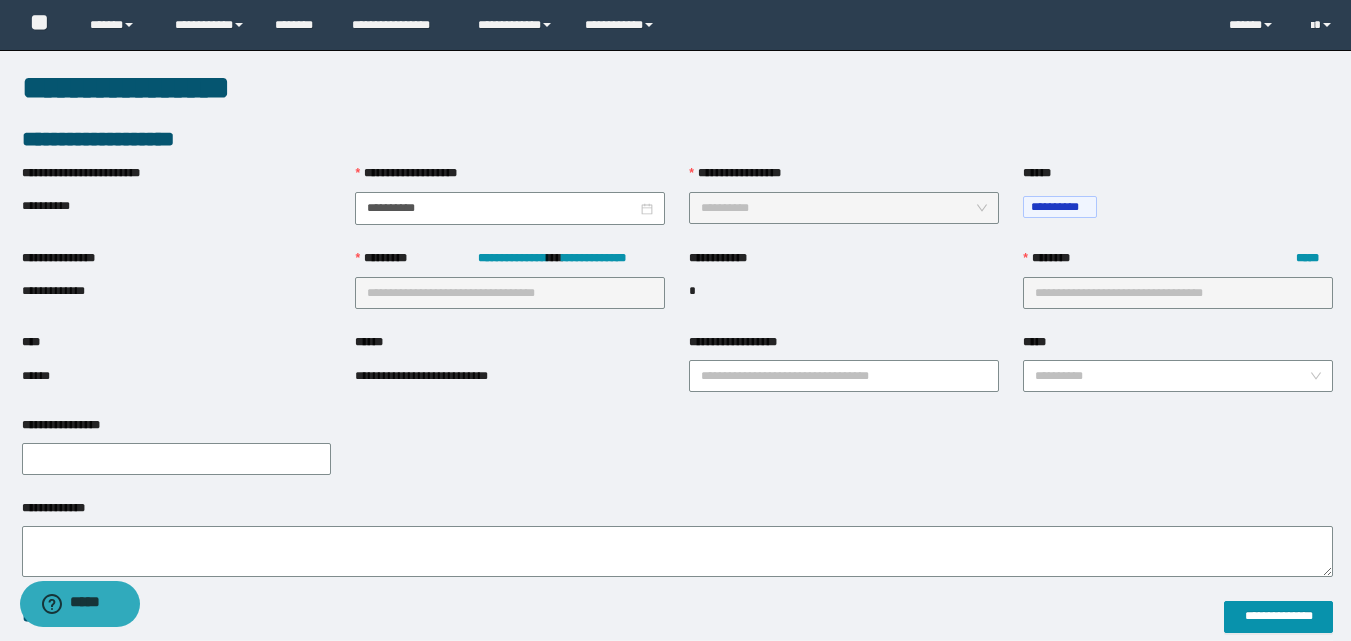 type on "**********" 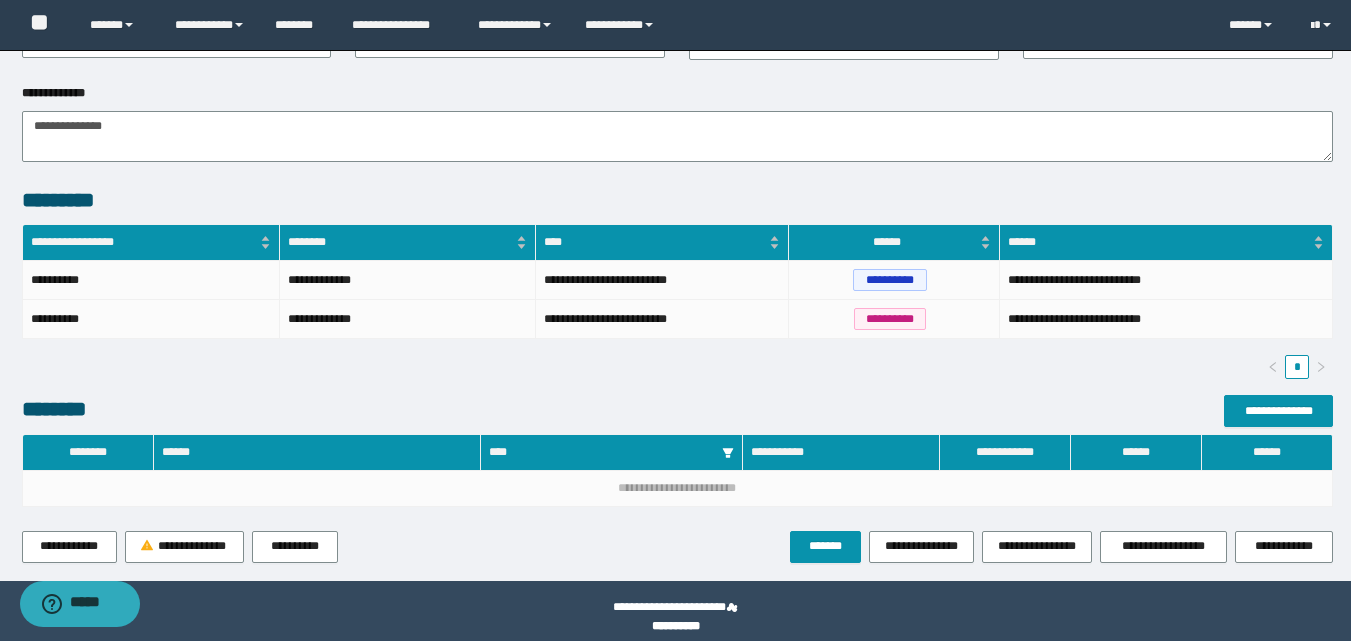 scroll, scrollTop: 432, scrollLeft: 0, axis: vertical 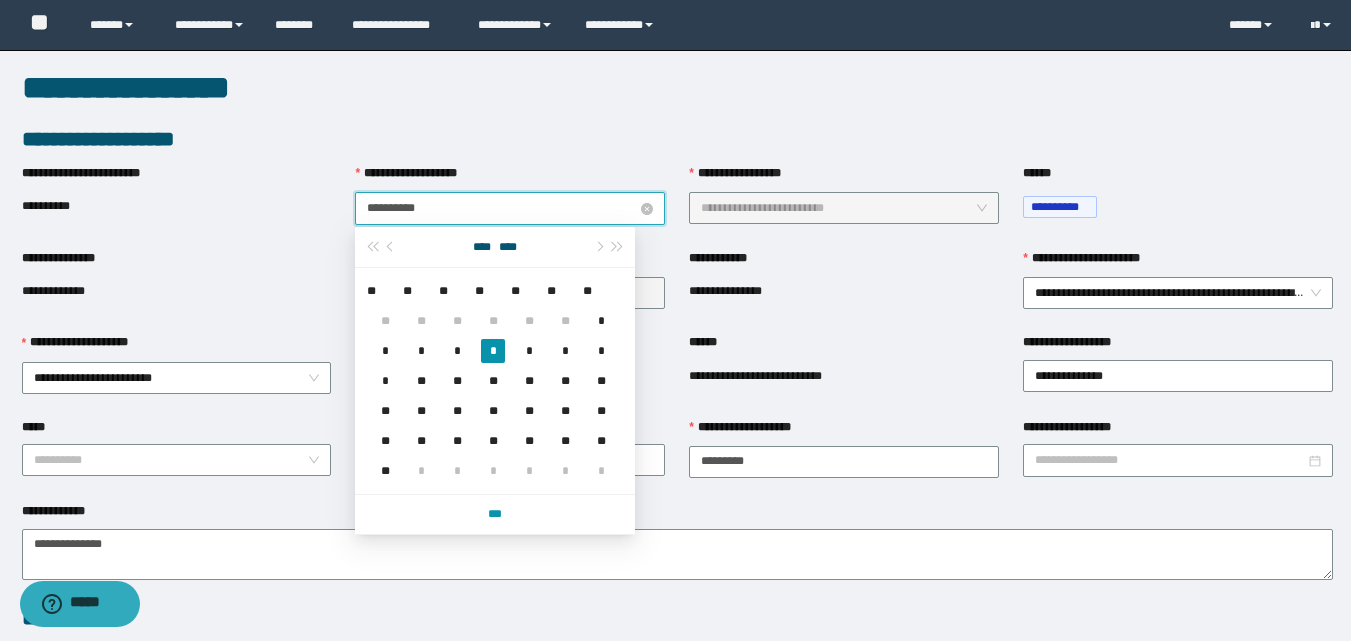 click on "**********" at bounding box center [502, 208] 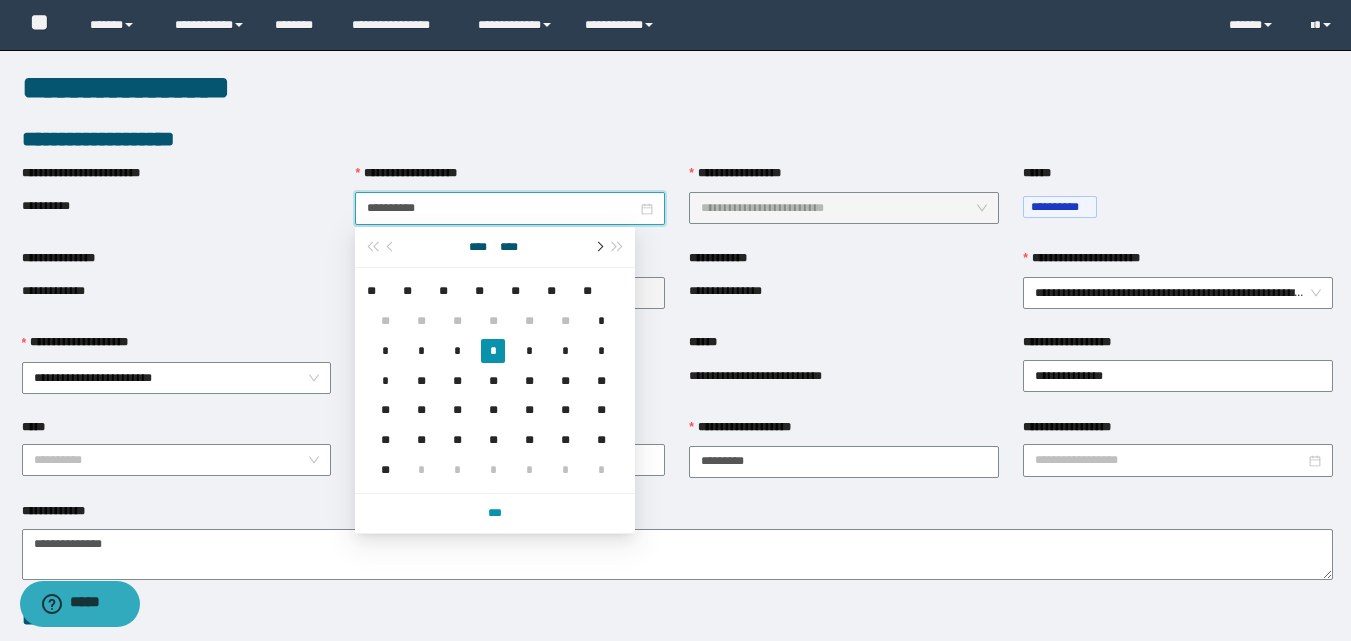 click at bounding box center (598, 247) 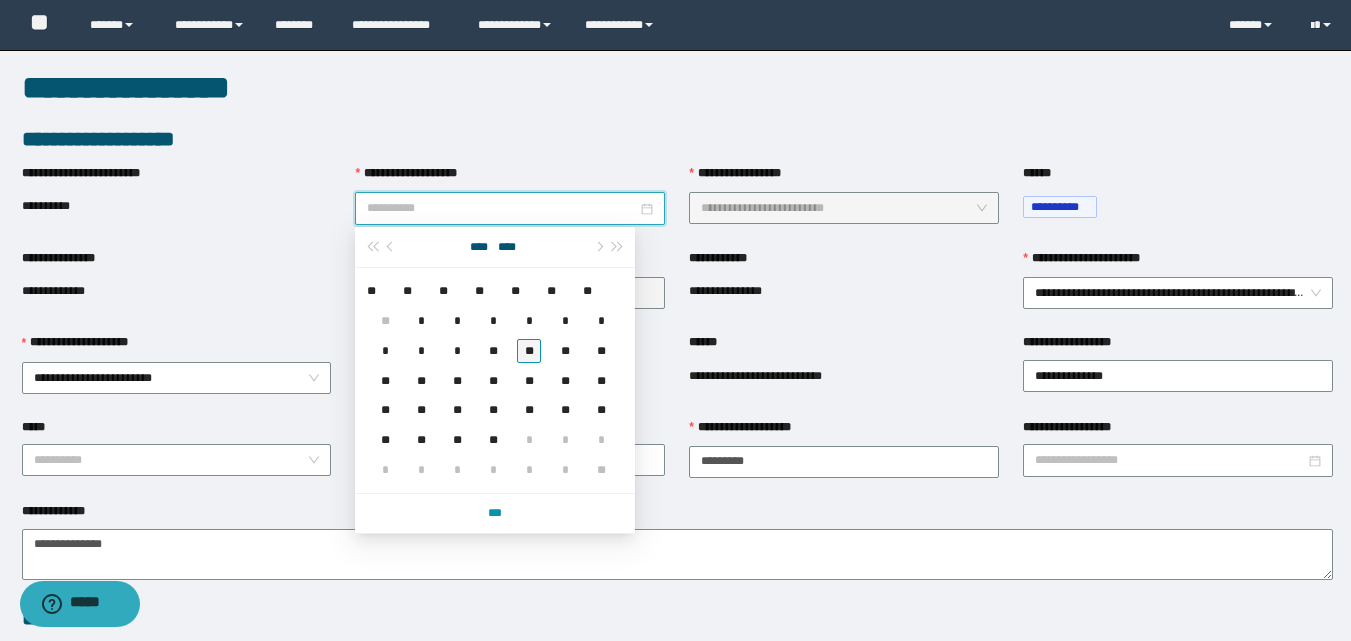 type on "**********" 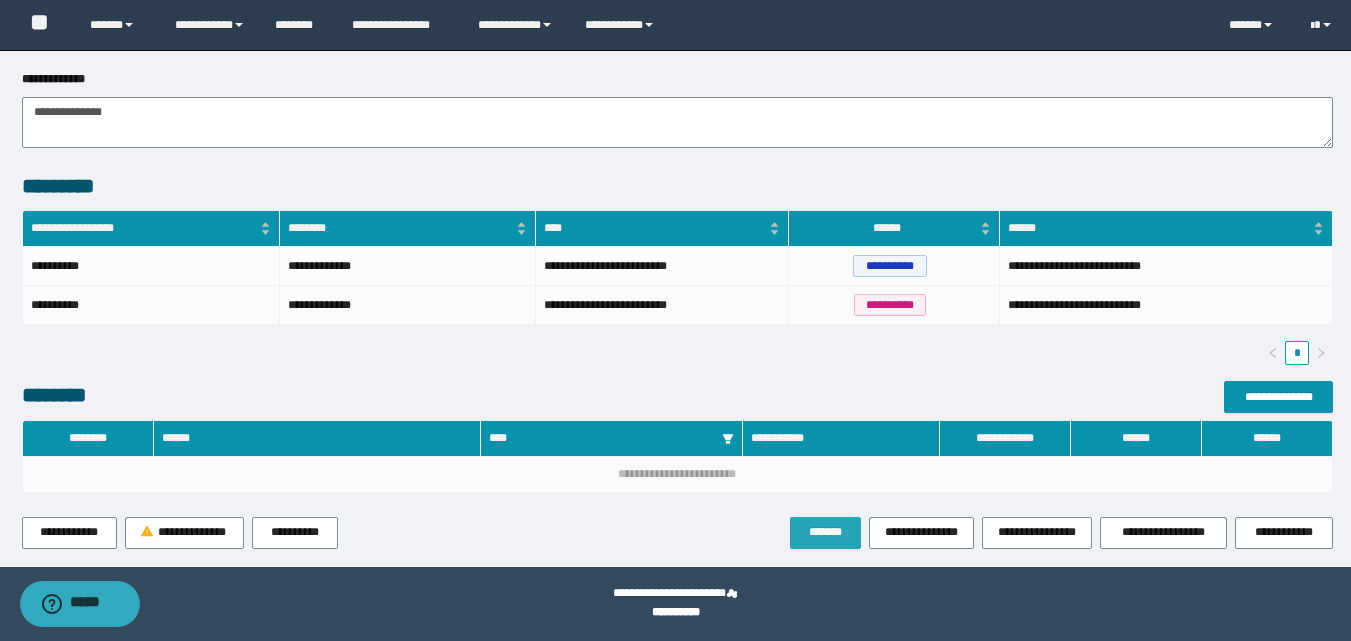 drag, startPoint x: 832, startPoint y: 530, endPoint x: 828, endPoint y: 505, distance: 25.317978 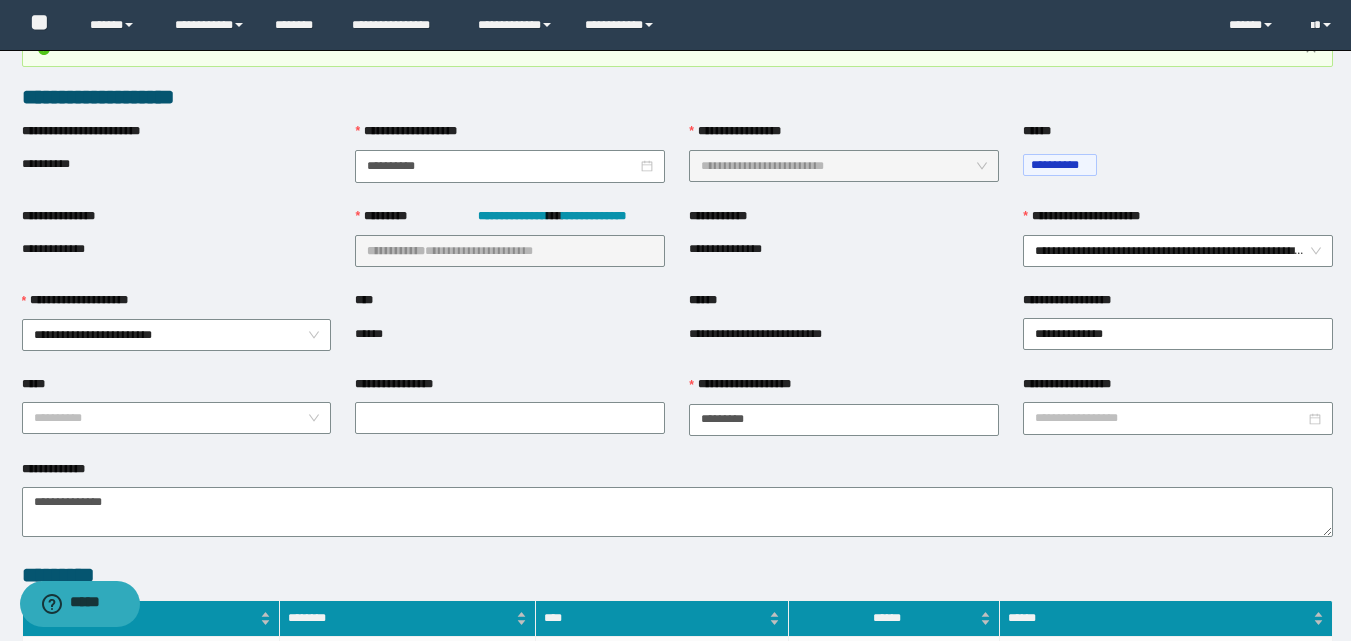 scroll, scrollTop: 0, scrollLeft: 0, axis: both 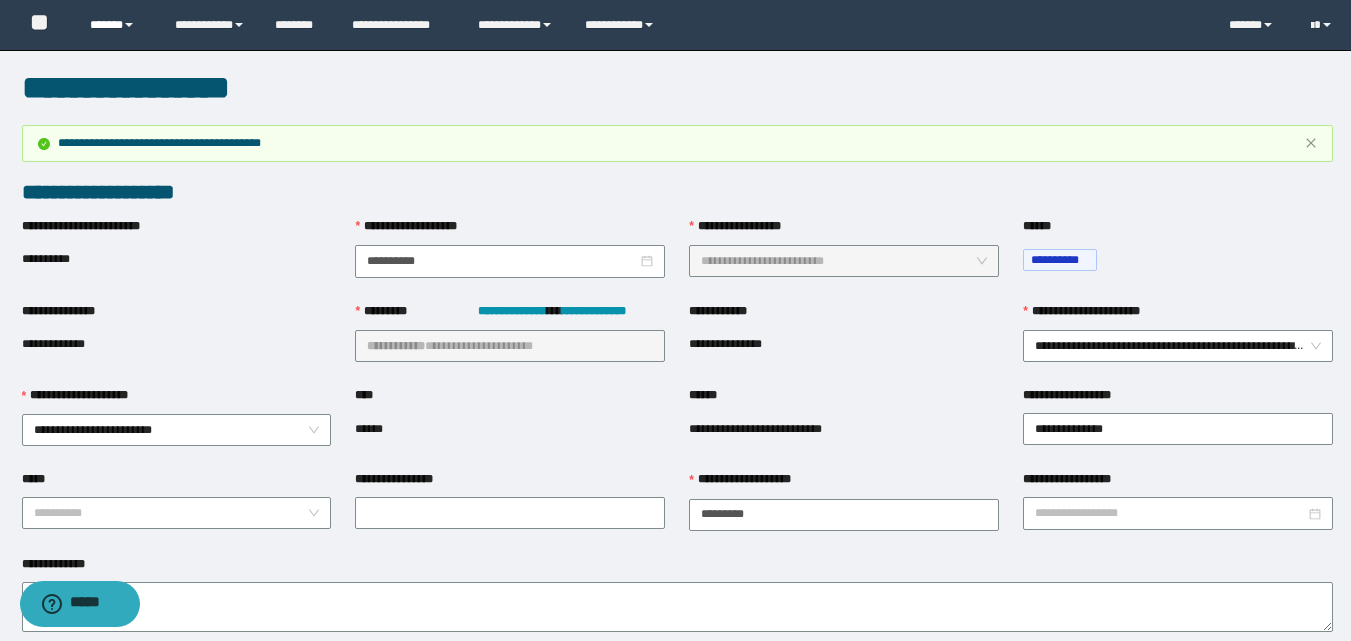 click on "******" at bounding box center (117, 25) 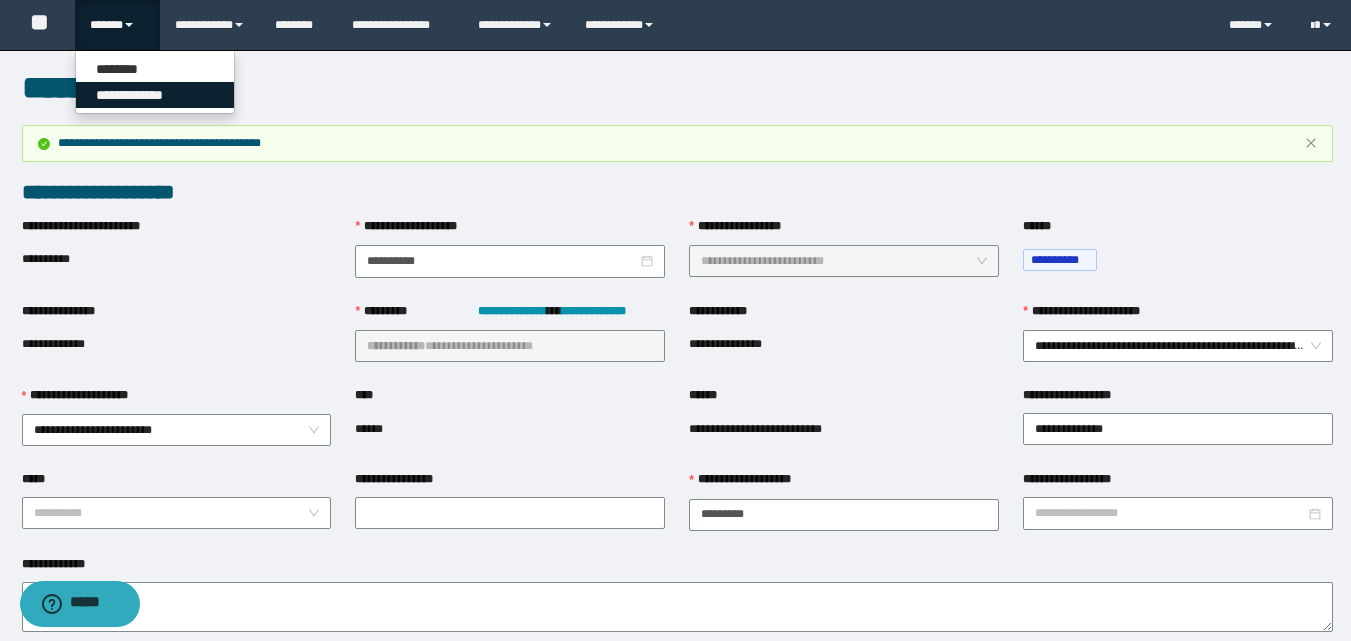 click on "**********" at bounding box center [155, 95] 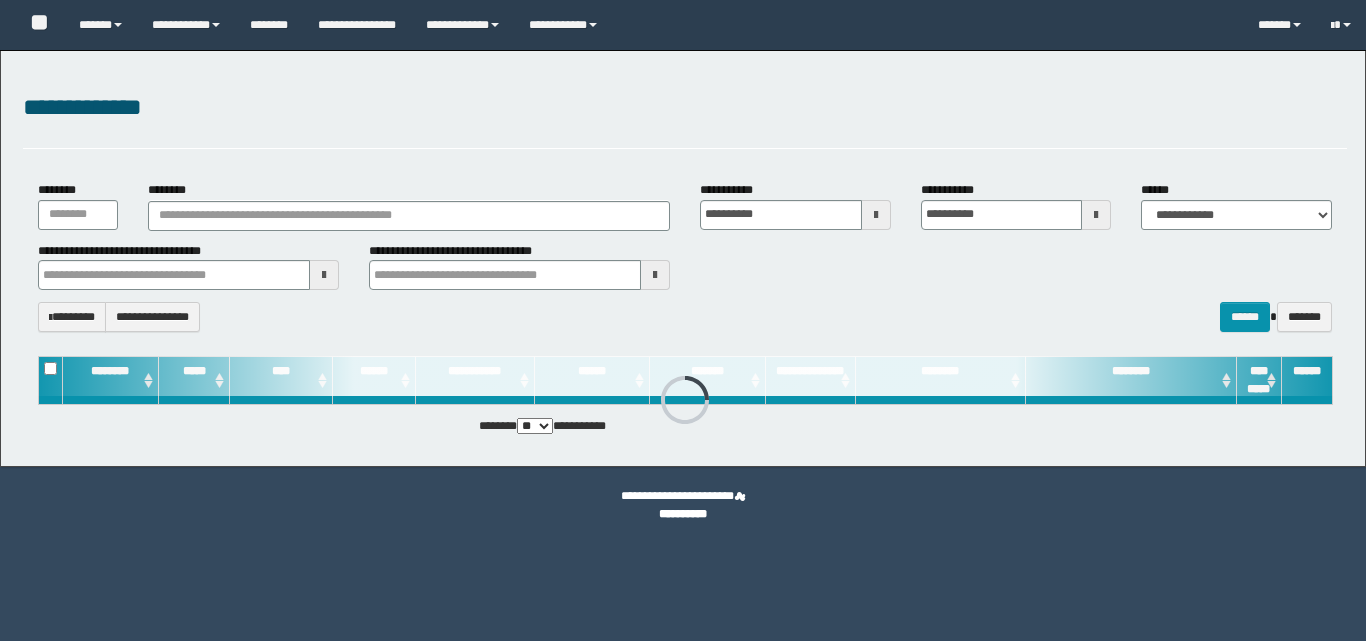 scroll, scrollTop: 0, scrollLeft: 0, axis: both 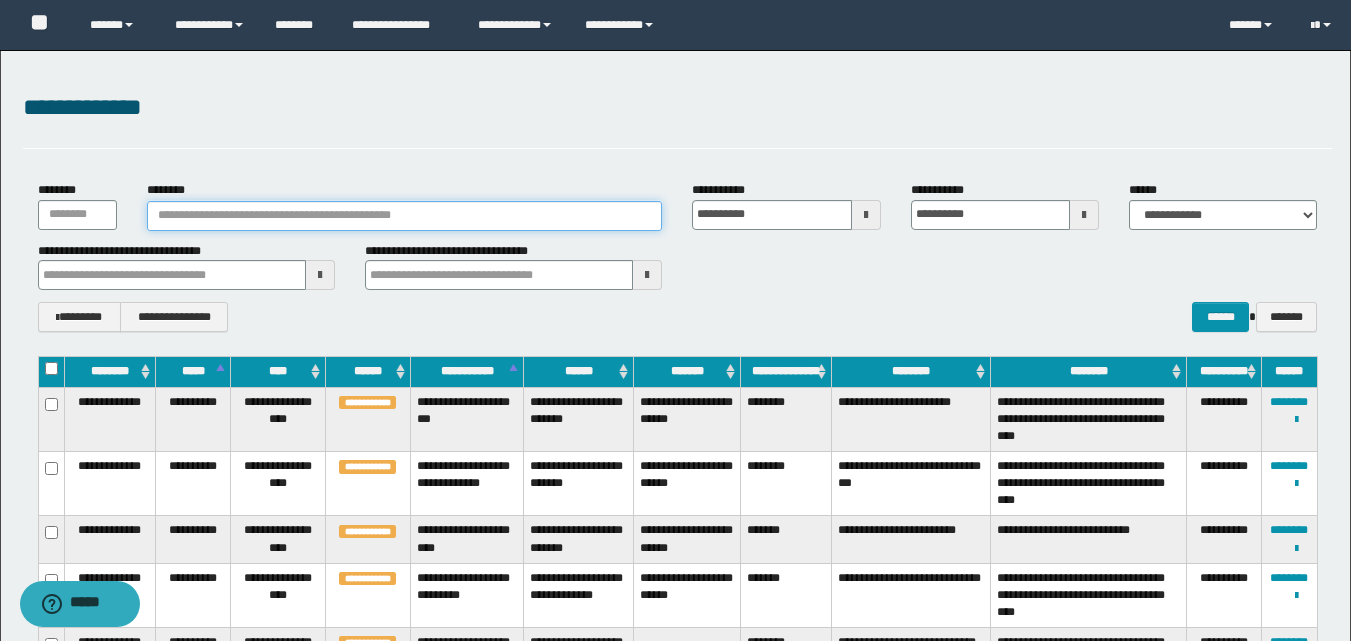click on "********" at bounding box center (405, 216) 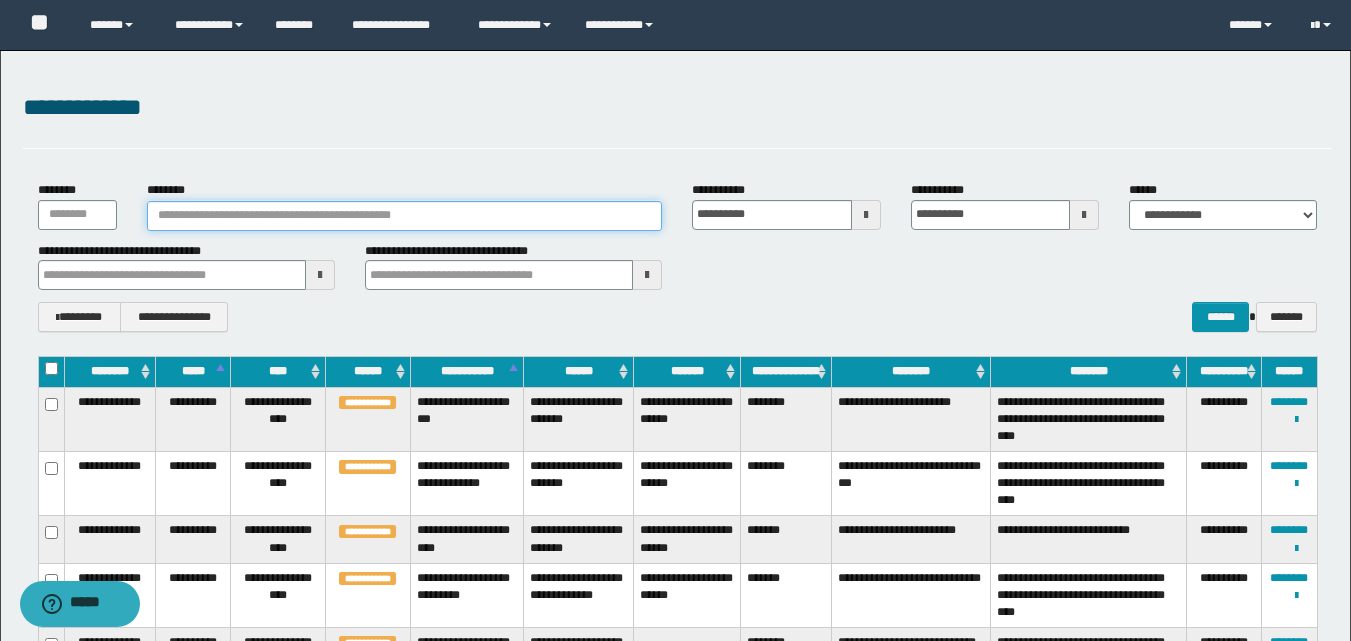 type on "********" 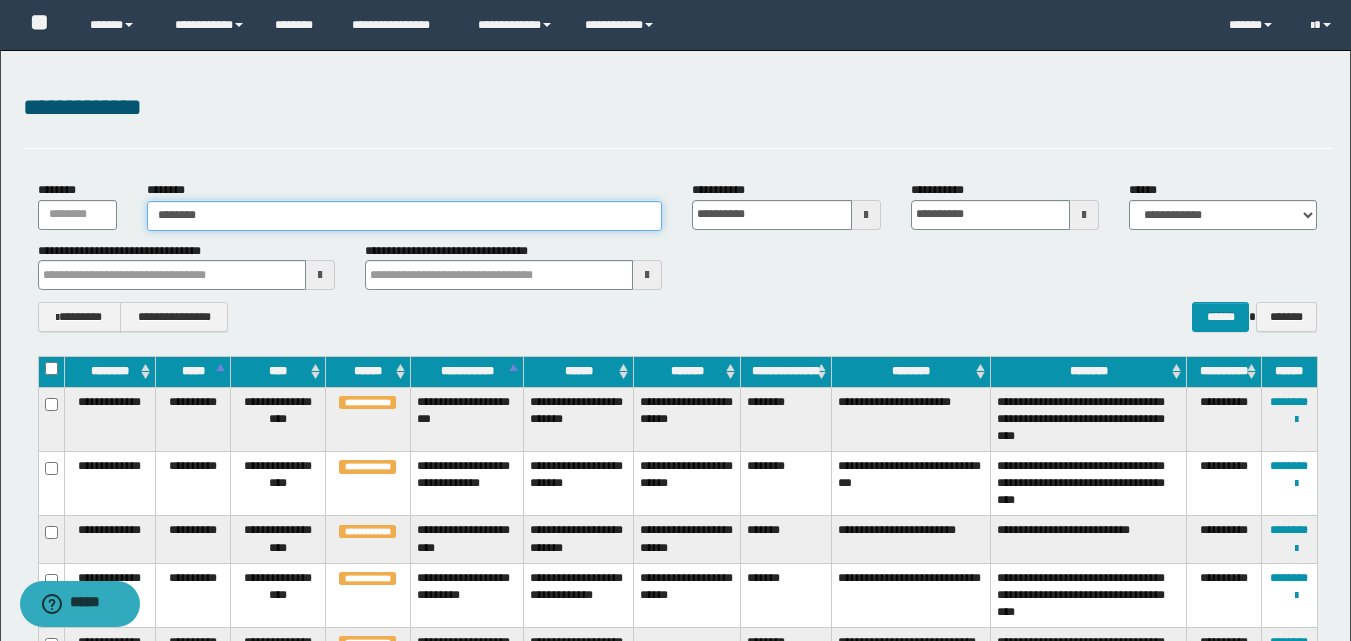 type on "********" 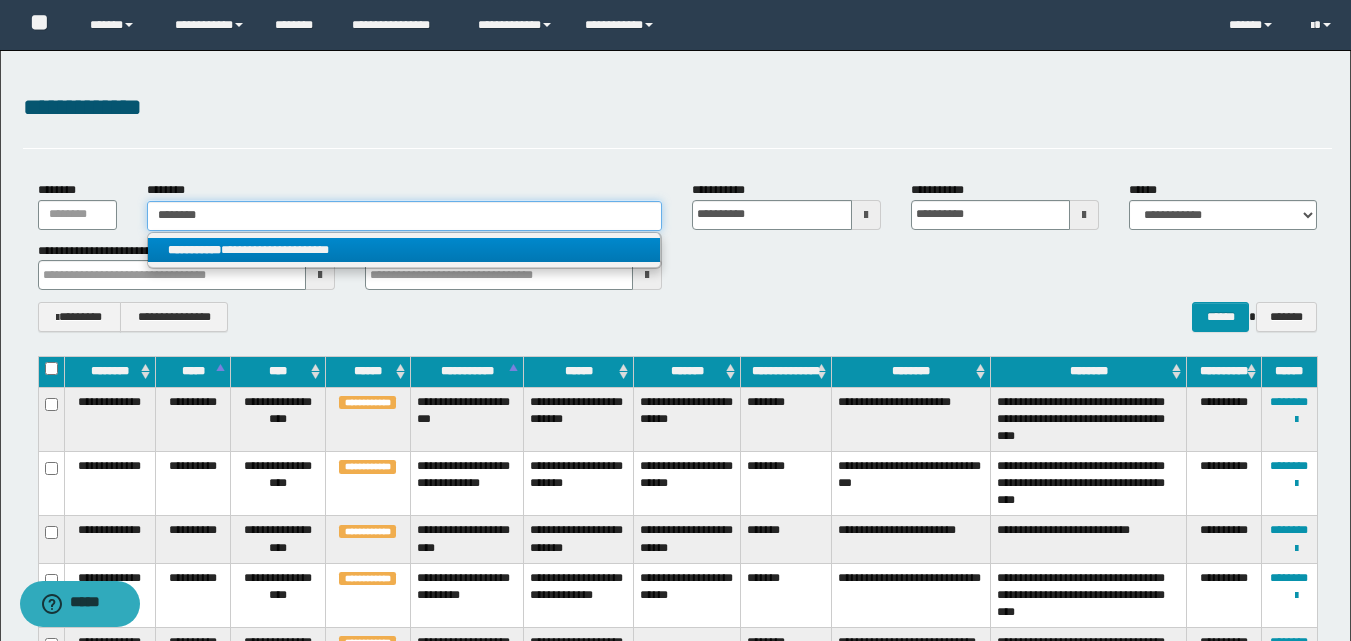 type on "********" 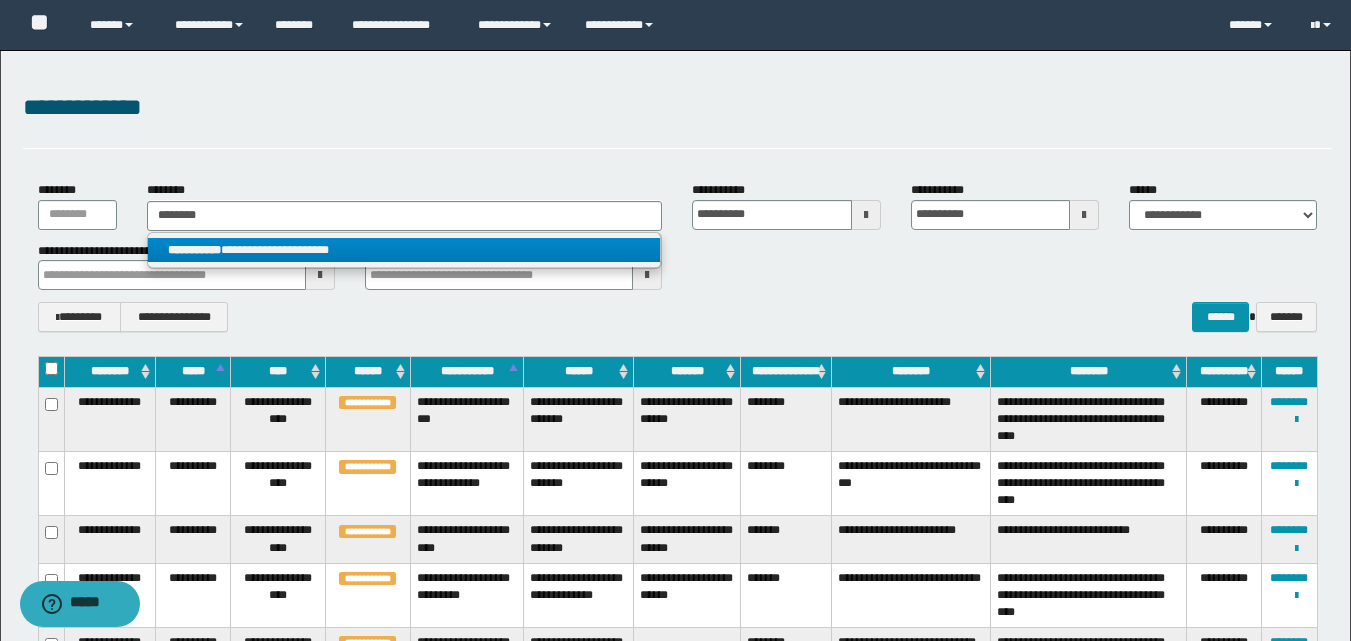 click on "**********" at bounding box center (194, 250) 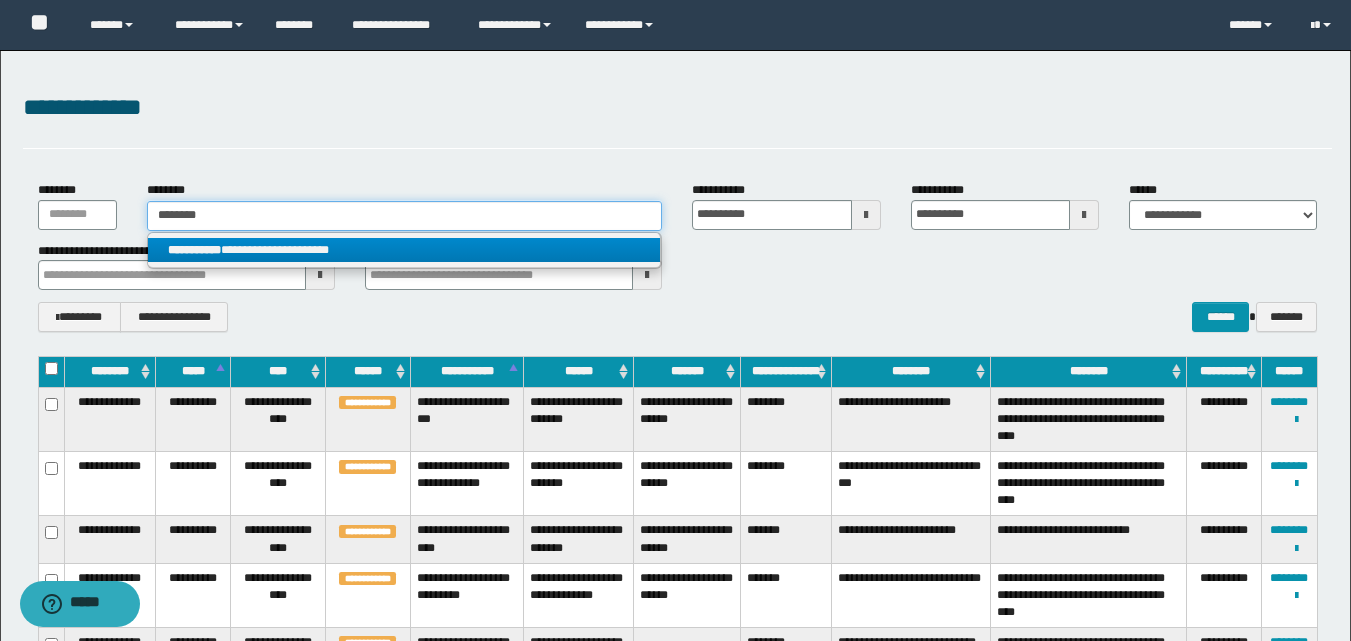 type 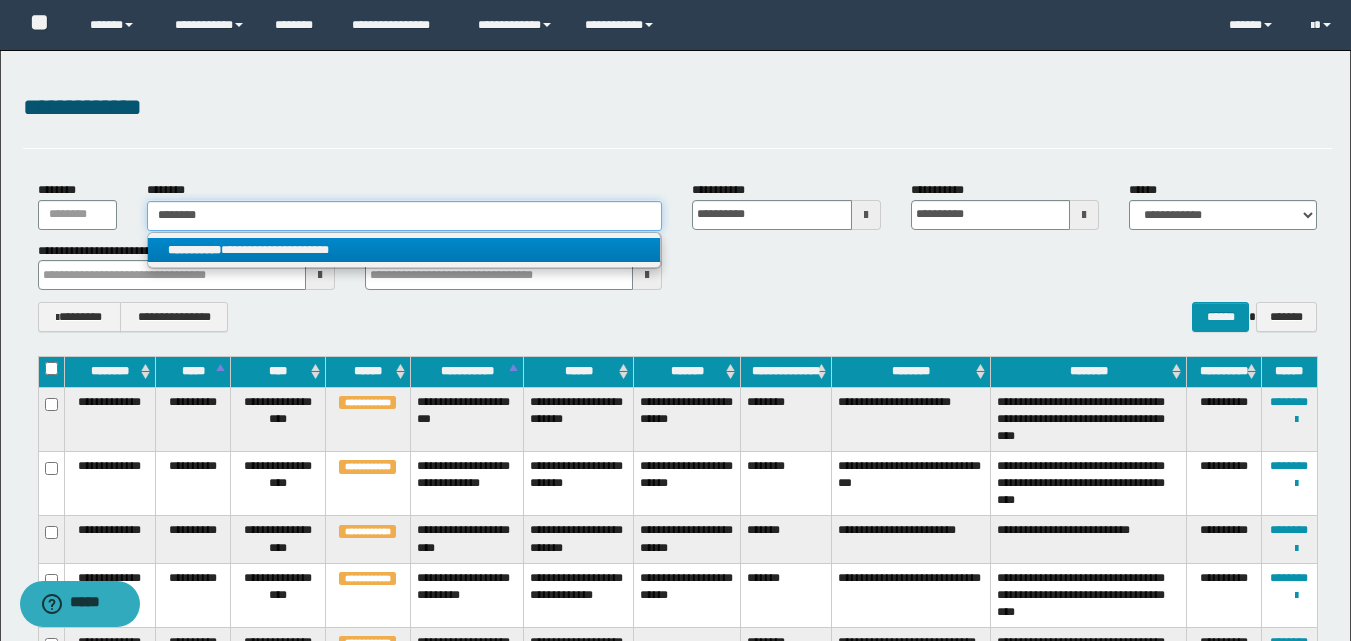 type on "**********" 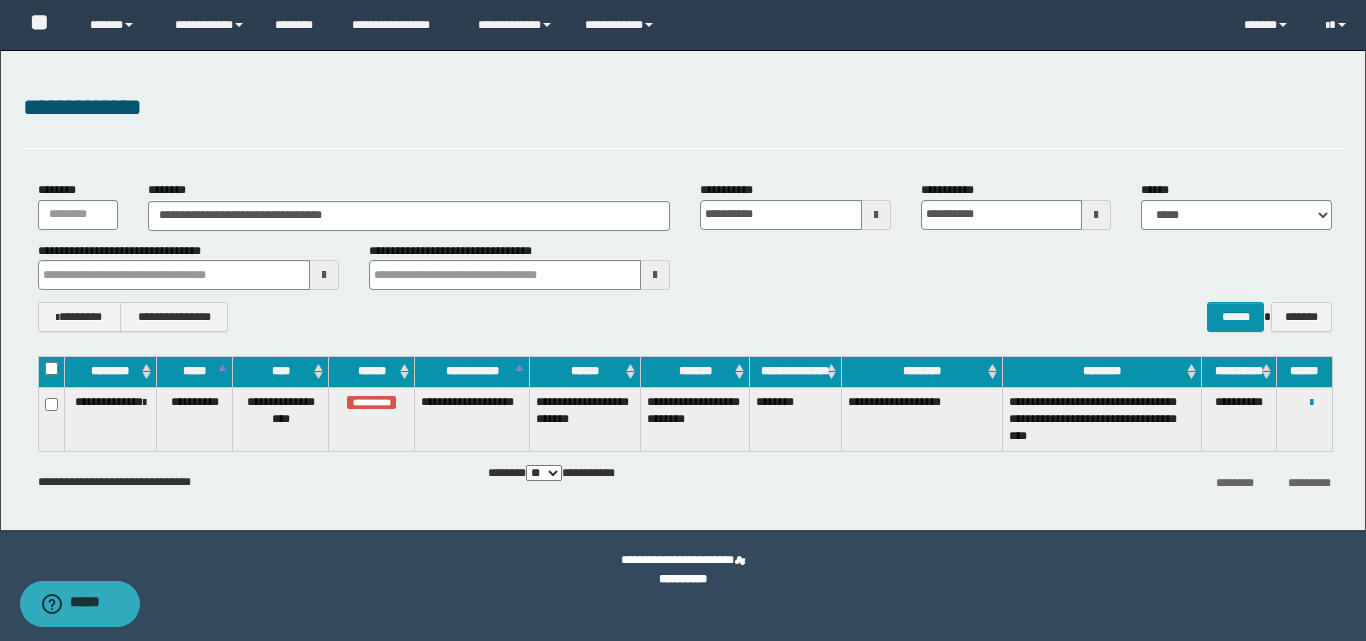 click on "**********" at bounding box center [1304, 419] 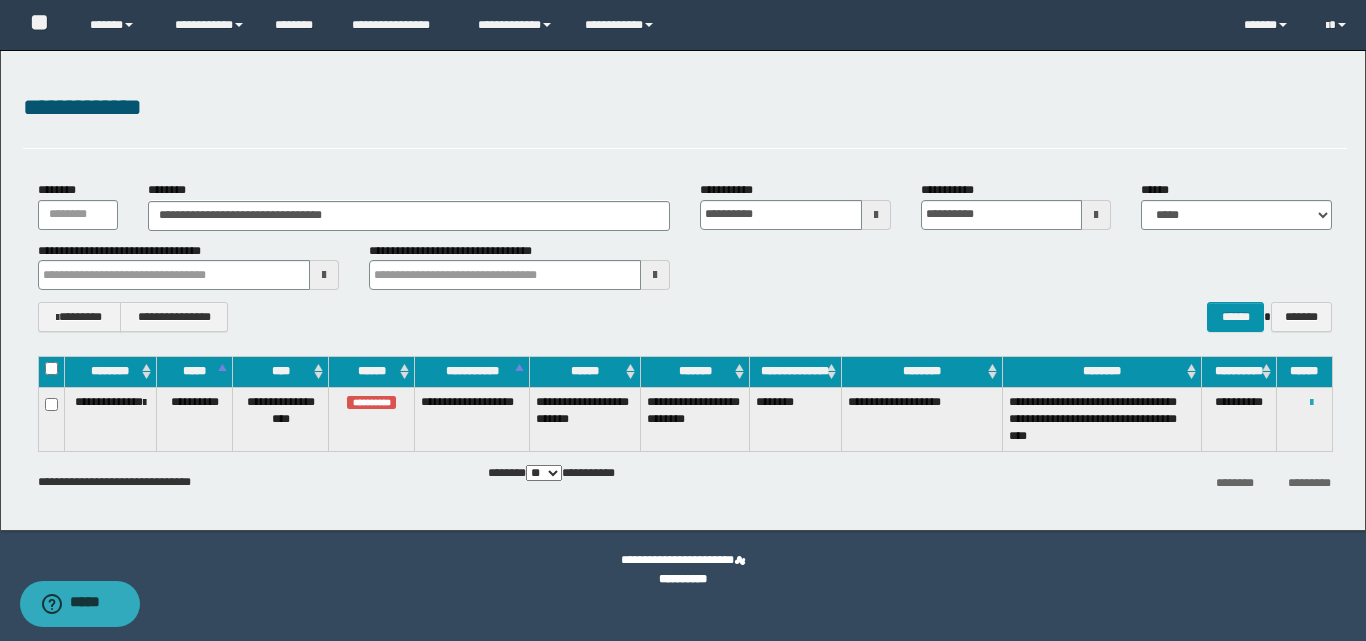 click at bounding box center [1311, 403] 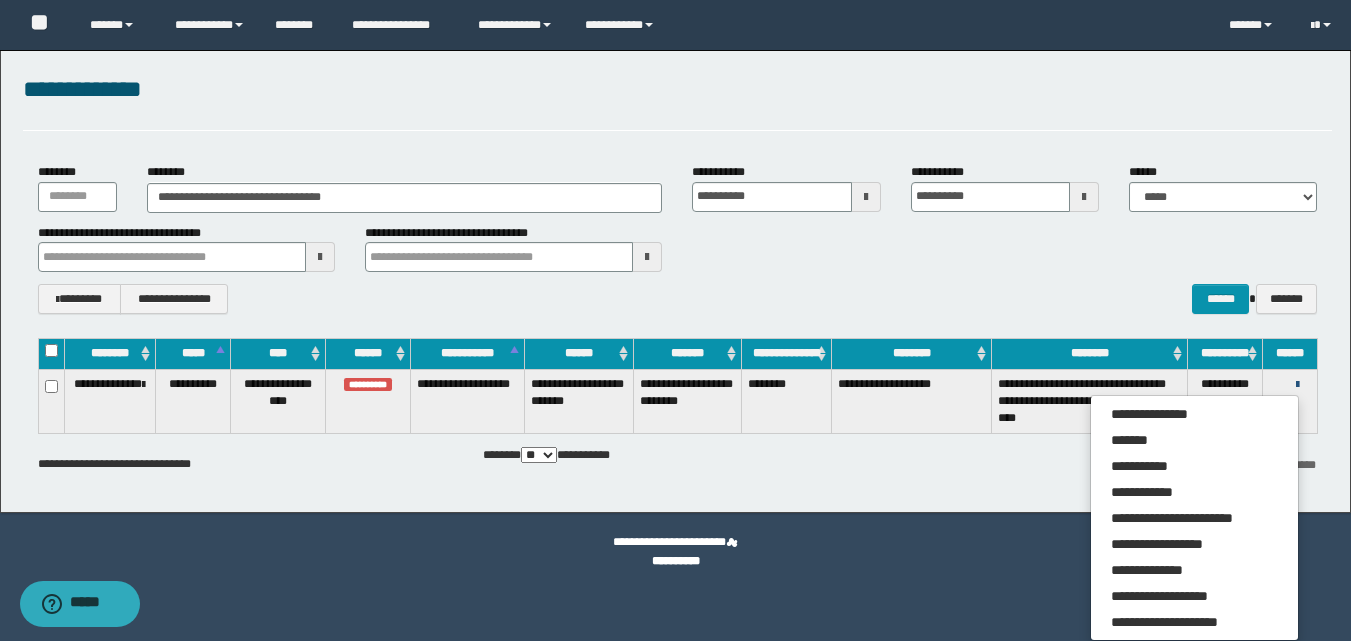 scroll, scrollTop: 18, scrollLeft: 0, axis: vertical 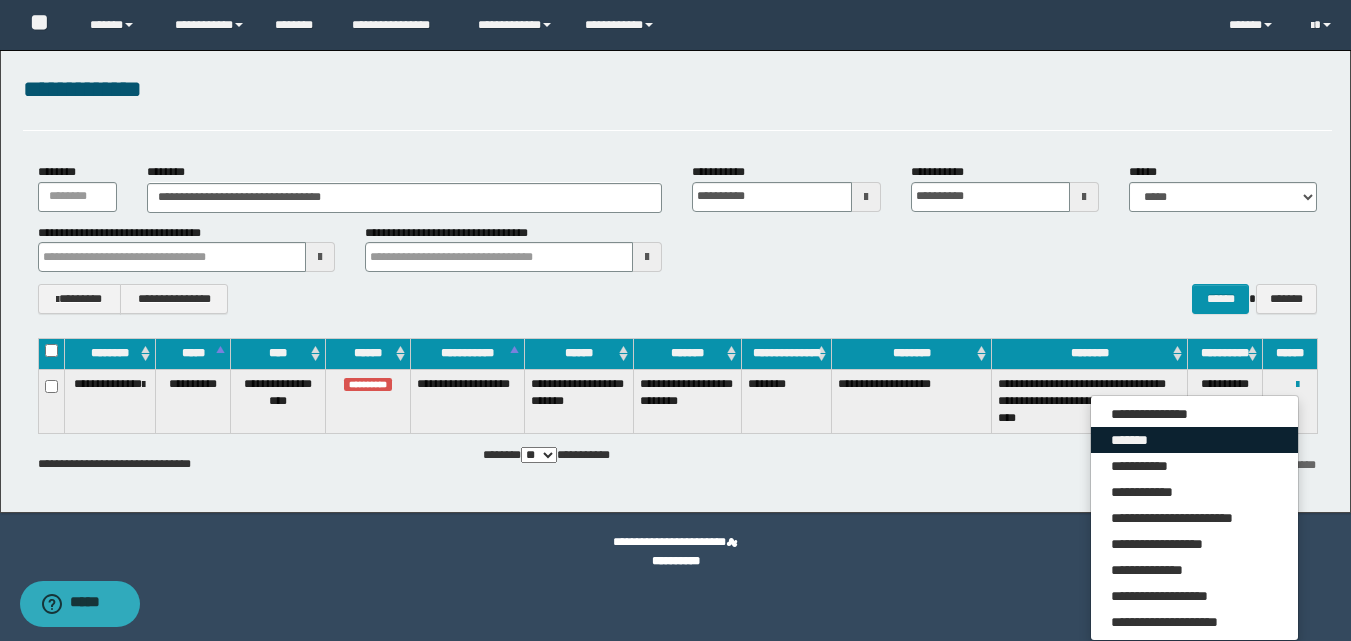 click on "*******" at bounding box center (1194, 440) 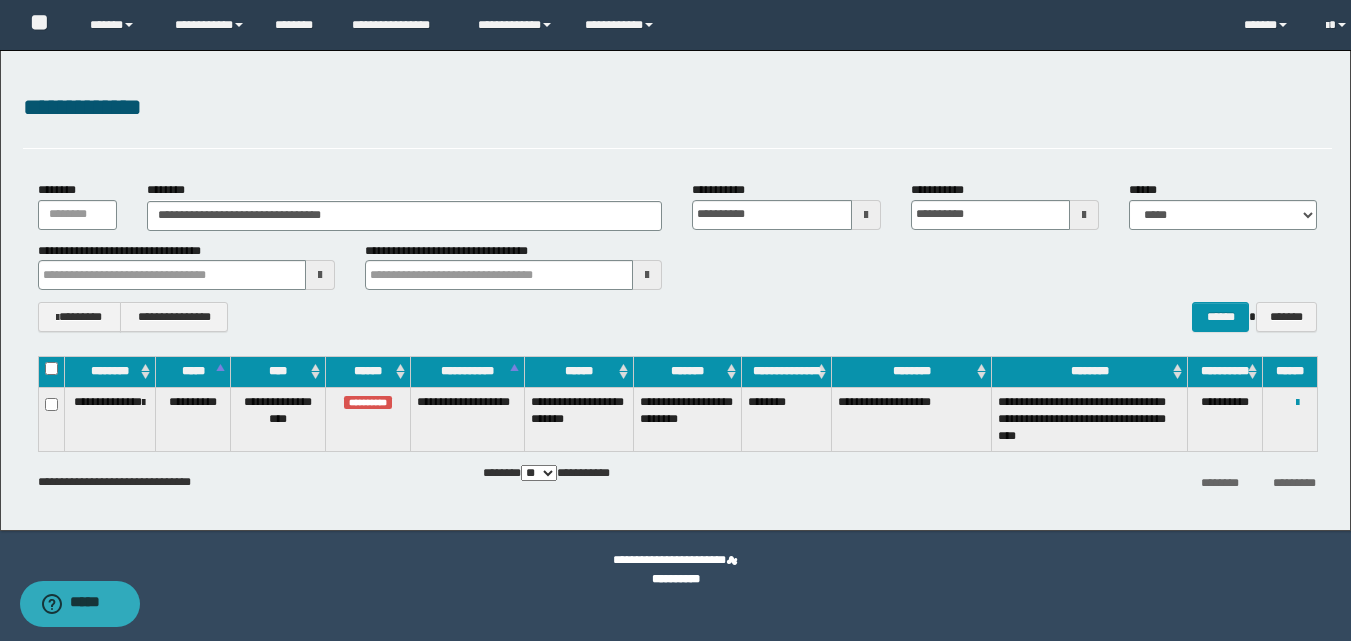 scroll, scrollTop: 0, scrollLeft: 0, axis: both 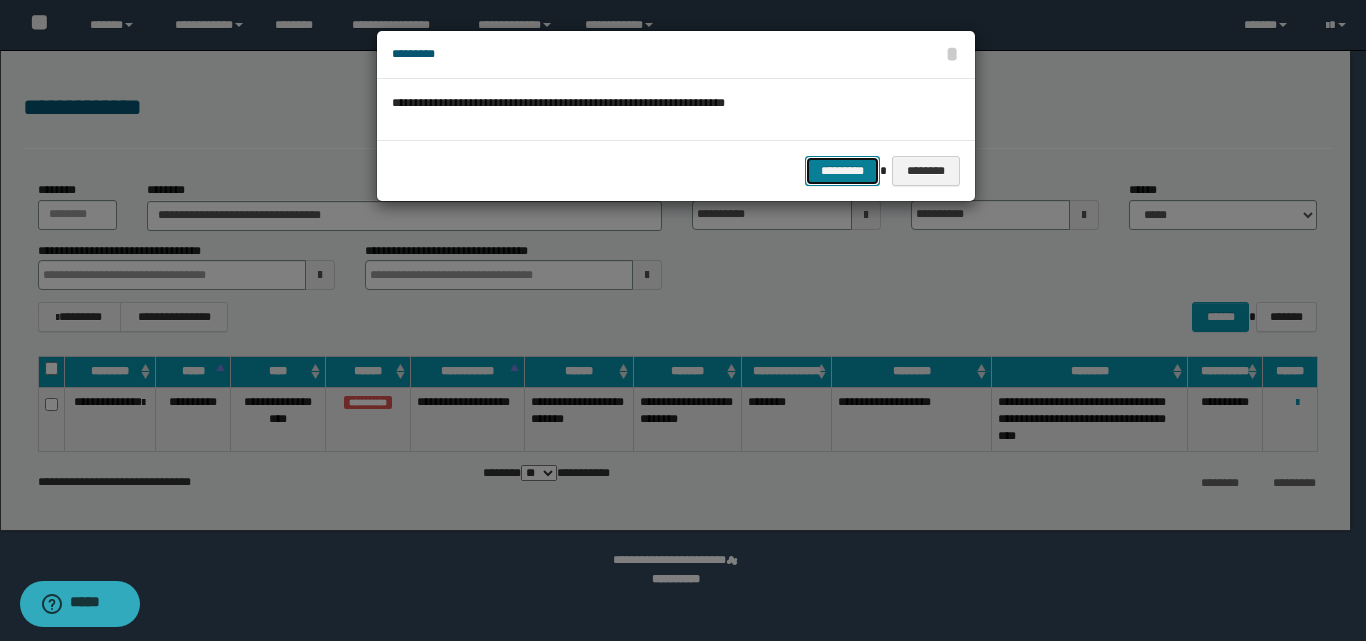 click on "*********" at bounding box center (842, 171) 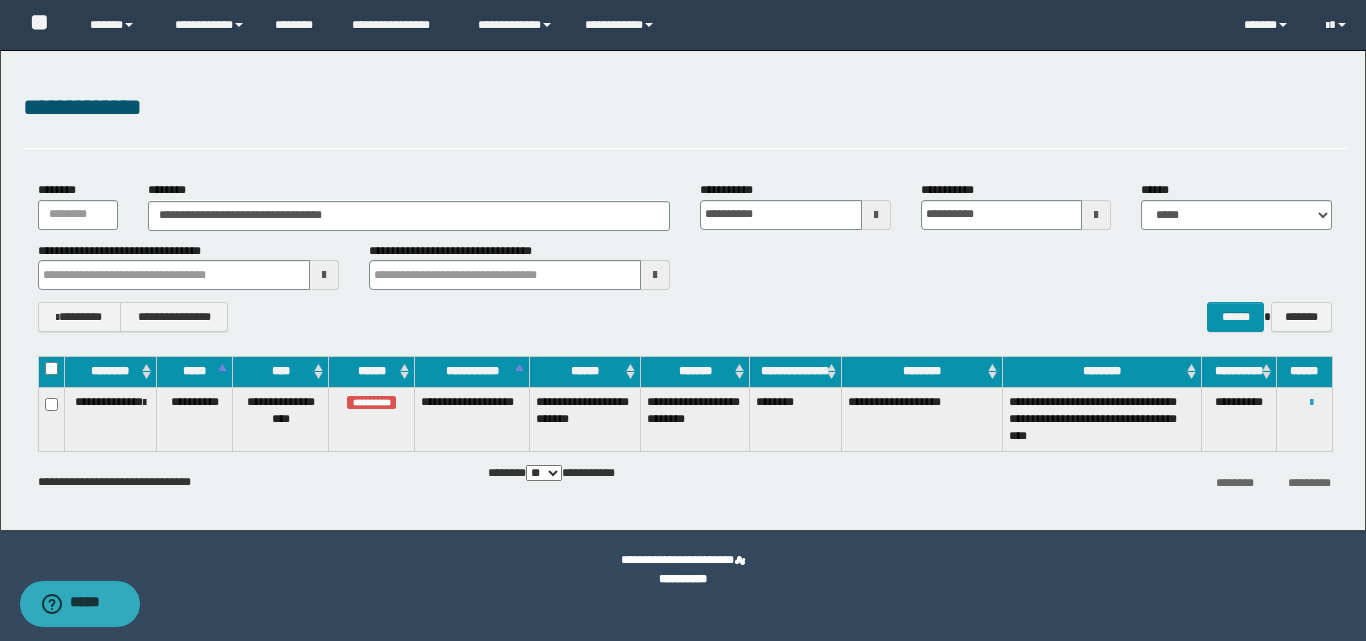 click at bounding box center [1311, 403] 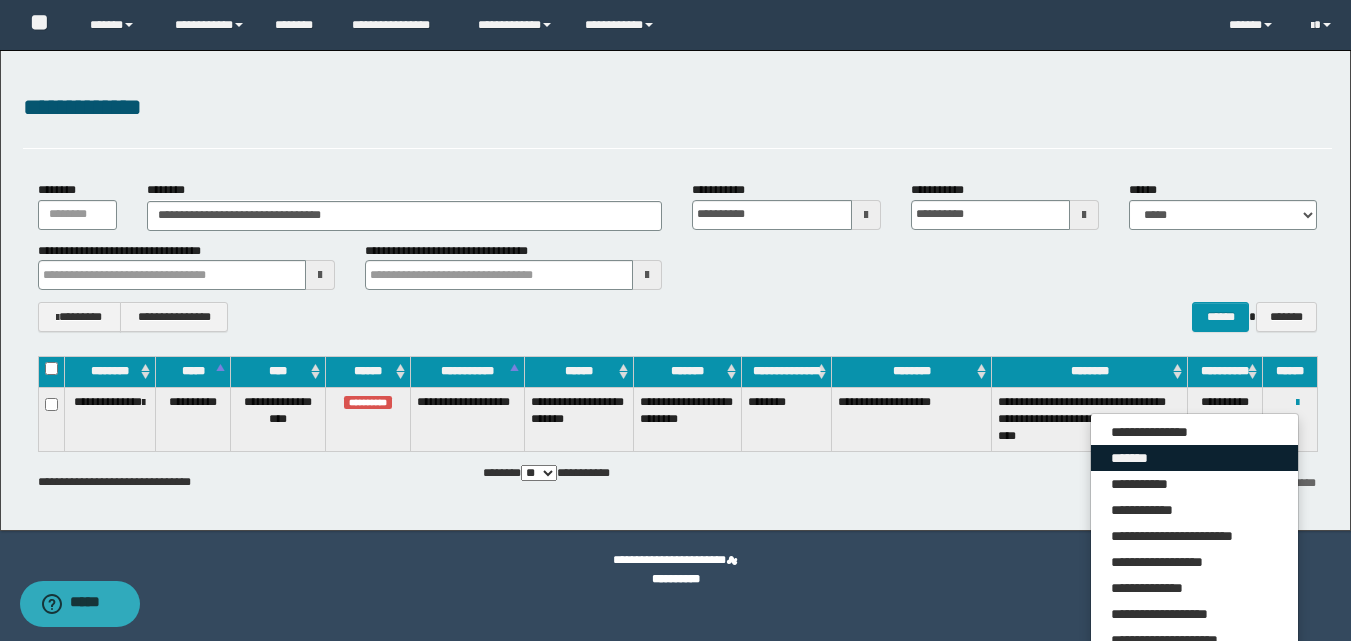 click on "*******" at bounding box center [1194, 458] 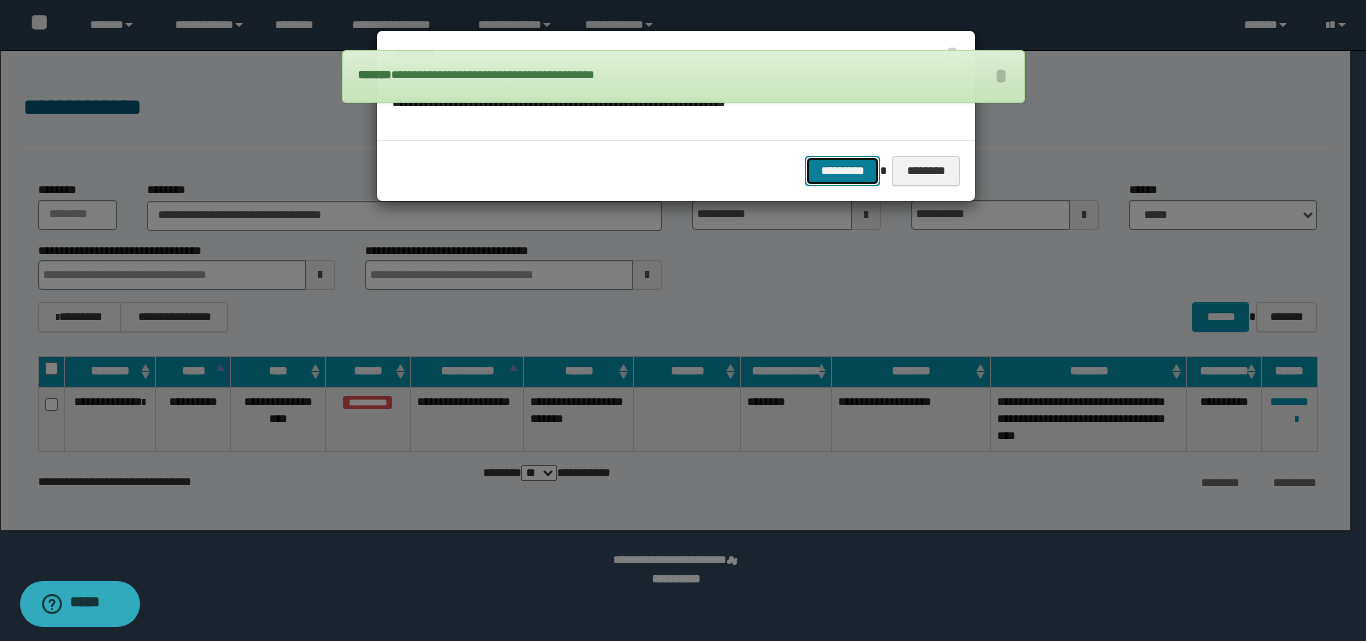 click on "*********" at bounding box center (842, 171) 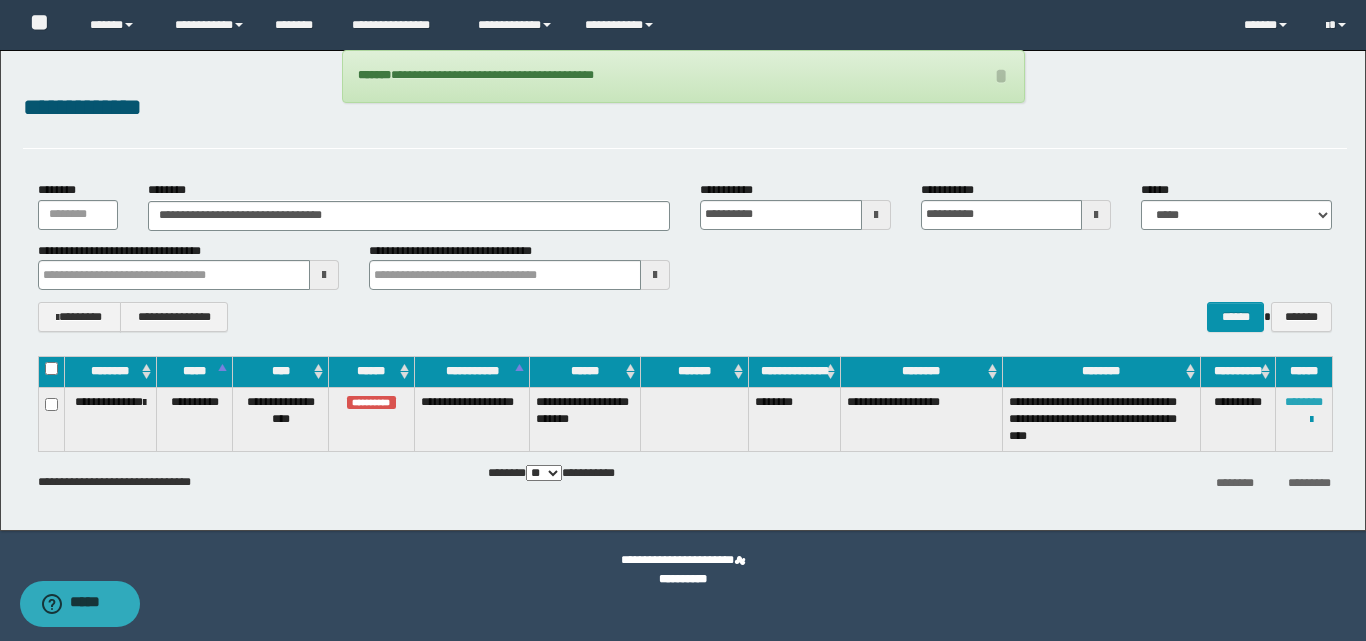 click on "********" at bounding box center [1304, 402] 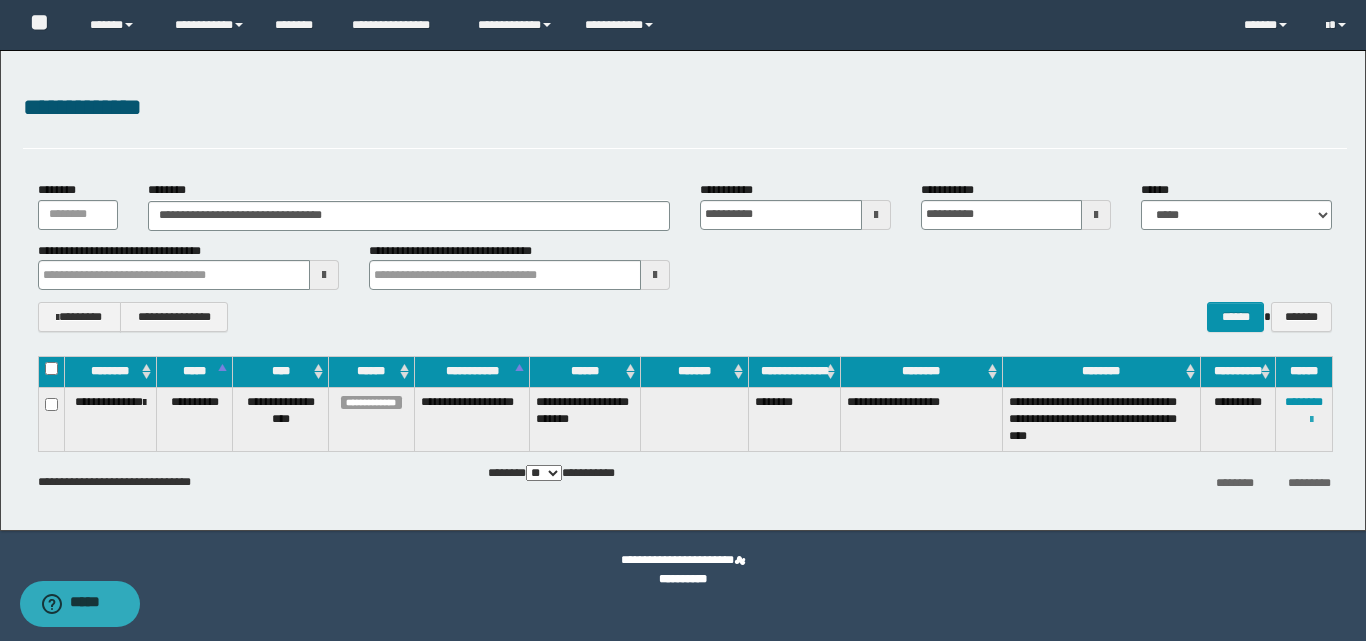 click at bounding box center [1311, 420] 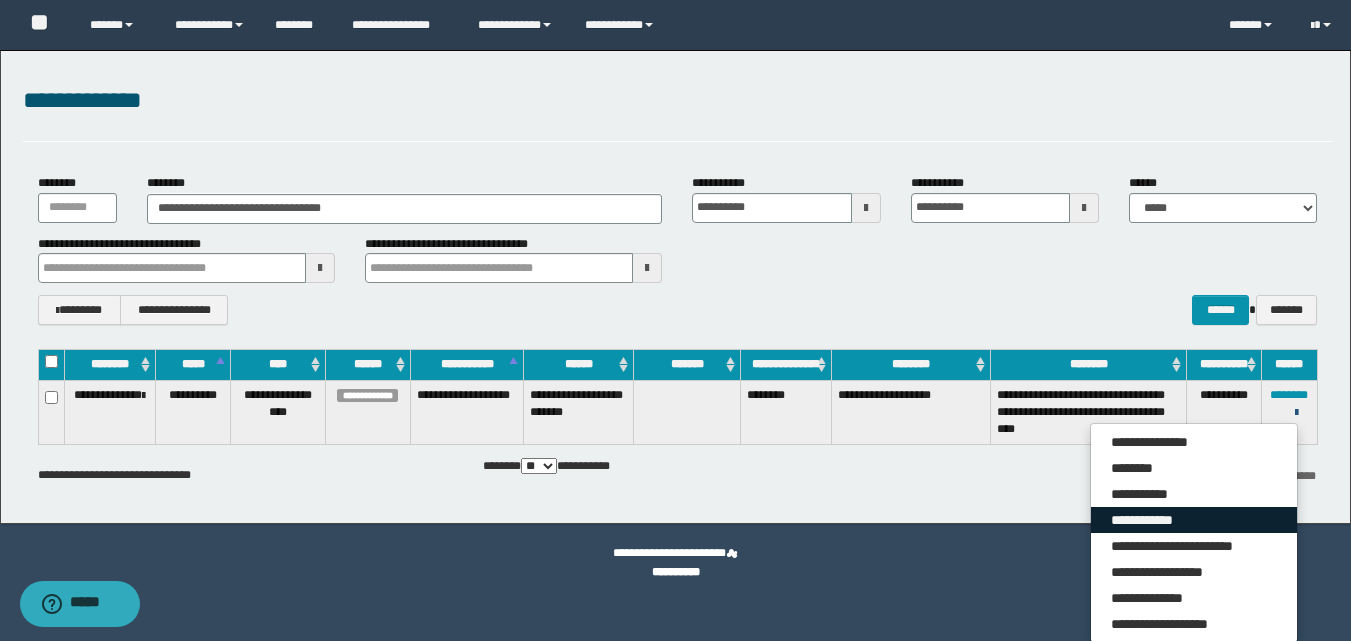 scroll, scrollTop: 9, scrollLeft: 0, axis: vertical 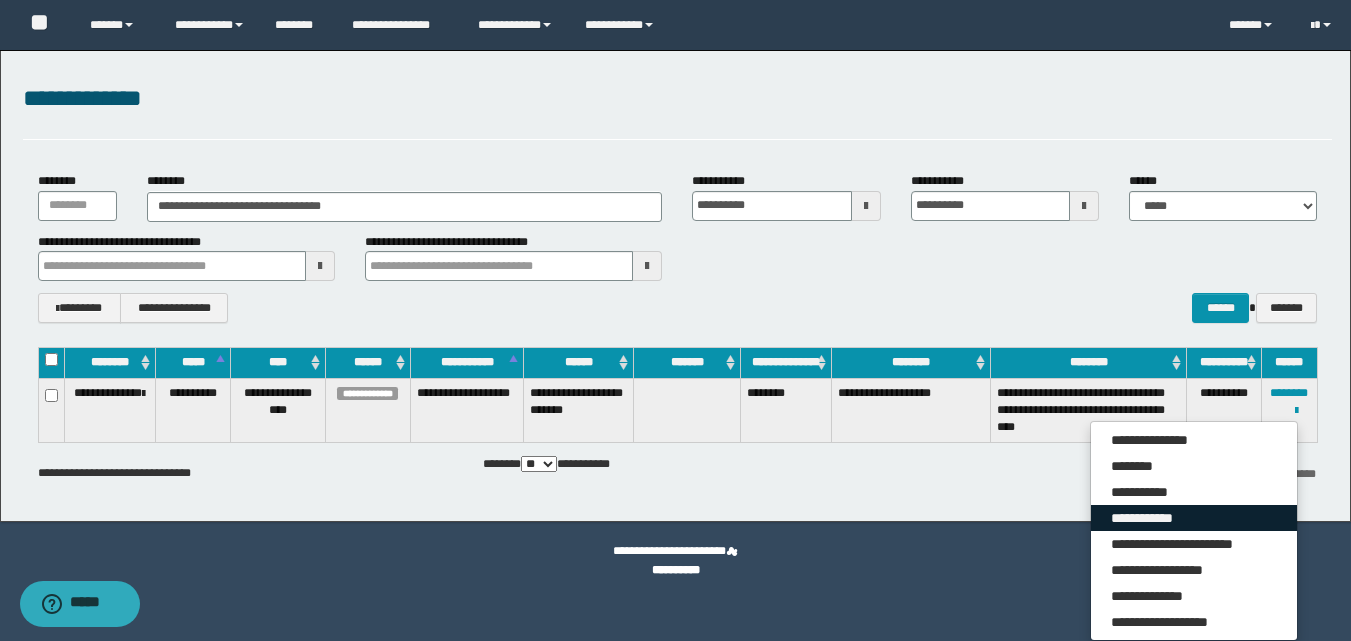 click on "**********" at bounding box center [1194, 518] 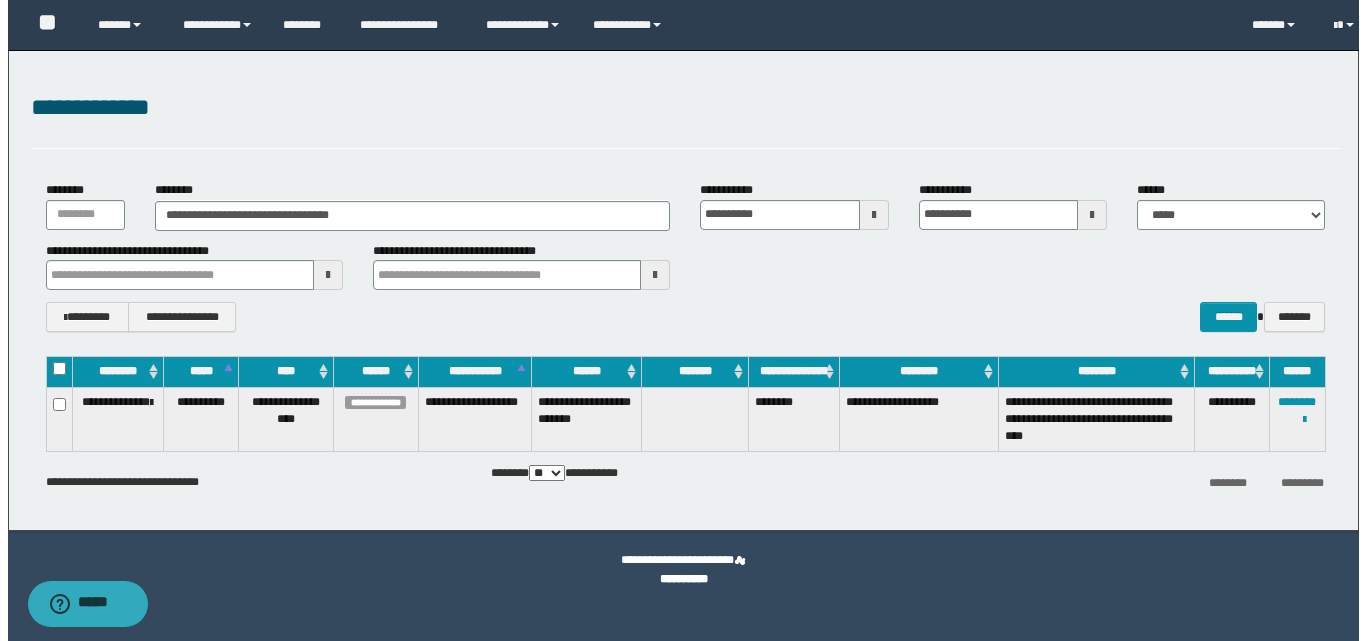 scroll, scrollTop: 0, scrollLeft: 0, axis: both 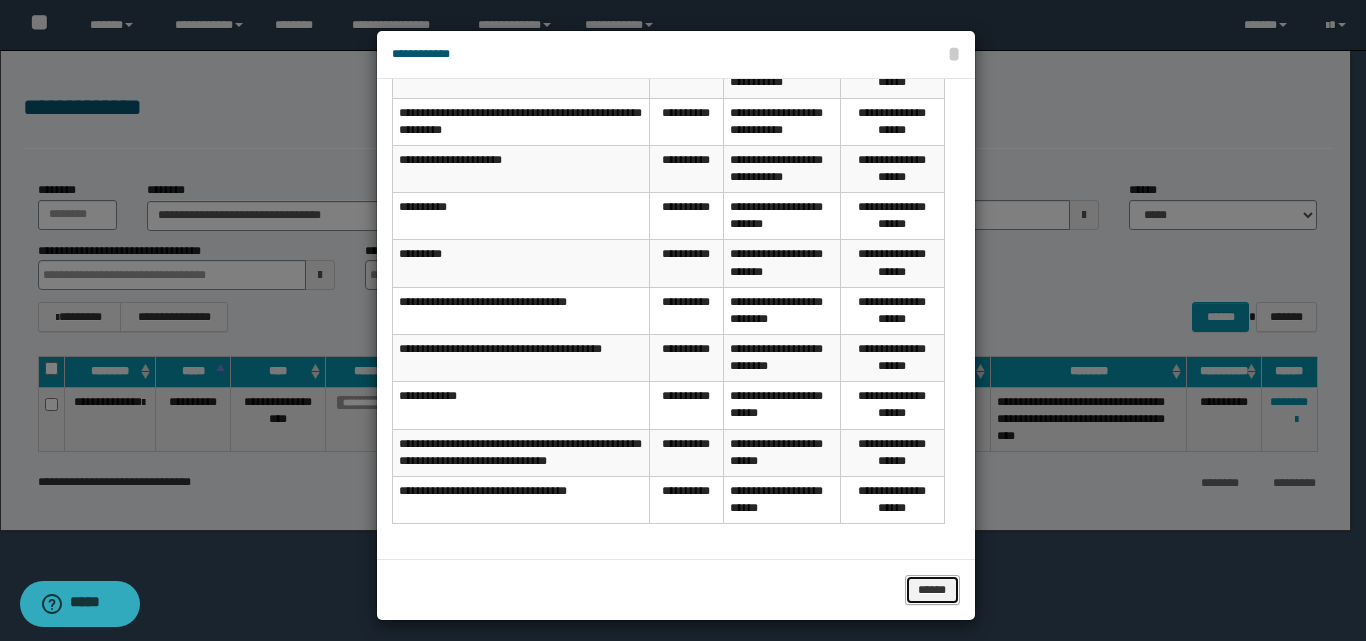 click on "******" at bounding box center (932, 590) 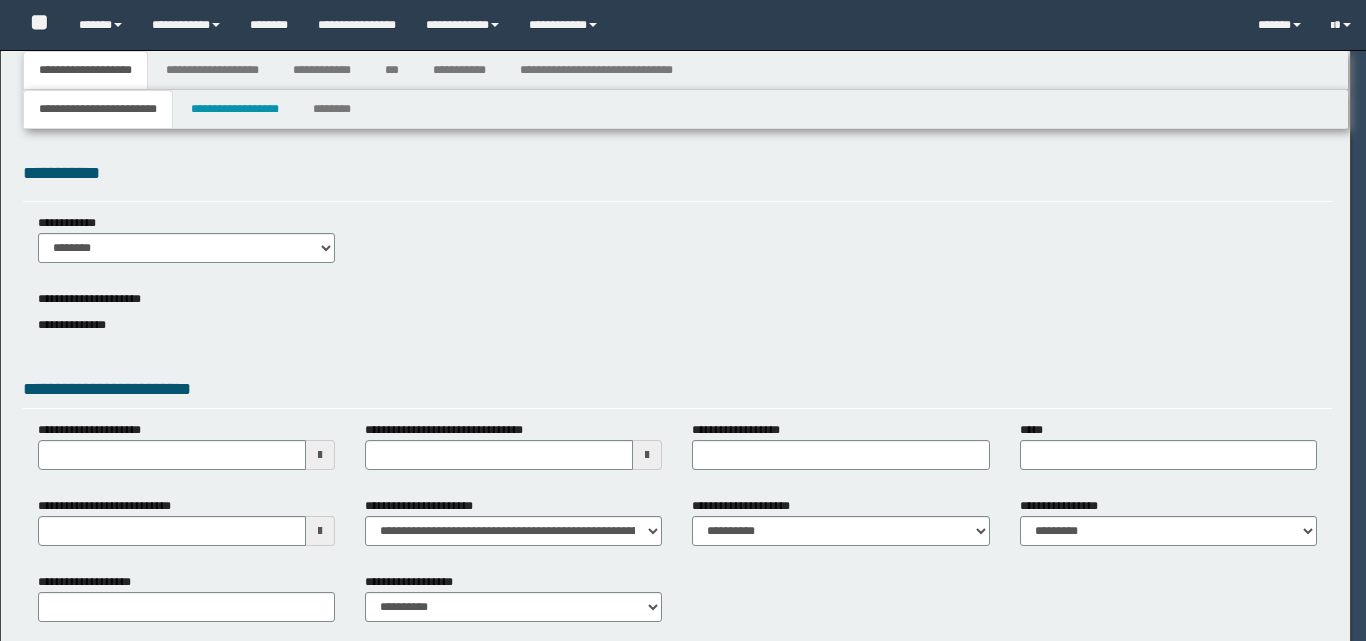 scroll, scrollTop: 0, scrollLeft: 0, axis: both 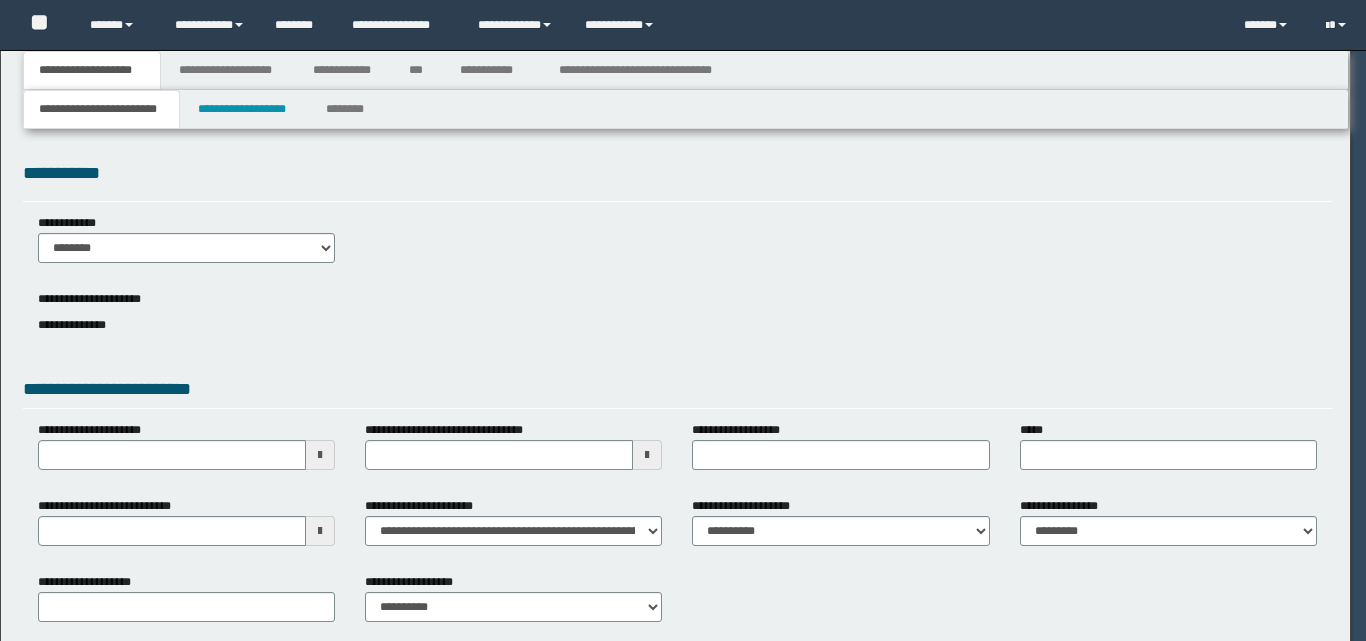 select on "*" 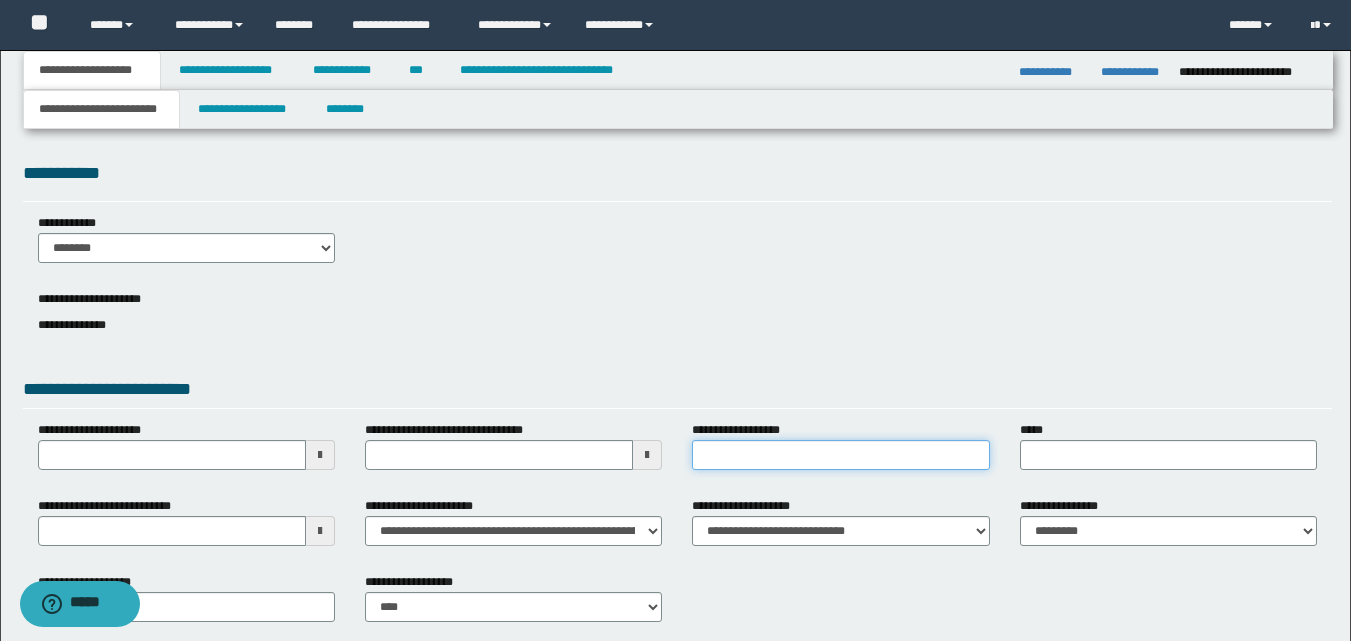 click on "**********" at bounding box center (840, 455) 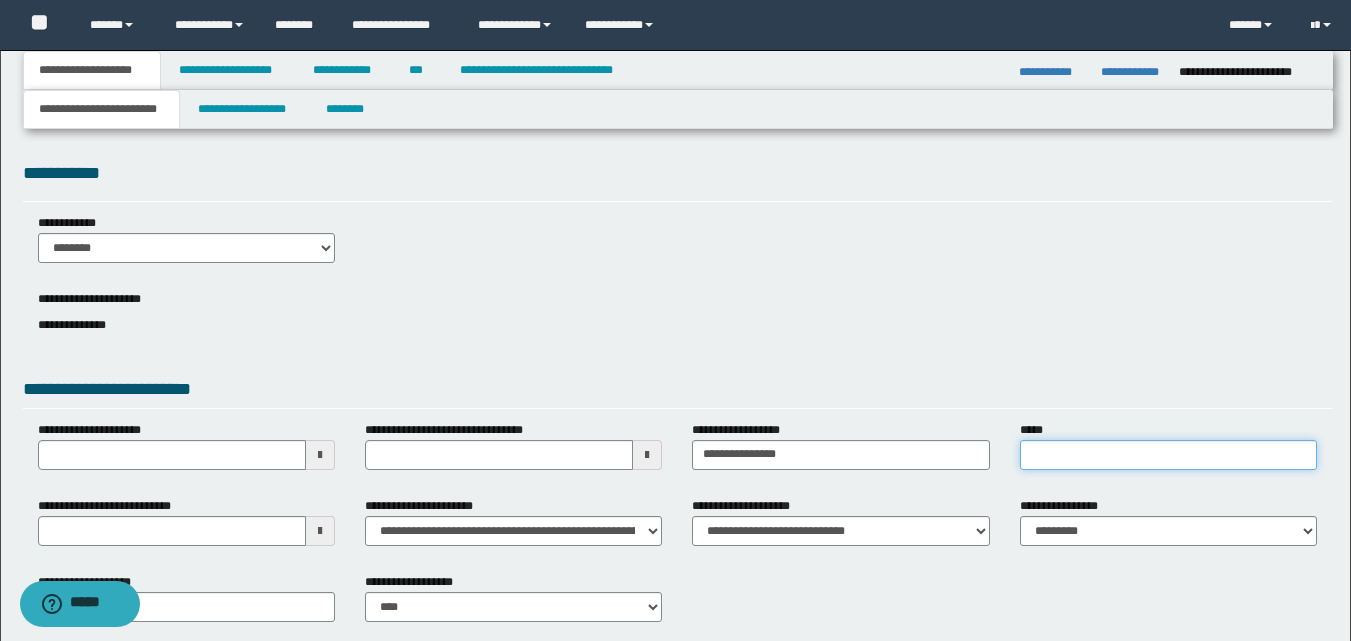 drag, startPoint x: 1070, startPoint y: 456, endPoint x: 1085, endPoint y: 450, distance: 16.155495 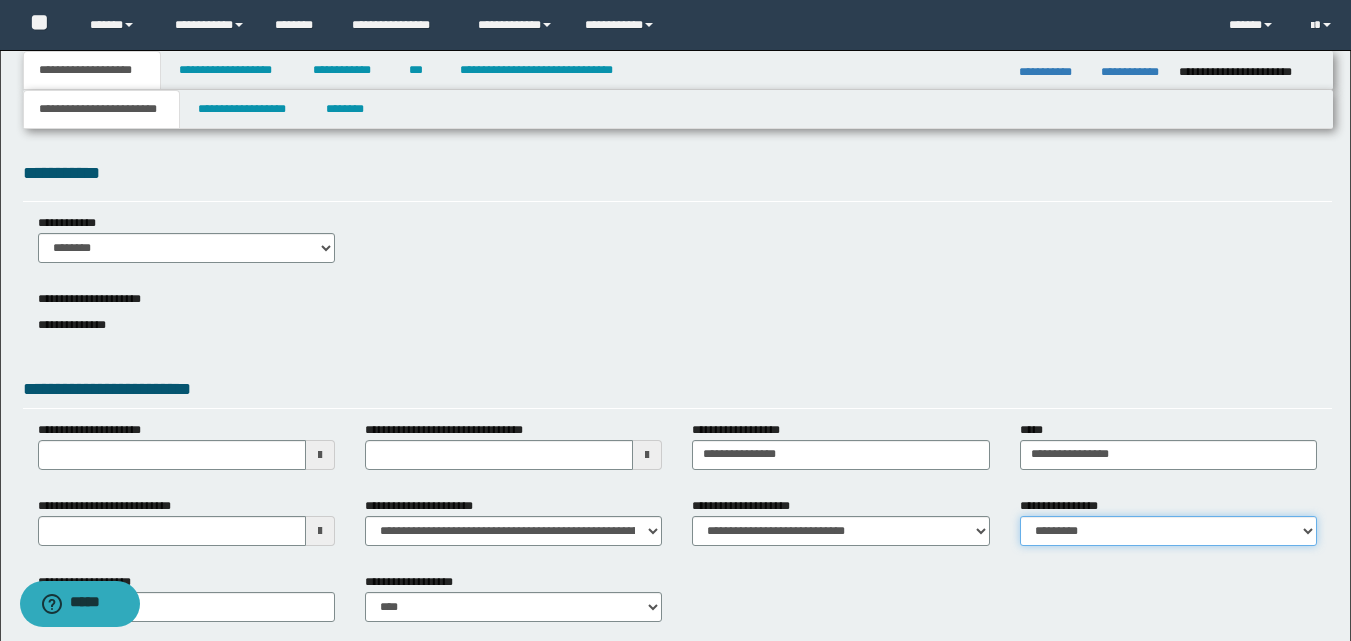 click on "**********" at bounding box center (1168, 531) 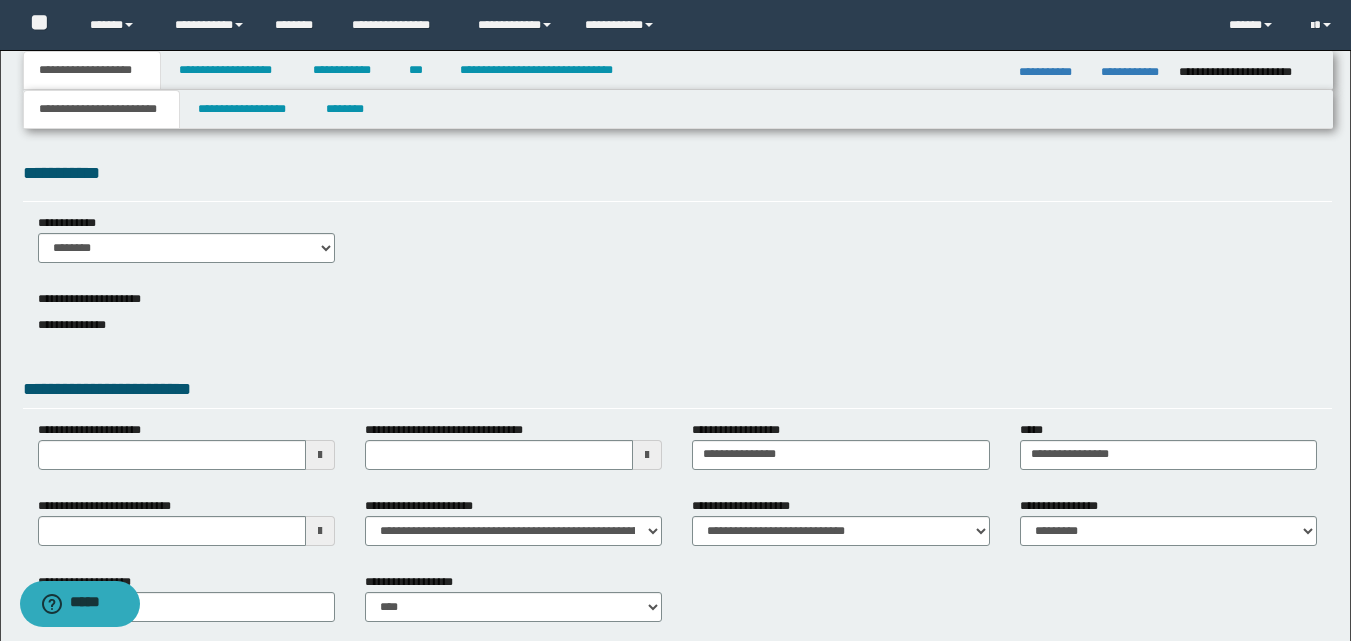 click at bounding box center (647, 455) 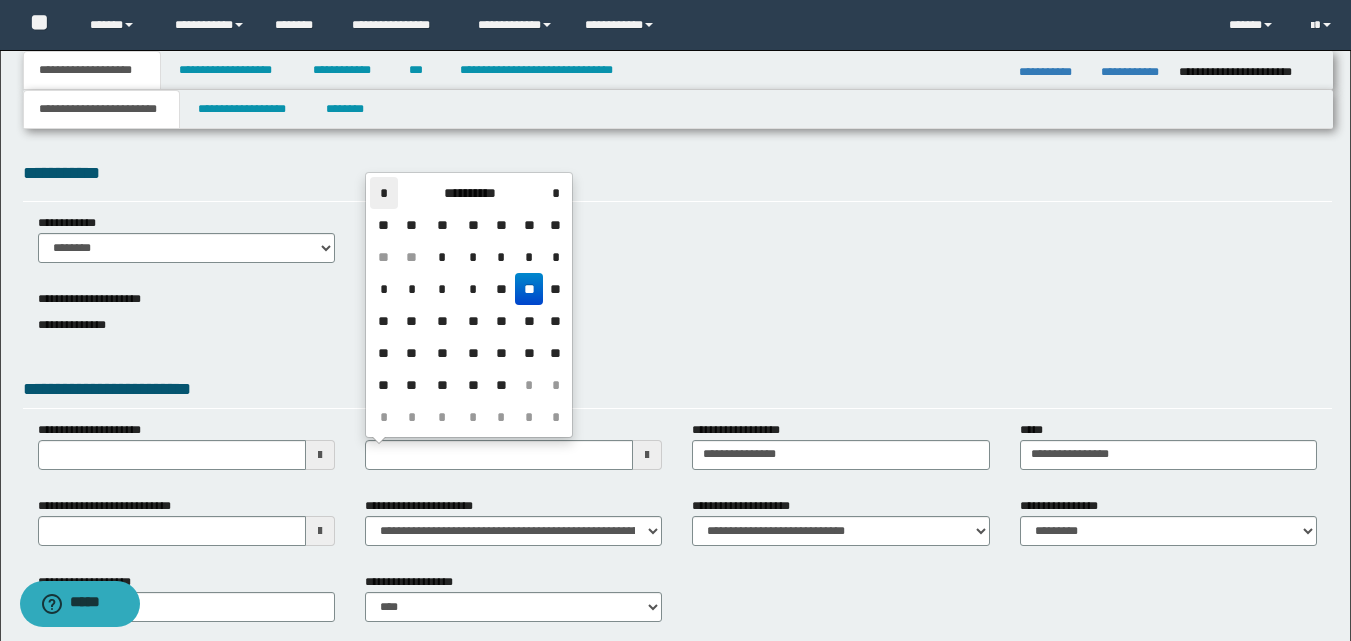 click on "*" at bounding box center (384, 193) 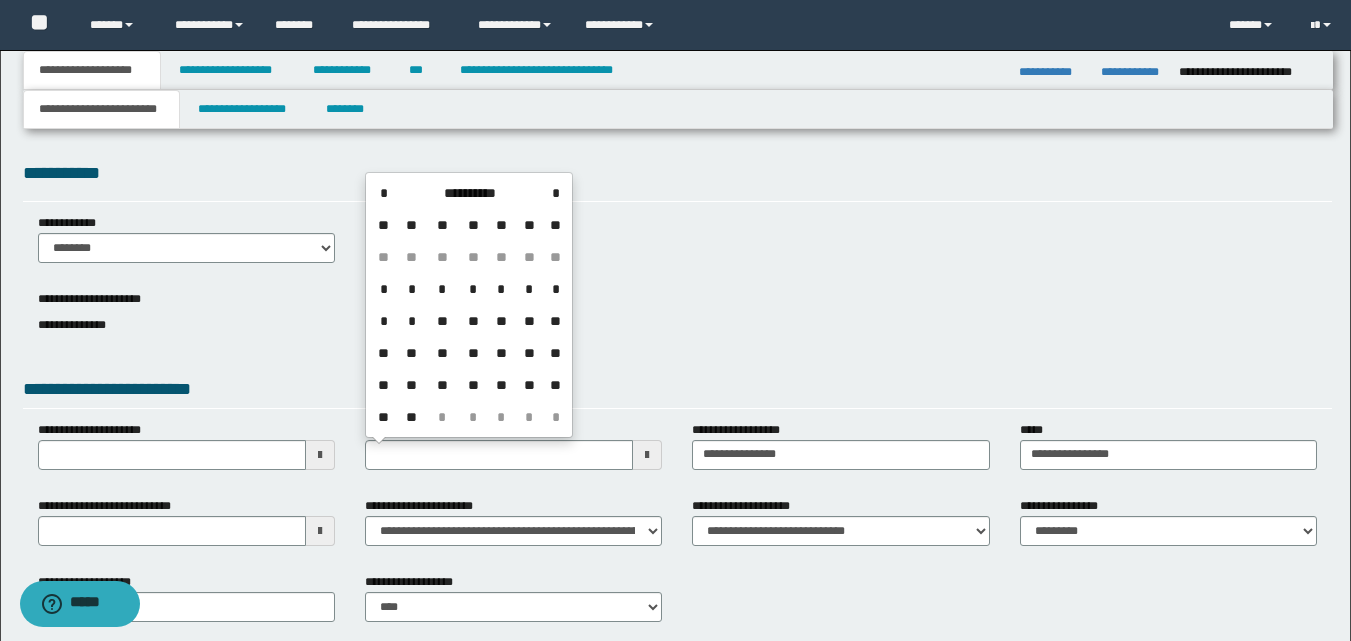 drag, startPoint x: 480, startPoint y: 322, endPoint x: 469, endPoint y: 337, distance: 18.601076 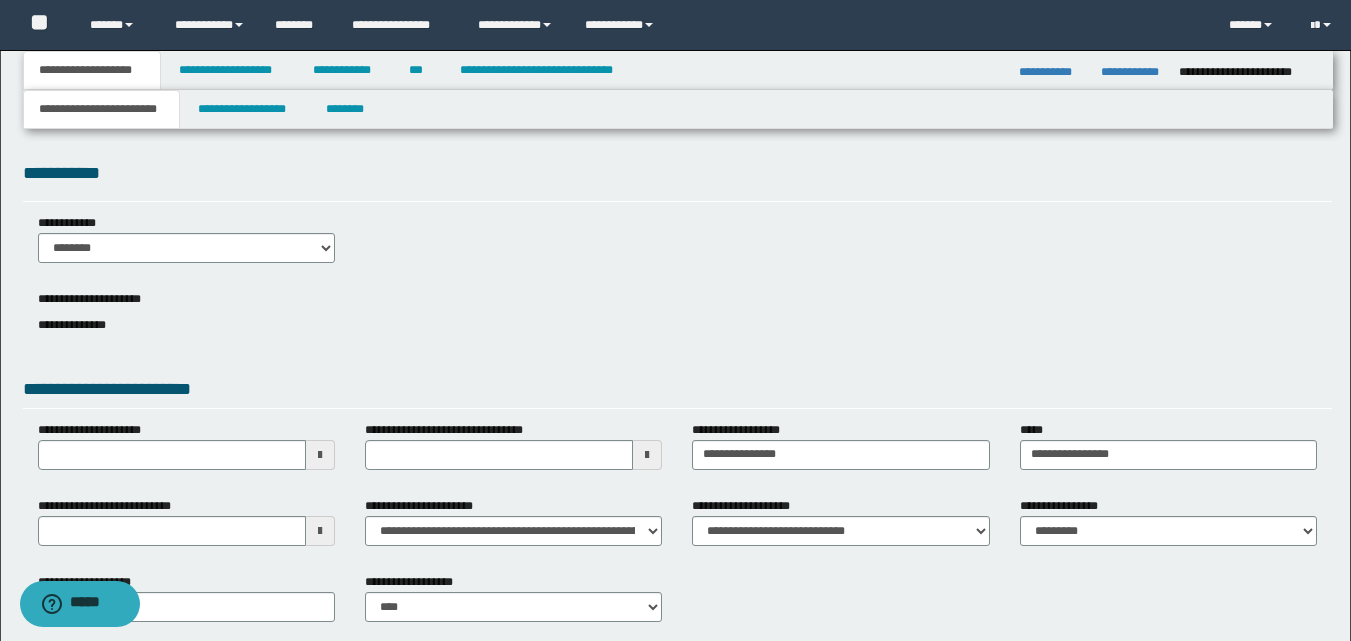 click at bounding box center [320, 531] 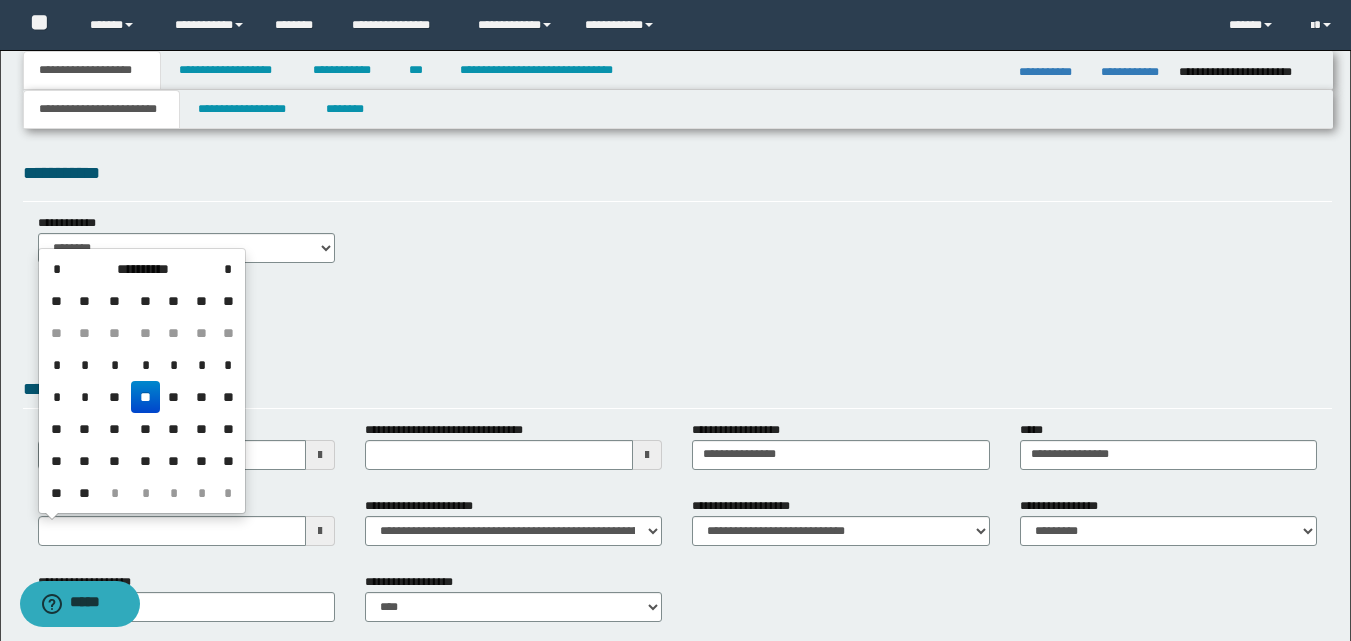 drag, startPoint x: 220, startPoint y: 271, endPoint x: 219, endPoint y: 285, distance: 14.035668 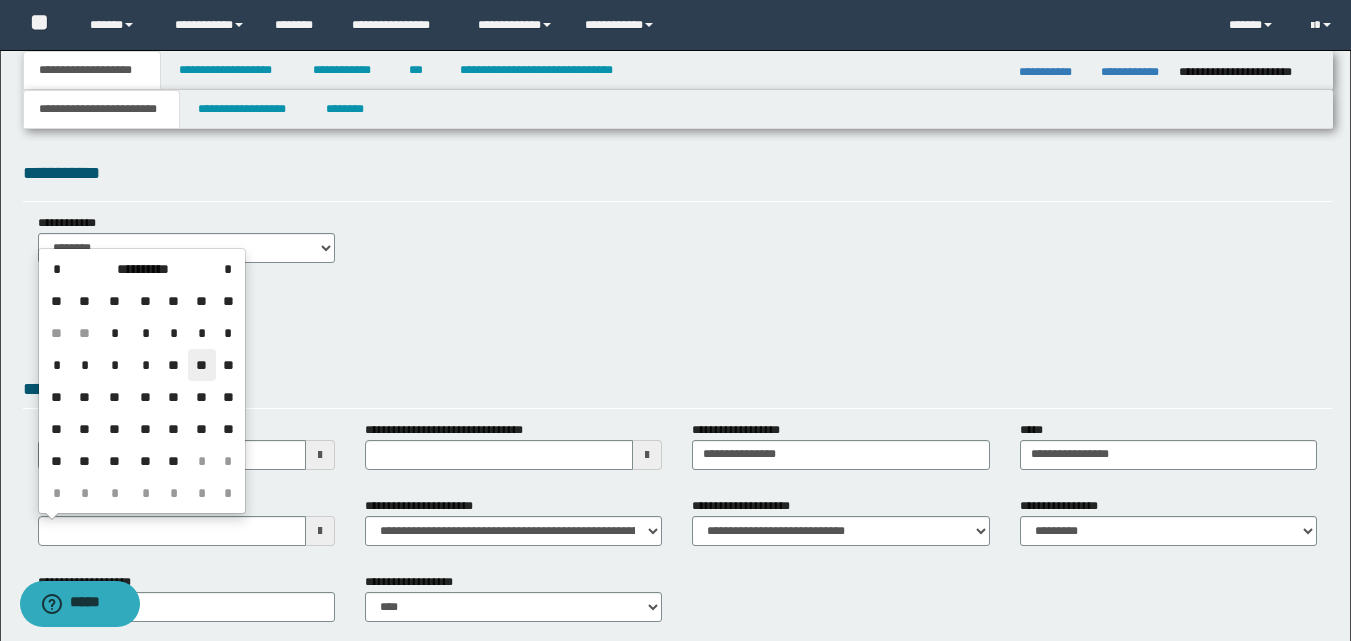 click on "**" at bounding box center (202, 365) 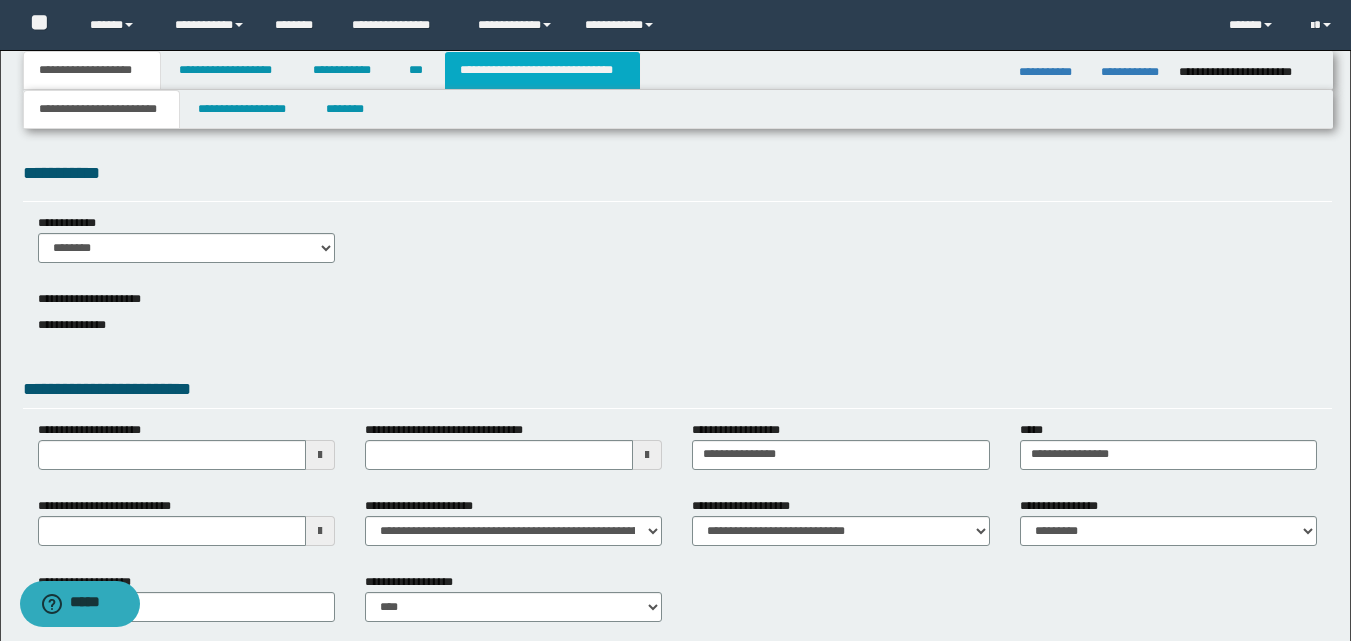 click on "**********" at bounding box center [542, 70] 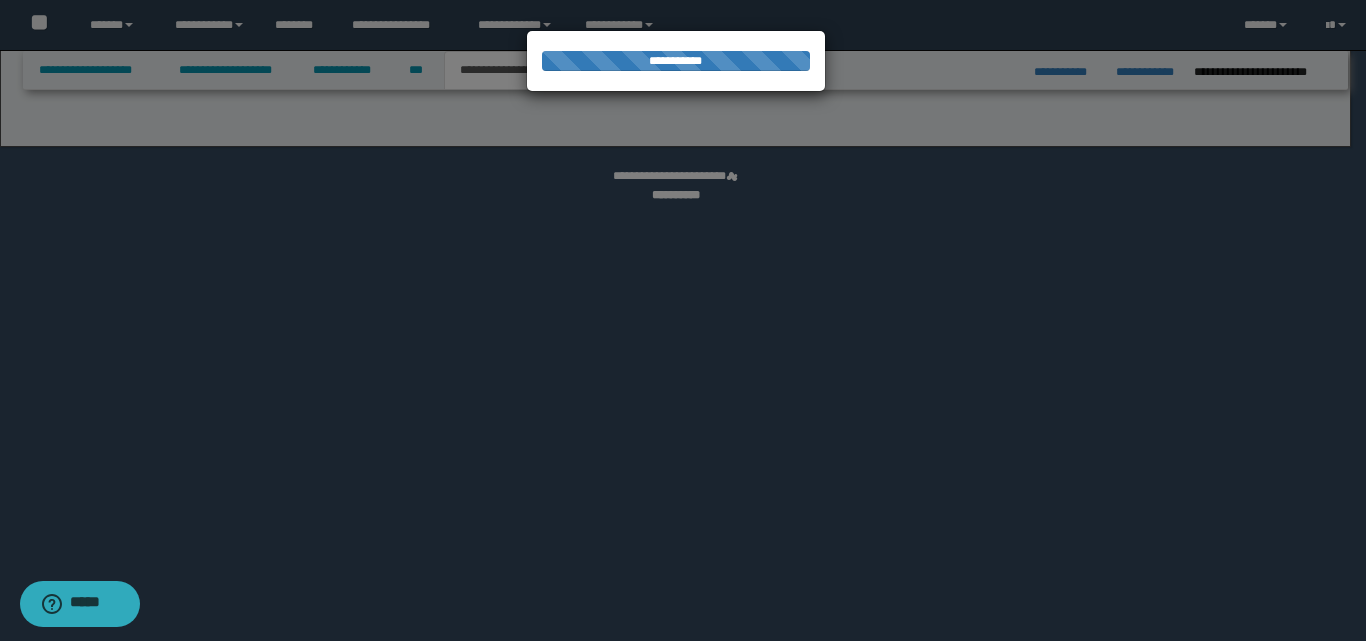 select on "*" 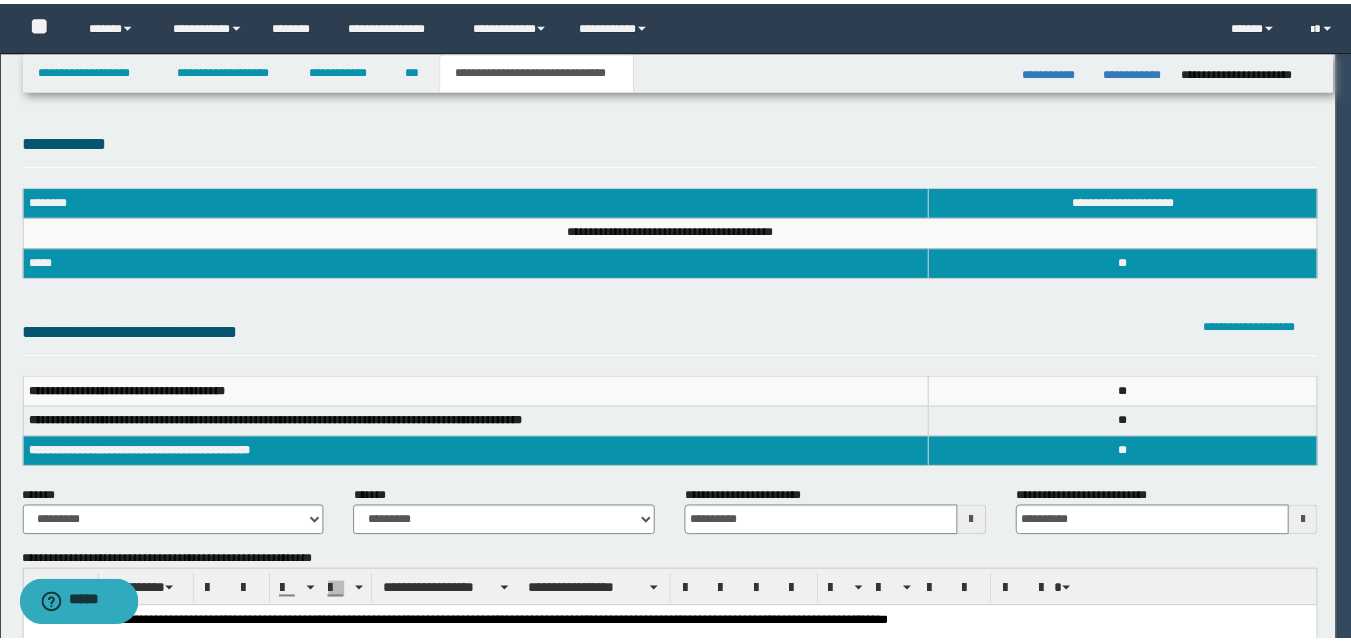 scroll, scrollTop: 0, scrollLeft: 0, axis: both 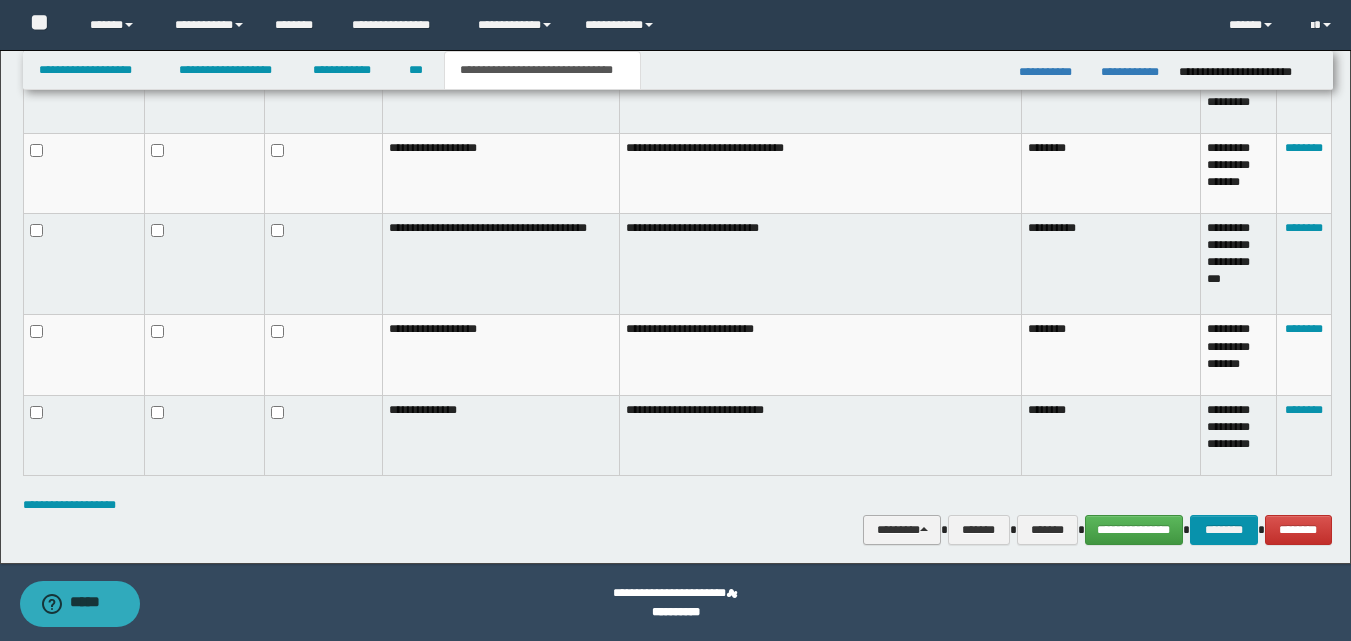 click on "********" at bounding box center [902, 530] 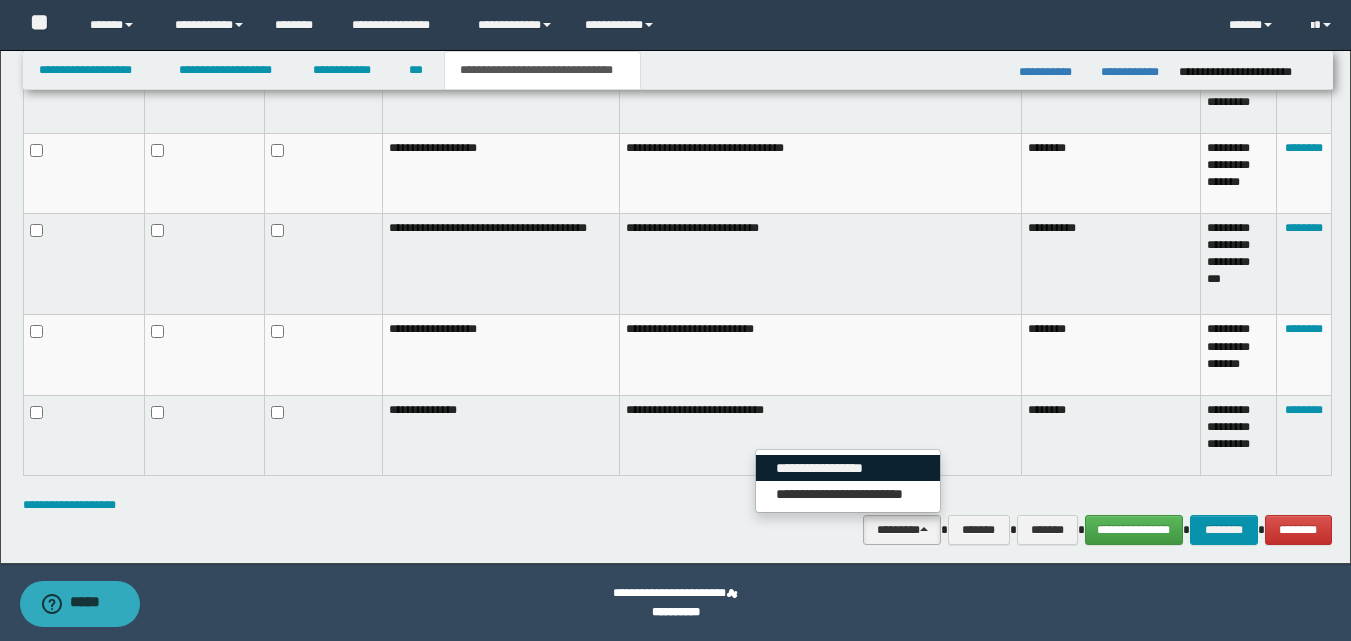 click on "**********" at bounding box center [848, 468] 